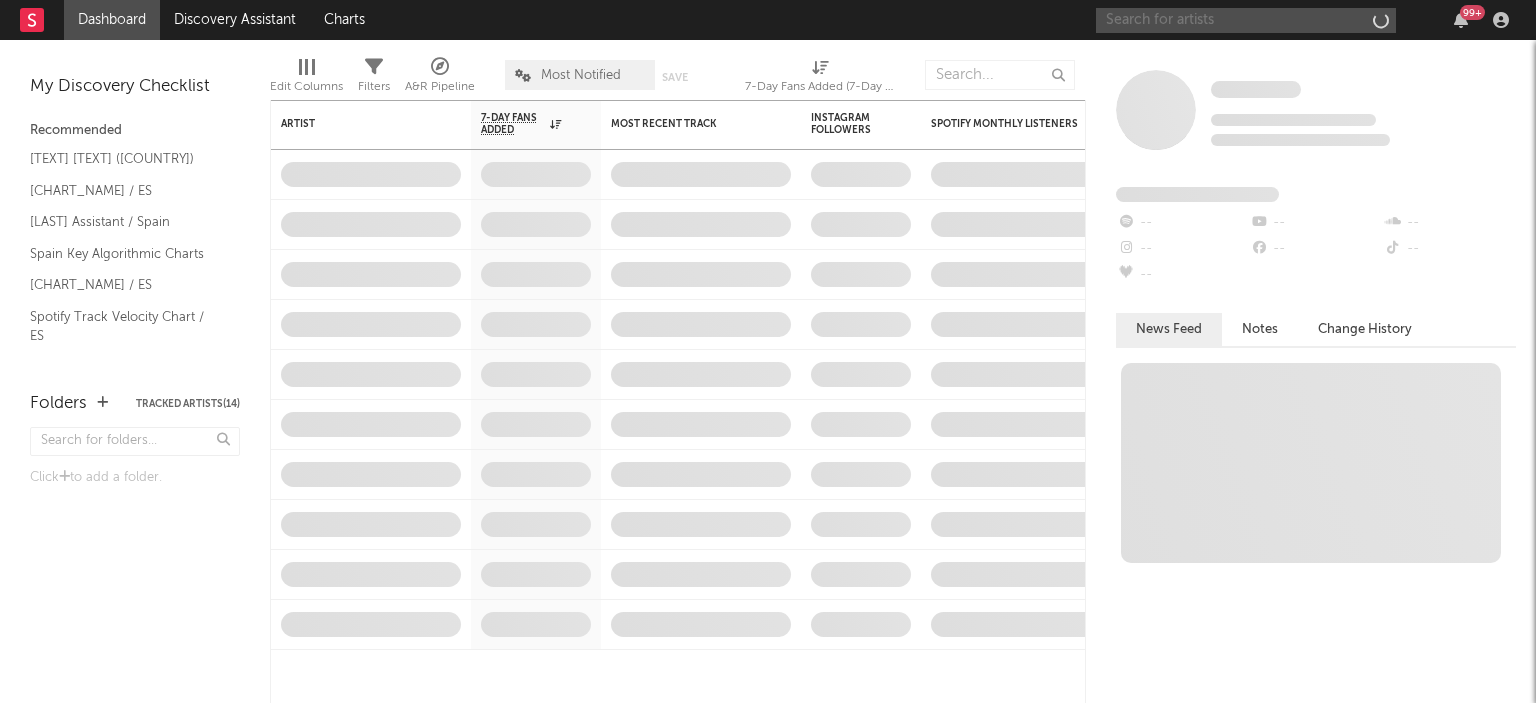 click at bounding box center (1246, 20) 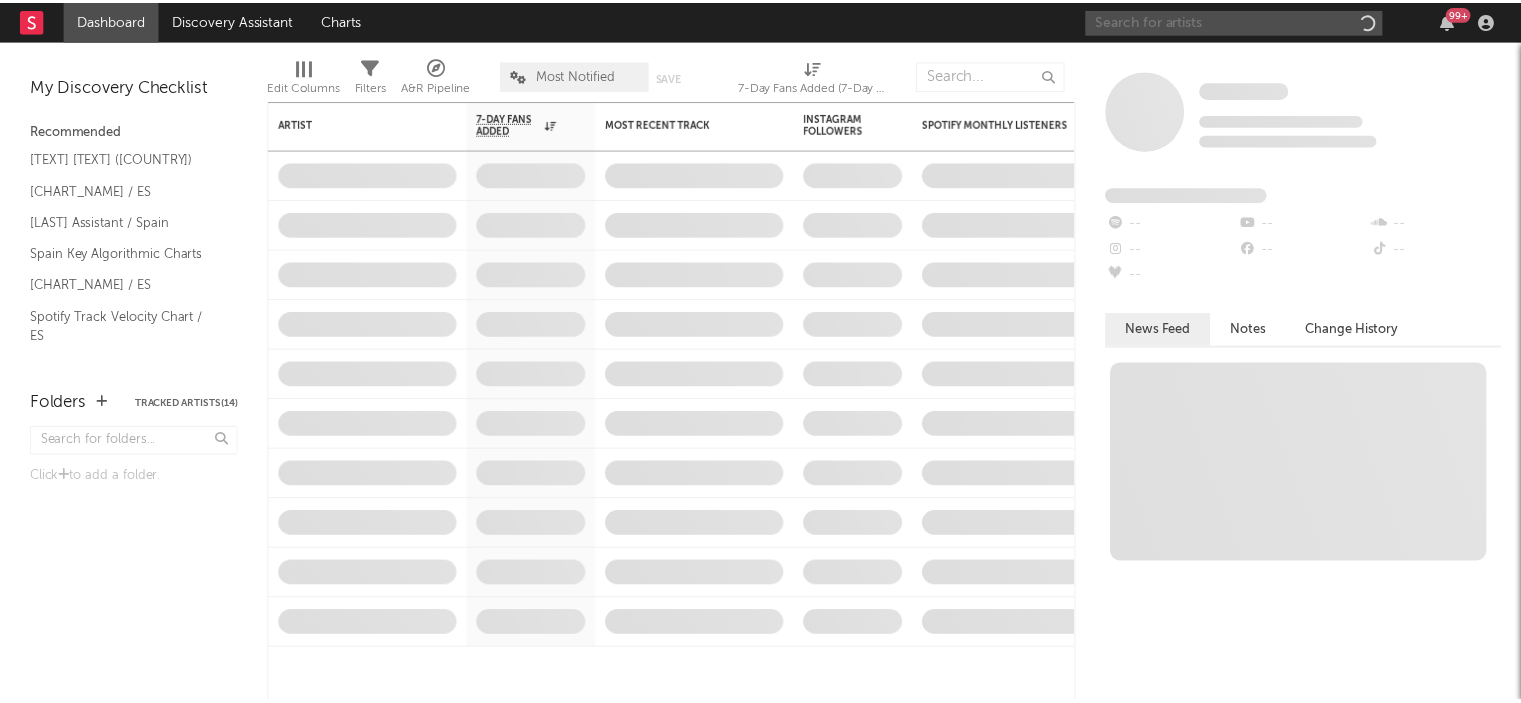 scroll, scrollTop: 0, scrollLeft: 0, axis: both 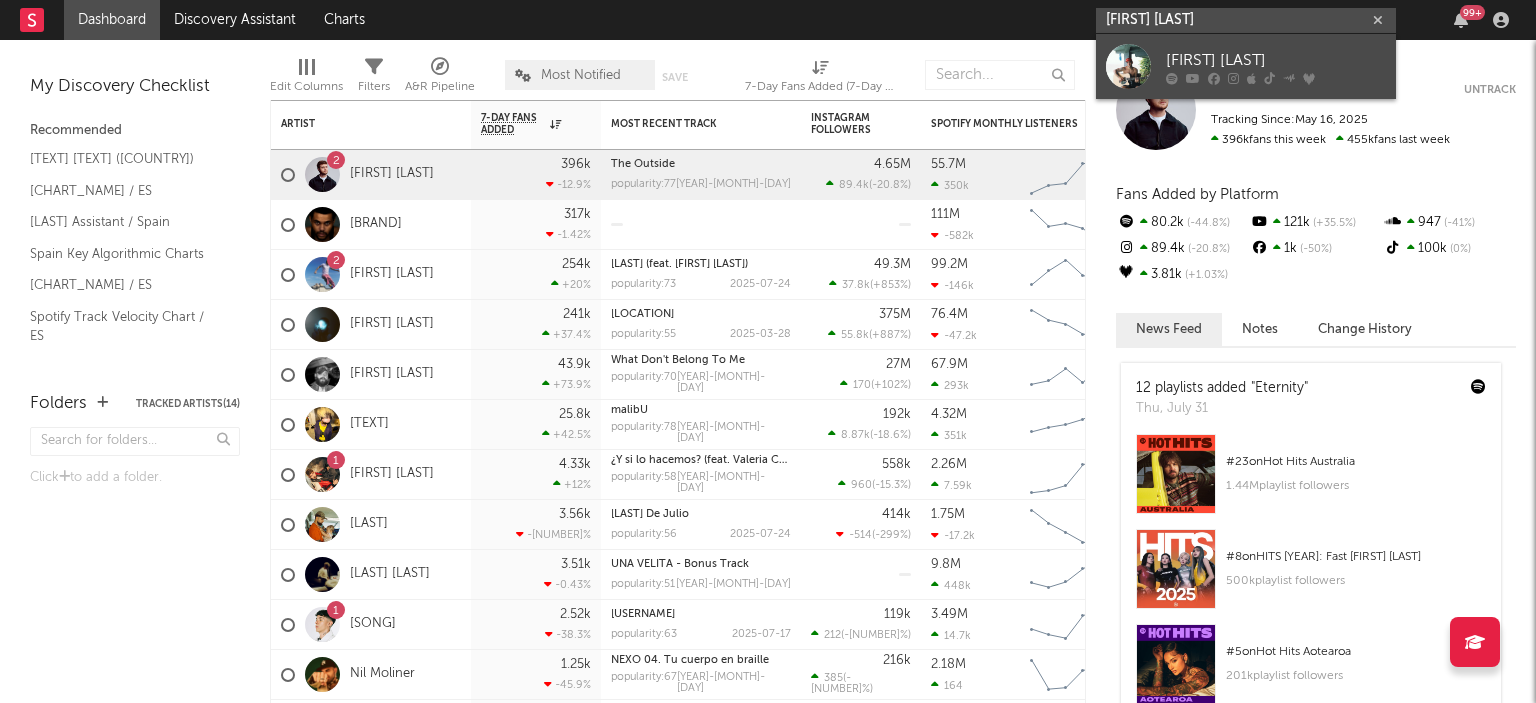 type on "[FIRST] [LAST]" 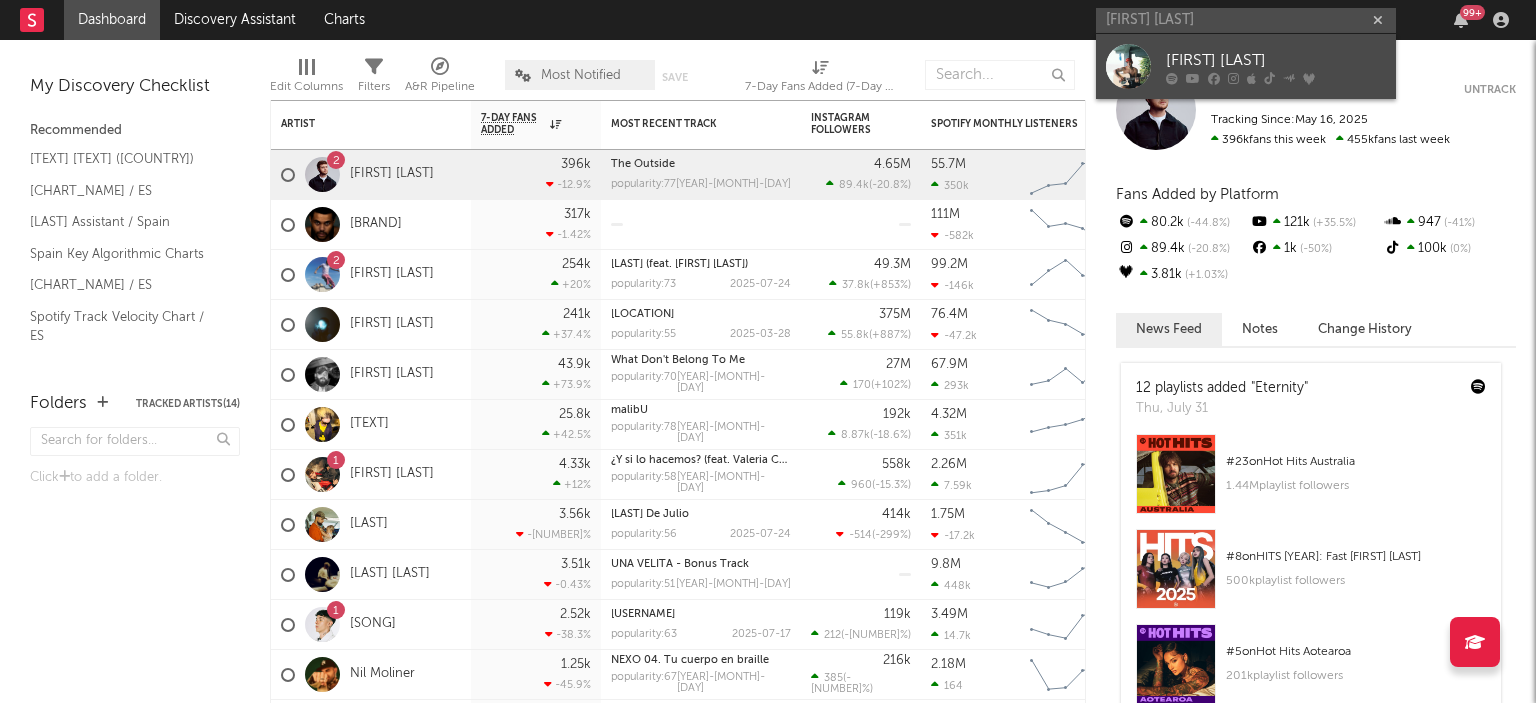 click on "[FIRST] [LAST]" at bounding box center [1276, 60] 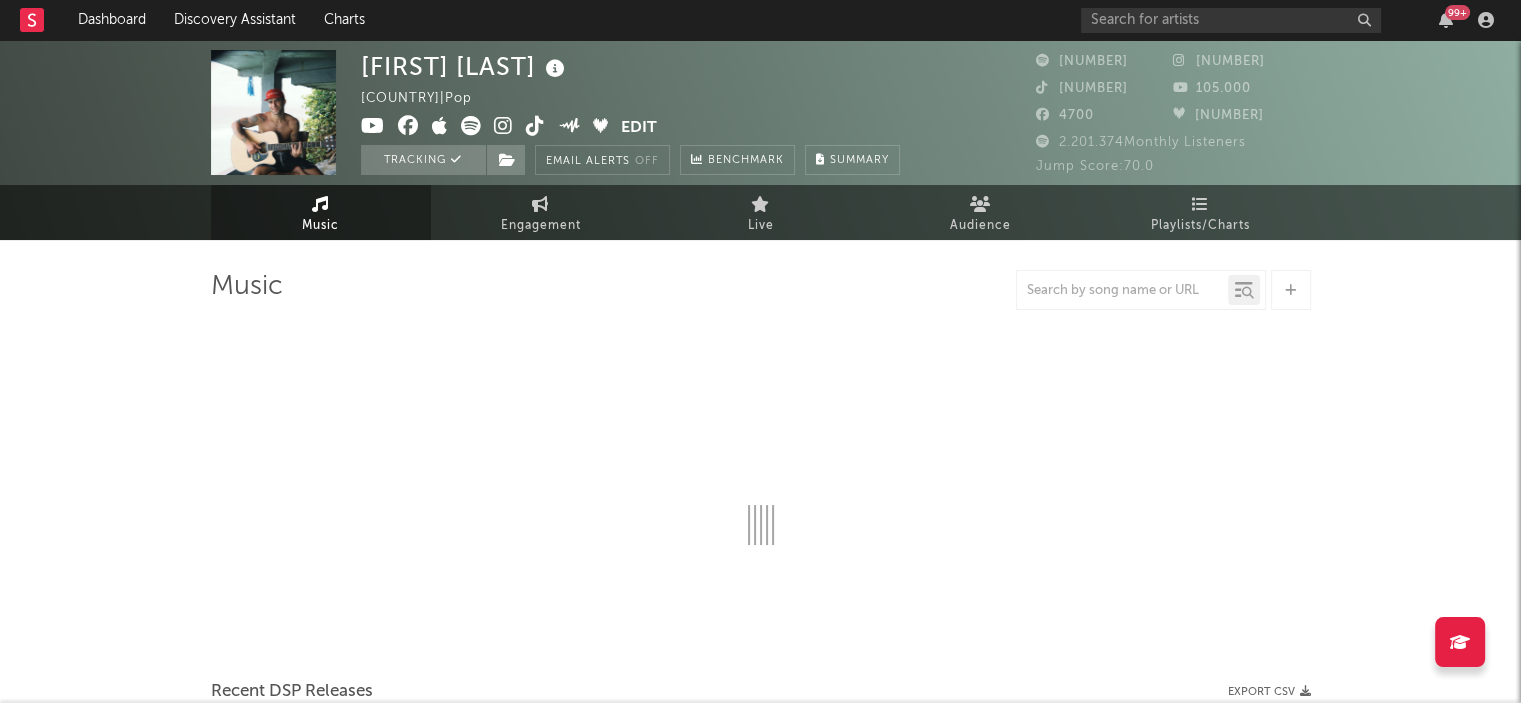 select on "6m" 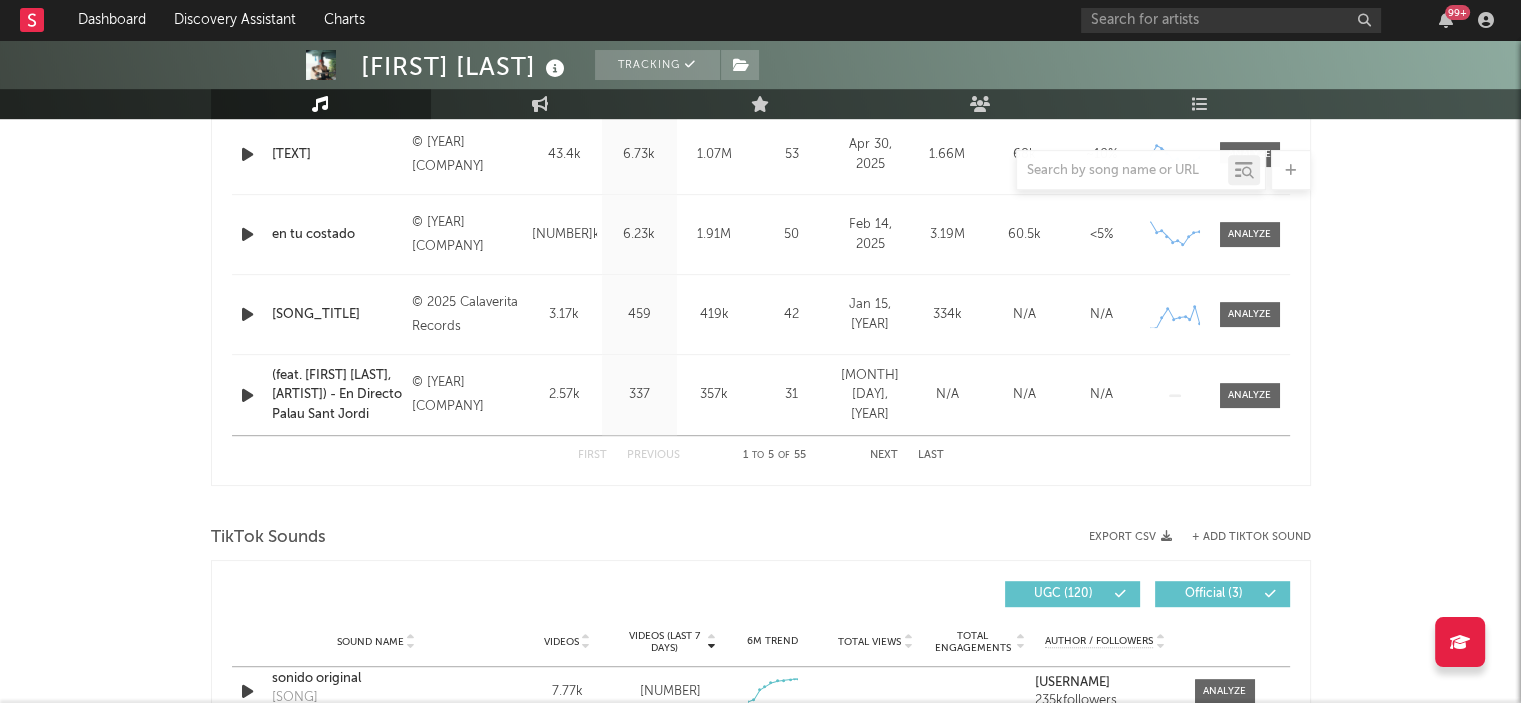 scroll, scrollTop: 972, scrollLeft: 0, axis: vertical 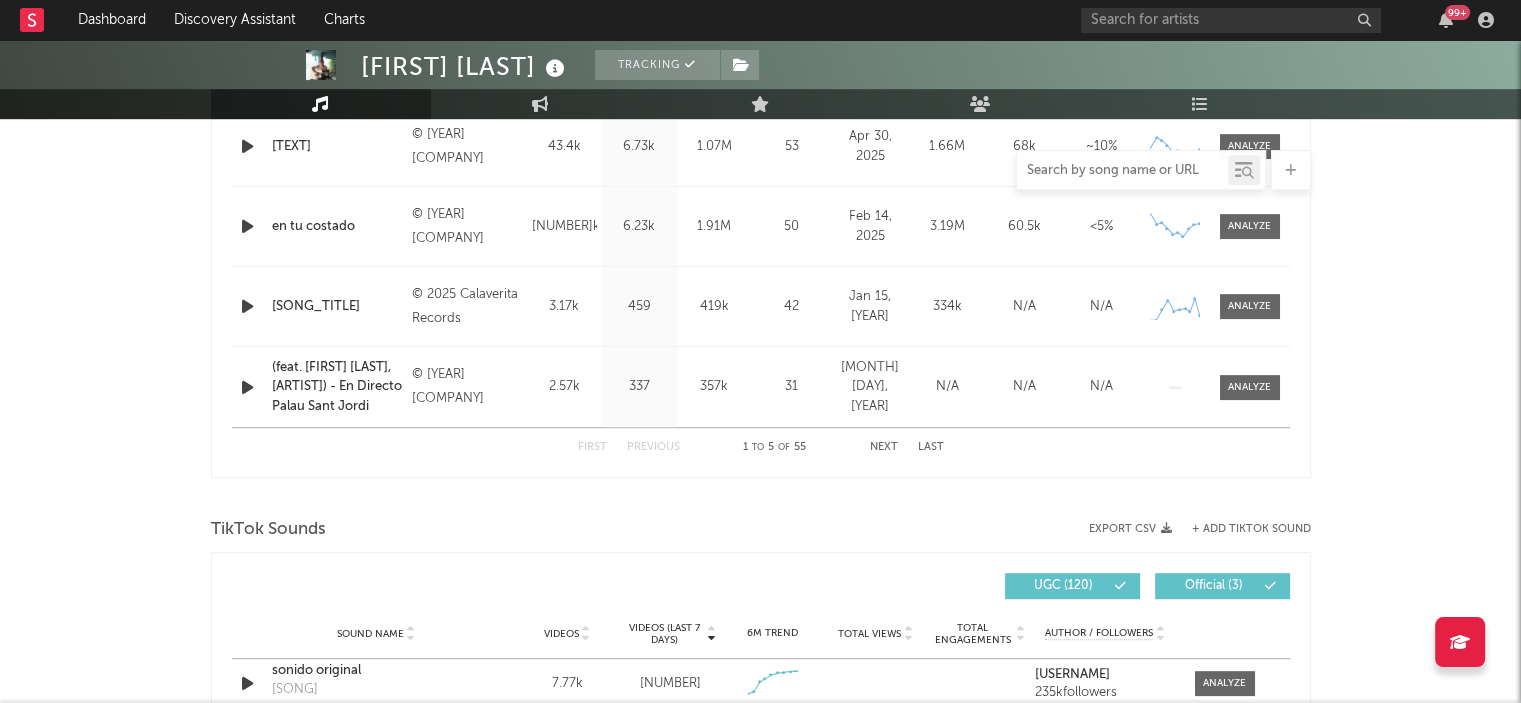 click at bounding box center [1122, 171] 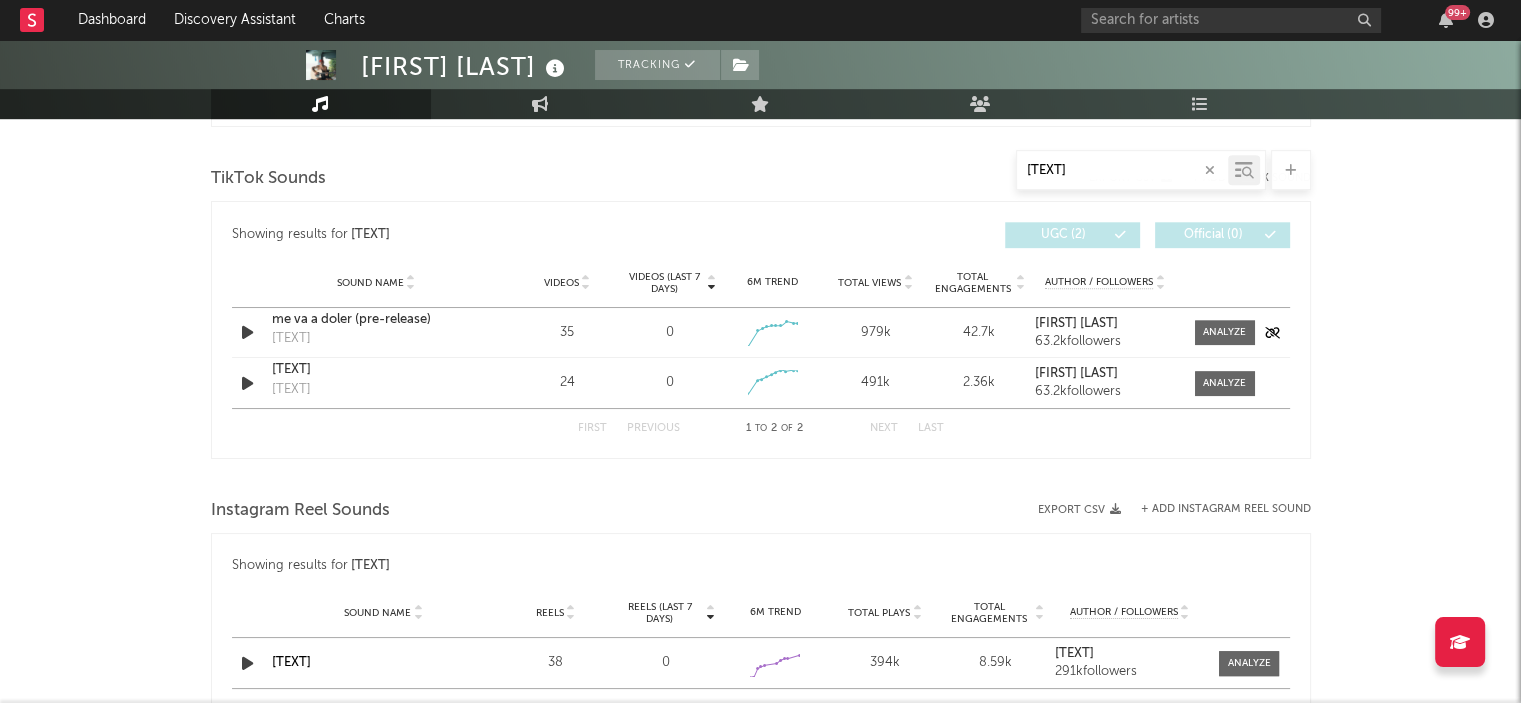 scroll, scrollTop: 1002, scrollLeft: 0, axis: vertical 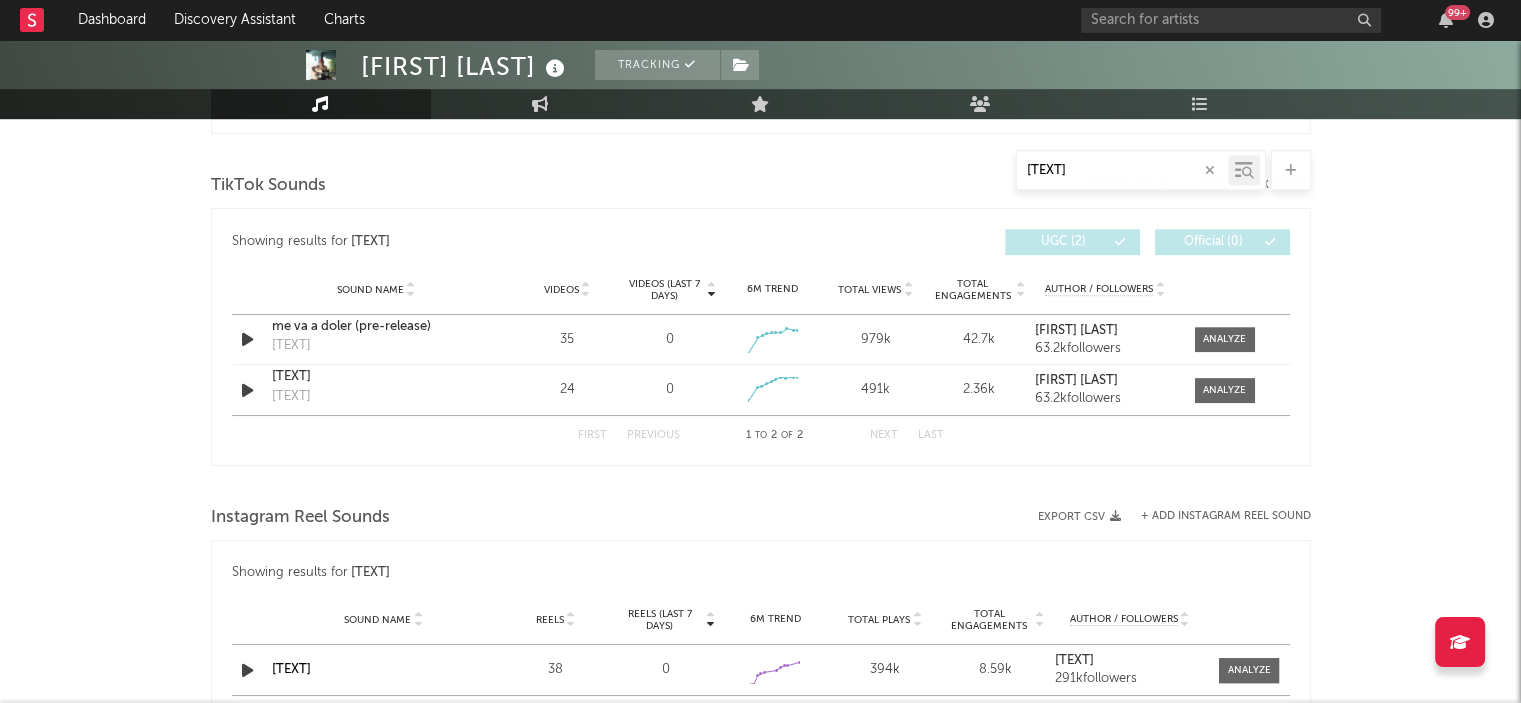 drag, startPoint x: 1124, startPoint y: 167, endPoint x: 912, endPoint y: 217, distance: 217.81644 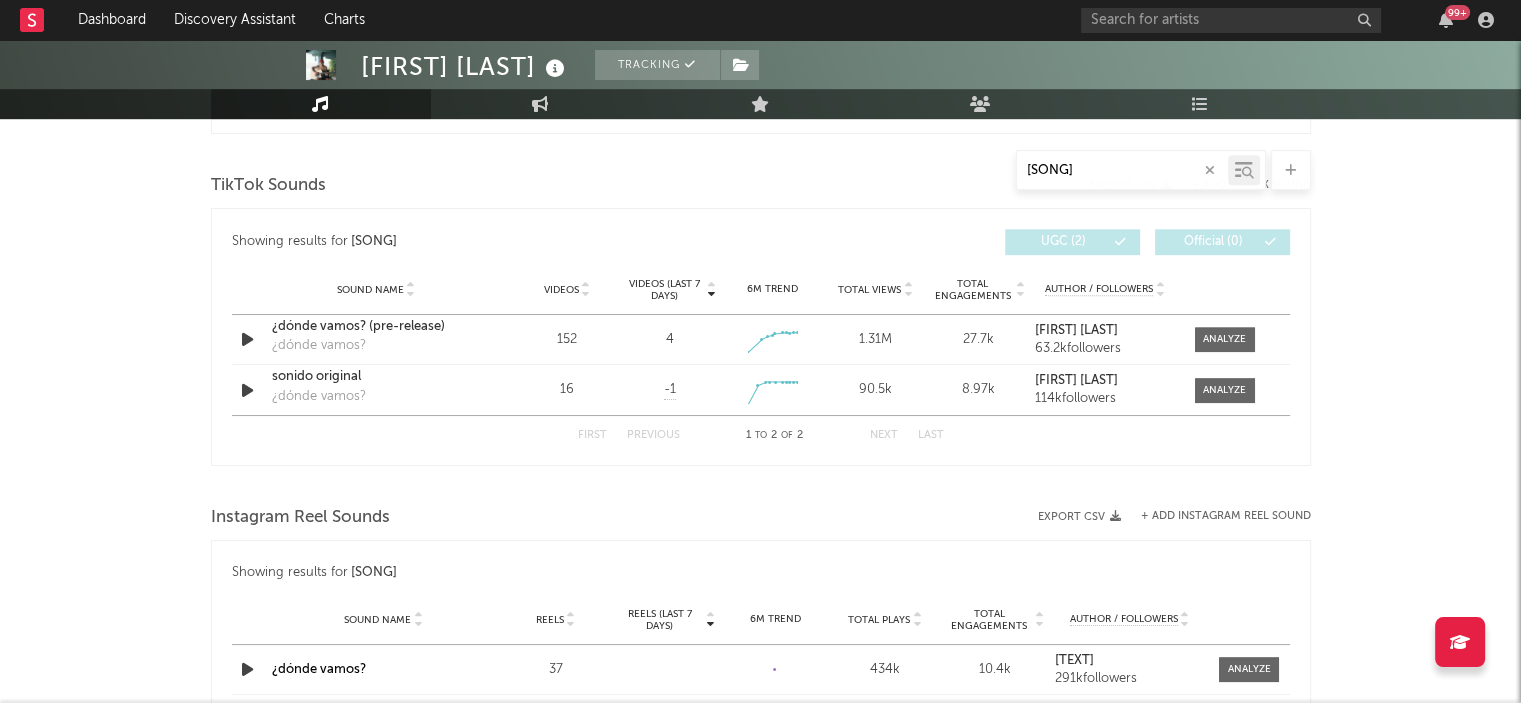 type on "[SONG]" 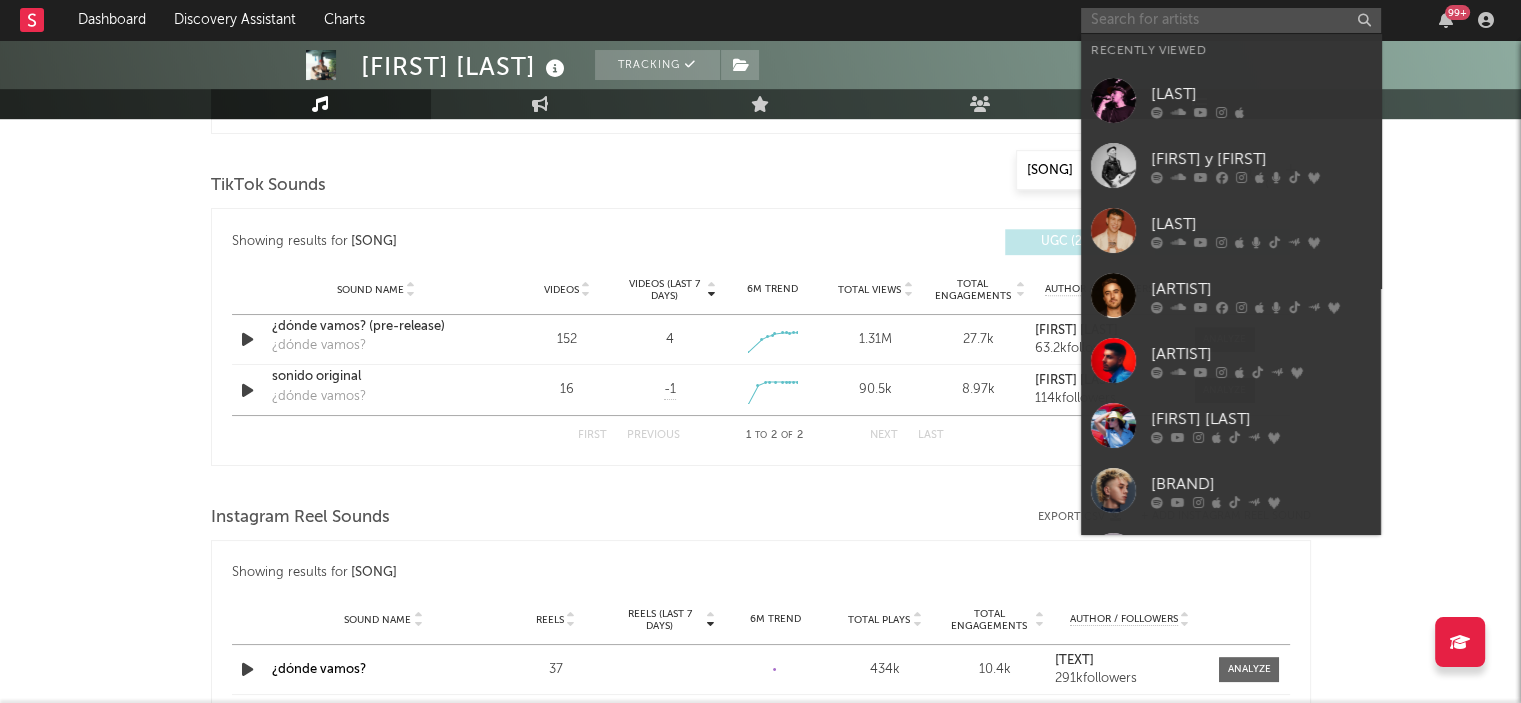 click at bounding box center [1231, 20] 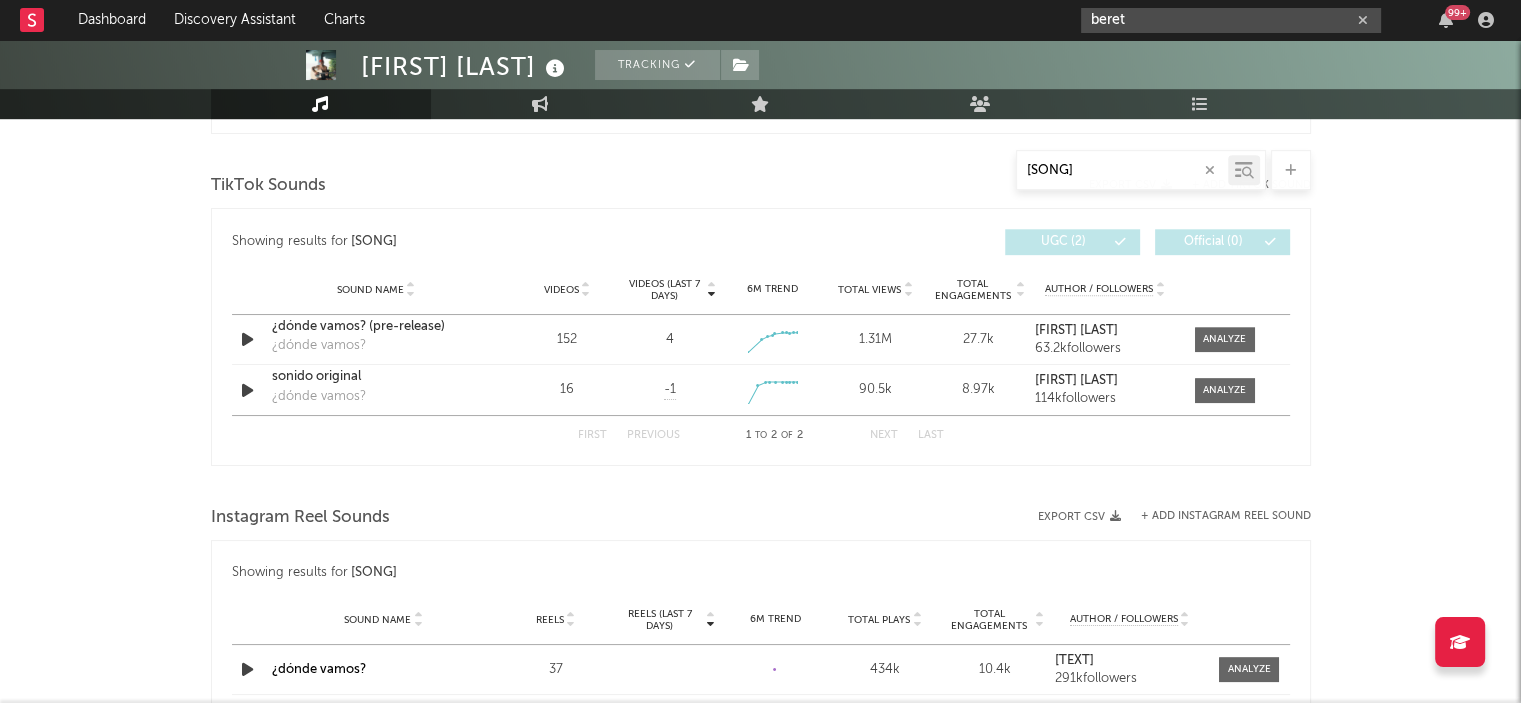 click on "beret" at bounding box center (1231, 20) 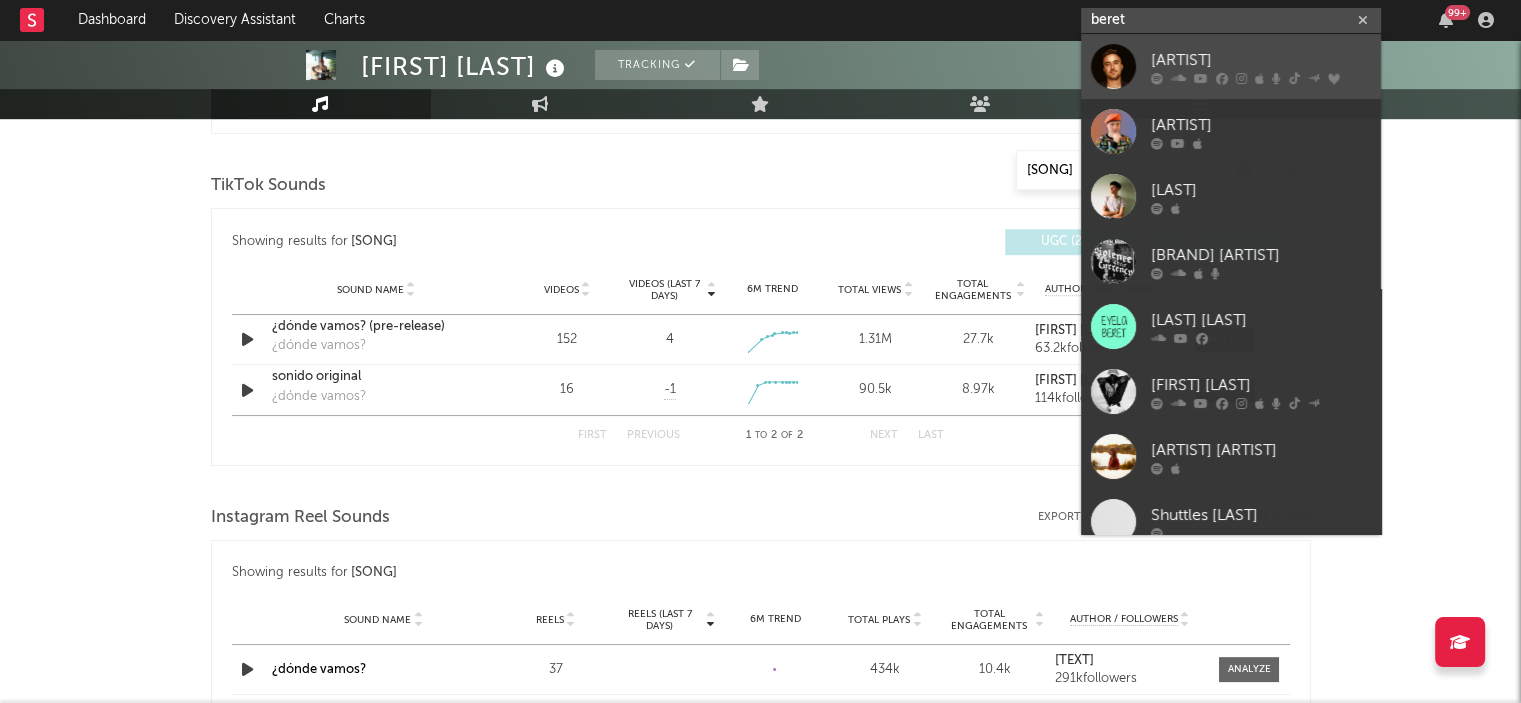 type on "beret" 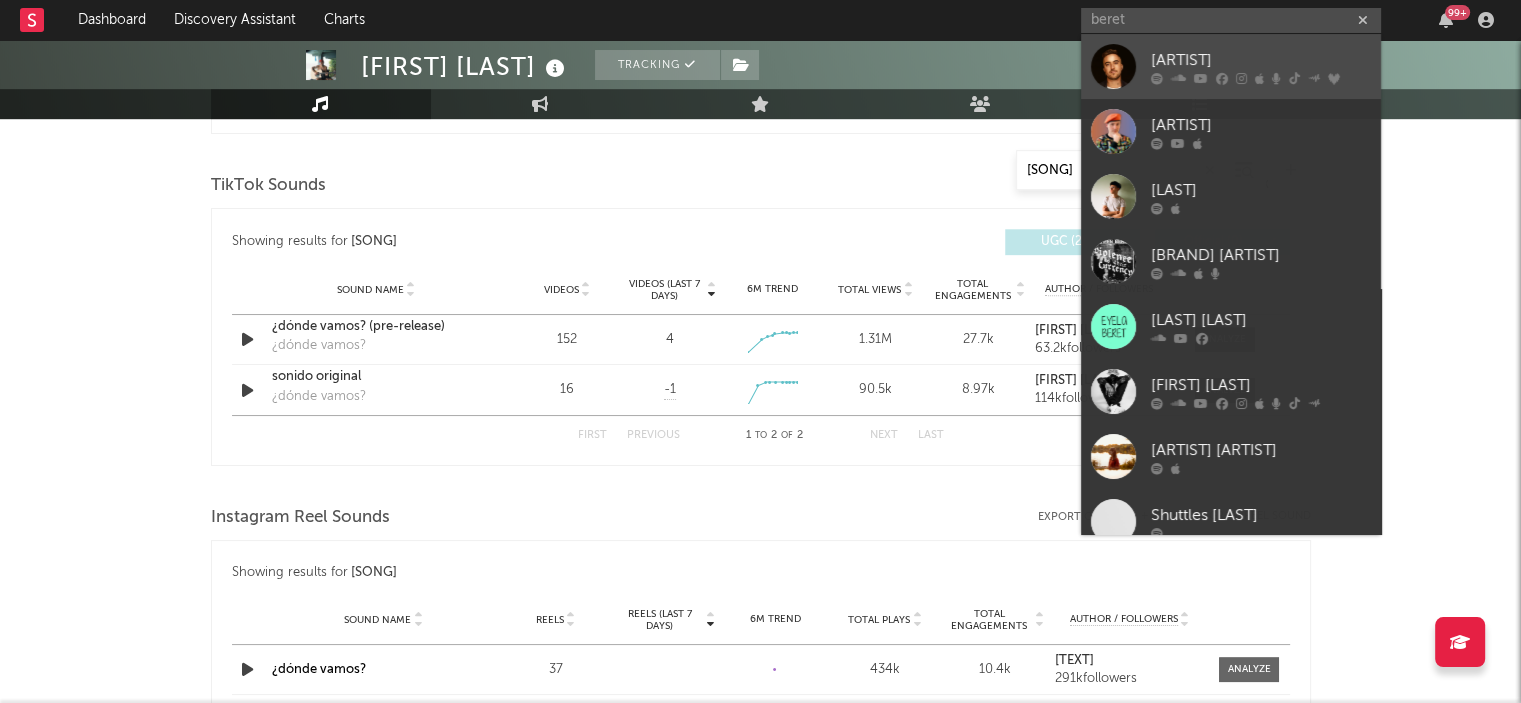 click at bounding box center [1157, 78] 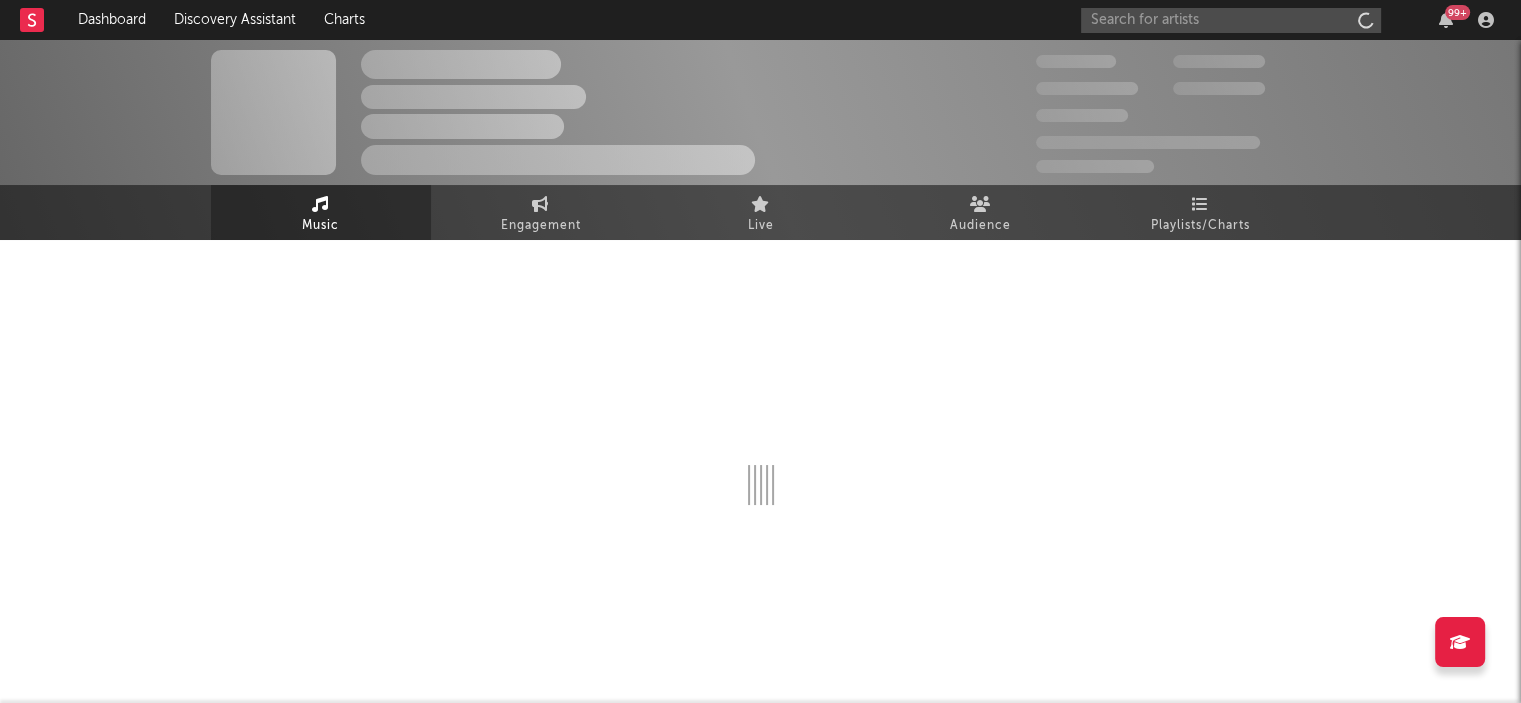 scroll, scrollTop: 0, scrollLeft: 0, axis: both 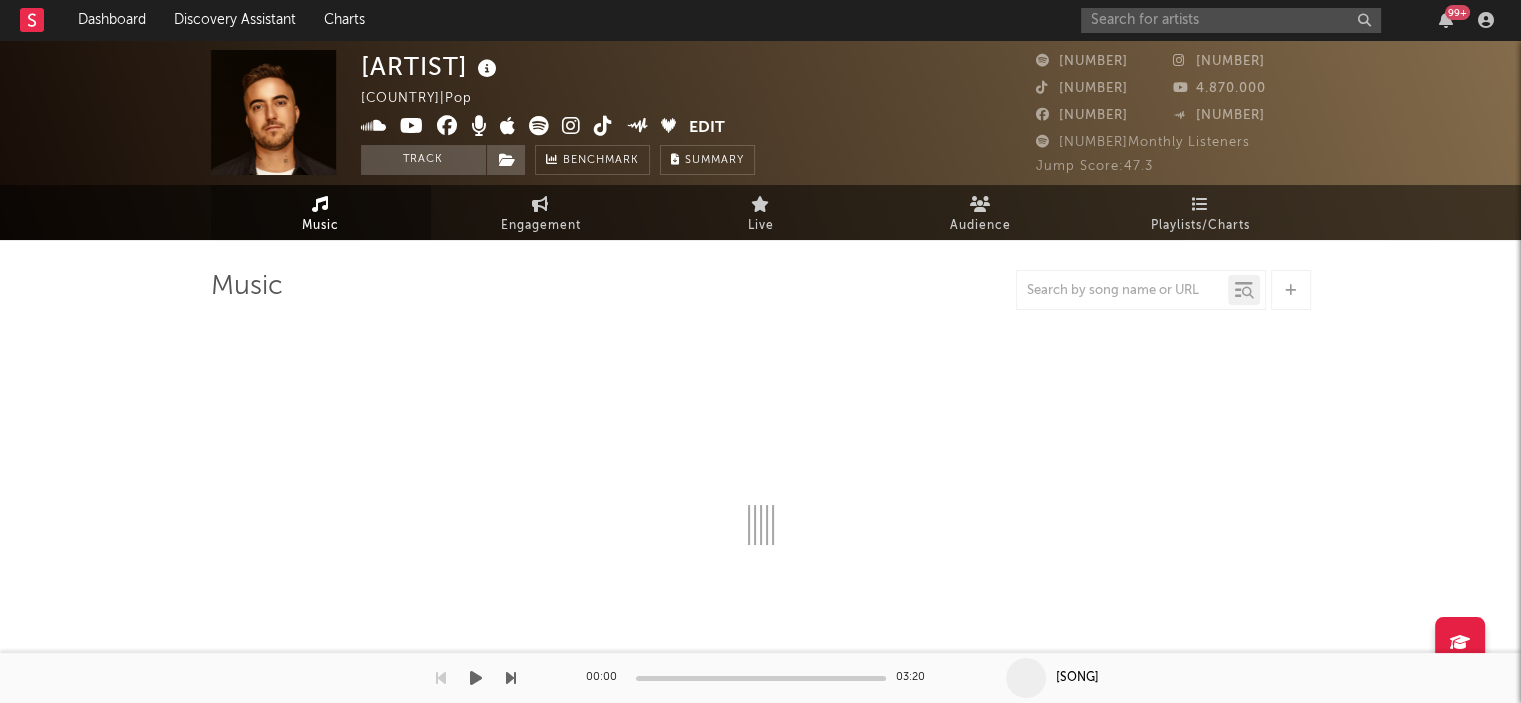 select on "6m" 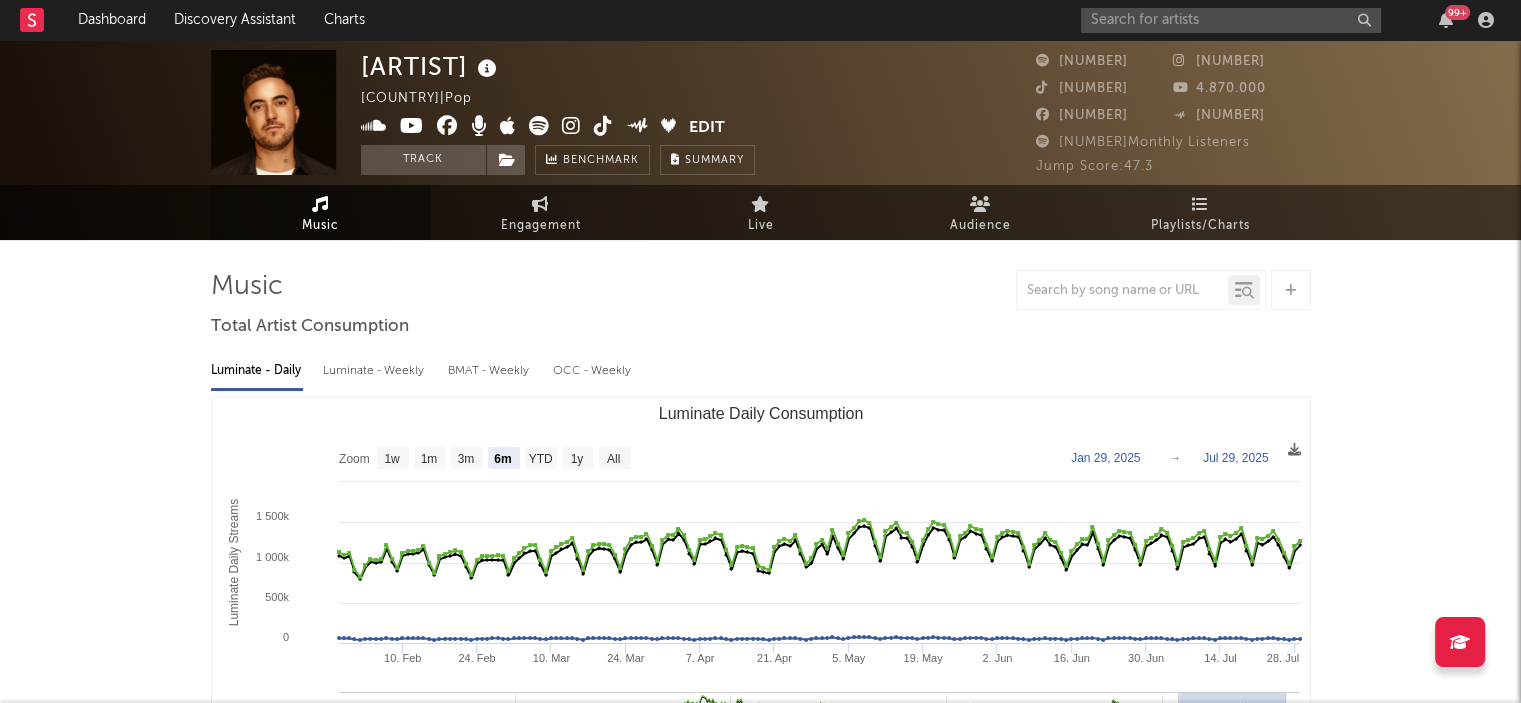 click at bounding box center (1122, 290) 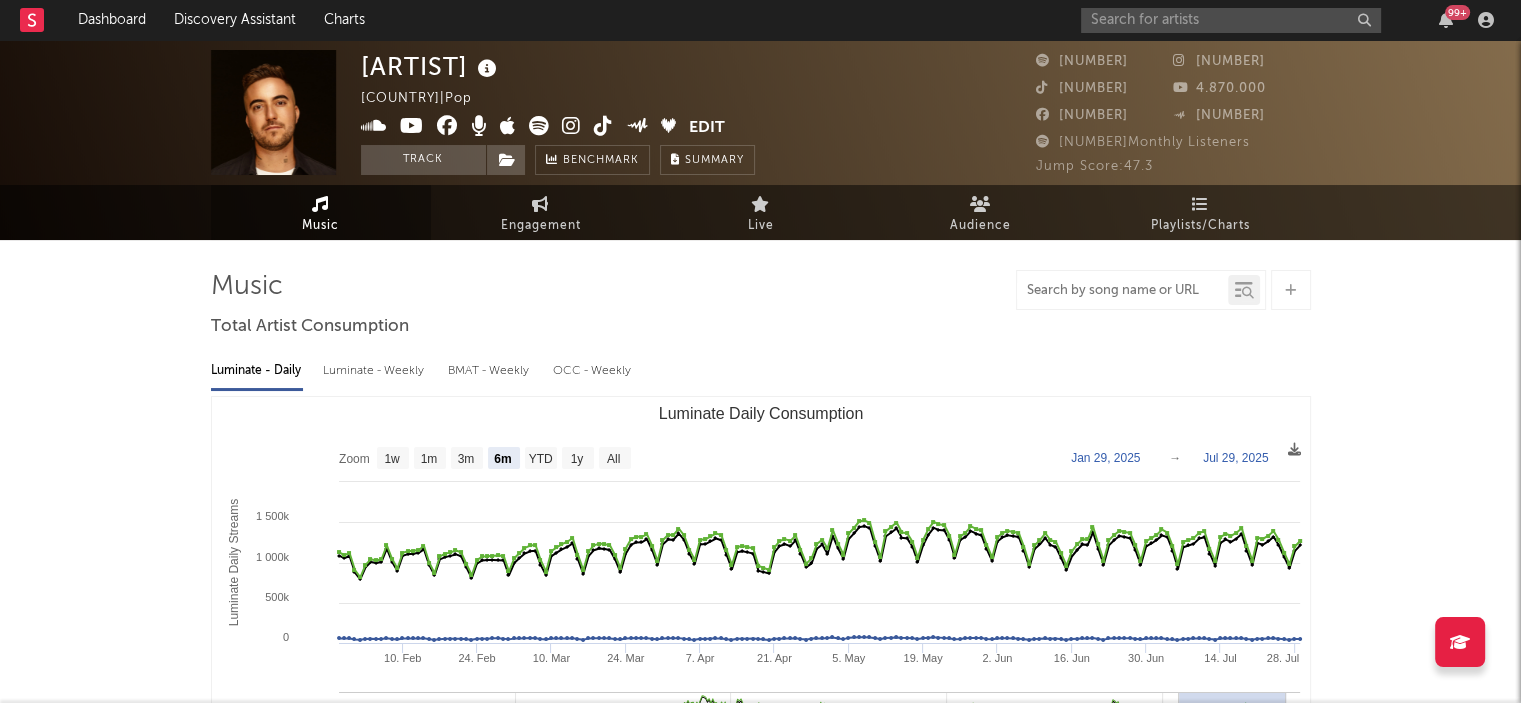 click at bounding box center (1122, 291) 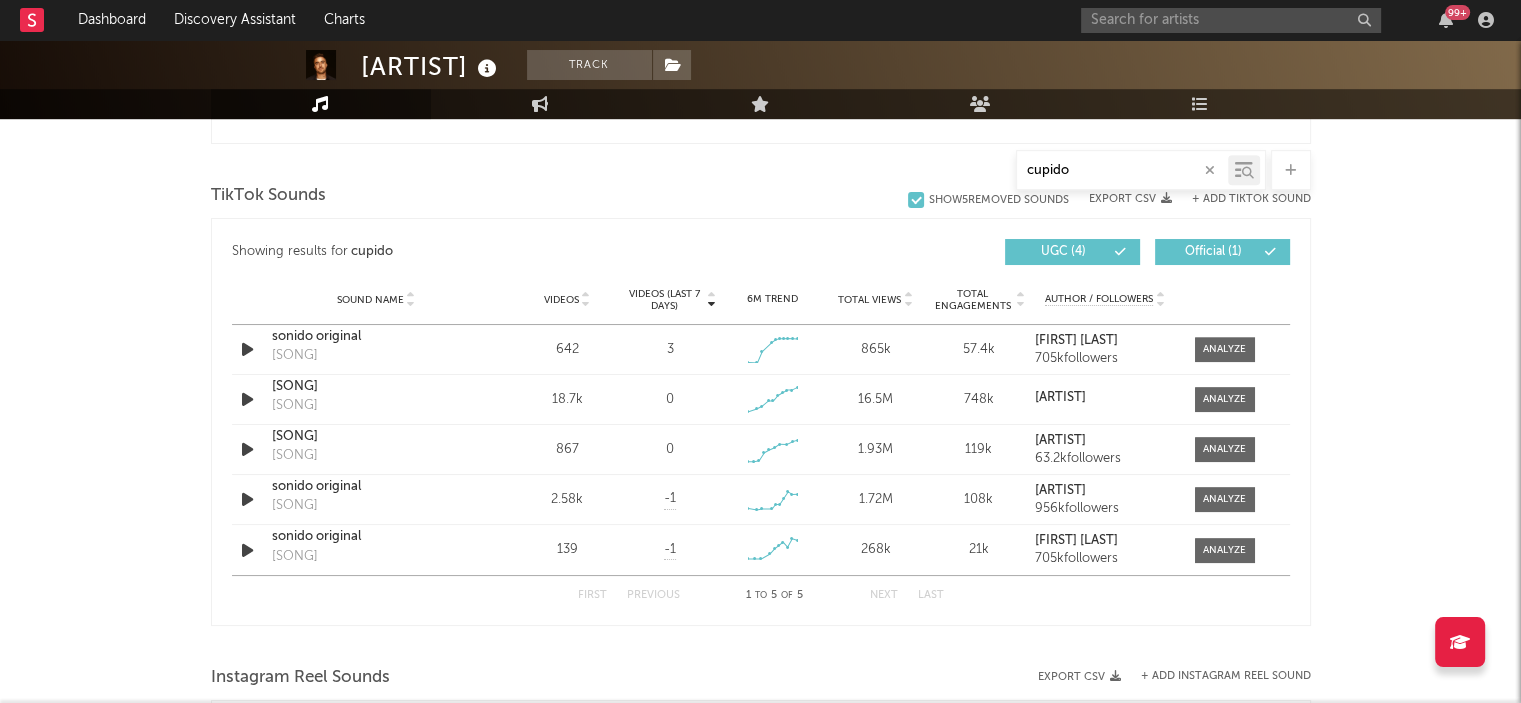 scroll, scrollTop: 984, scrollLeft: 0, axis: vertical 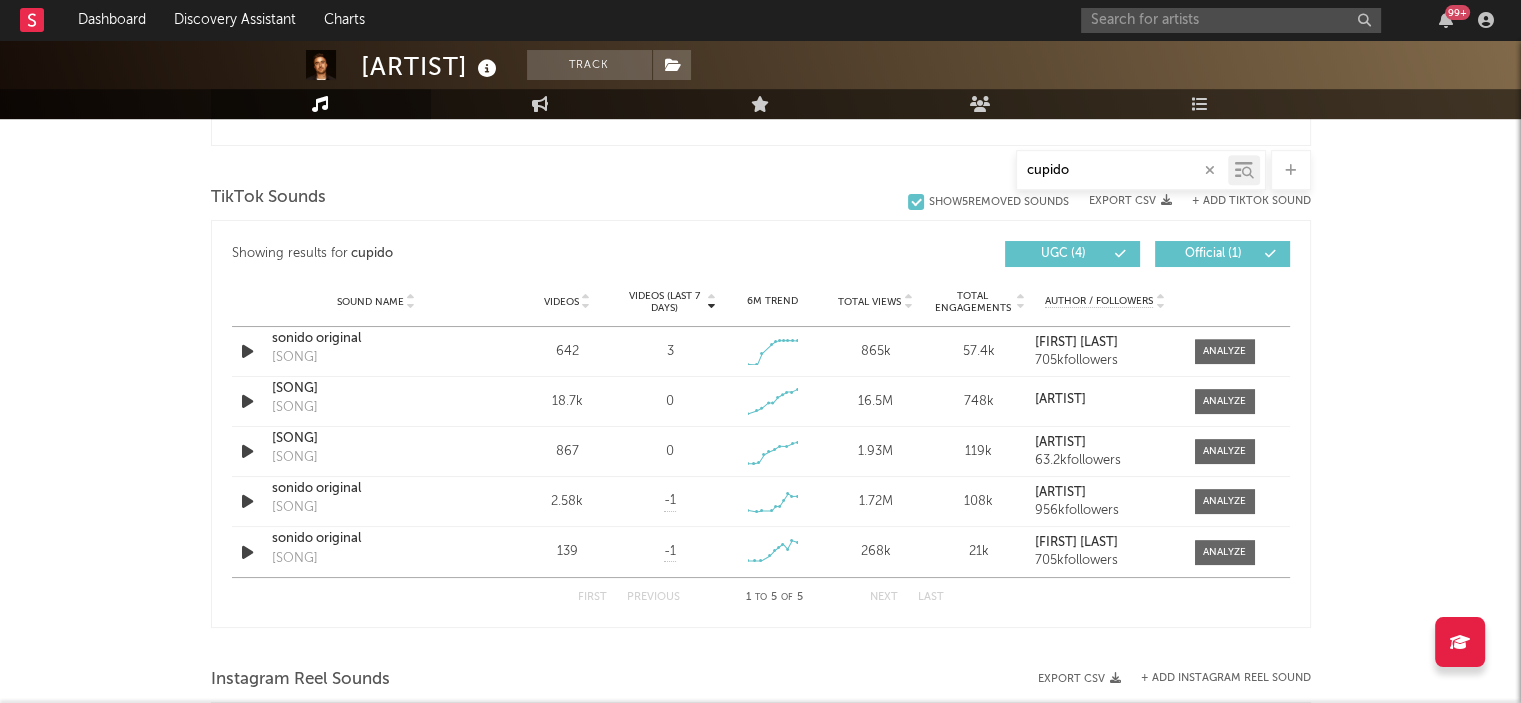 drag, startPoint x: 1095, startPoint y: 167, endPoint x: 976, endPoint y: 192, distance: 121.597694 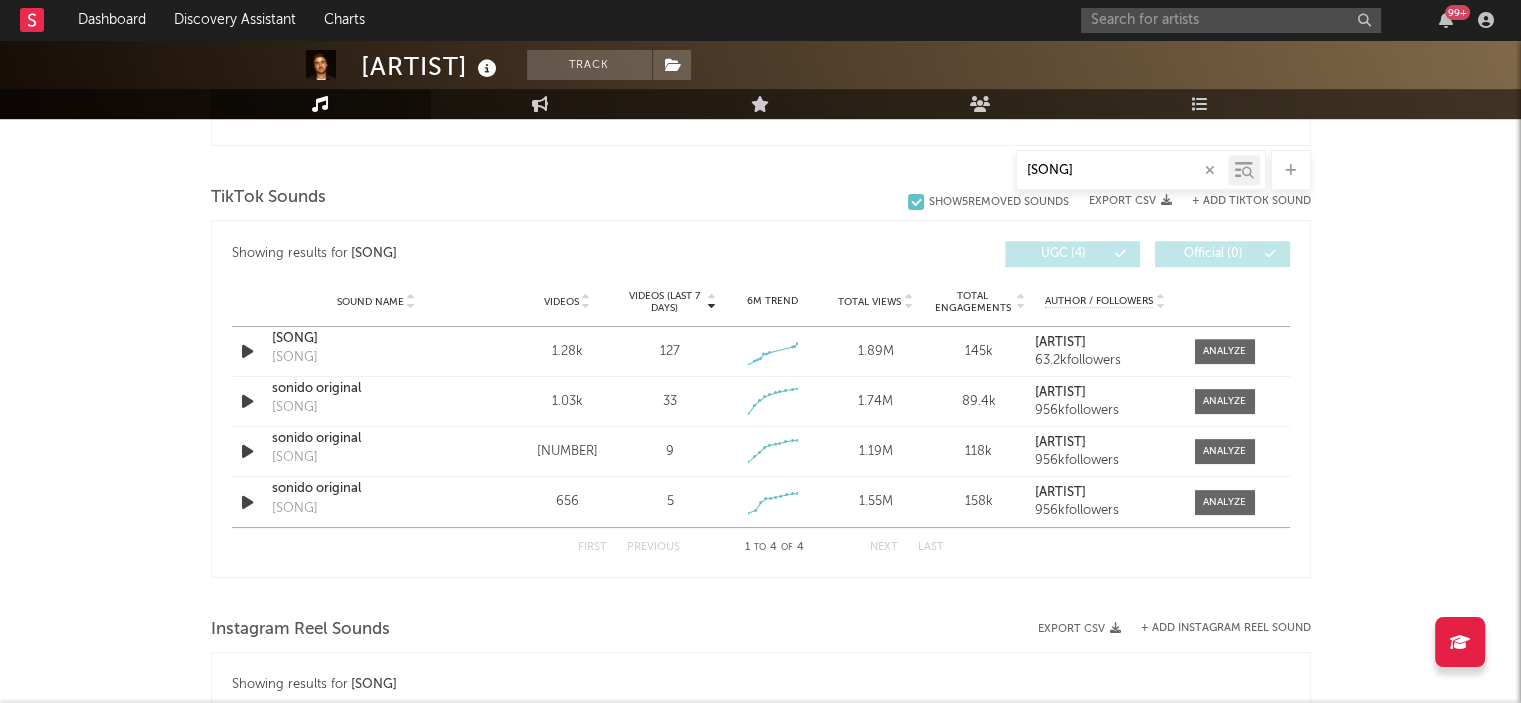 click on "[SONG]" at bounding box center (1141, 170) 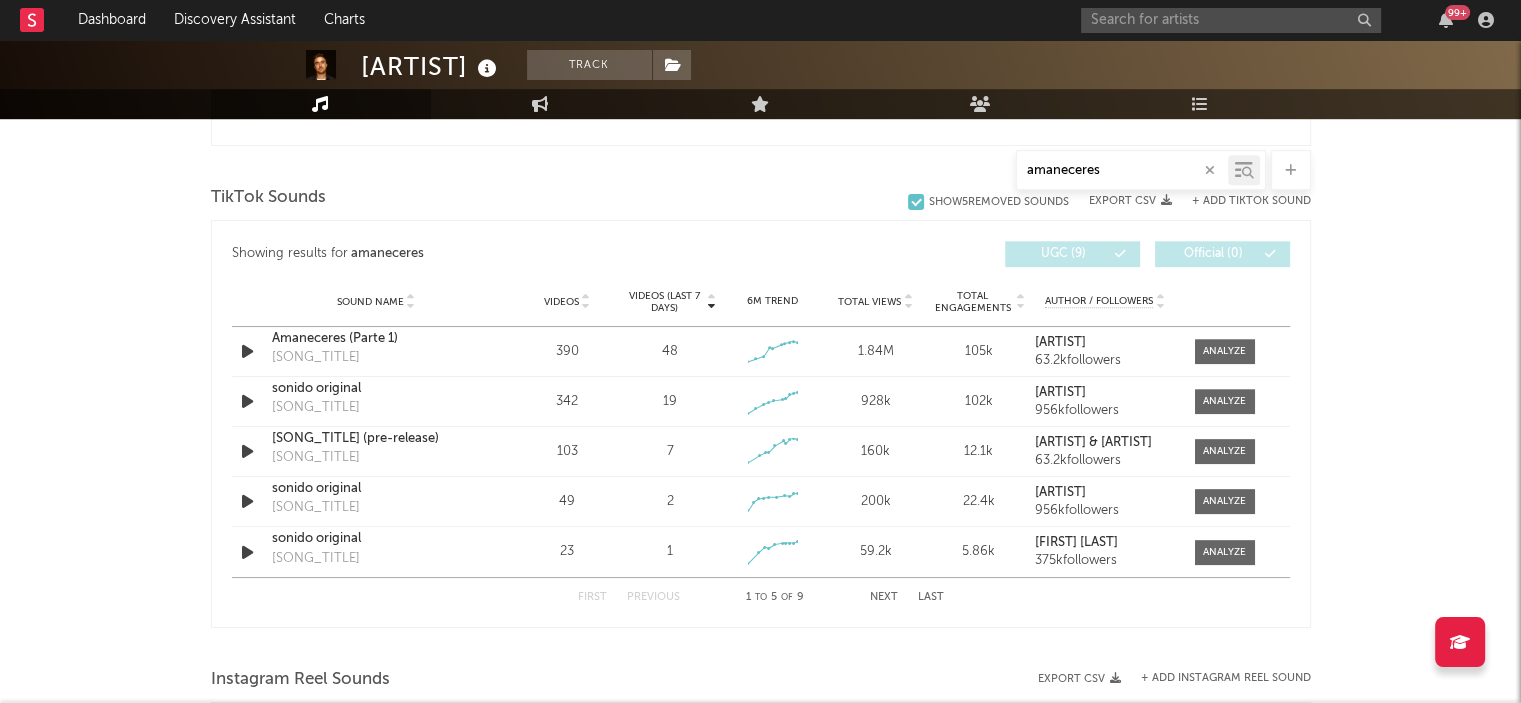 click on "Next" at bounding box center (884, 597) 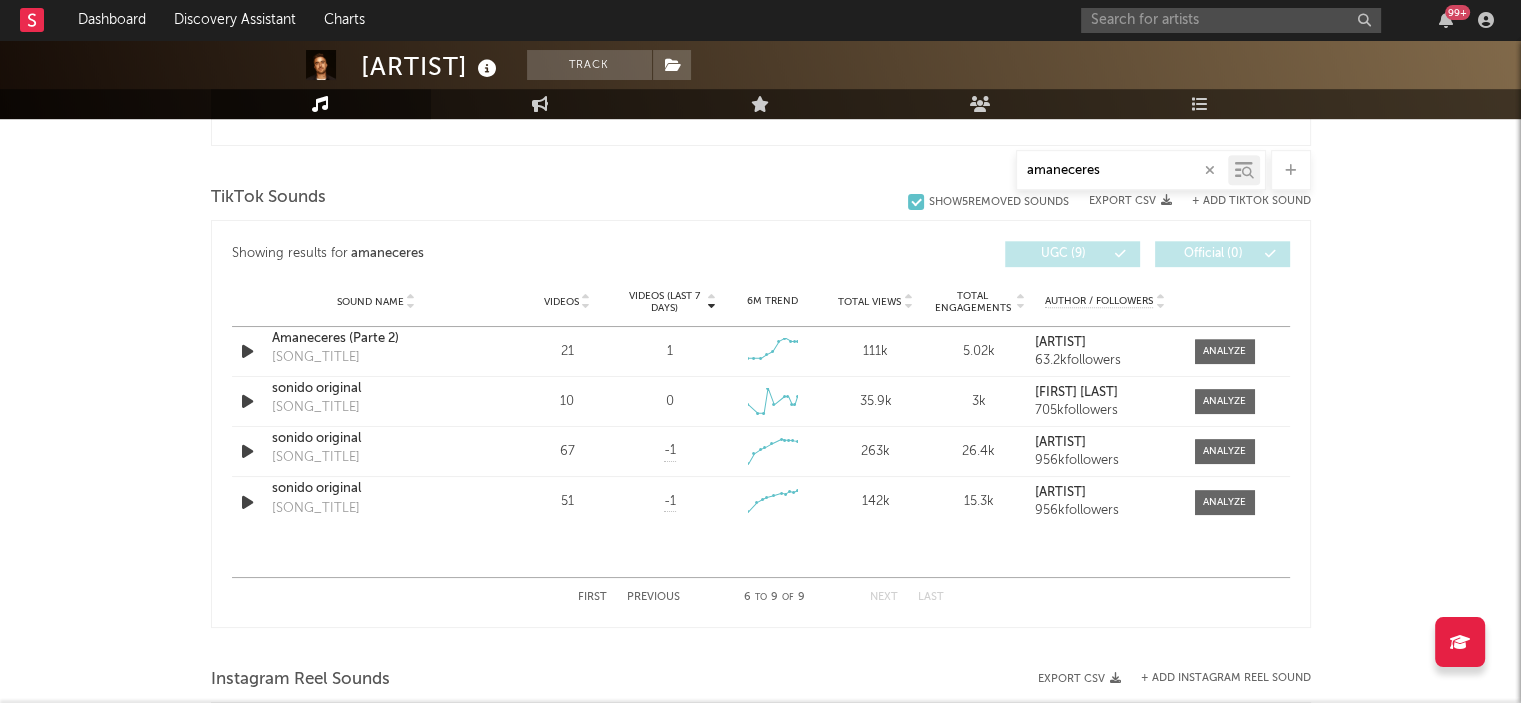 type on "amaneceres" 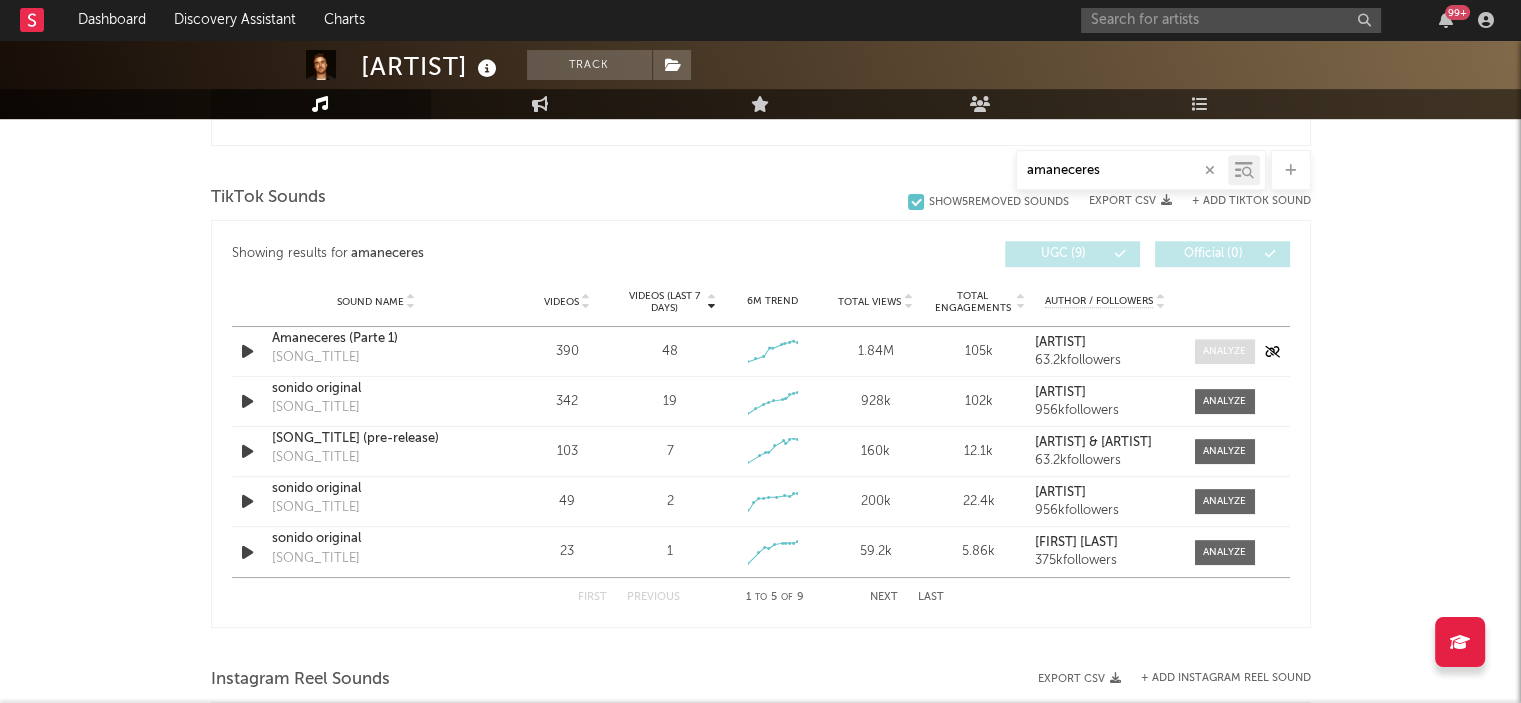 click at bounding box center (1224, 351) 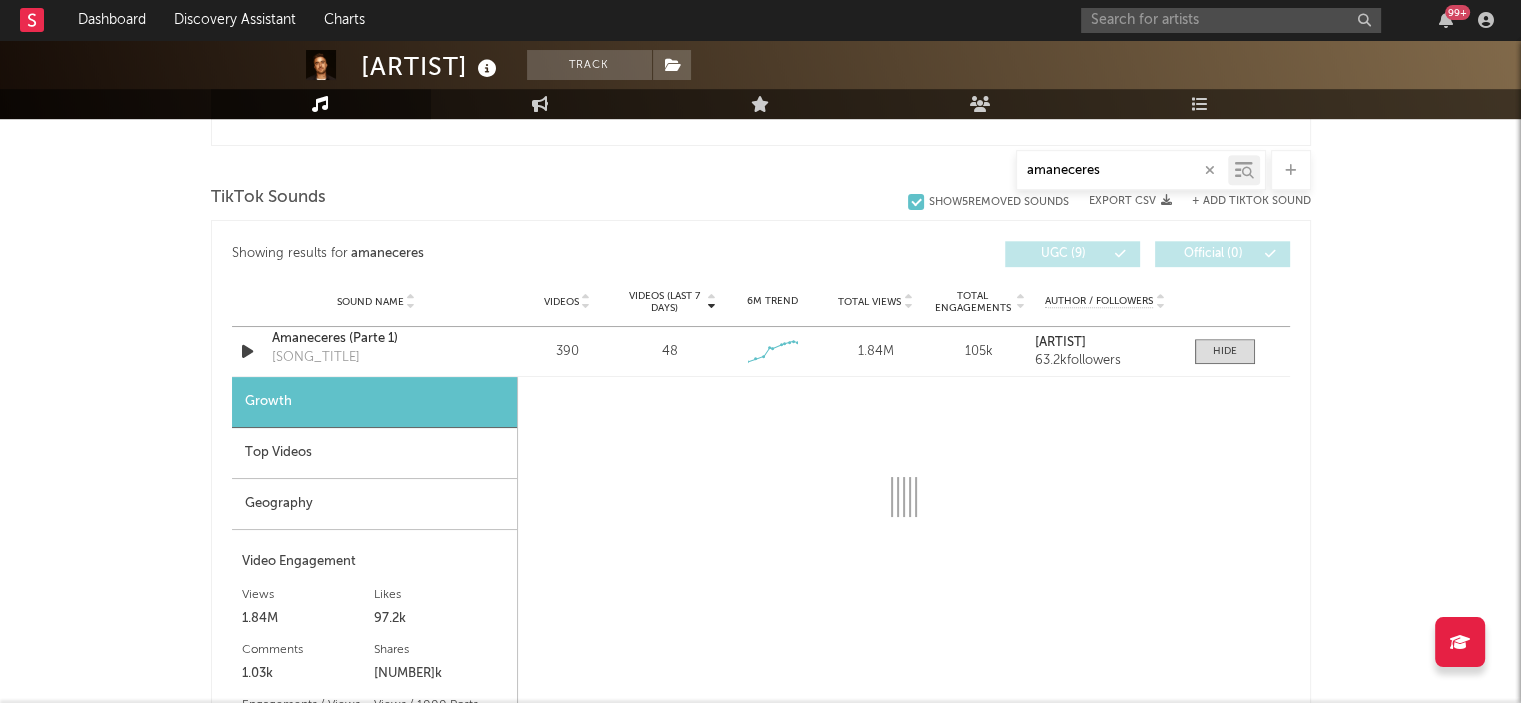 select on "1w" 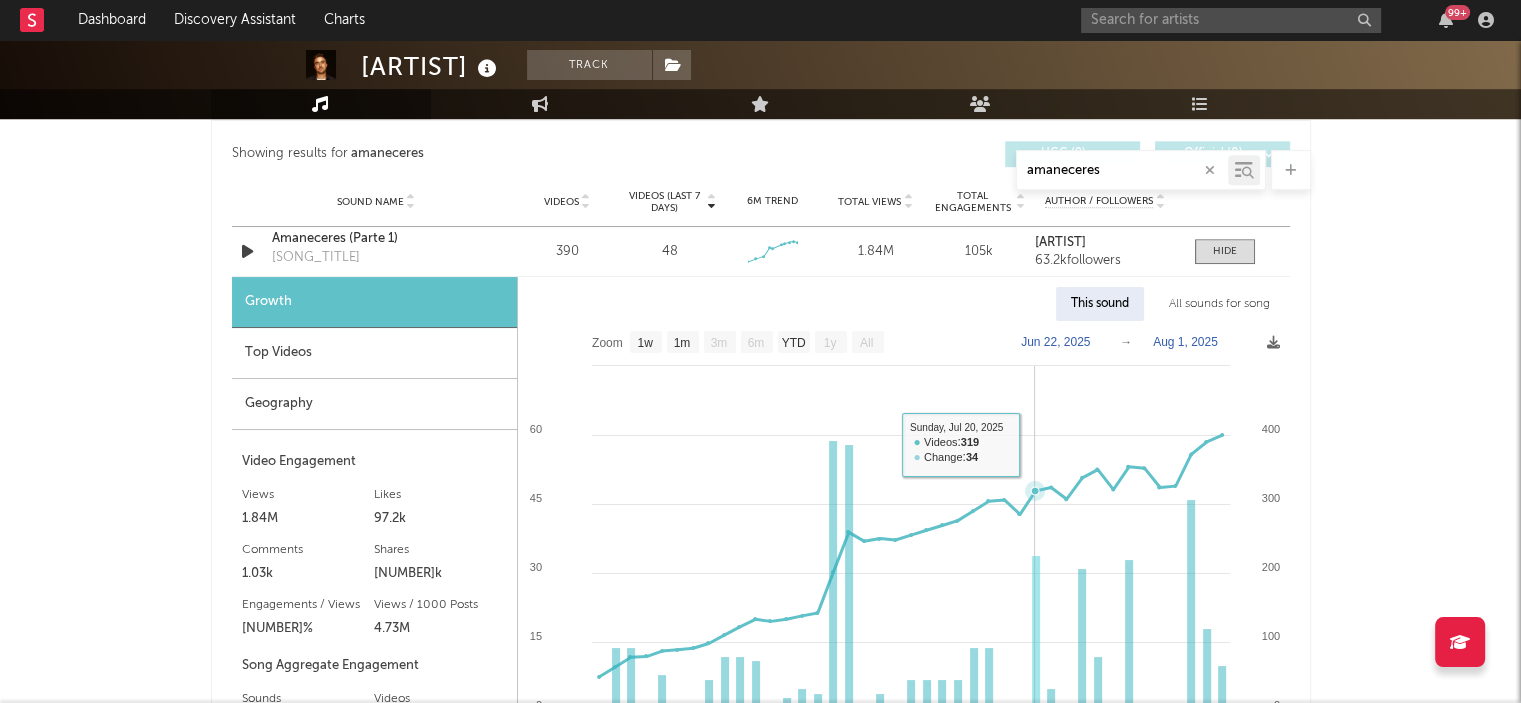 scroll, scrollTop: 1084, scrollLeft: 0, axis: vertical 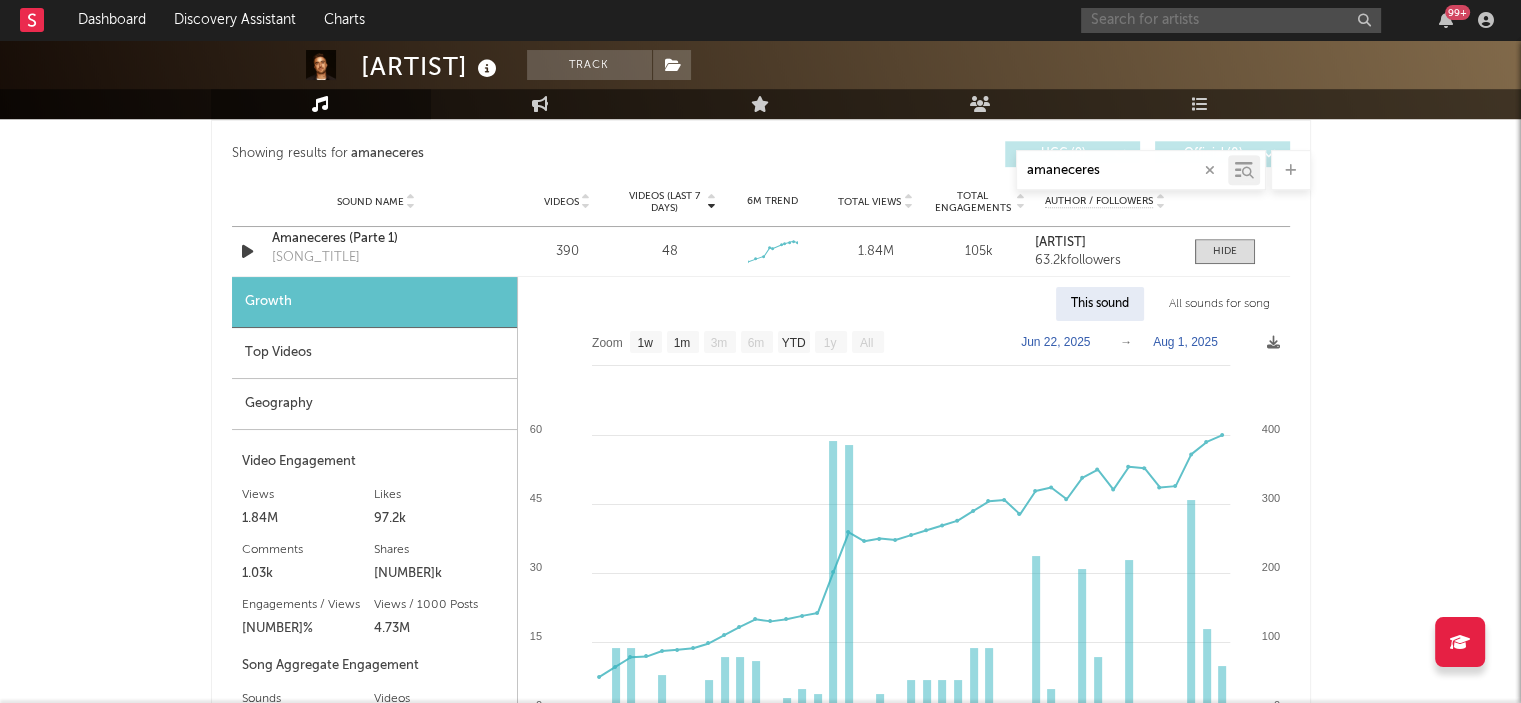 click at bounding box center (1231, 20) 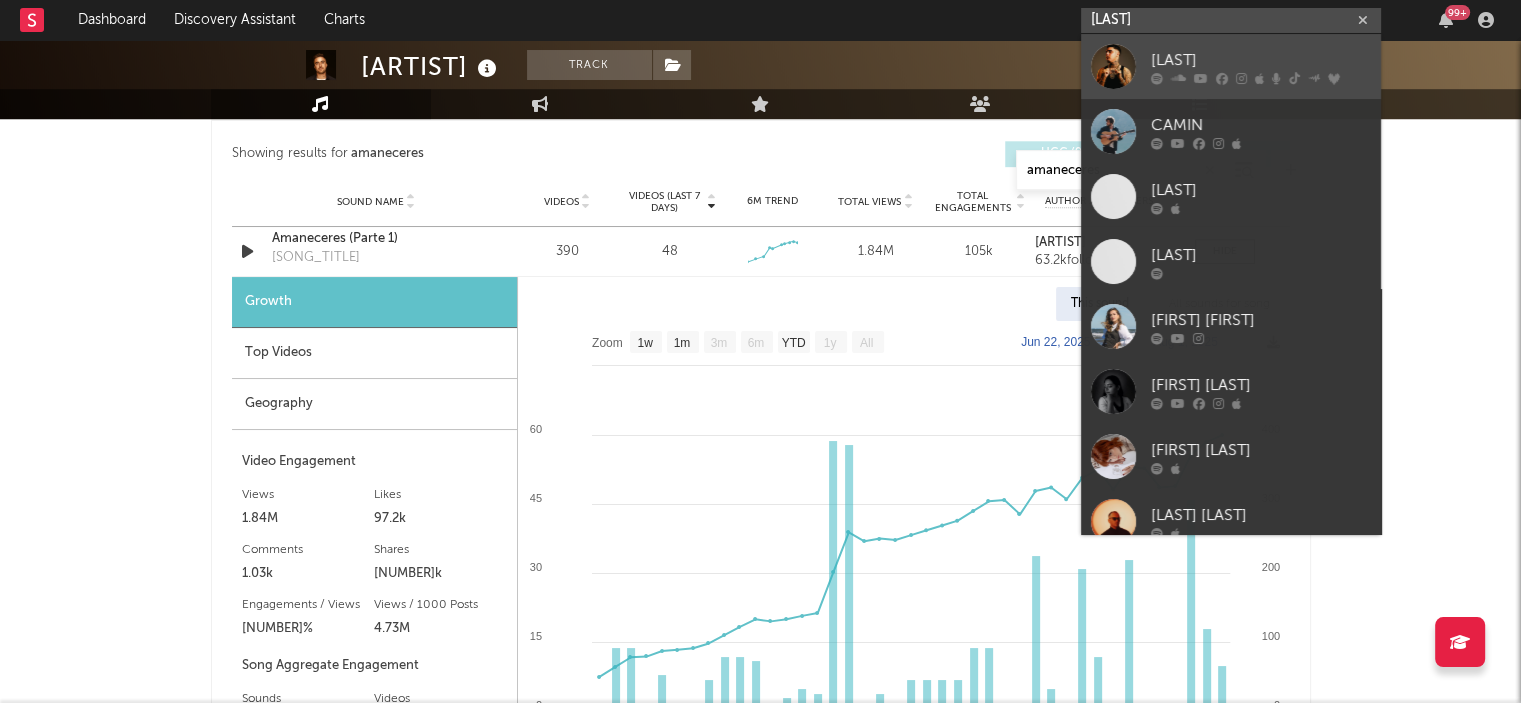 type on "[LAST]" 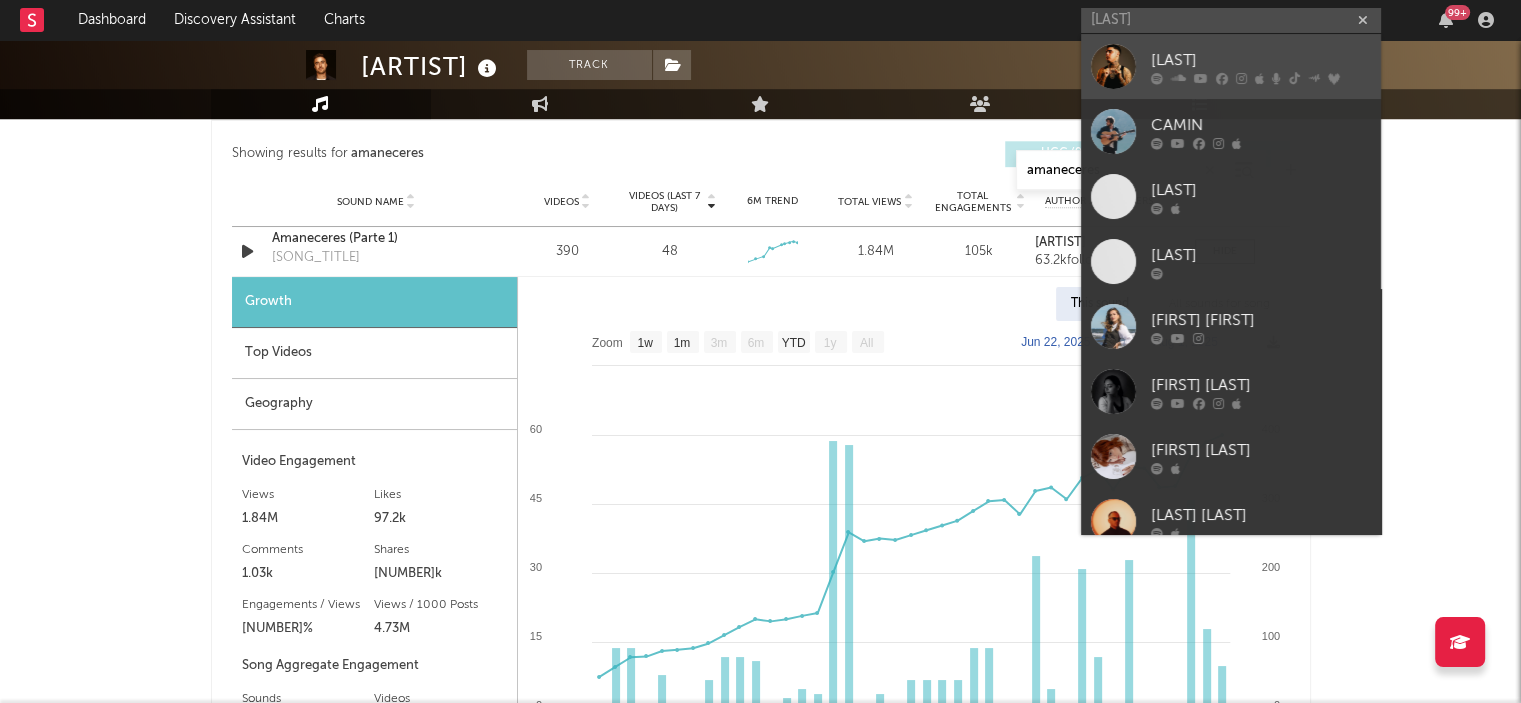 click on "[LAST]" at bounding box center (1261, 60) 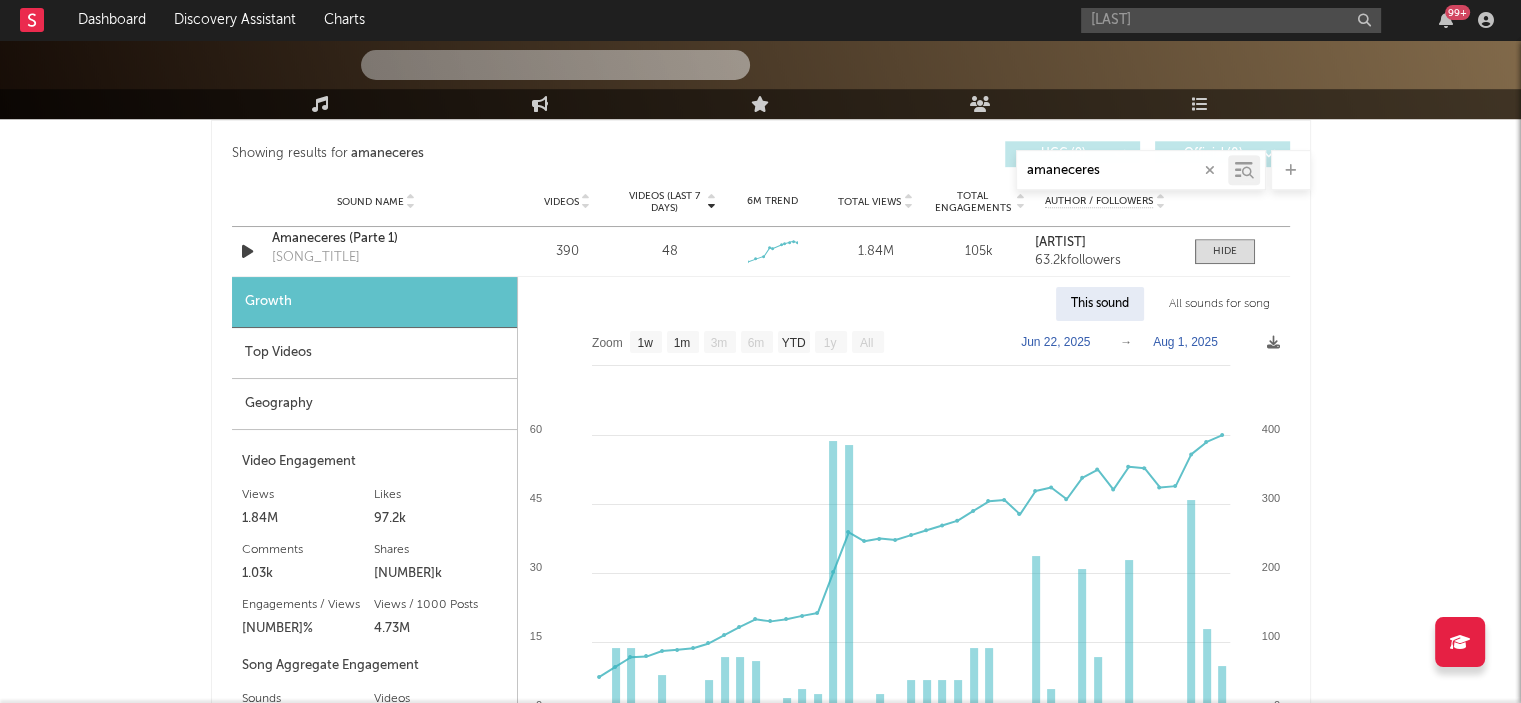 type 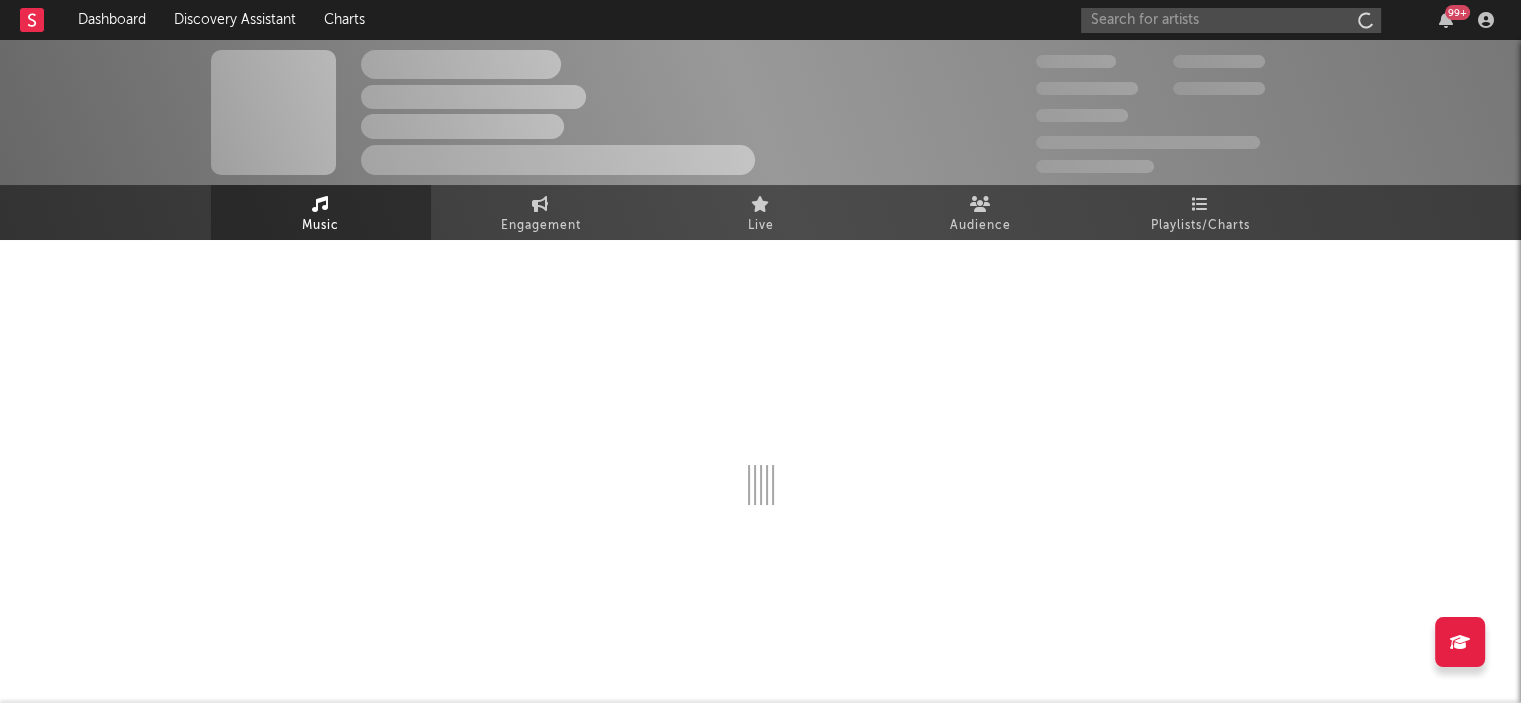 scroll, scrollTop: 0, scrollLeft: 0, axis: both 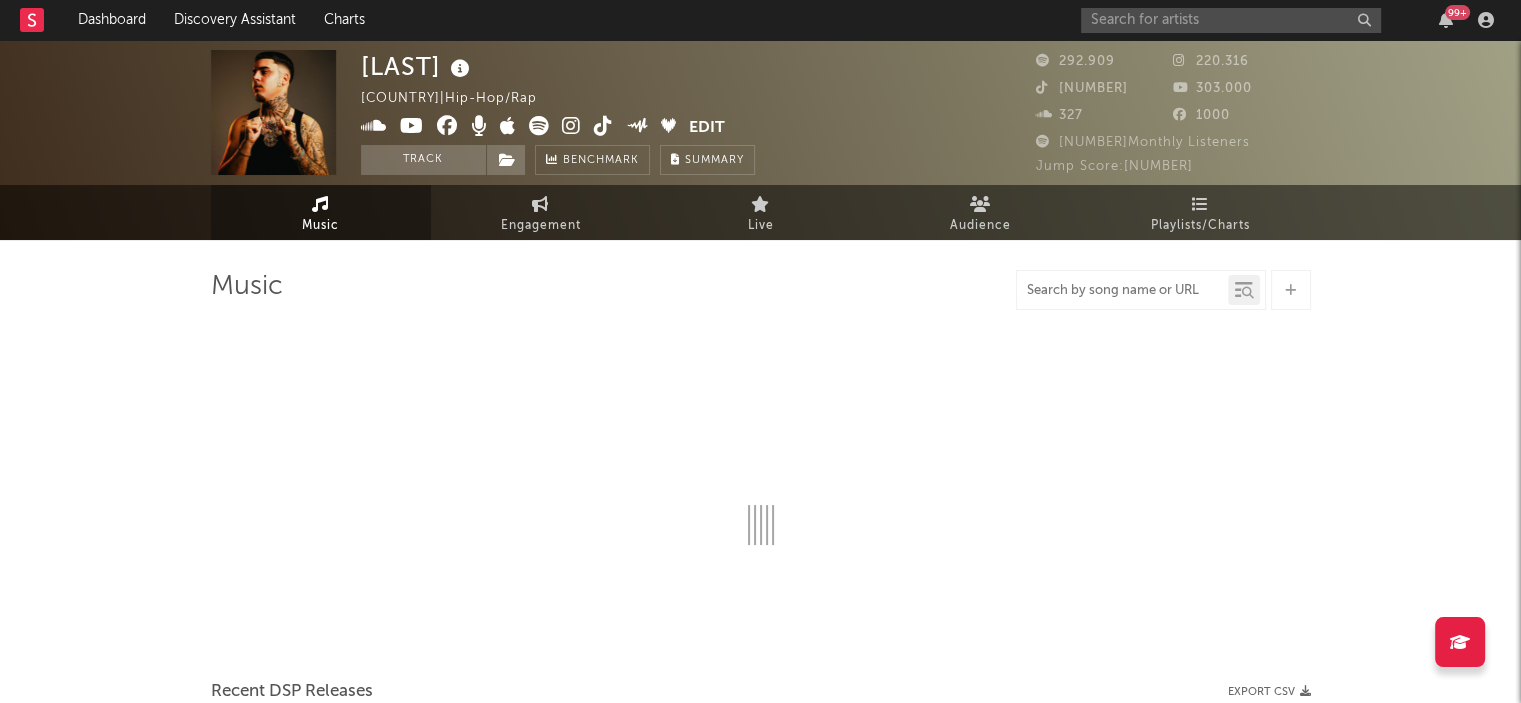 click at bounding box center (1122, 291) 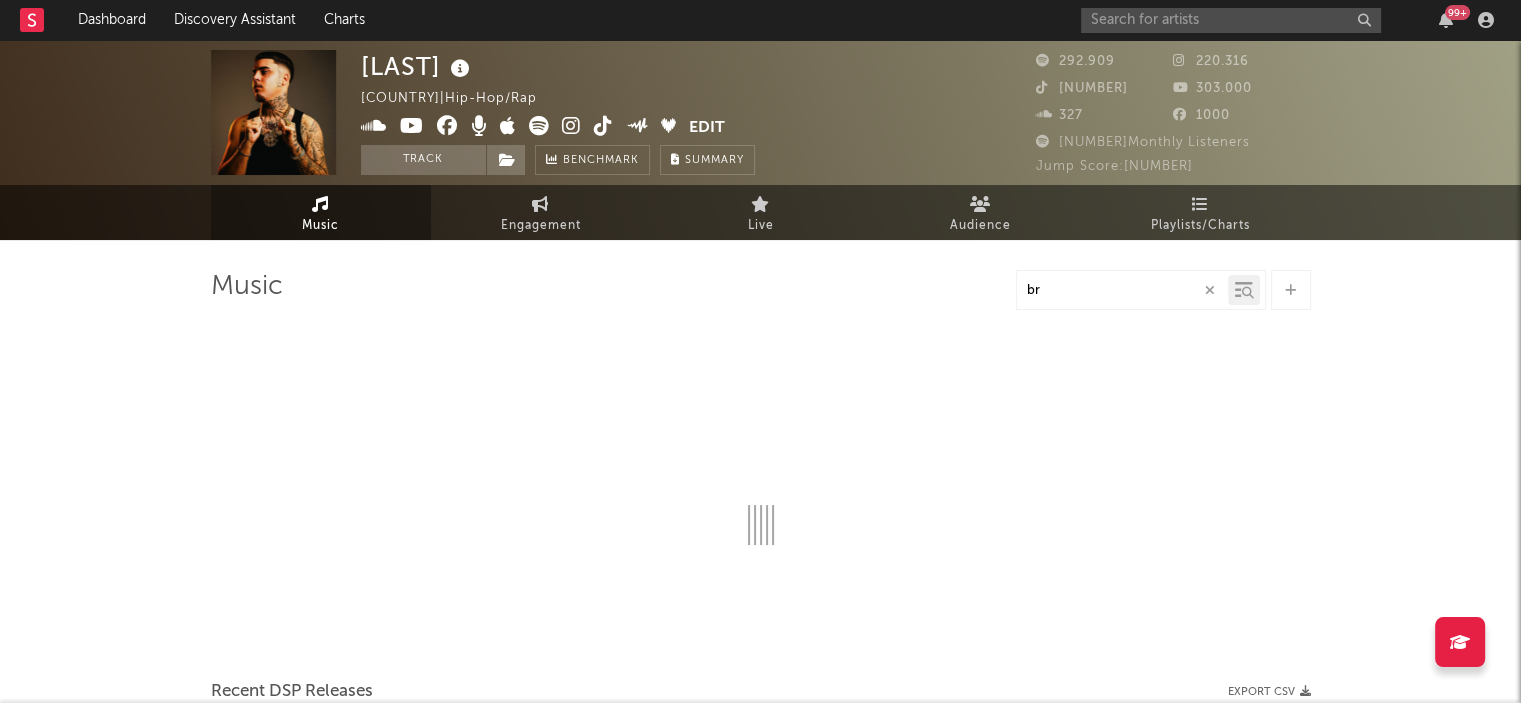 type on "bra" 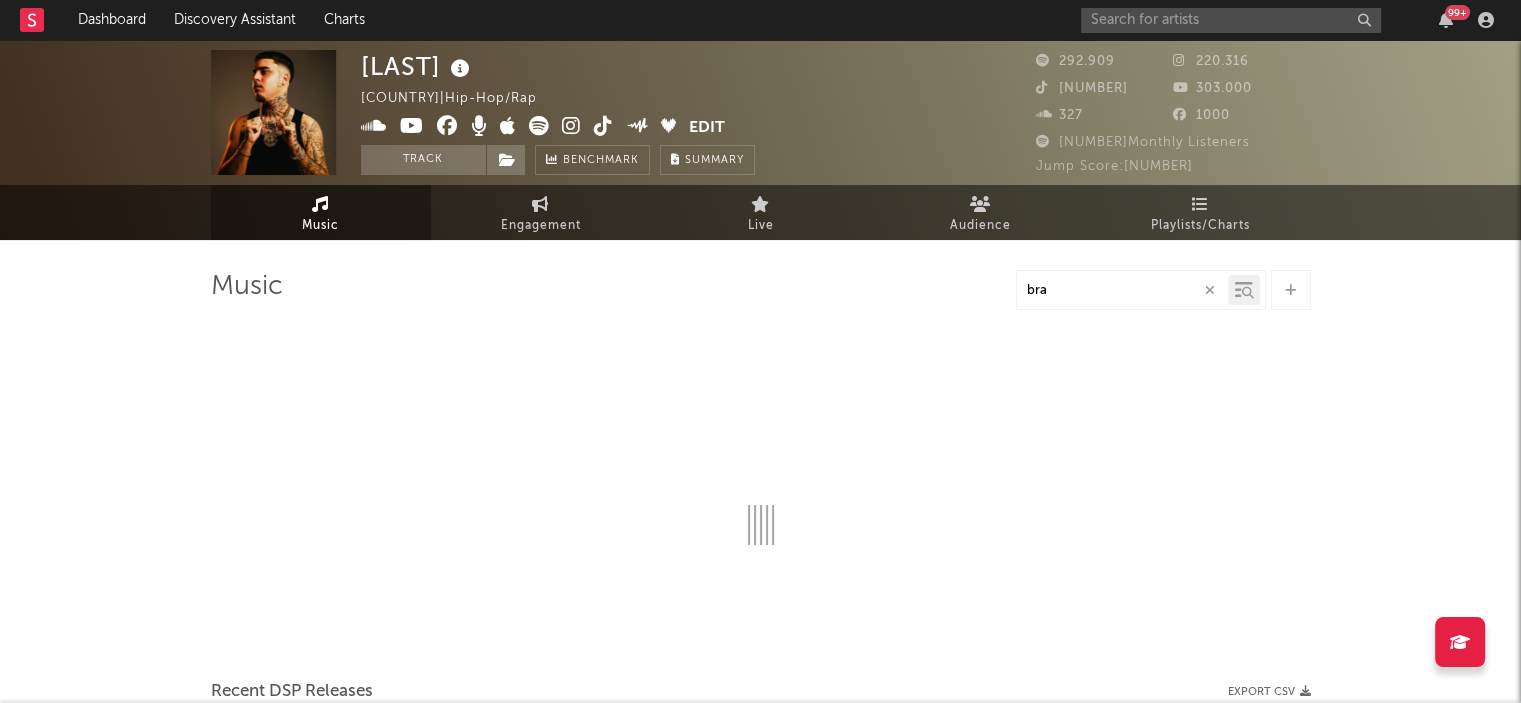 select on "6m" 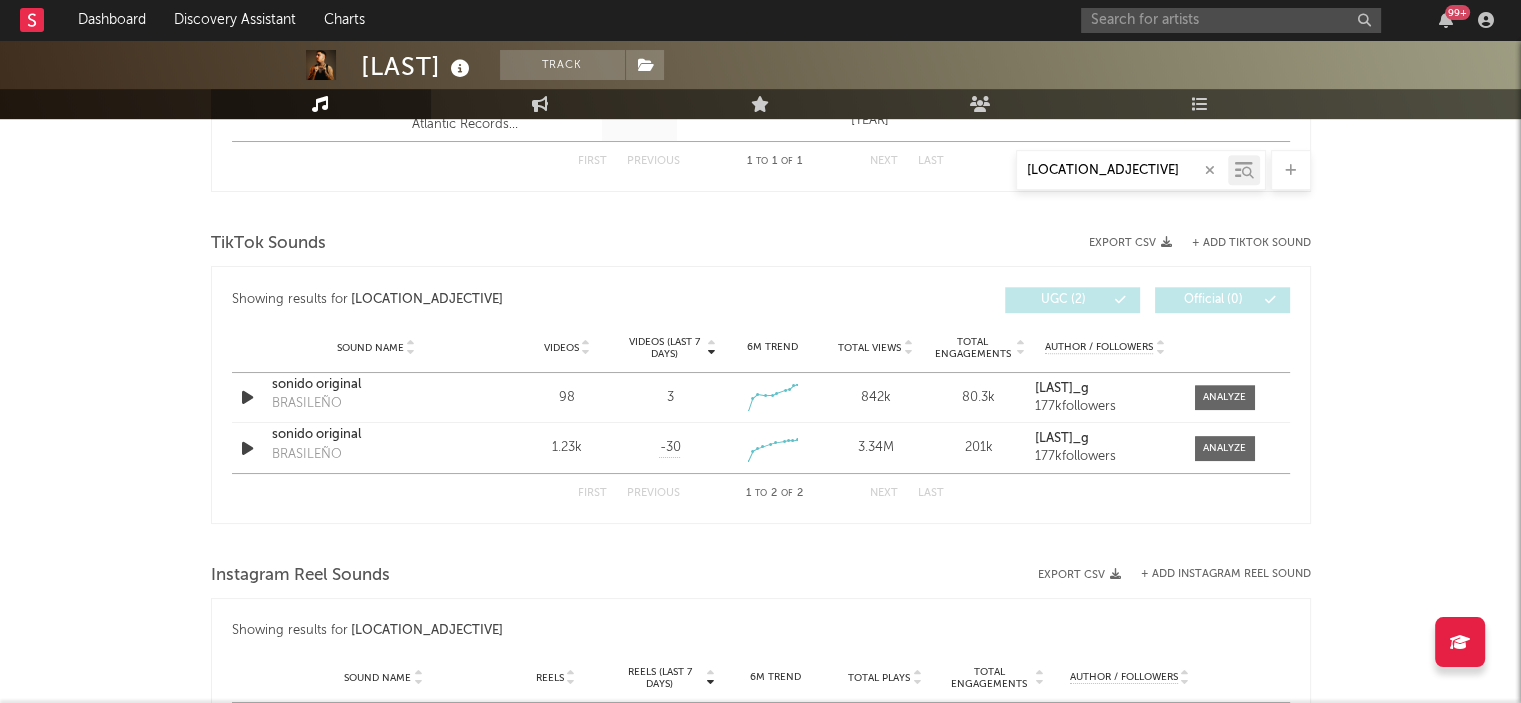 scroll, scrollTop: 960, scrollLeft: 0, axis: vertical 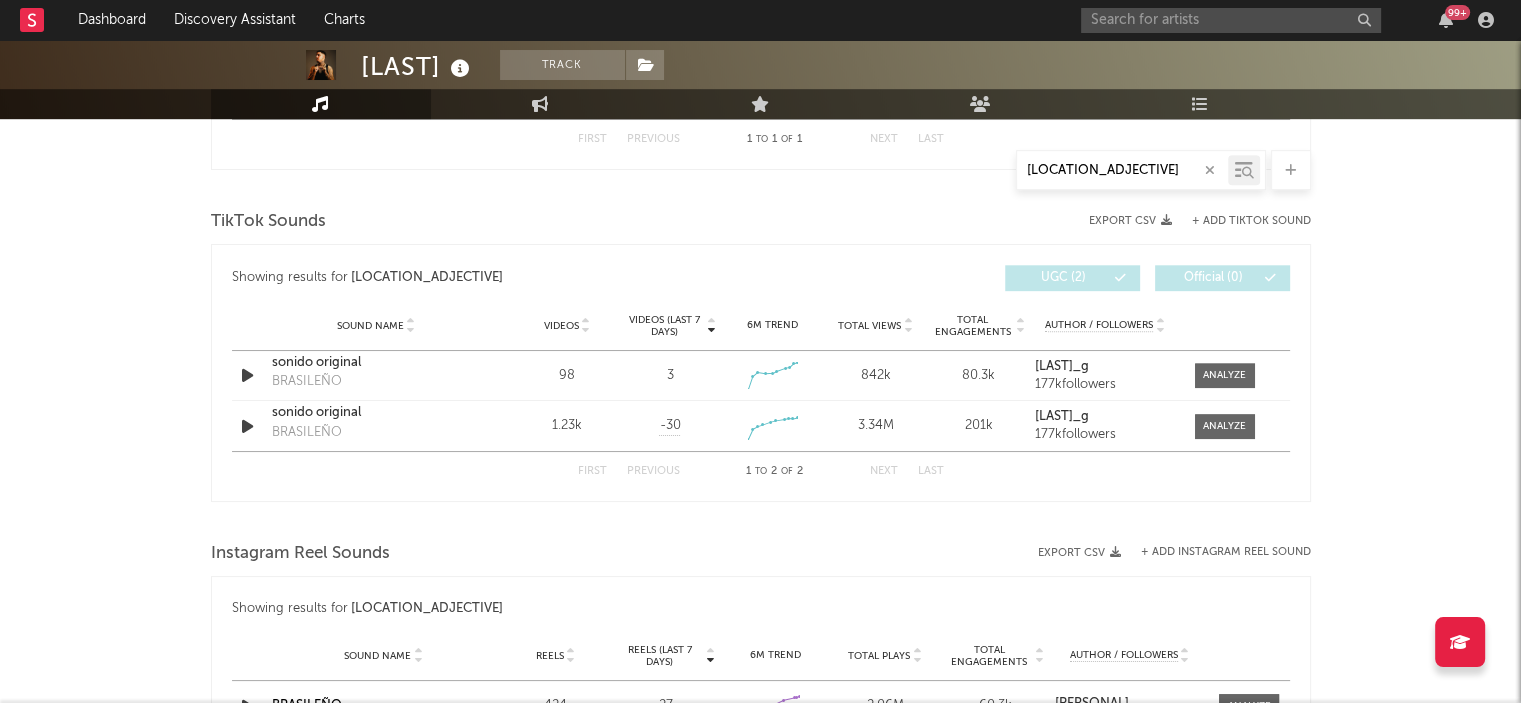 type on "[LOCATION_ADJECTIVE]" 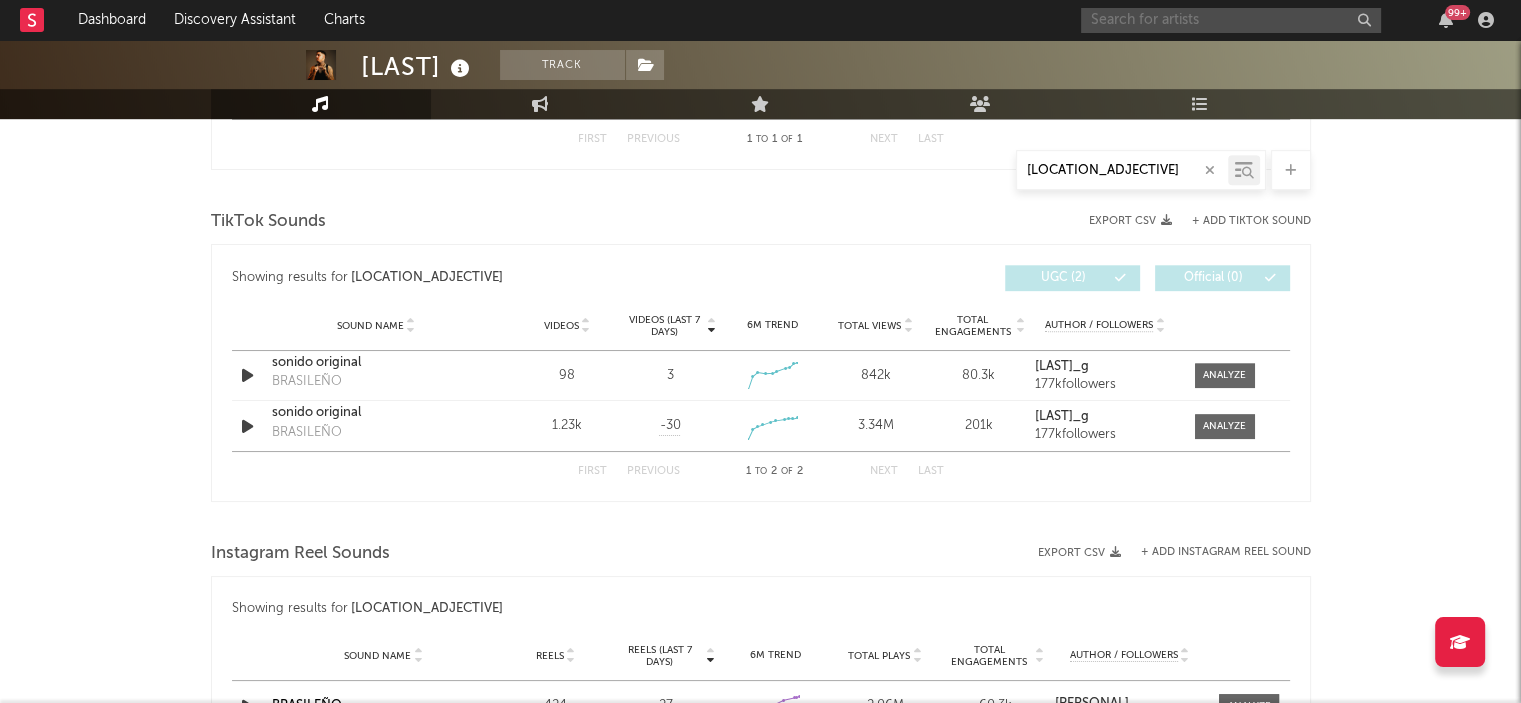 click at bounding box center (1231, 20) 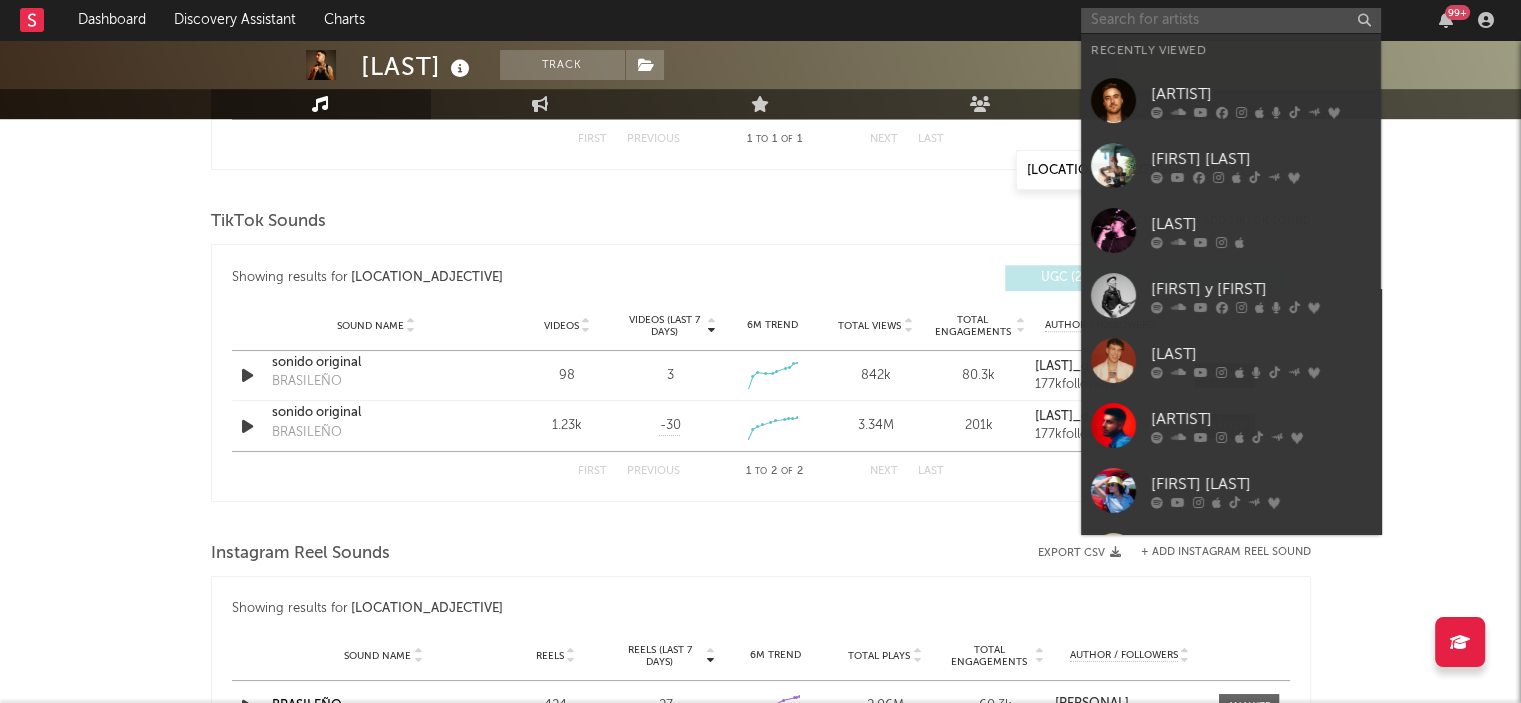 type on "f" 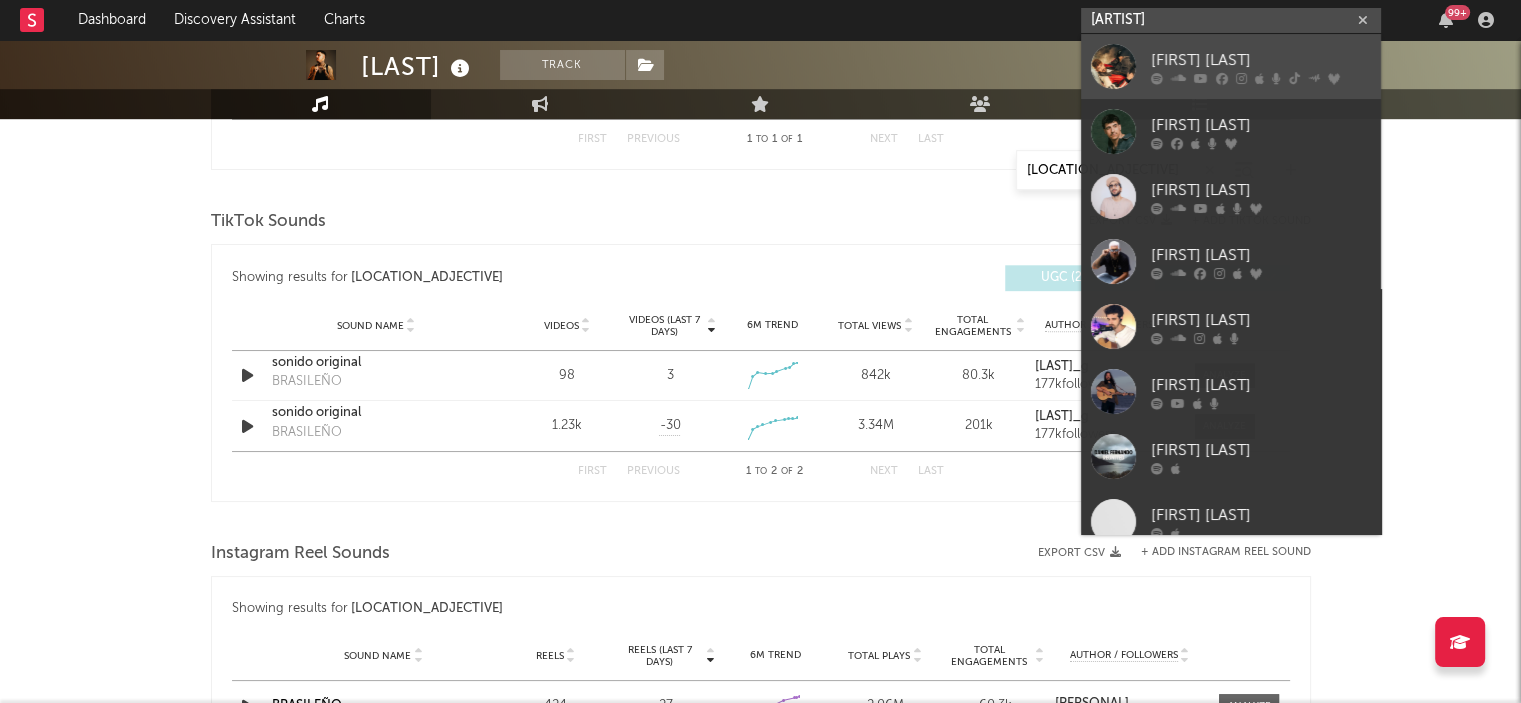 type on "[ARTIST]" 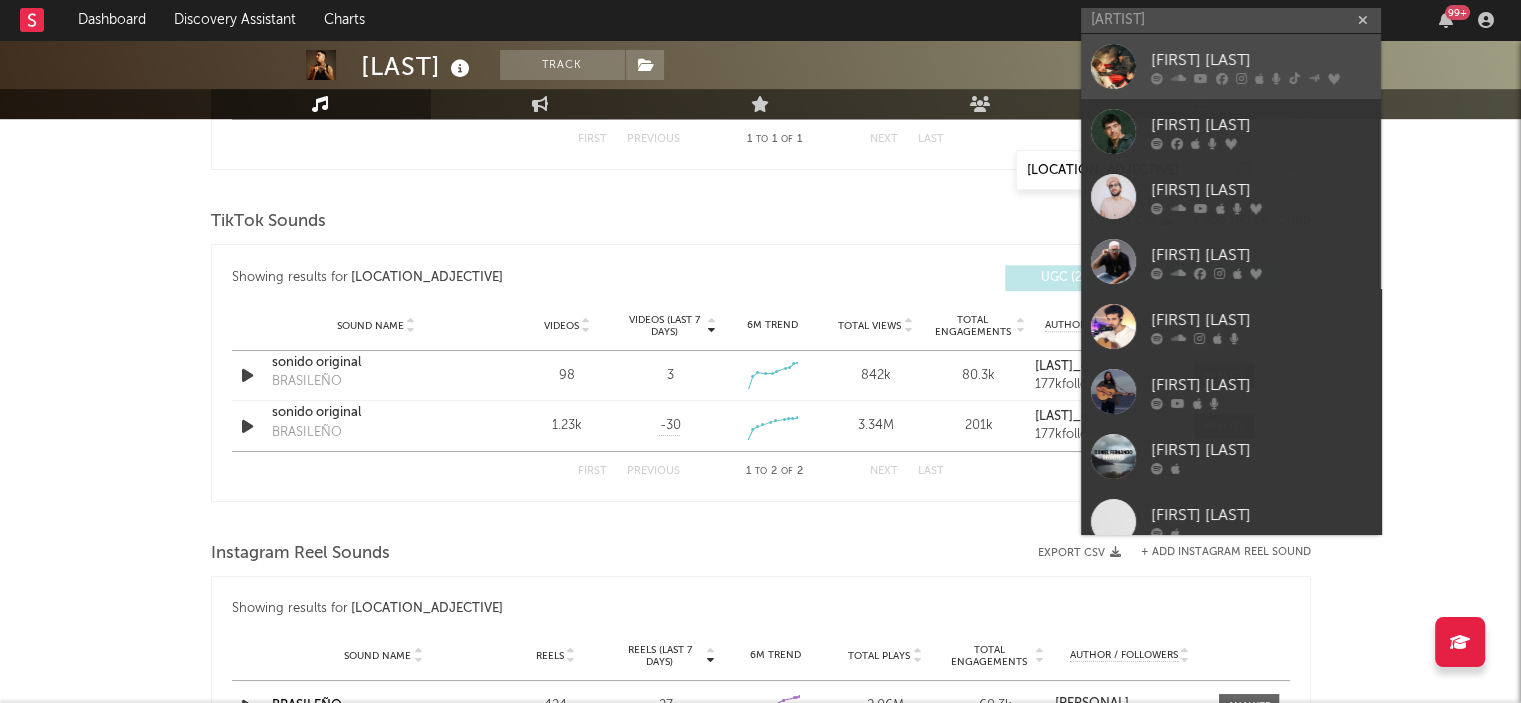 click at bounding box center (1201, 78) 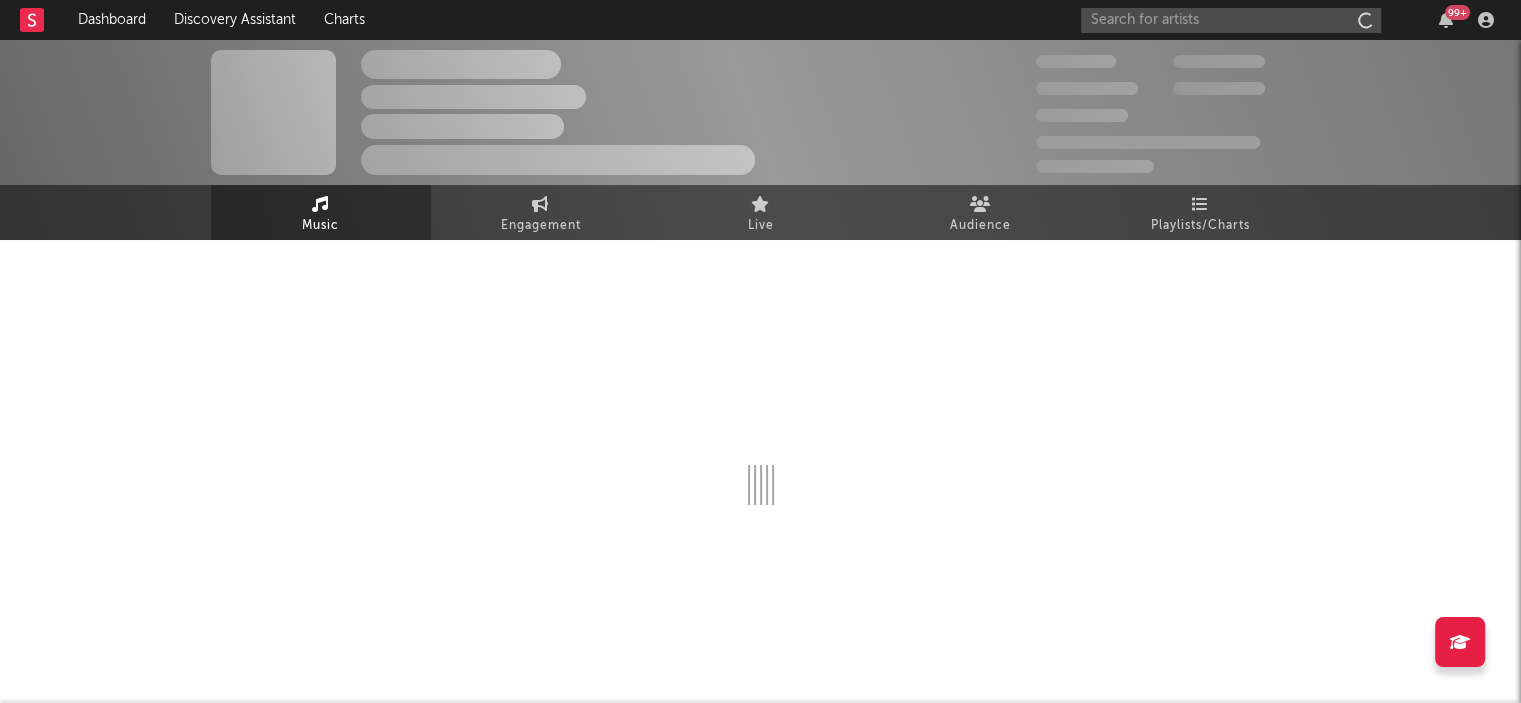 scroll, scrollTop: 0, scrollLeft: 0, axis: both 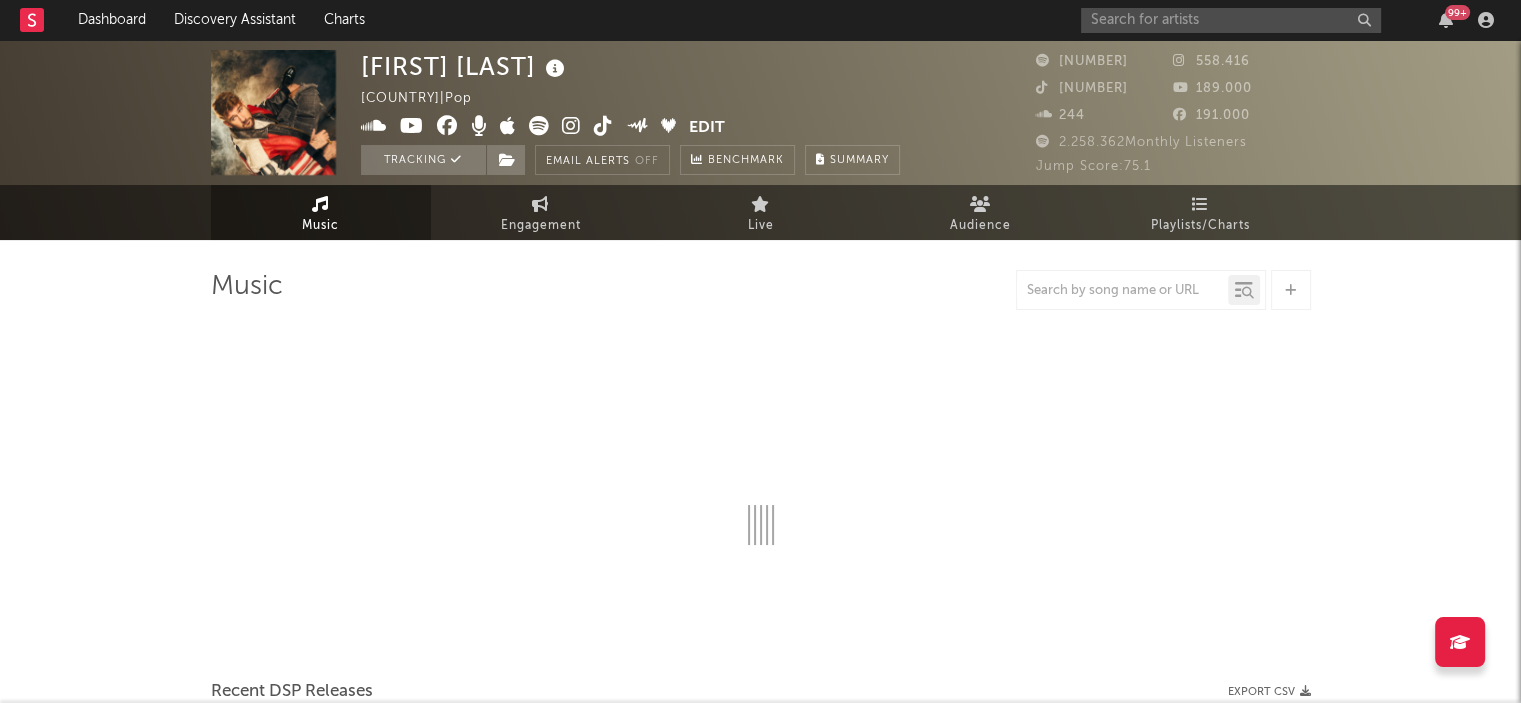click at bounding box center [1122, 290] 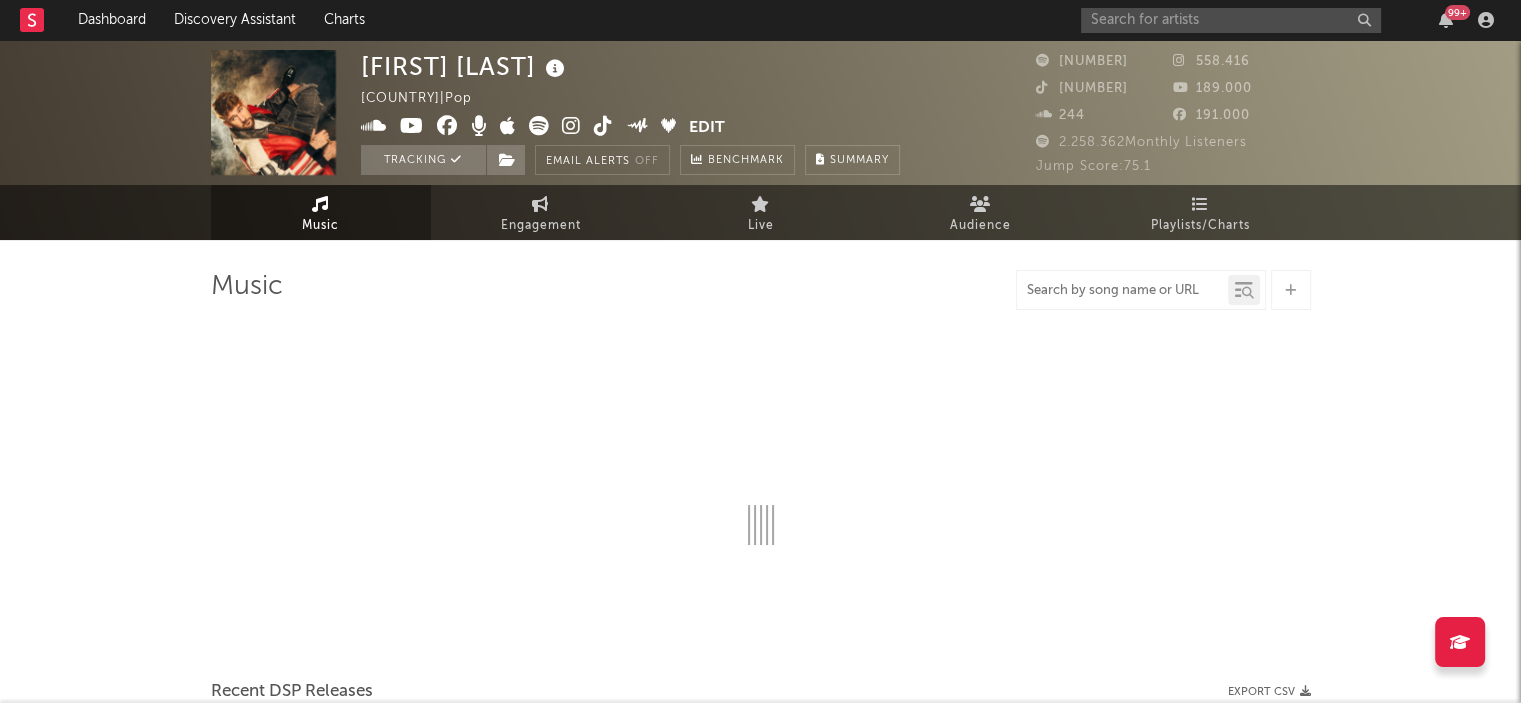 click at bounding box center (1122, 291) 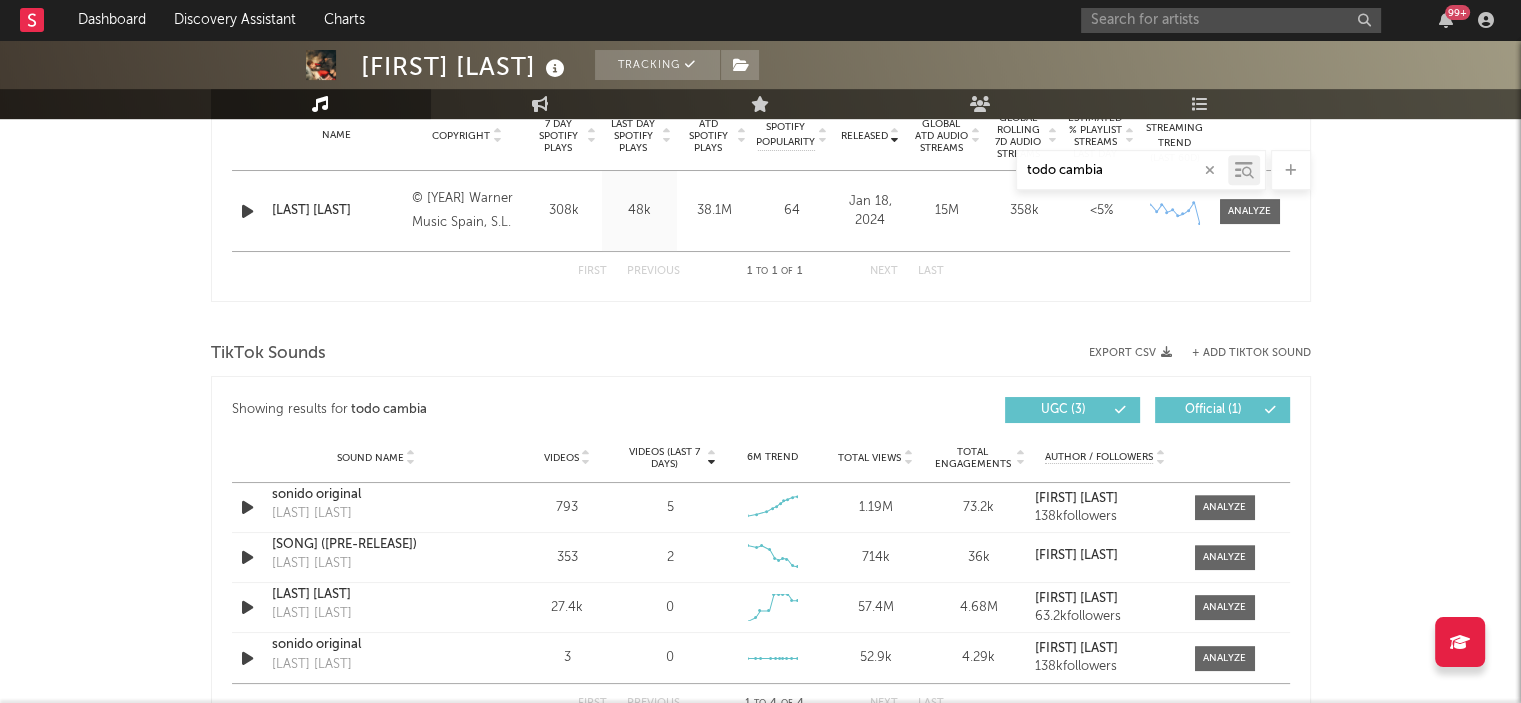 scroll, scrollTop: 992, scrollLeft: 0, axis: vertical 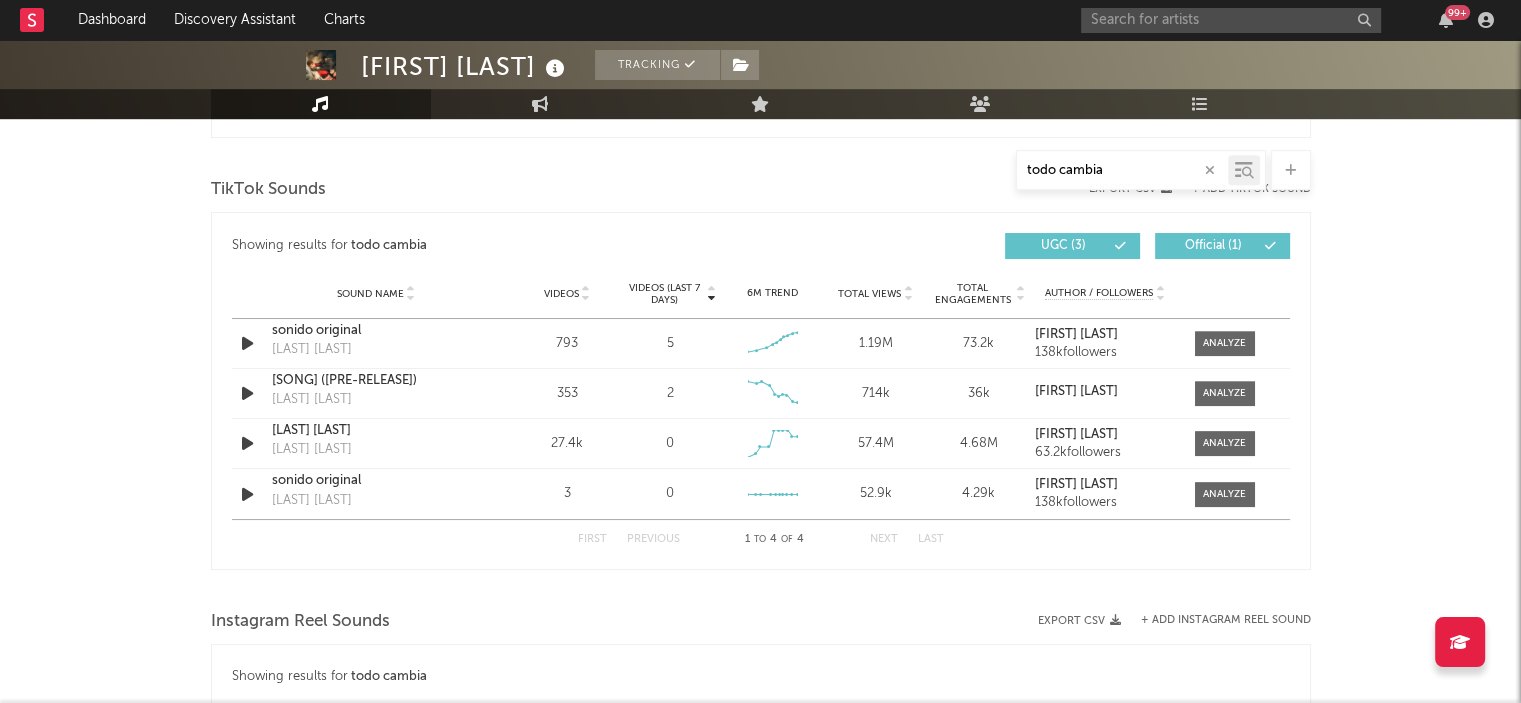 drag, startPoint x: 1109, startPoint y: 174, endPoint x: 964, endPoint y: 193, distance: 146.23953 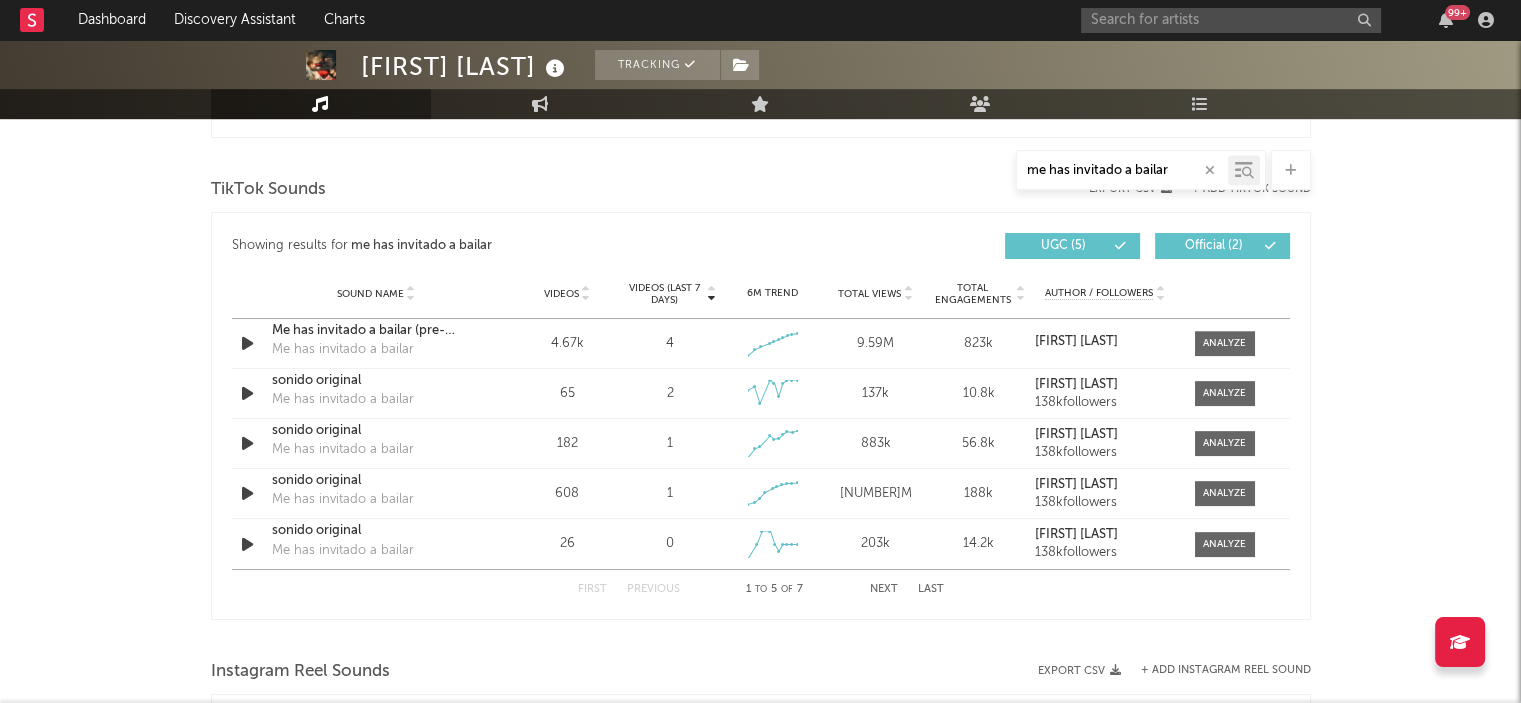 click on "Next" at bounding box center [884, 589] 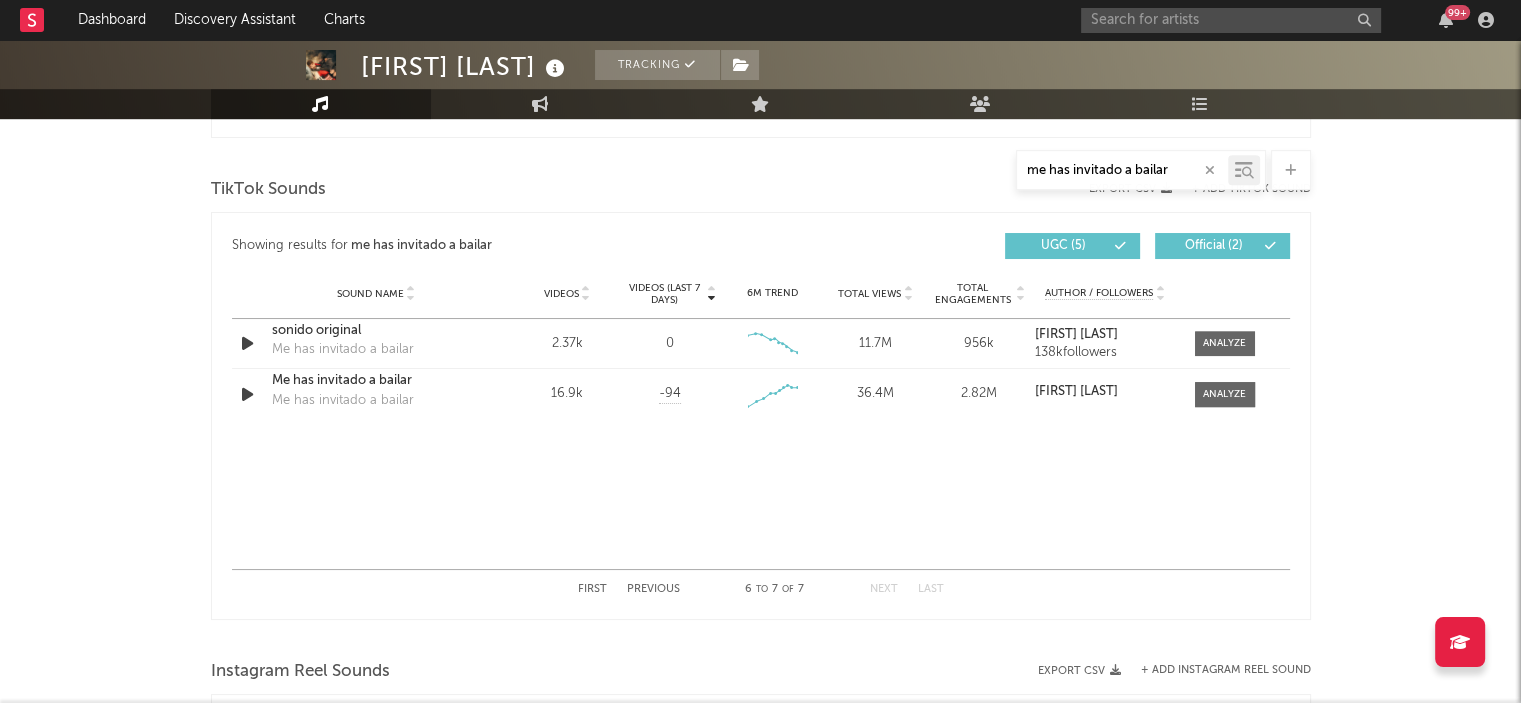 click on "Previous" at bounding box center [653, 589] 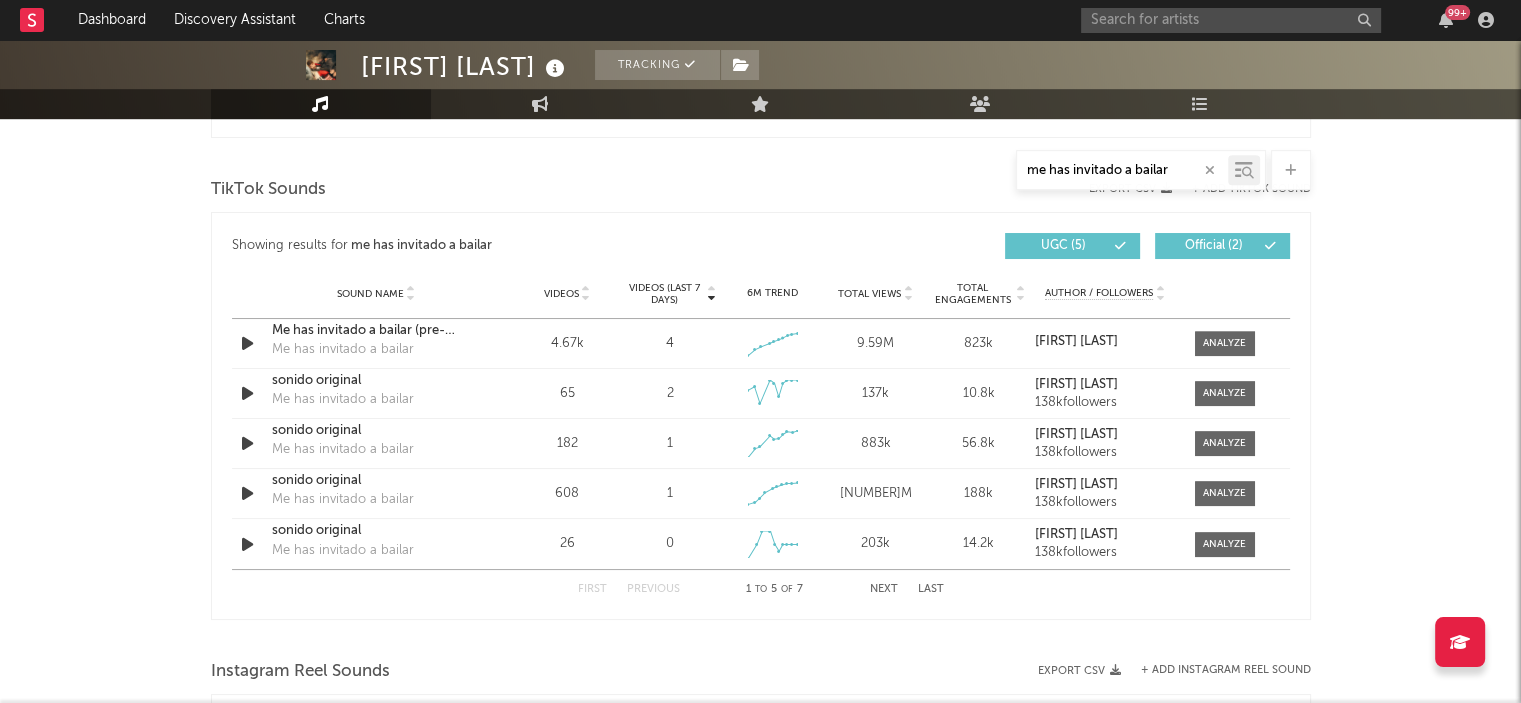 drag, startPoint x: 1179, startPoint y: 167, endPoint x: 1014, endPoint y: 181, distance: 165.59288 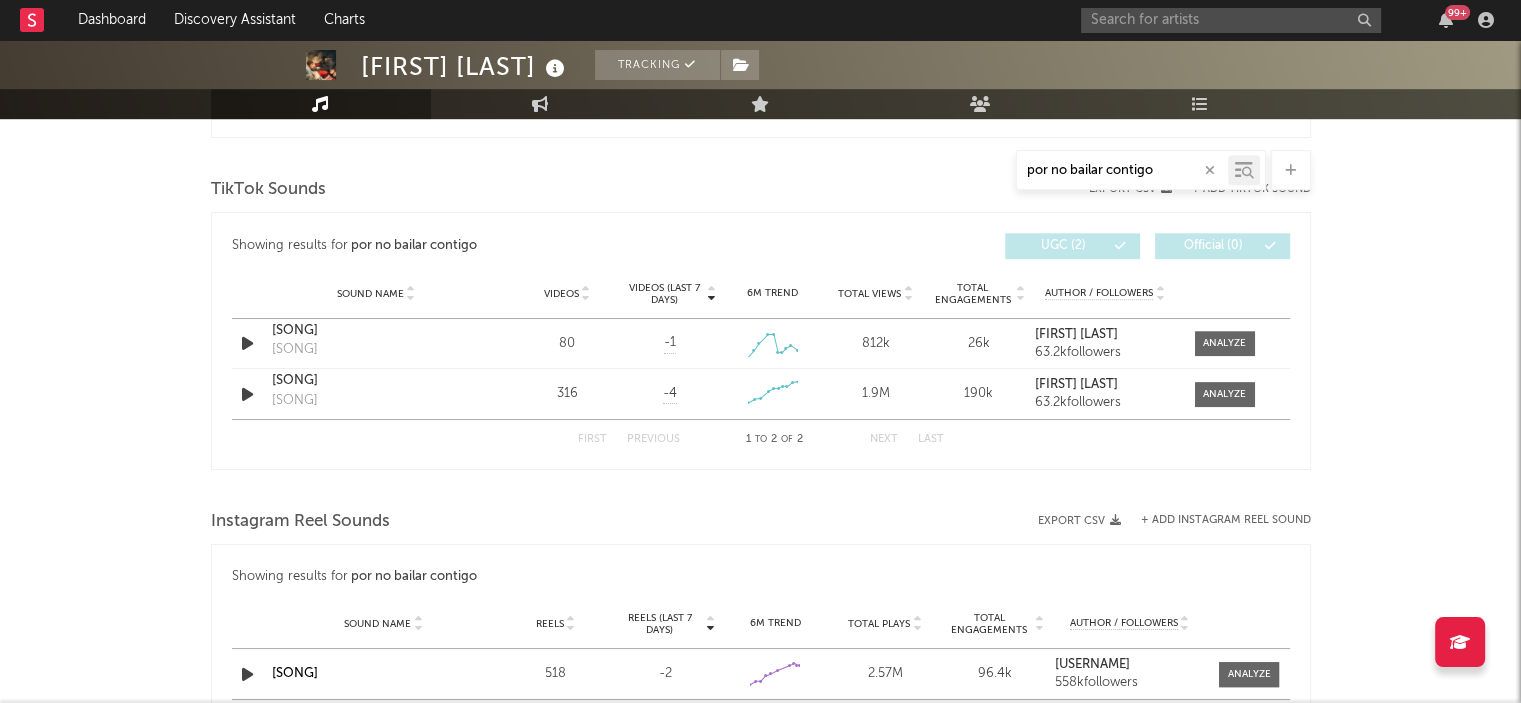 type on "por no bailar contigo" 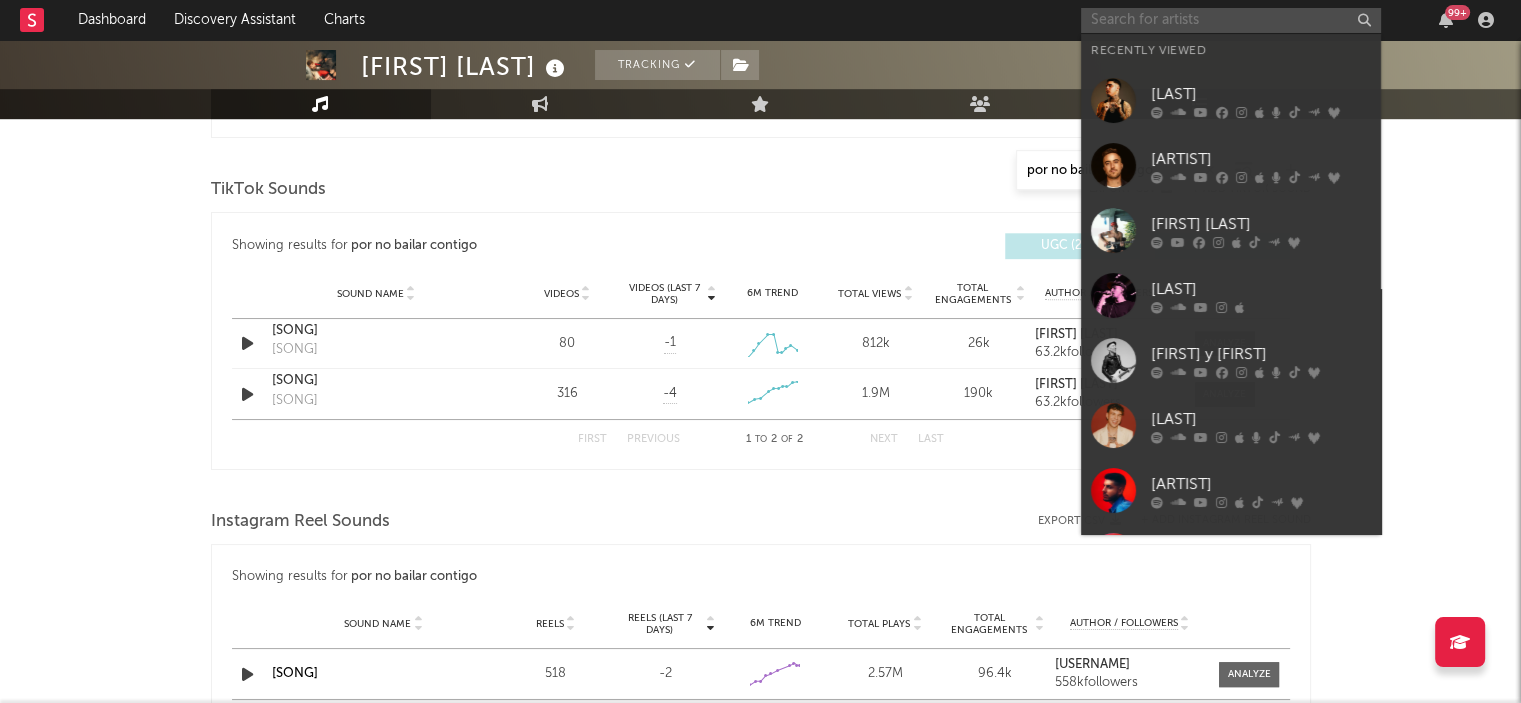 click at bounding box center [1231, 20] 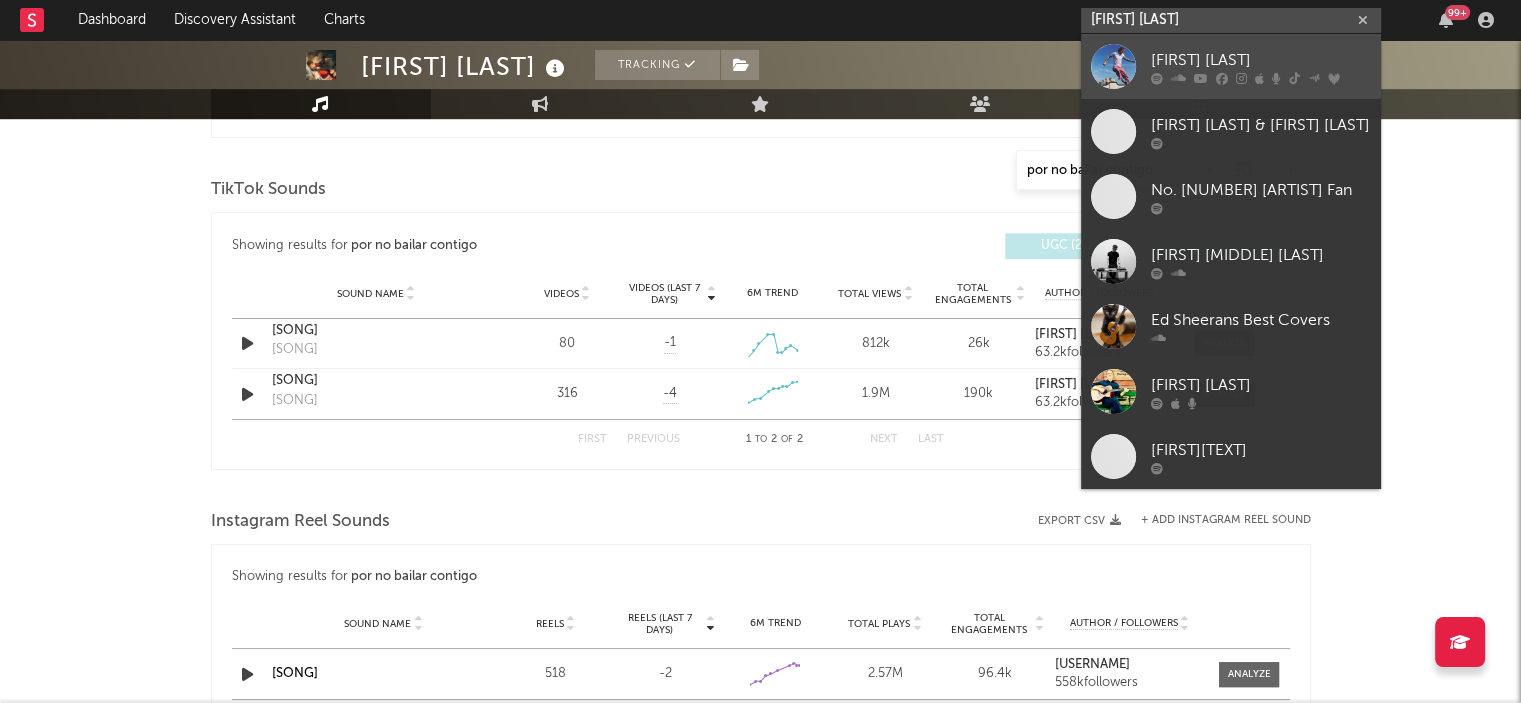 type on "[FIRST] [LAST]" 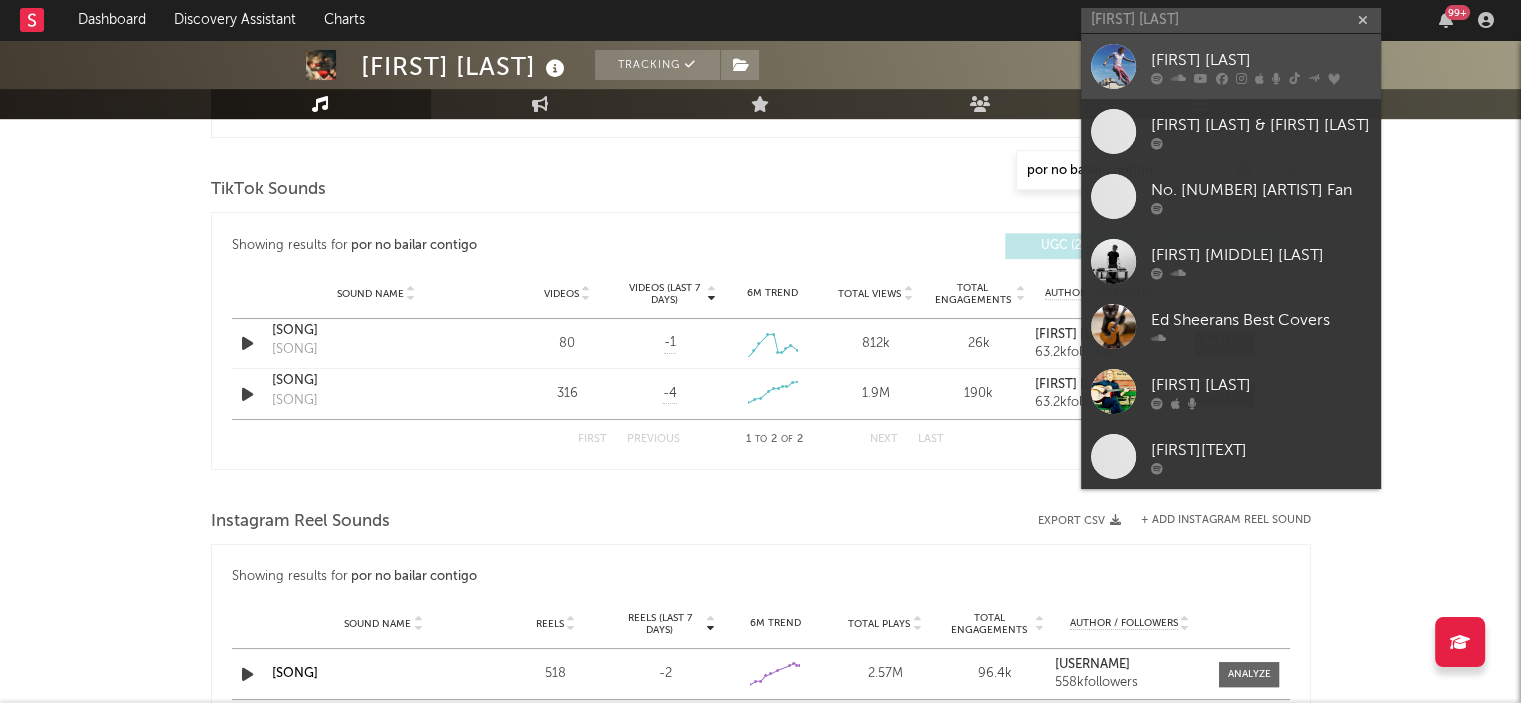 click on "[FIRST] [LAST]" at bounding box center (1261, 60) 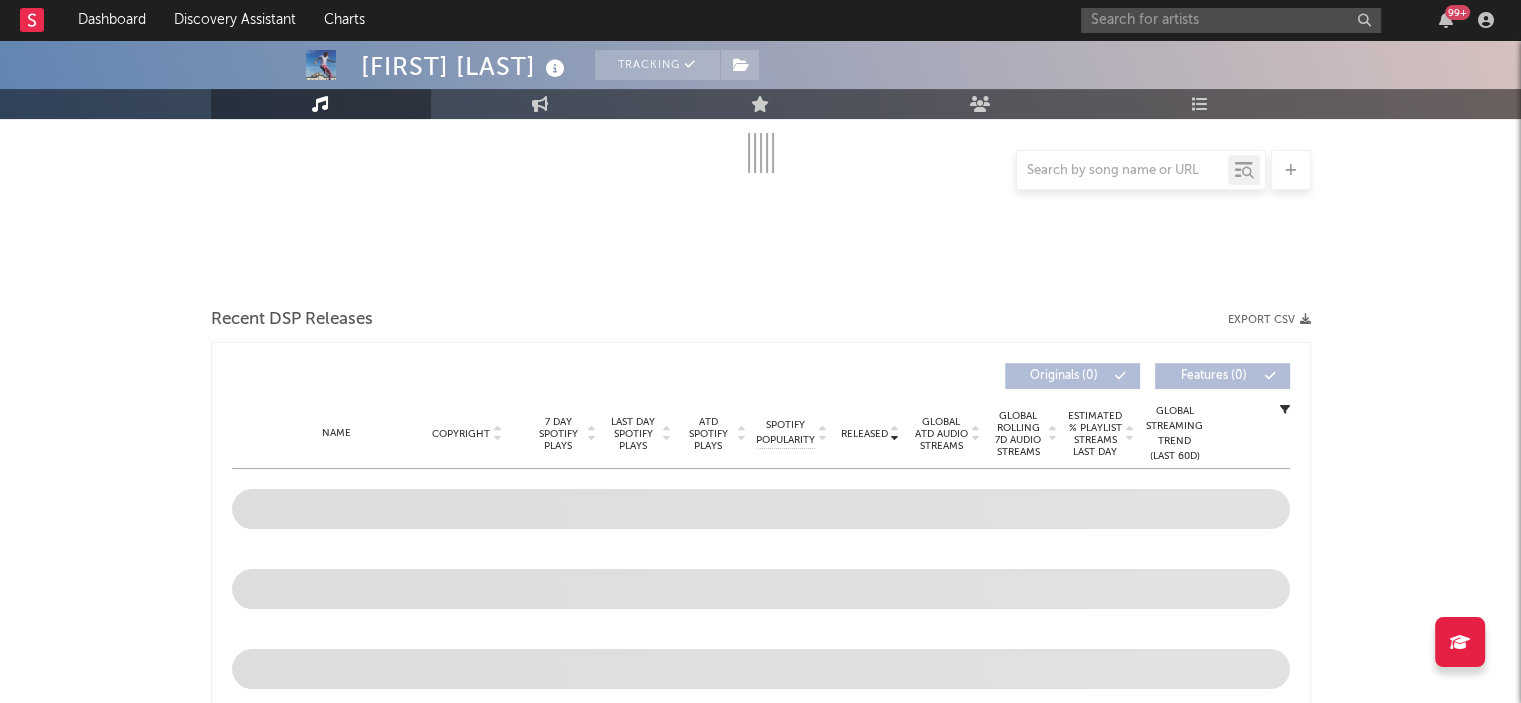 scroll, scrollTop: 380, scrollLeft: 0, axis: vertical 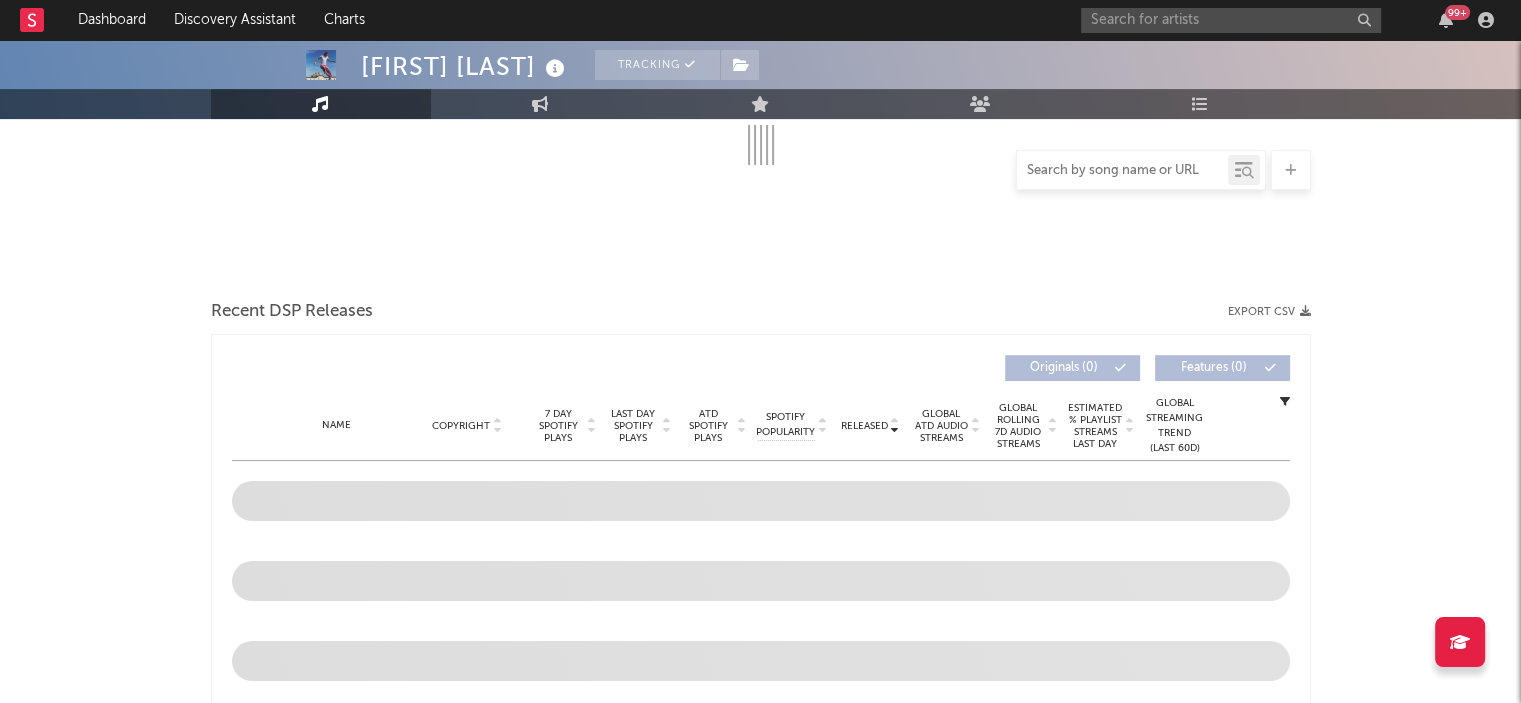 click at bounding box center (1122, 171) 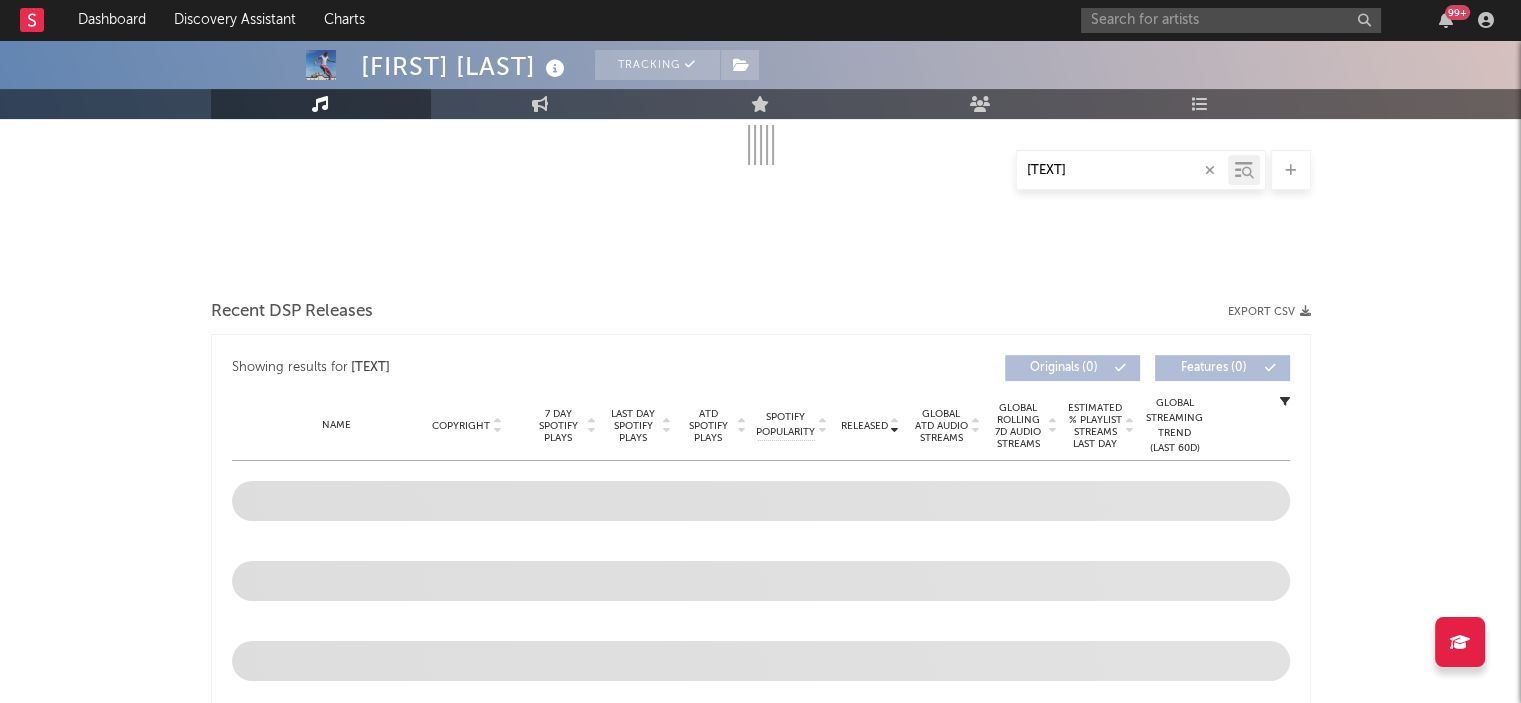 type on "azizam" 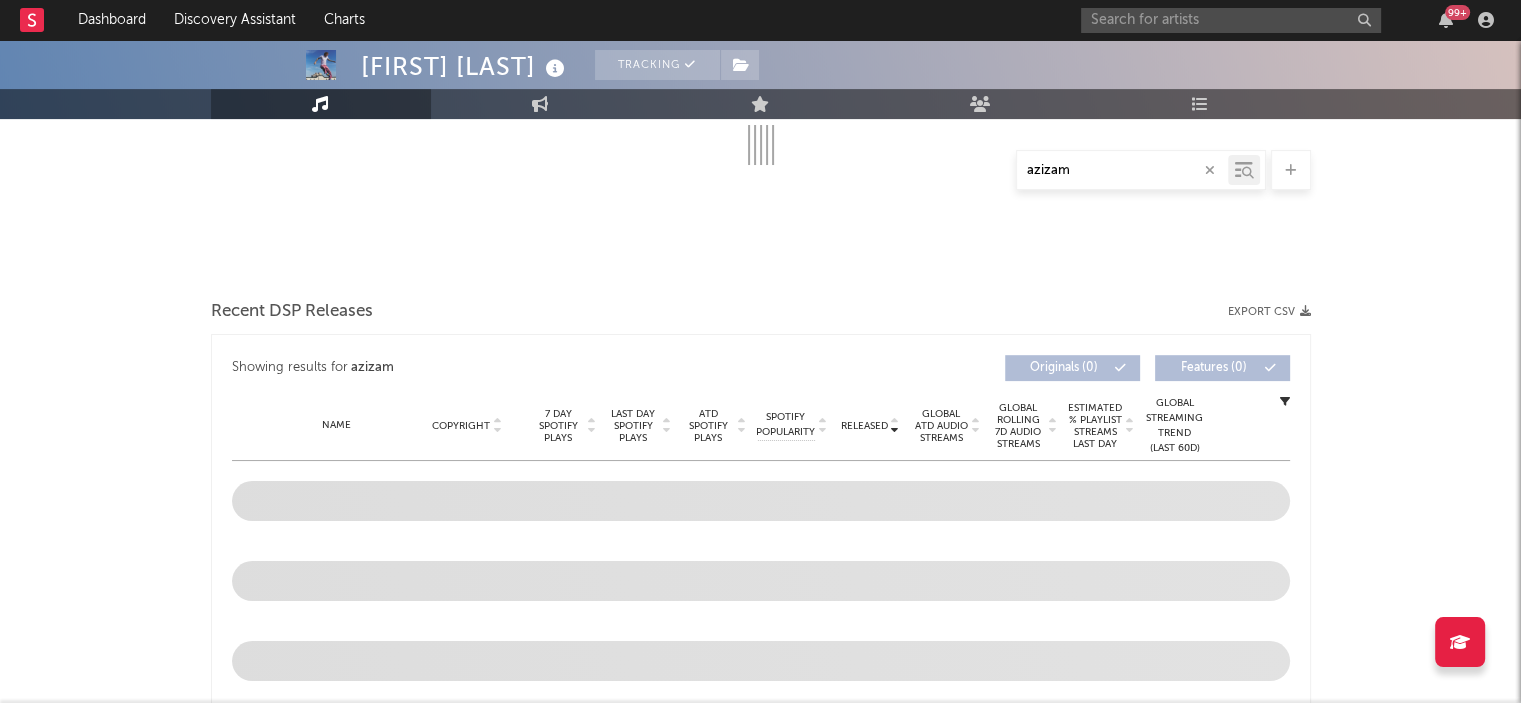 select on "6m" 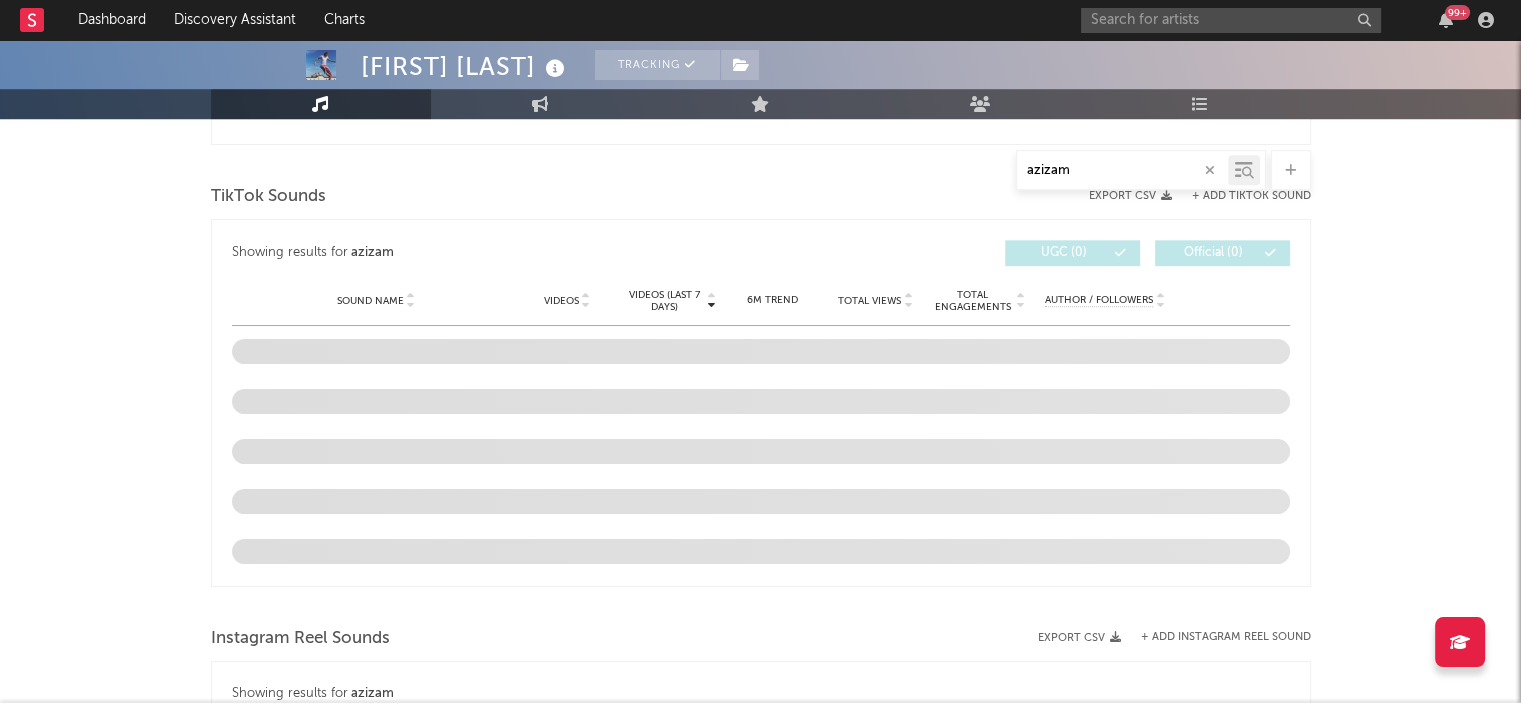 scroll, scrollTop: 1266, scrollLeft: 0, axis: vertical 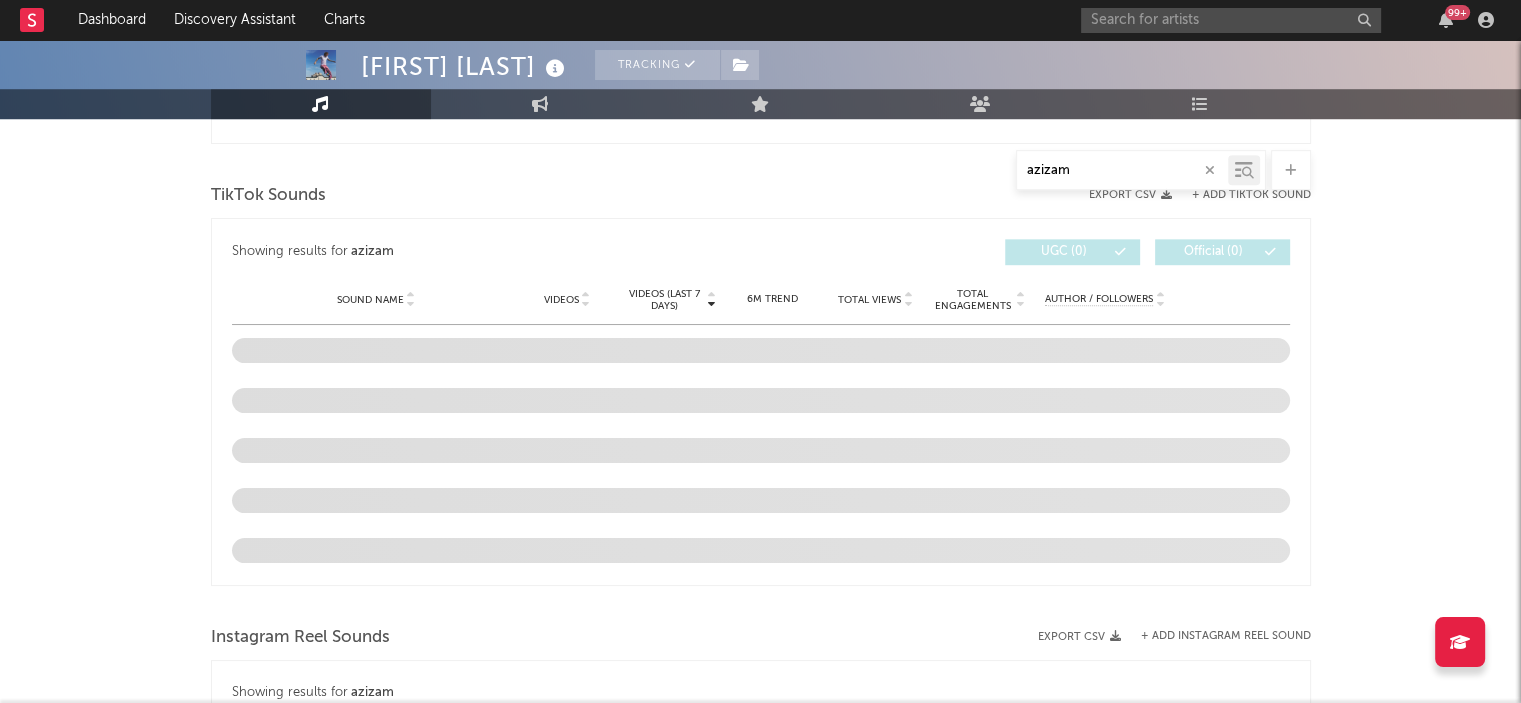 type on "azizam" 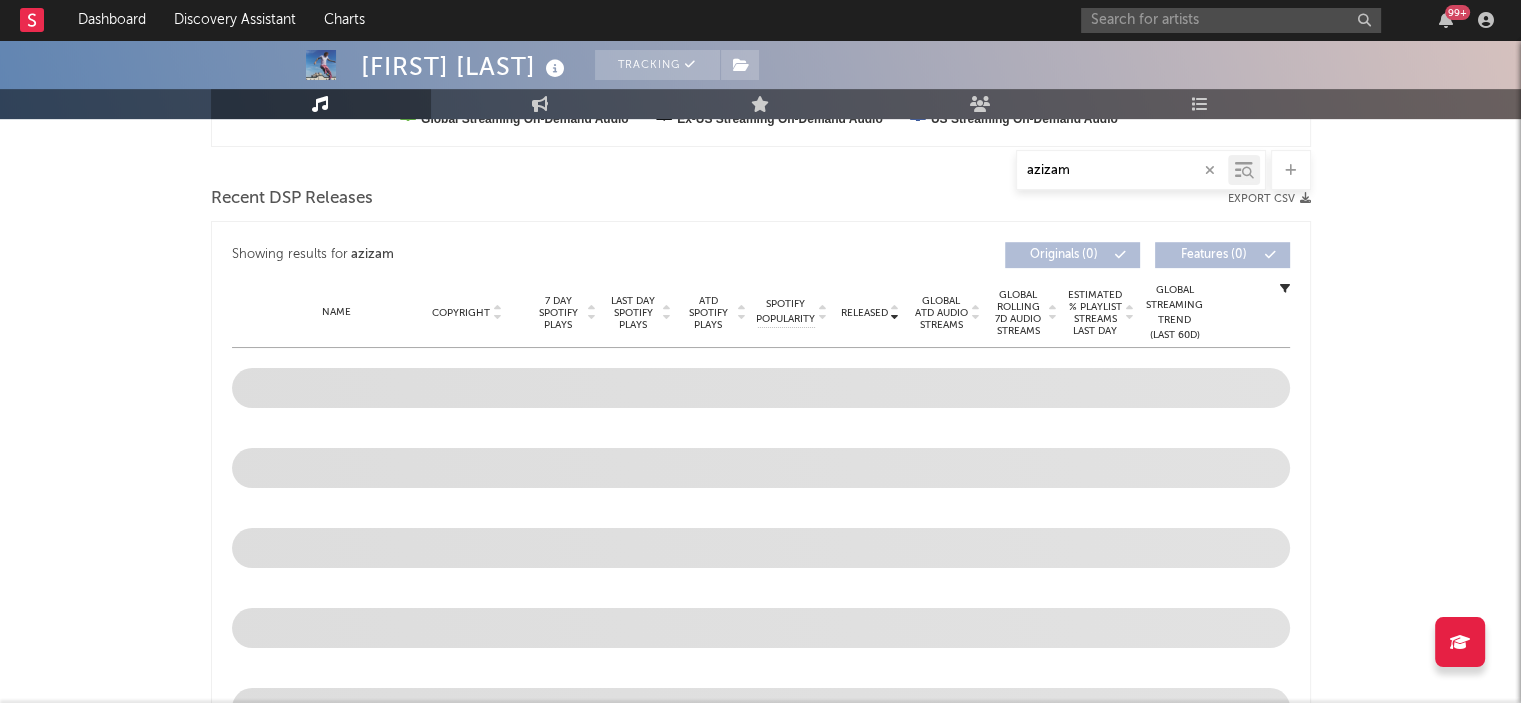 click on "[FIRST] [LAST] Tracking United Kingdom | Pop Edit Tracking Email Alerts Off Benchmark Summary 121.393.522 49.315.940 17.900.000 58.100.000 2.682.662 23.000.000 99.338.187 Monthly Listeners Jump Score: 71.2 Music Engagement Live Audience Playlists/Charts Music [PERSONAL] Total Artist Consumption Luminate - Daily Luminate - Weekly BMAT - Weekly OCC - Weekly Zoom 1w 1m 3m 6m YTD 1y All [DATE] [DATE] Created with Highcharts 10.3.3 Luminate Daily Streams Luminate Daily Consumption 10. Feb 24. Feb 10. Mar 24. Mar 7. Apr 21. Apr 5. May 19. May 2. Jun 16. Jun 30. Jun 14. Jul 28. Jul 2022 2023 2024 2025 0 10M 20M 30M 40M Zoom 1w 1m 3m 6m YTD 1y All Jan 29, 2025 → Jul 29, 2025 Global Streaming On-Demand Audio Ex-US Streaming On-Demand Audio US Streaming On-Demand Audio Recent DSP Releases Export CSV Showing results for [PERSONAL] Released Copyright 7 Day Spotify Plays Last Day Spotify Plays ATD Spotify Plays Spotify Popularity Released Global ATD Audio Streams Global Rolling 7D Audio Streams Estimated % Playlist Streams Last Day Spotify Popularity Streams / 7d Growth Originals ( 1 ) Features ( 0 ) Name Copyright Label Album Names Composer Names 7 Day Spotify Plays Last Day Spotify Plays ATD Spotify Plays Spotify Popularity Total US Streams Released ~" at bounding box center (760, 993) 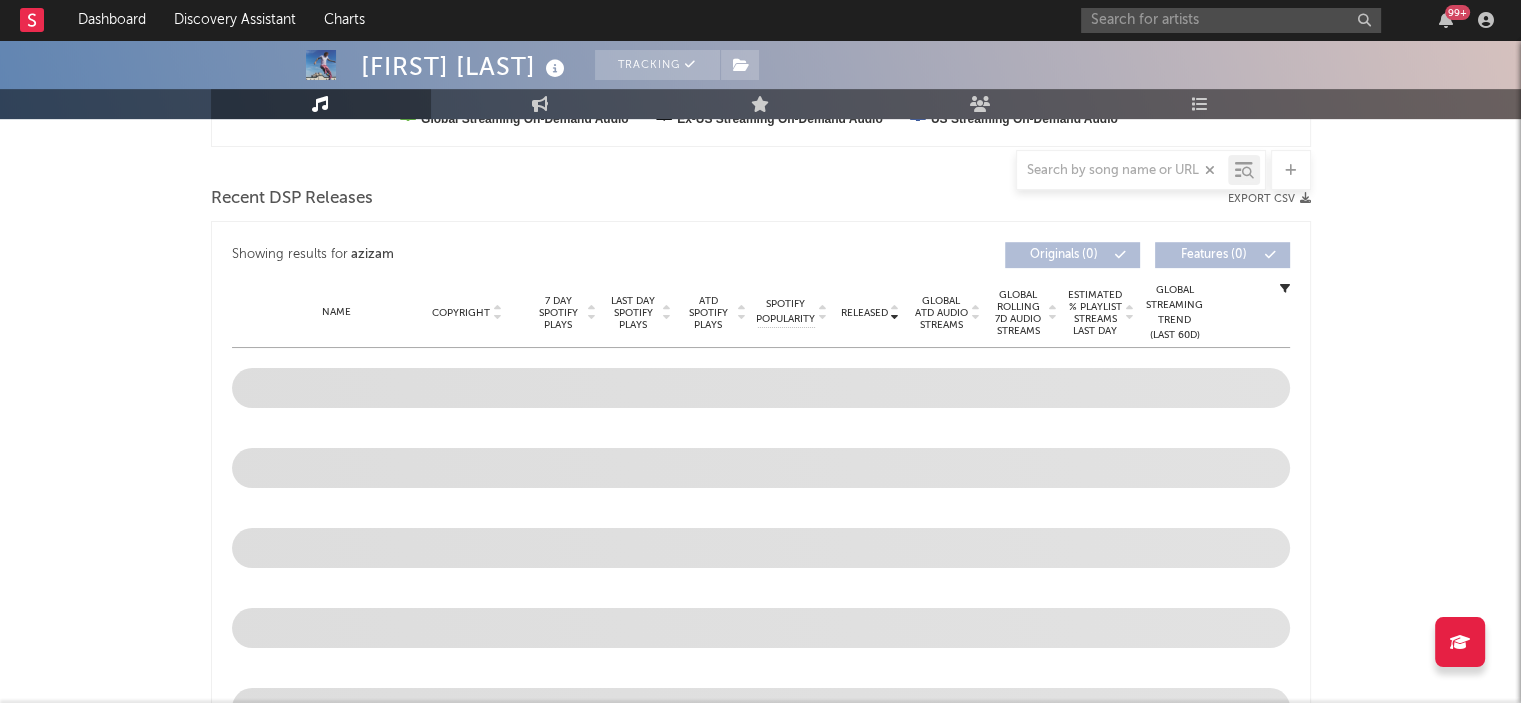 click on "[BRAND] Tracking United Kingdom  |  Pop Edit Tracking Email Alerts  Off Benchmark Summary [NUMBER] [NUMBER] [NUMBER] [NUMBER] [NUMBER] [NUMBER] [NUMBER]  Monthly Listeners Jump Score:  [NUMBER] Music Engagement Live Audience Playlists/Charts Music Total Artist Consumption Luminate - Daily Luminate - Weekly BMAT - Weekly OCC - Weekly Zoom 1w 1m 3m 6m YTD 1y All [DATE] [DATE] Created with Highcharts [NUMBER] Luminate Daily Streams Luminate Daily Consumption [DAY]. [MONTH] [DAY]. [MONTH] [DAY]. [MONTH] [DAY]. [MONTH] [DAY]. [MONTH] [DAY]. [MONTH] [DAY]. [MONTH] [DAY]. [MONTH] [DAY]. [MONTH] [DAY]. [MONTH] [DAY]. [MONTH] [DAY]. [YEAR] [YEAR] [YEAR] [YEAR] 0 [NUMBER] [NUMBER] [NUMBER] [NUMBER] Zoom 1w 1m 3m 6m YTD 1y All [DATE] → [DATE] Global Streaming On-Demand Audio Ex-US Streaming On-Demand Audio US Streaming On-Demand Audio Recent DSP Releases Export CSV  Showing results for  [SONG] Released Copyright [NUMBER] Day Spotify Plays Last Day Spotify Plays ATD Spotify Plays Spotify Popularity Released Global ATD Audio Streams Global Rolling 7D Audio Streams Spotify Popularity Originals" at bounding box center (760, 993) 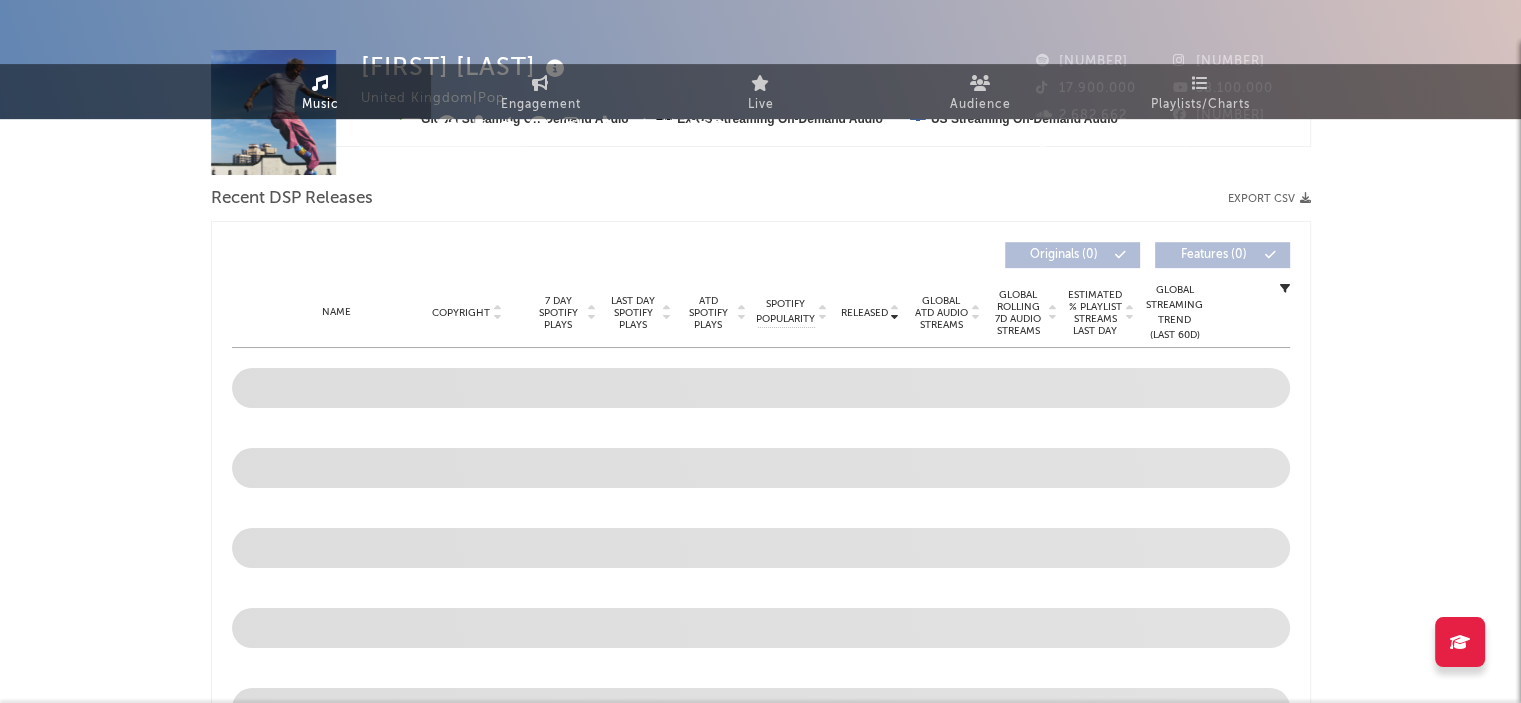 scroll, scrollTop: 0, scrollLeft: 0, axis: both 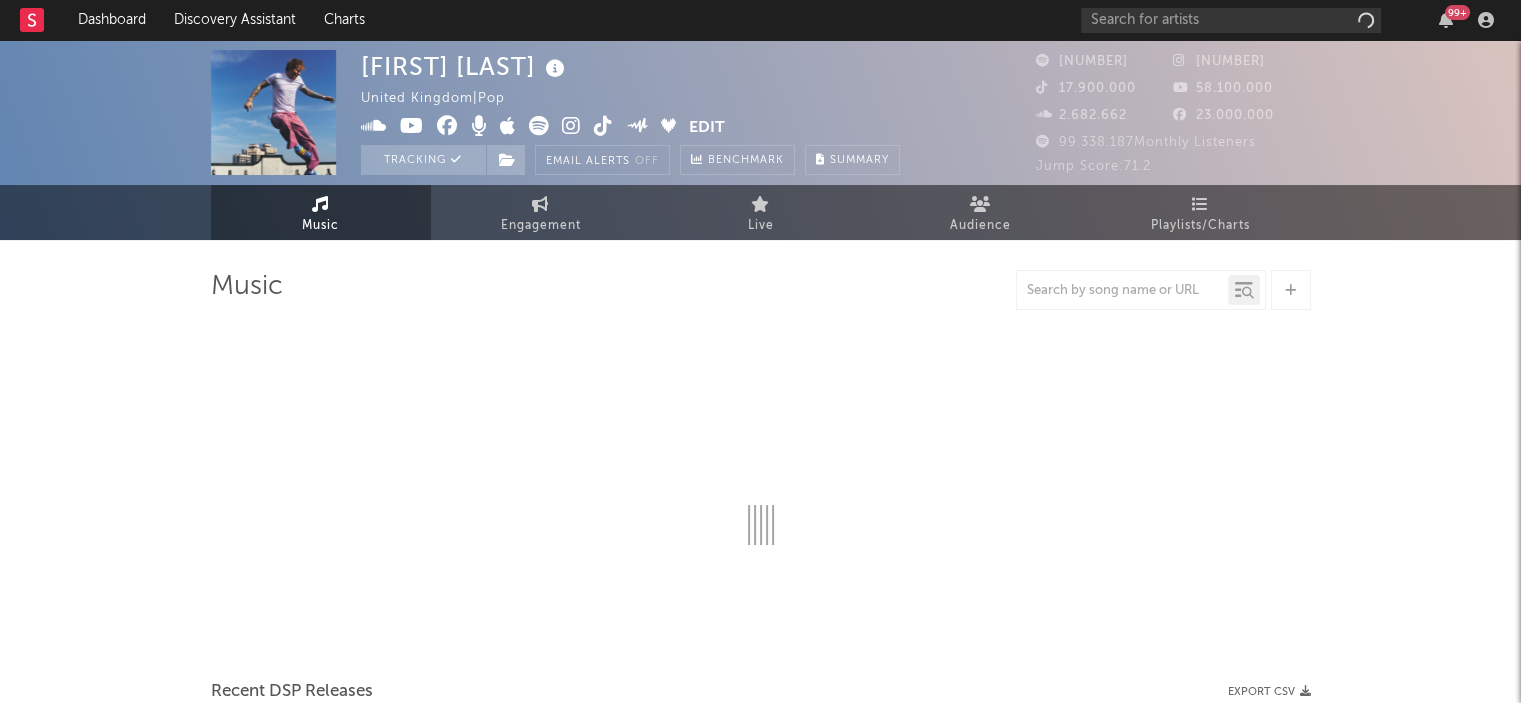 select on "6m" 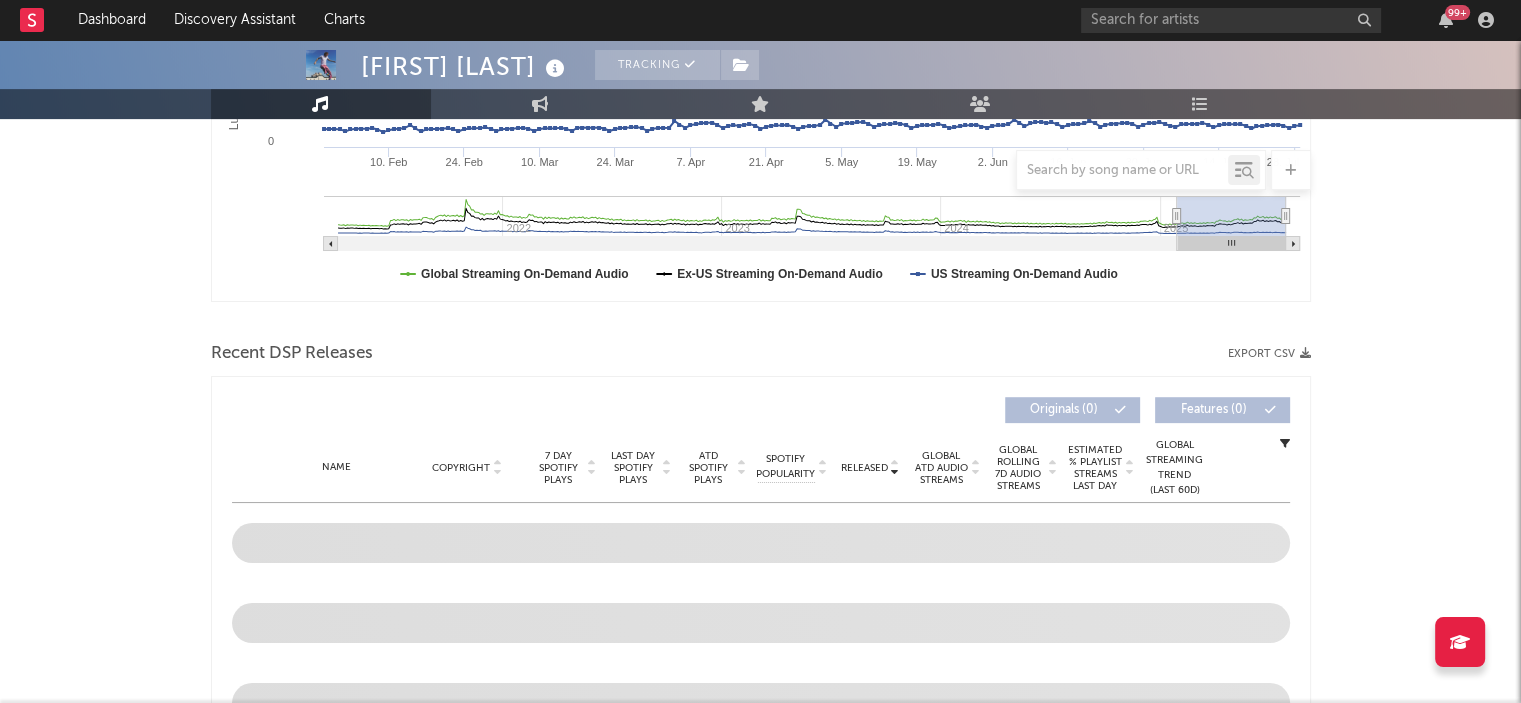 scroll, scrollTop: 686, scrollLeft: 0, axis: vertical 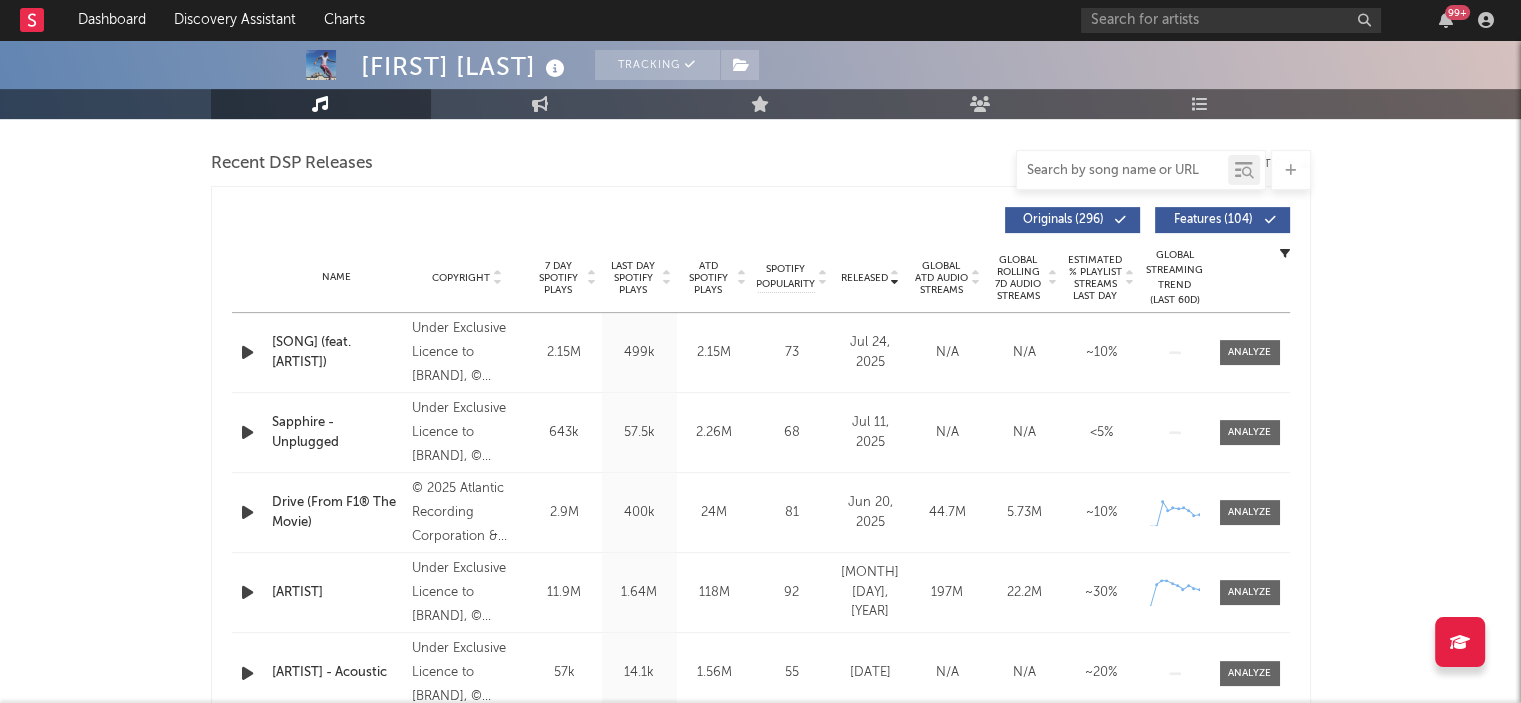 click at bounding box center [1122, 171] 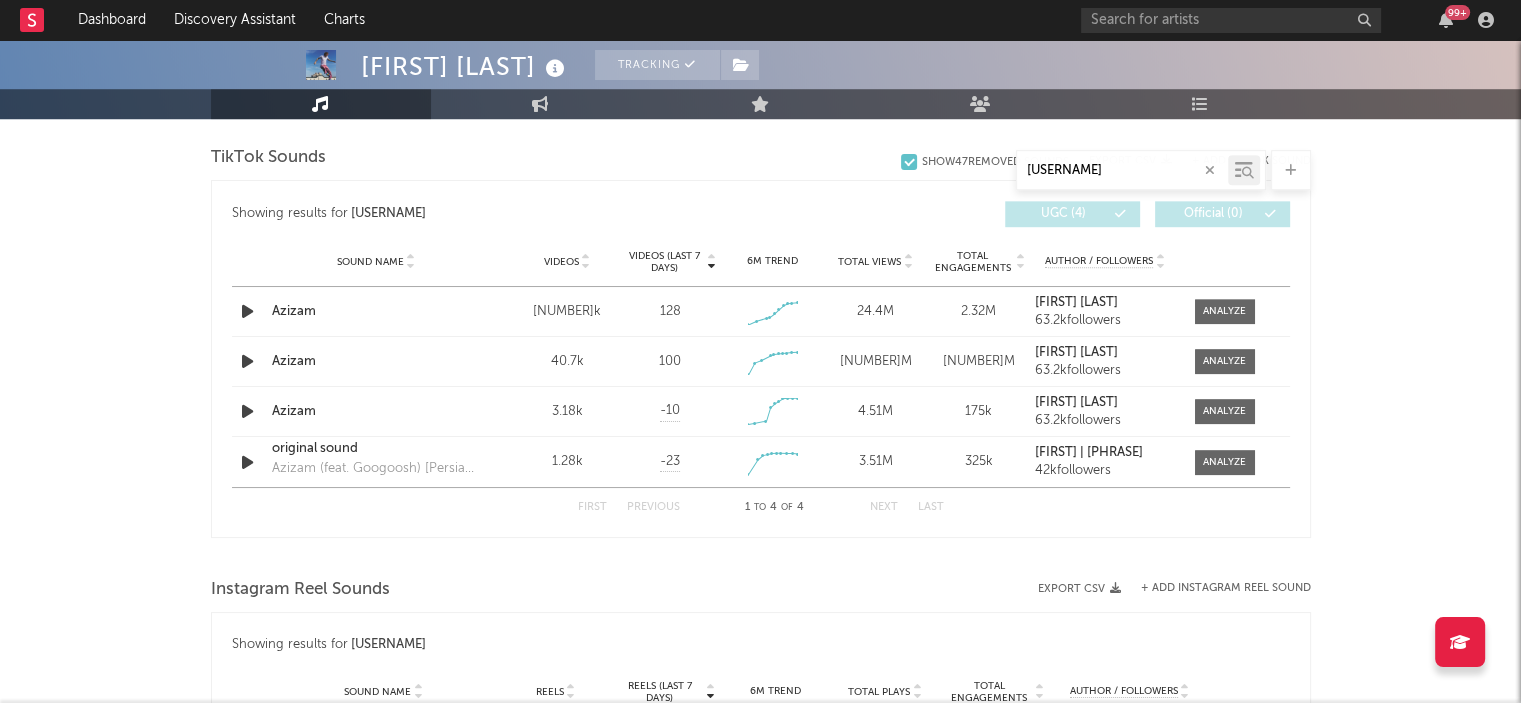 scroll, scrollTop: 1264, scrollLeft: 0, axis: vertical 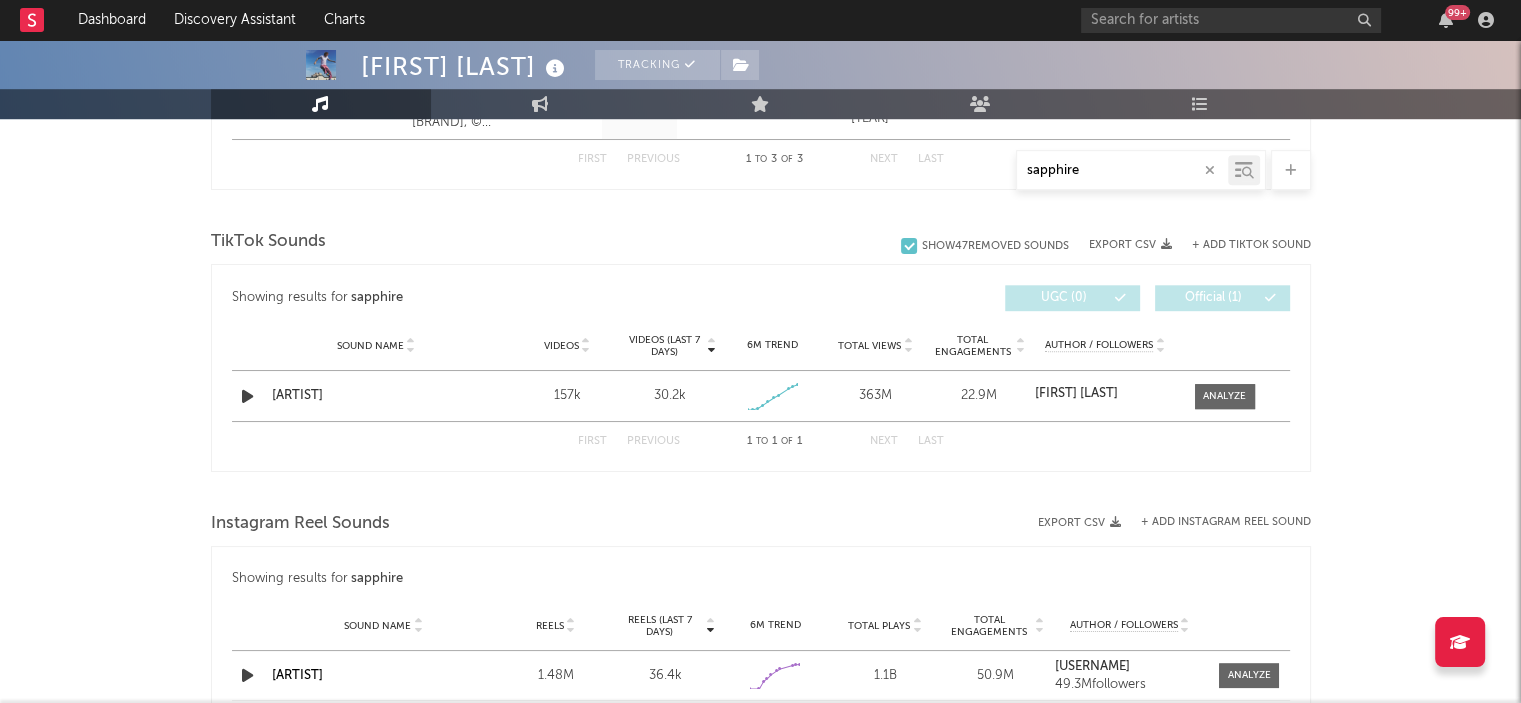 type on "sapphire" 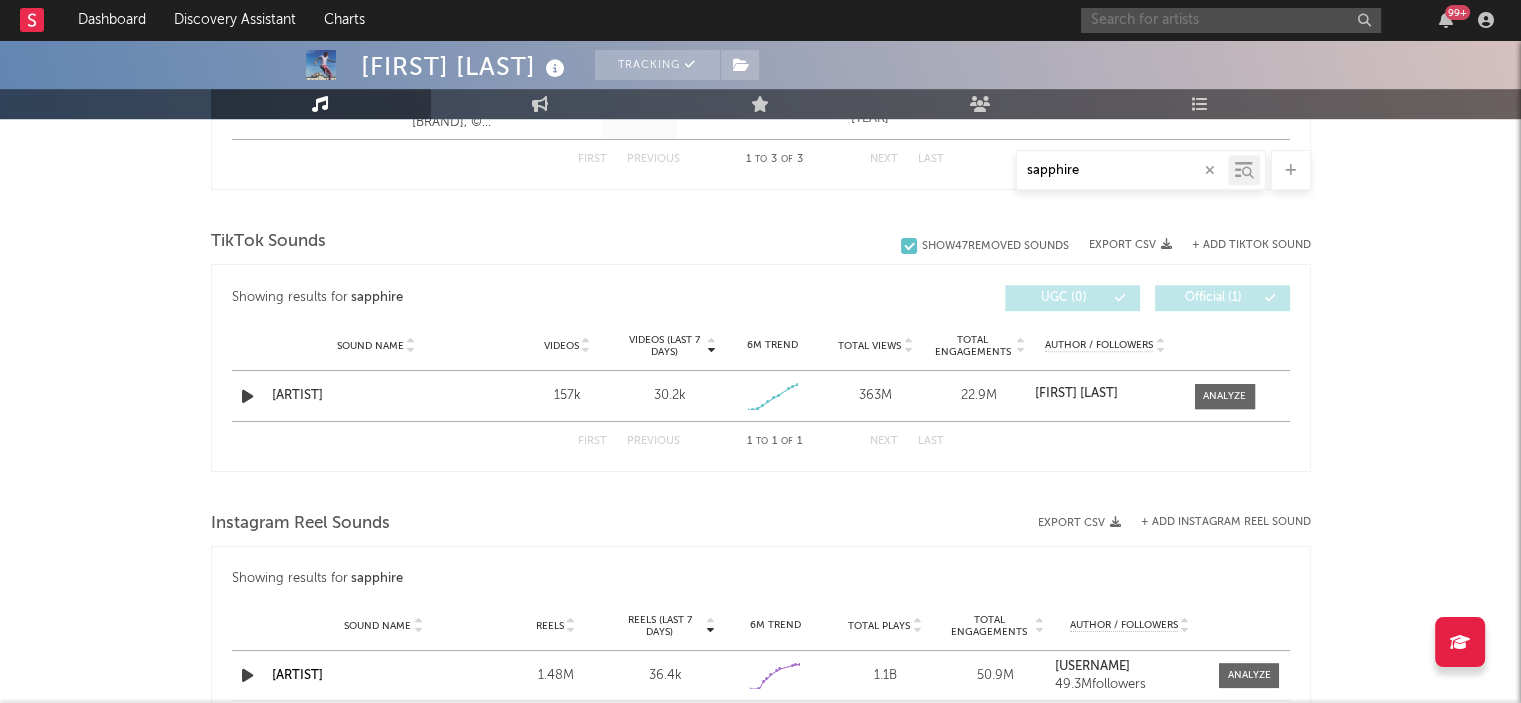 click at bounding box center (1231, 20) 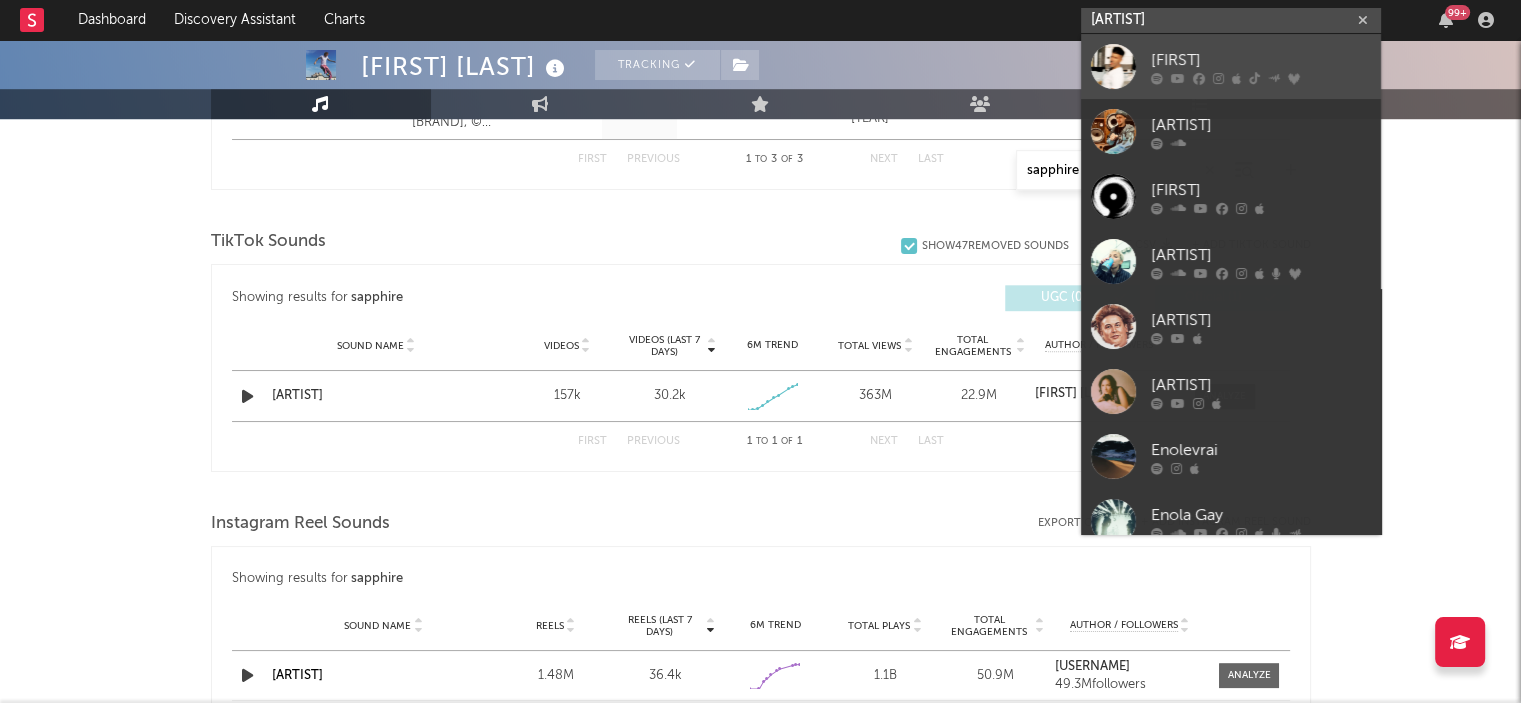 type on "enol" 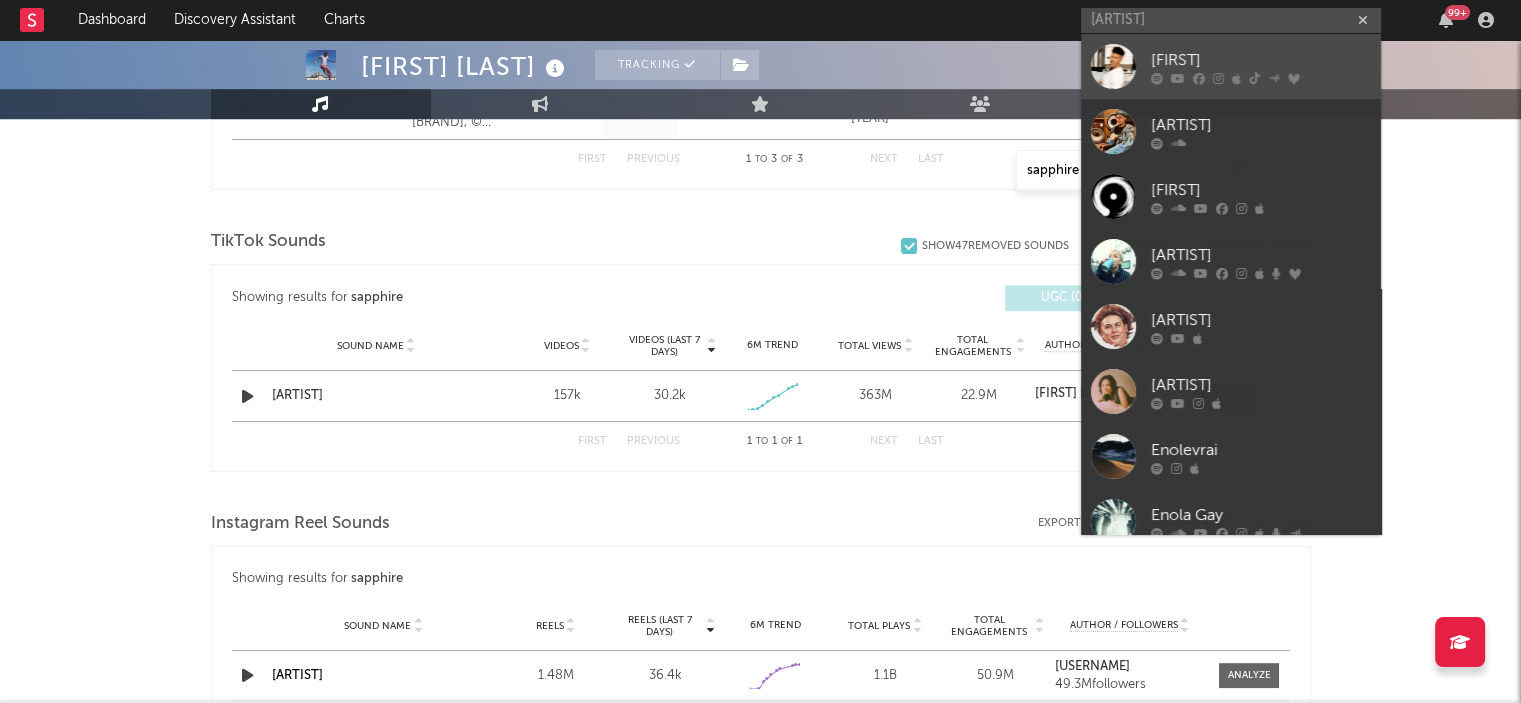 click on "[ARTIST]" at bounding box center (1231, 66) 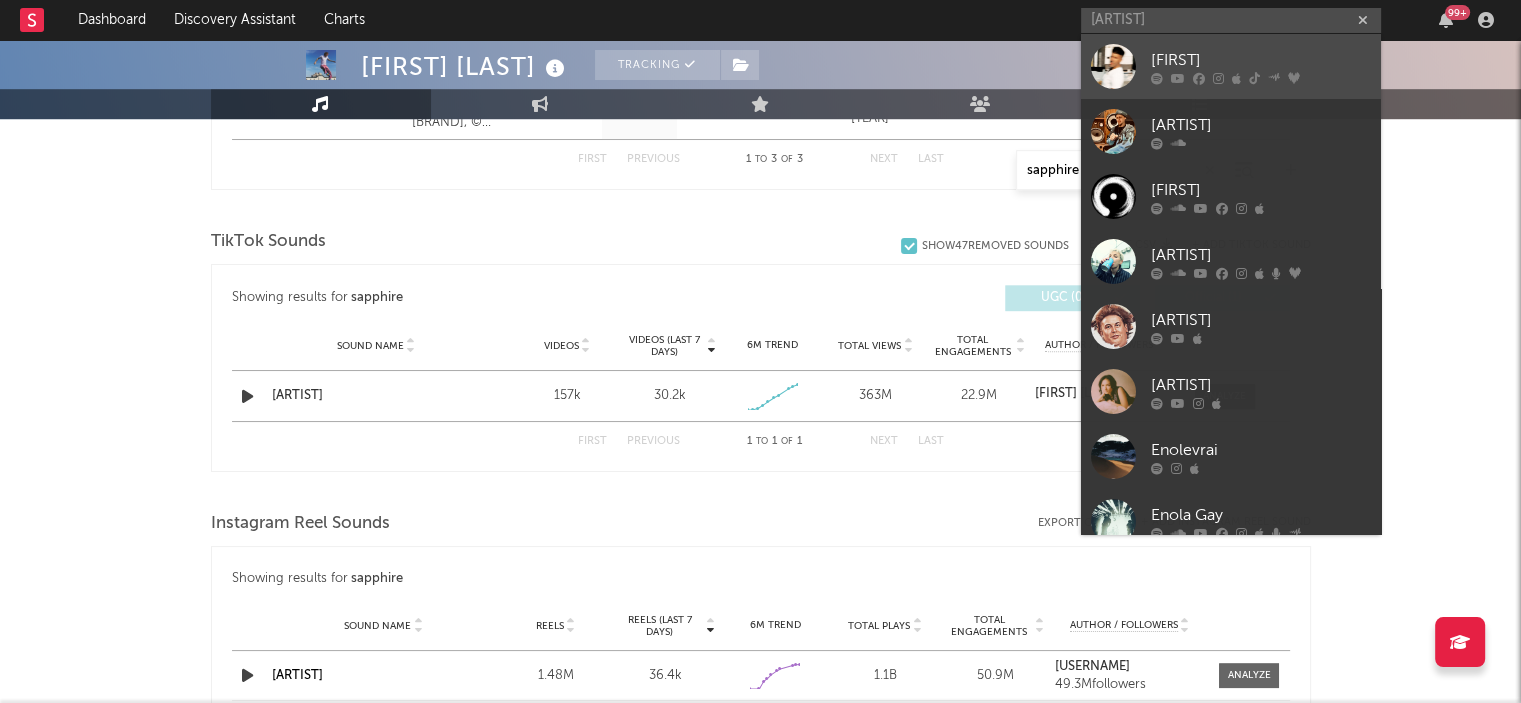 type 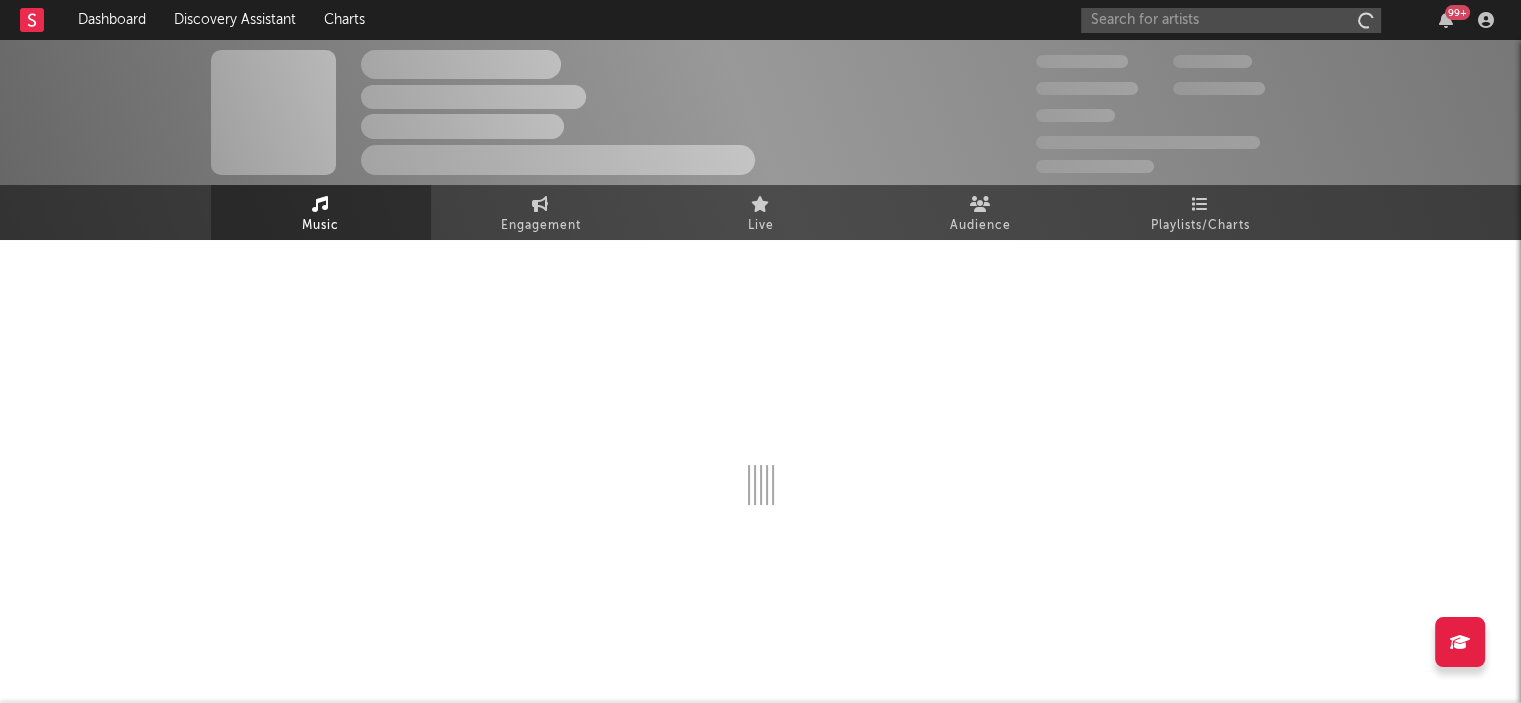 scroll, scrollTop: 0, scrollLeft: 0, axis: both 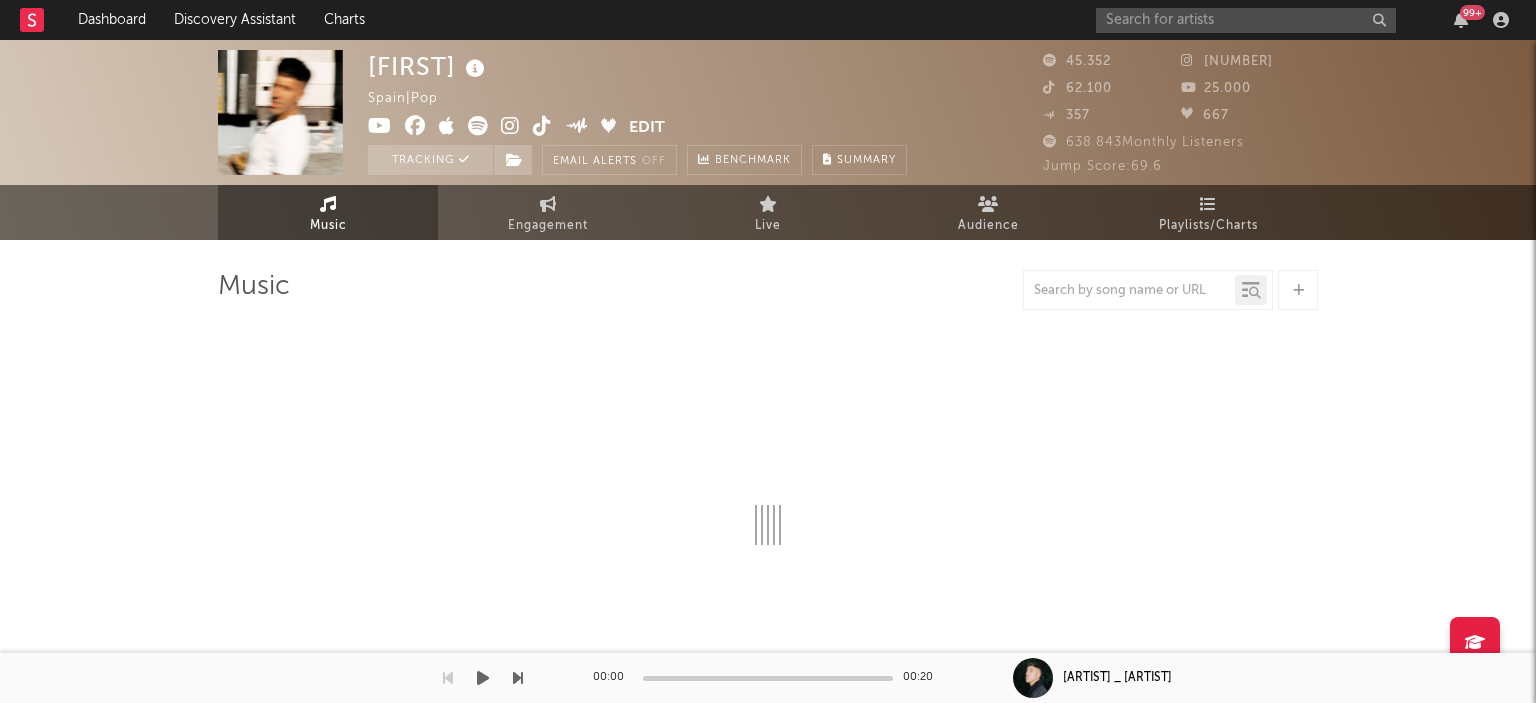 select on "6m" 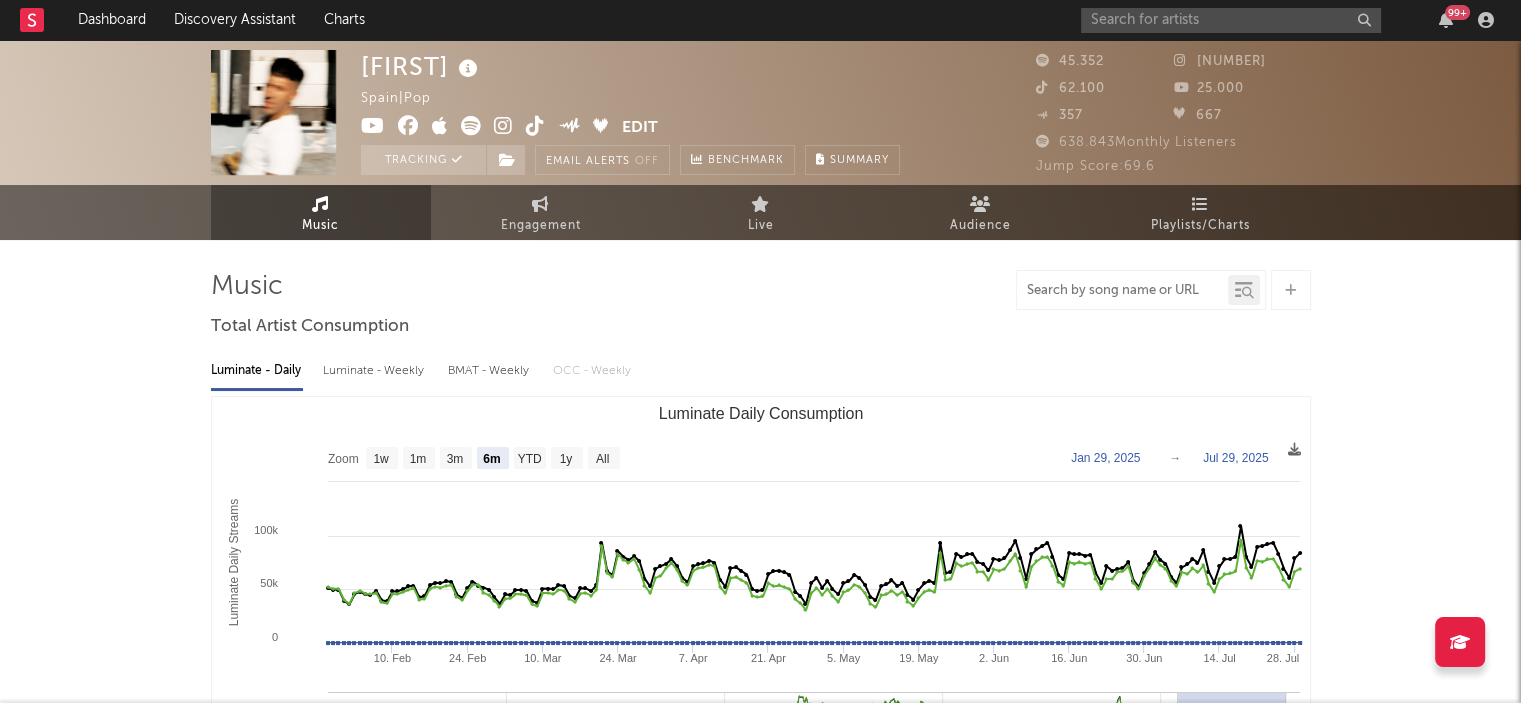 click at bounding box center [1122, 291] 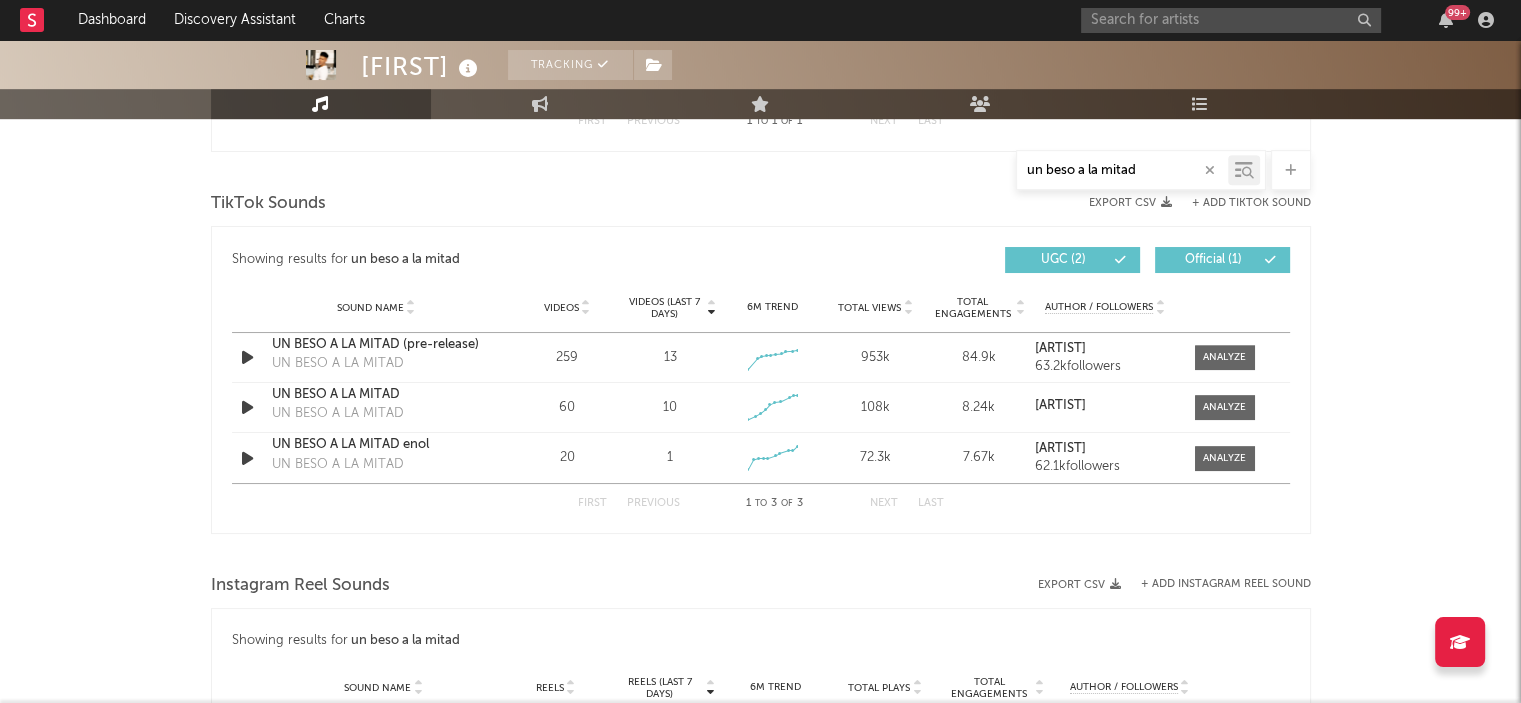 scroll, scrollTop: 976, scrollLeft: 0, axis: vertical 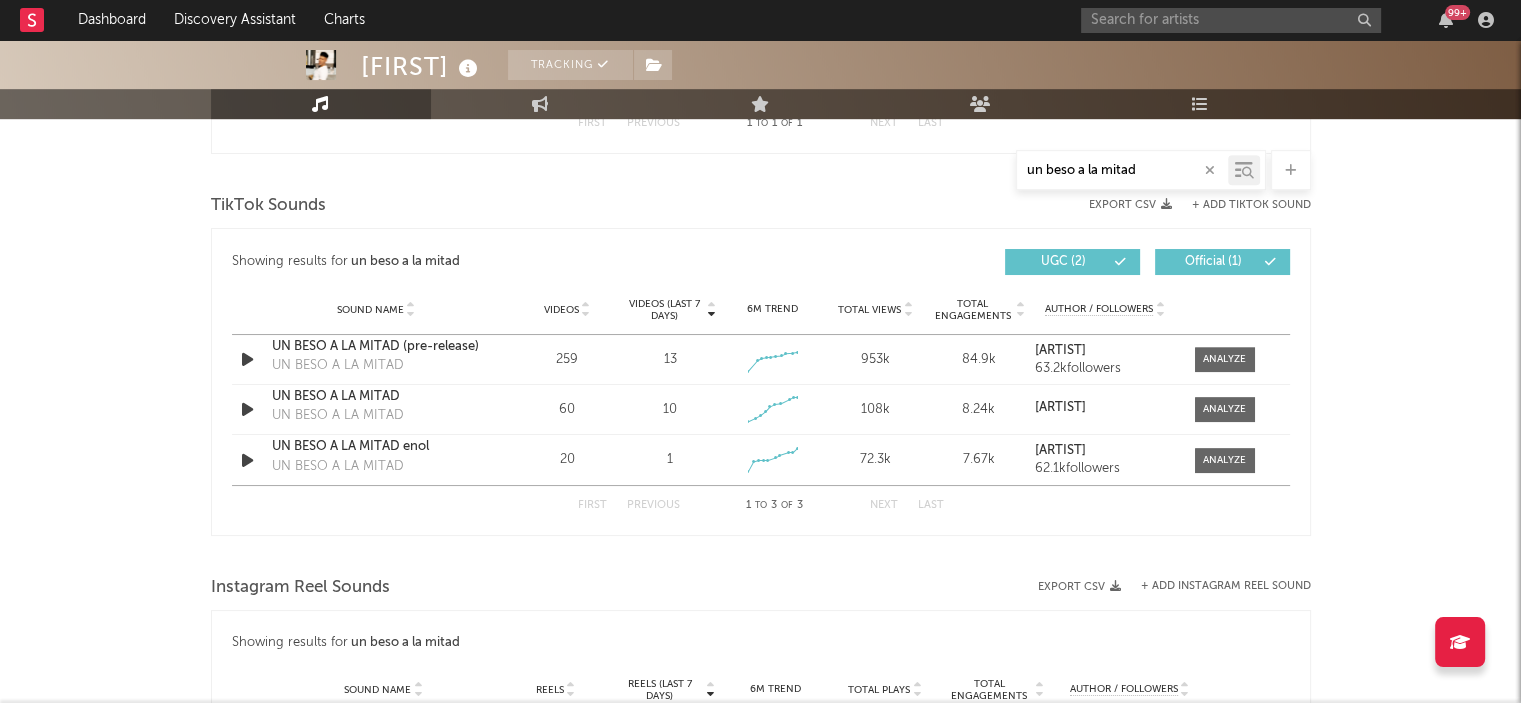 click on "un beso a la mitad" at bounding box center (1141, 170) 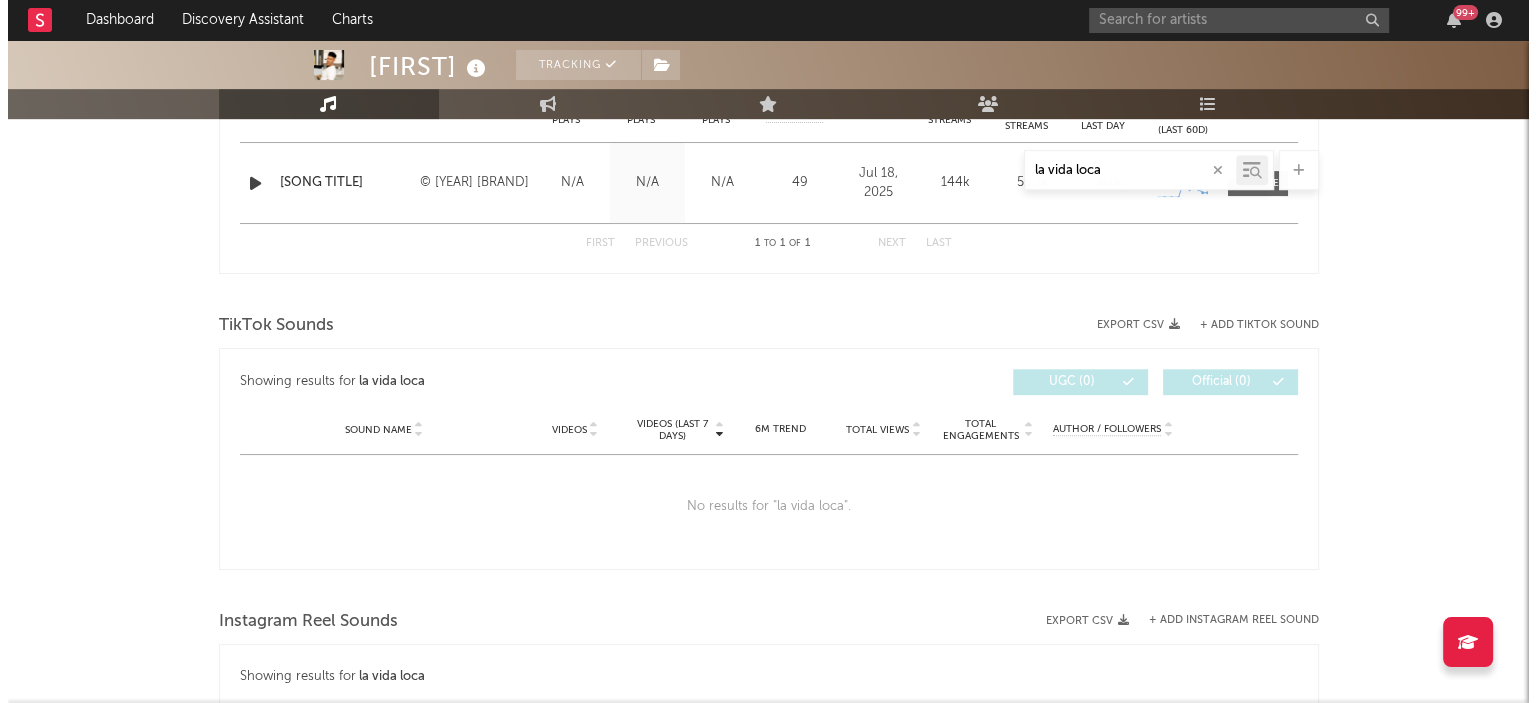 scroll, scrollTop: 906, scrollLeft: 0, axis: vertical 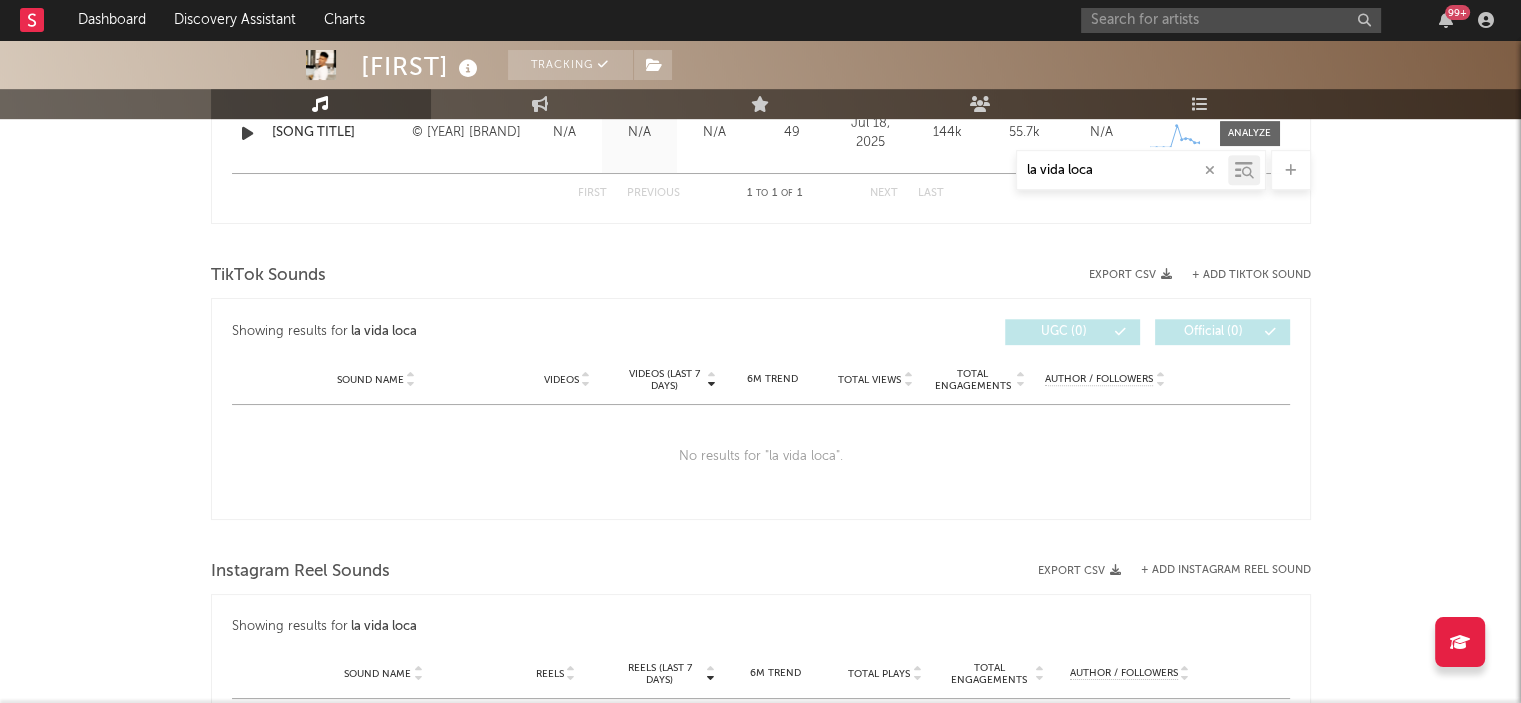 type on "la vida loca" 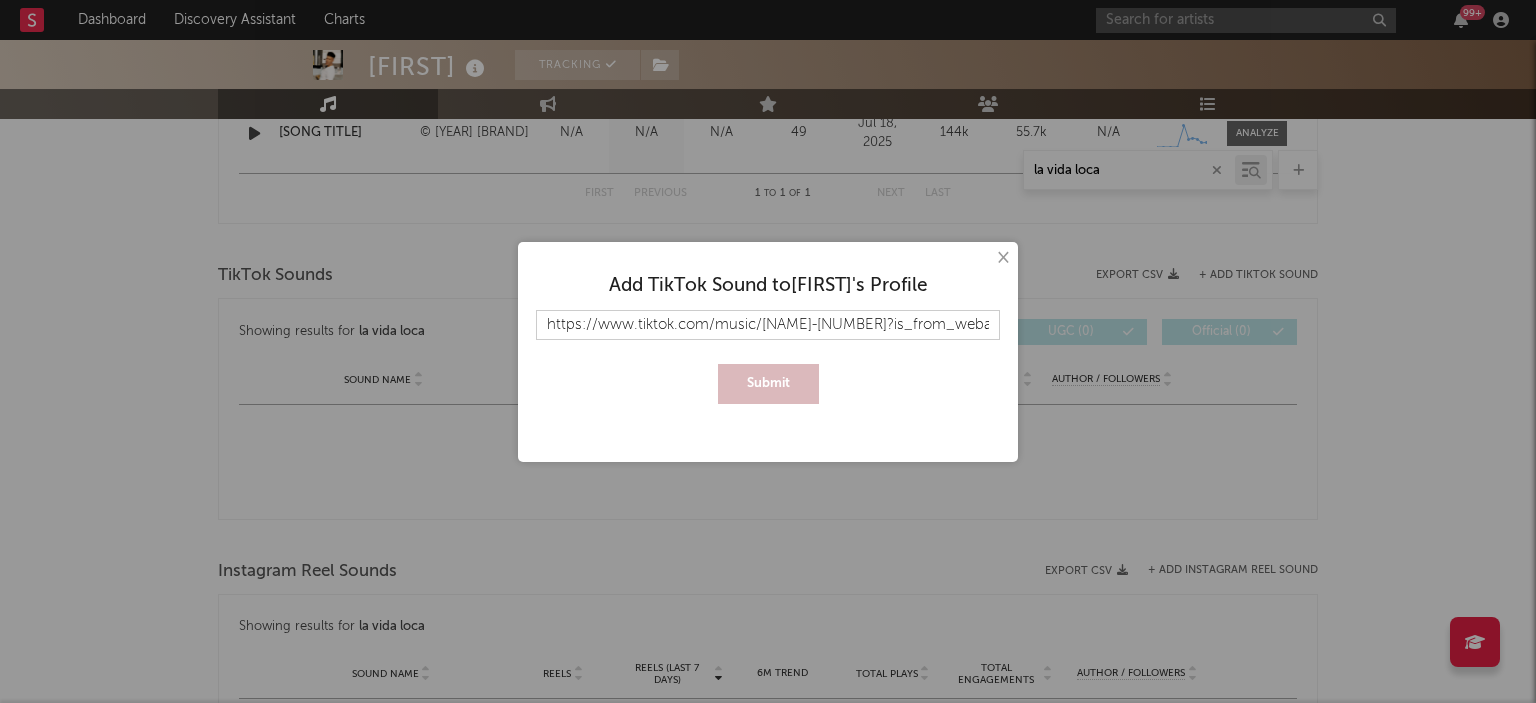 scroll, scrollTop: 0, scrollLeft: 311, axis: horizontal 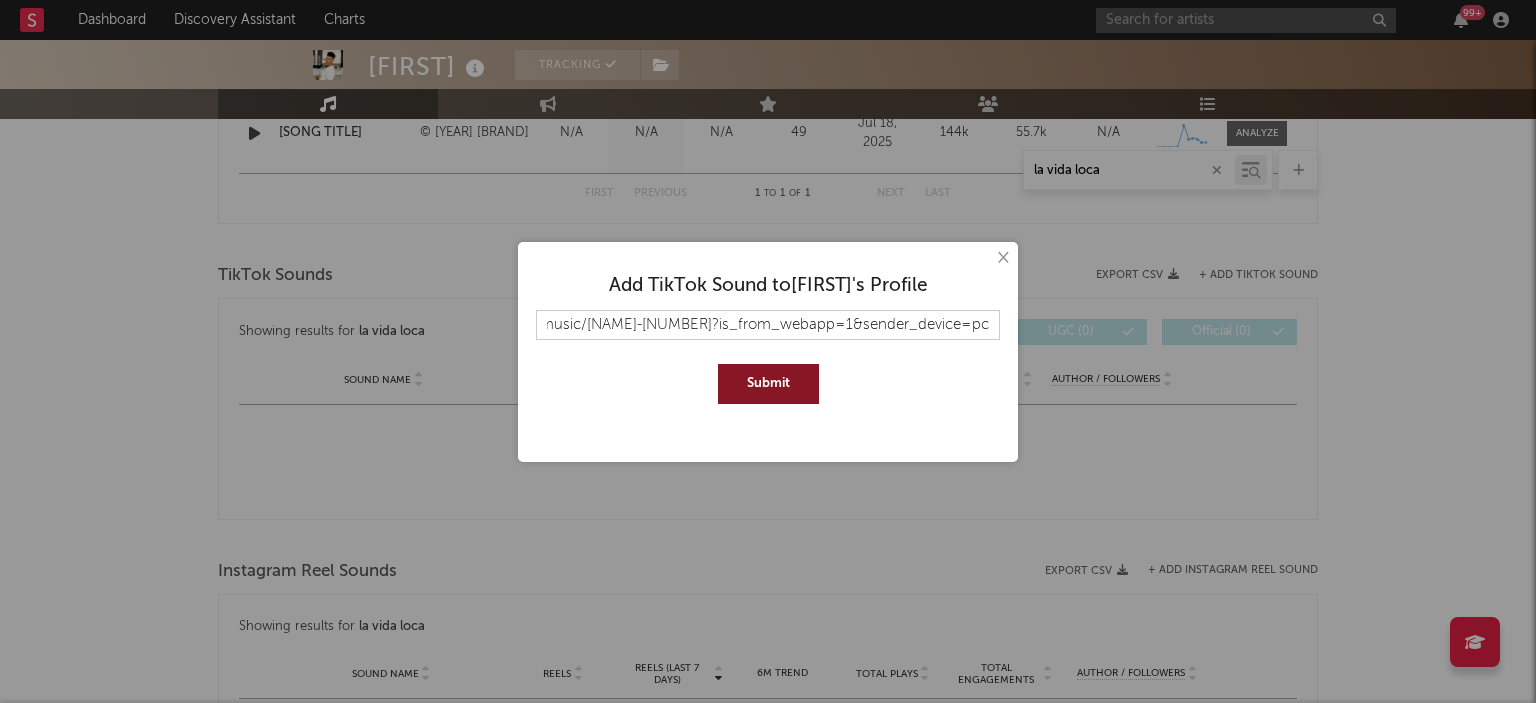 type on "https://www.tiktok.com/music/LA-VIDA-LOCA-7527267209909258256?is_from_webapp=1&sender_device=pc" 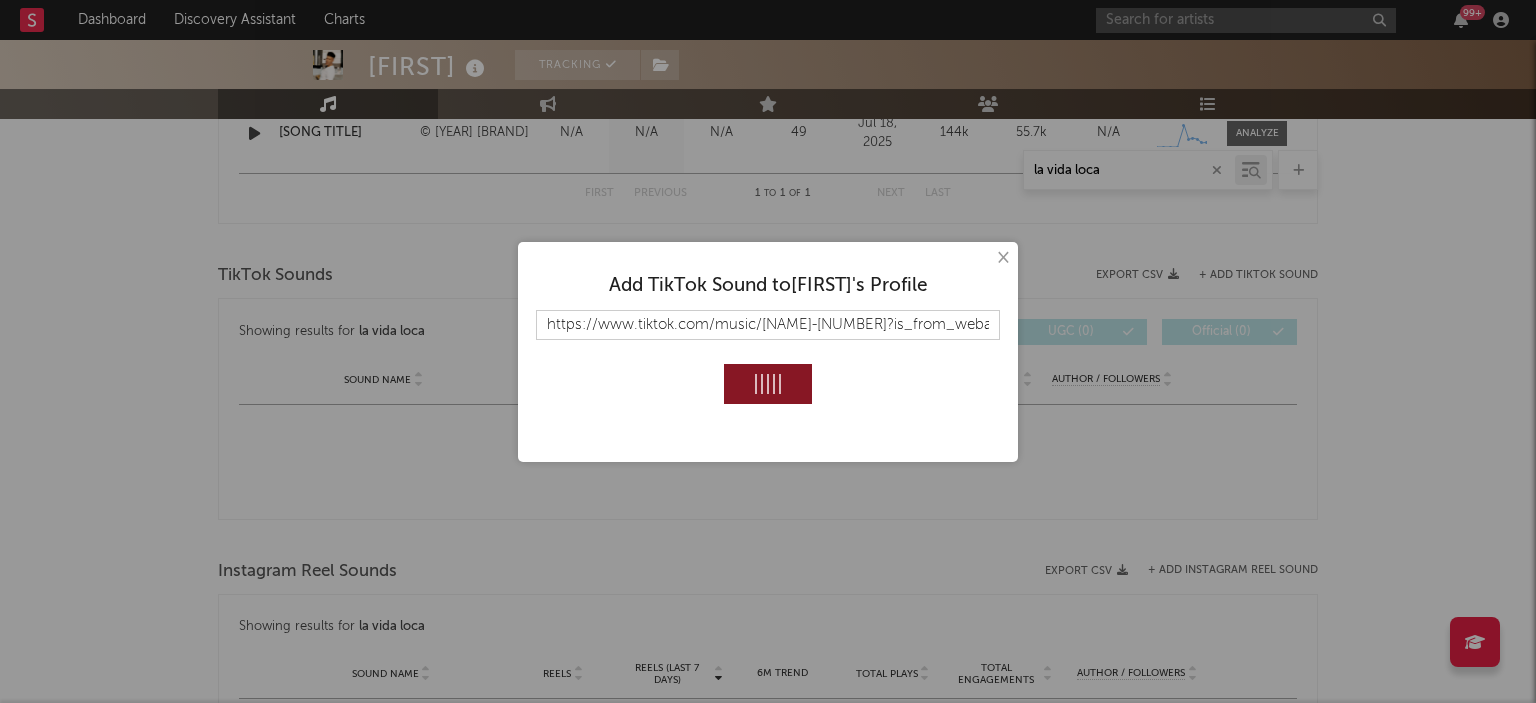 type 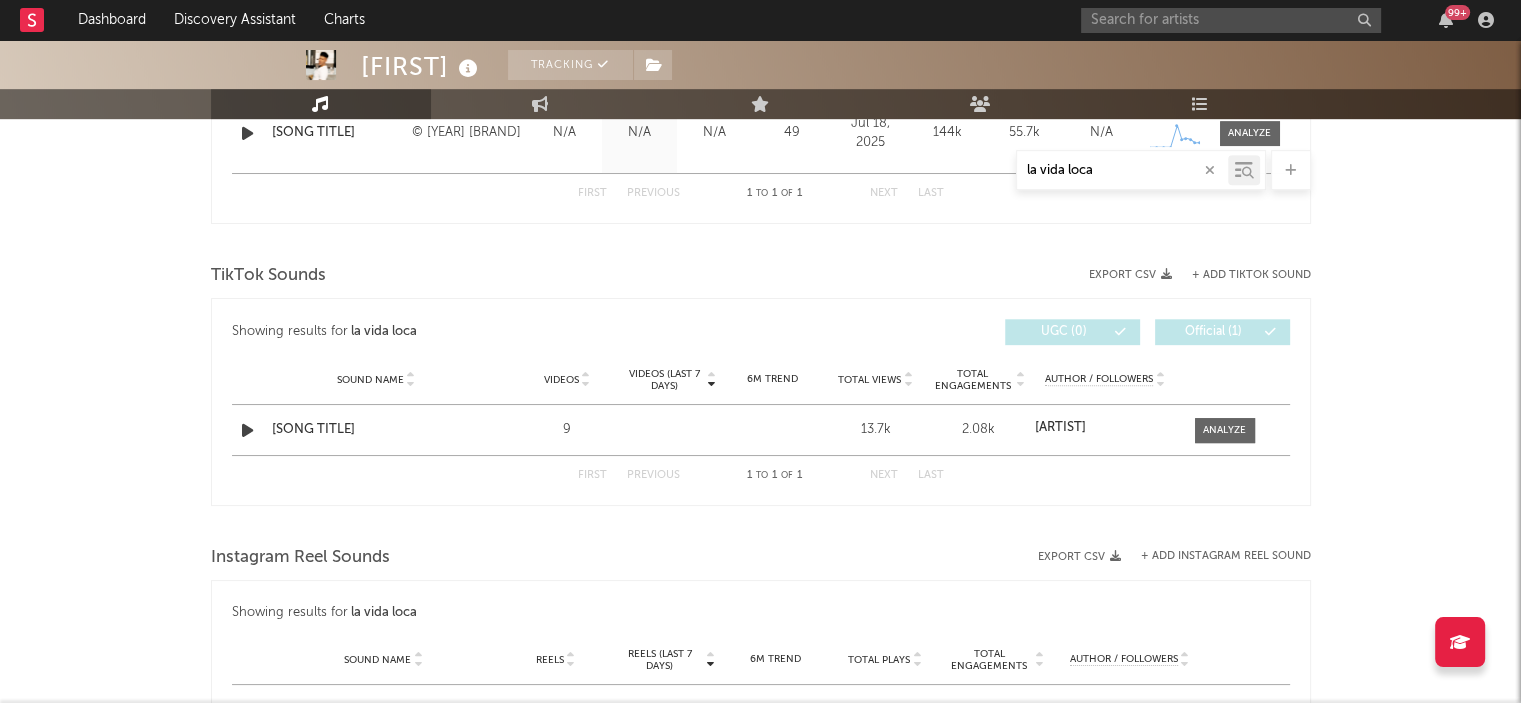 click on "+ Add TikTok Sound" at bounding box center [1251, 275] 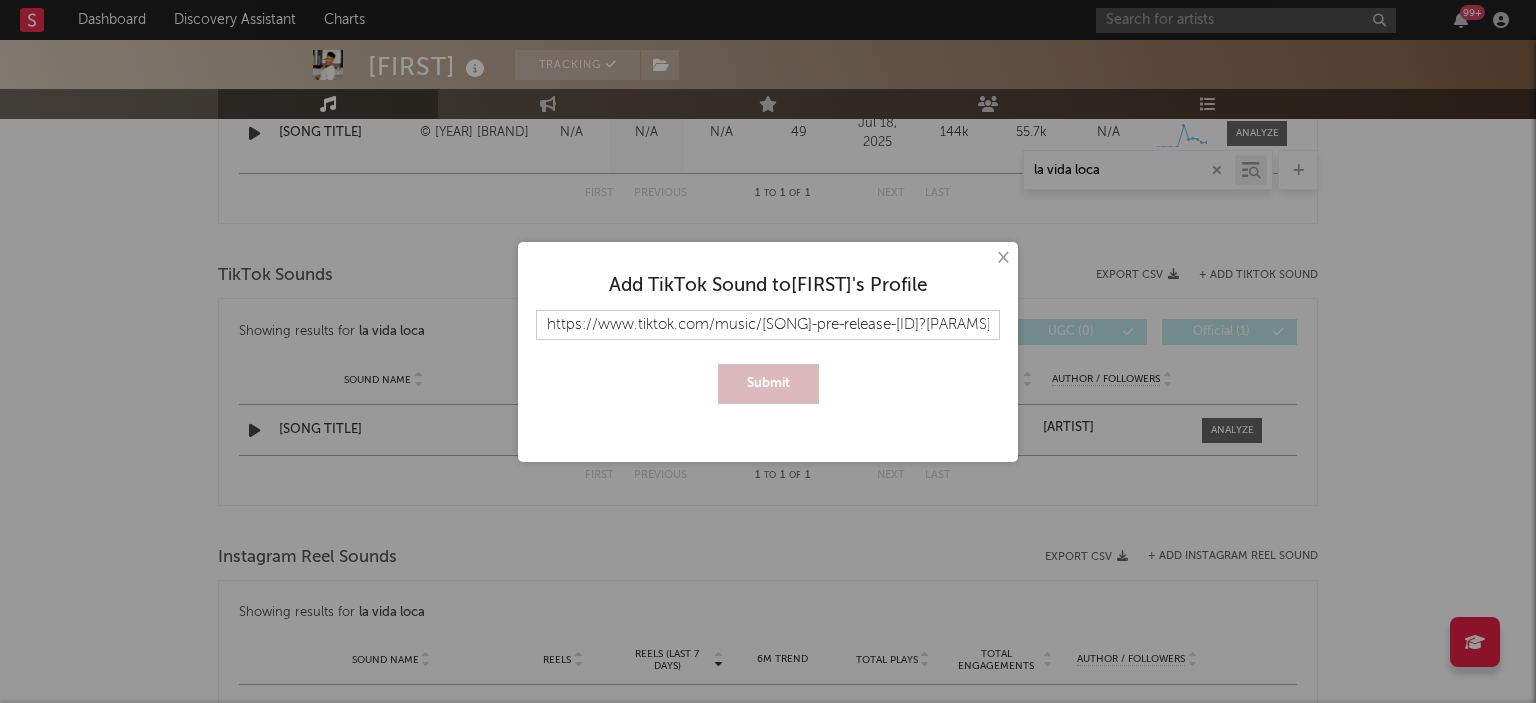 scroll, scrollTop: 0, scrollLeft: 388, axis: horizontal 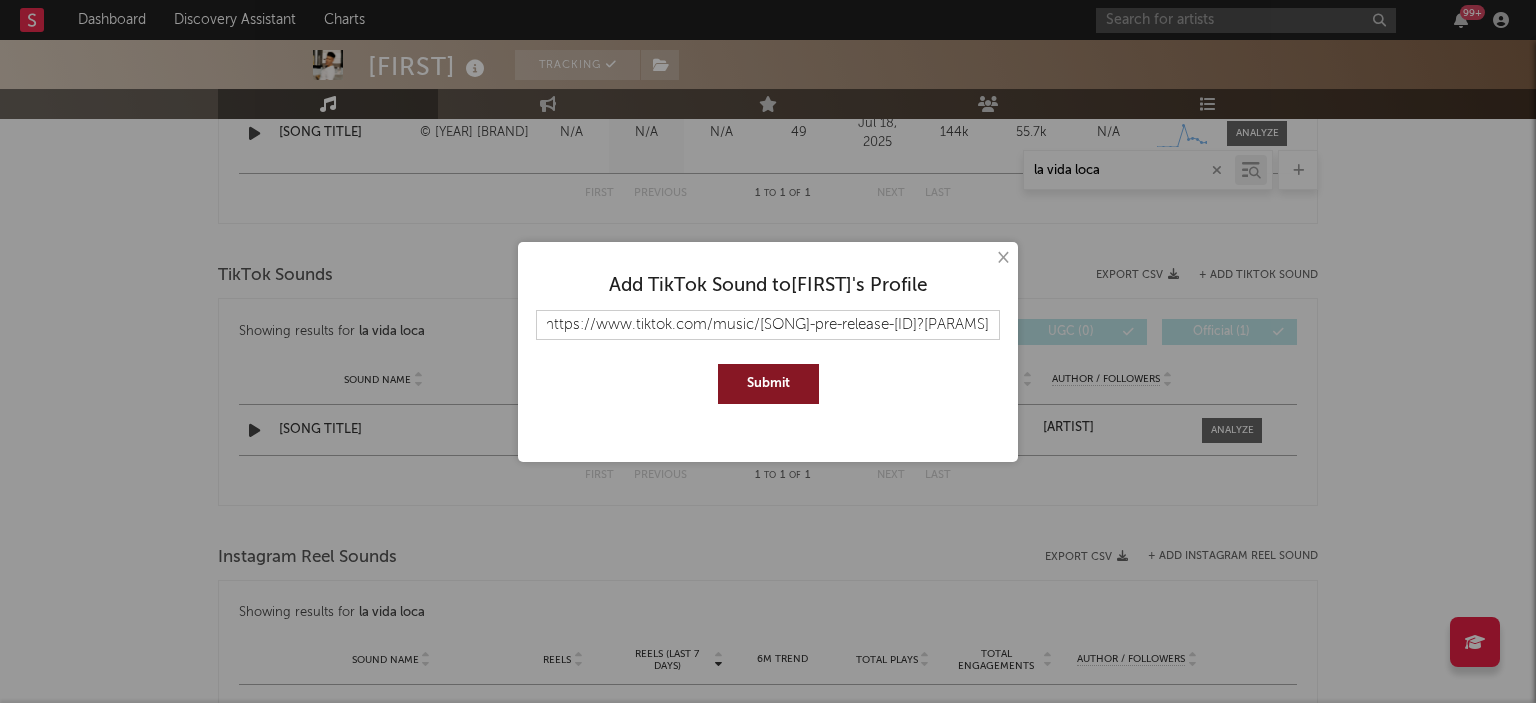 type on "https://www.tiktok.com/music/LA-VIDA-LOCA-pre-release-7526091483591919633?is_from_webapp=1&sender_device=pc" 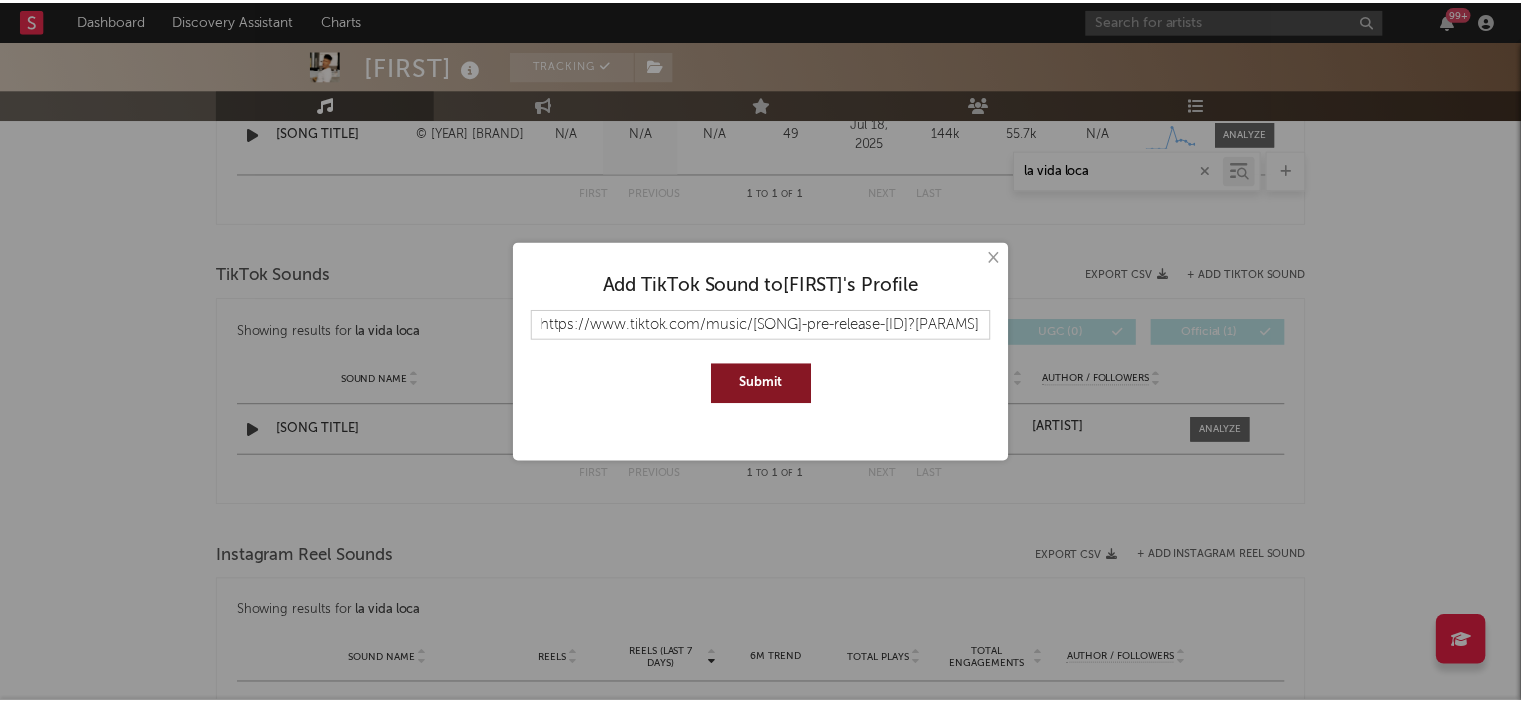 scroll, scrollTop: 0, scrollLeft: 0, axis: both 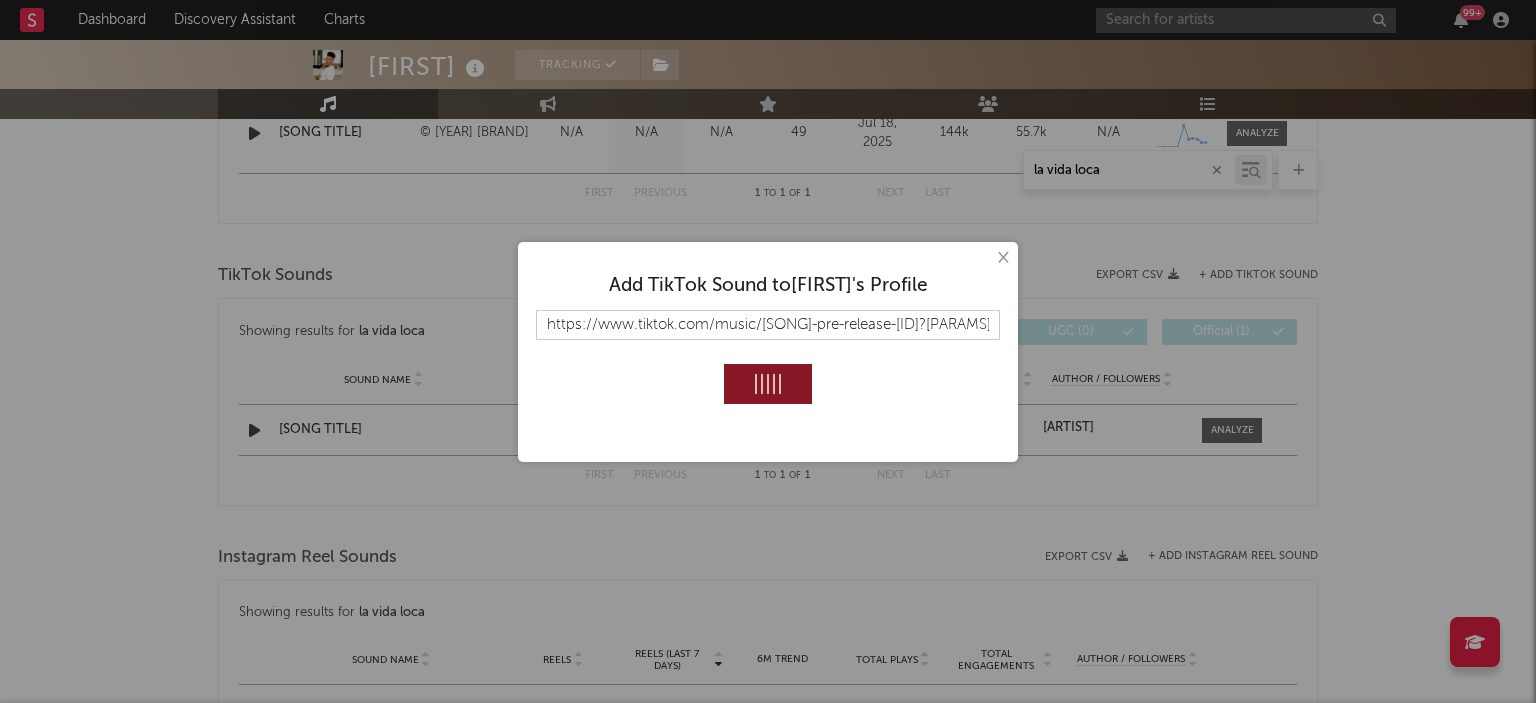 type 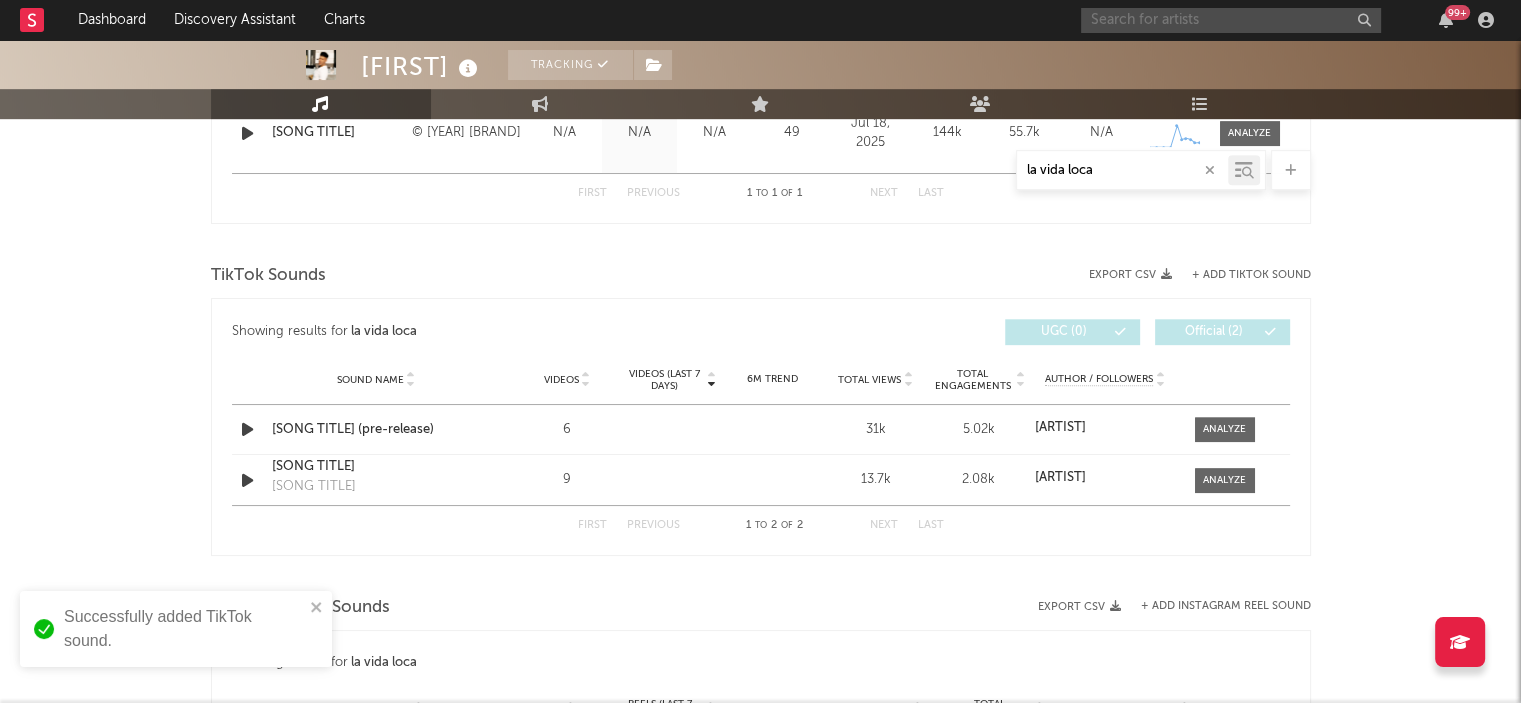 click at bounding box center [1231, 20] 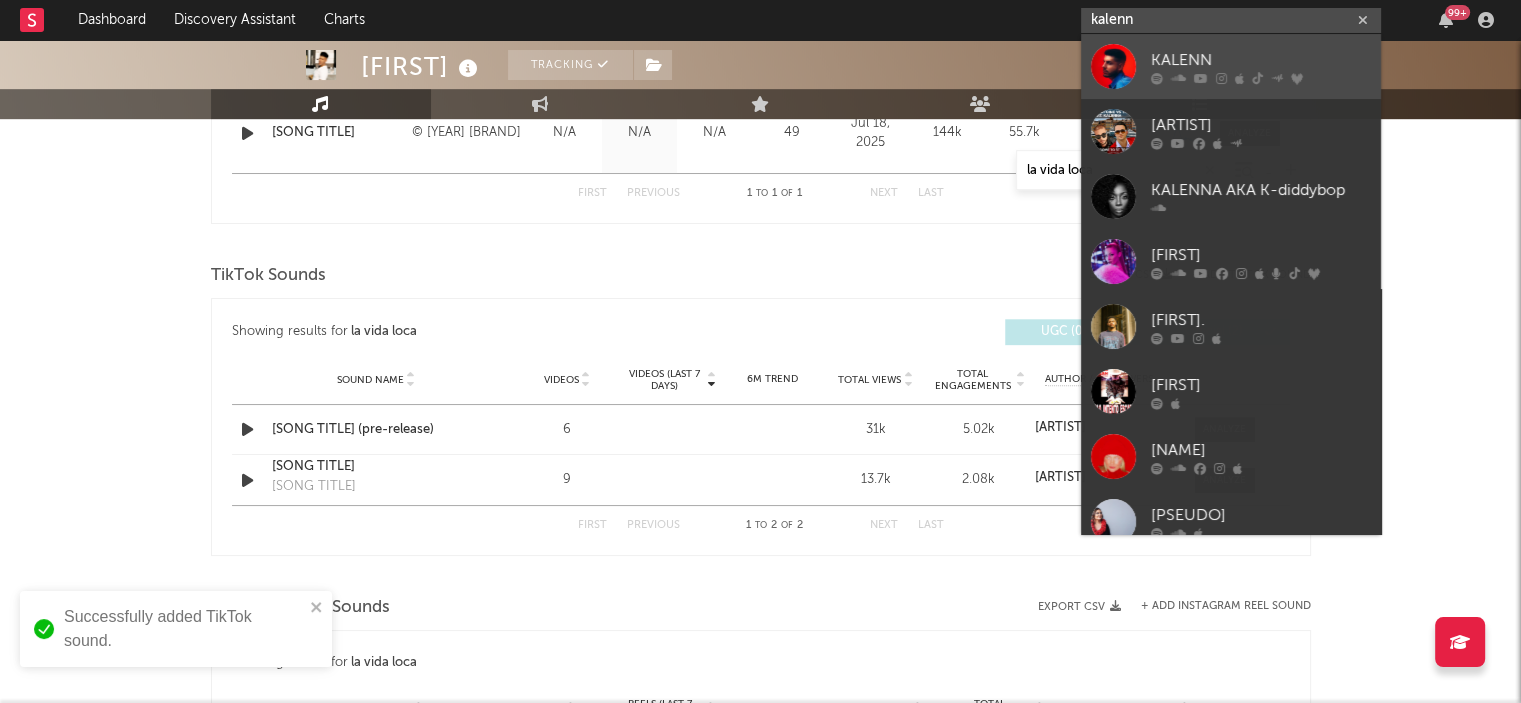 type on "kalenn" 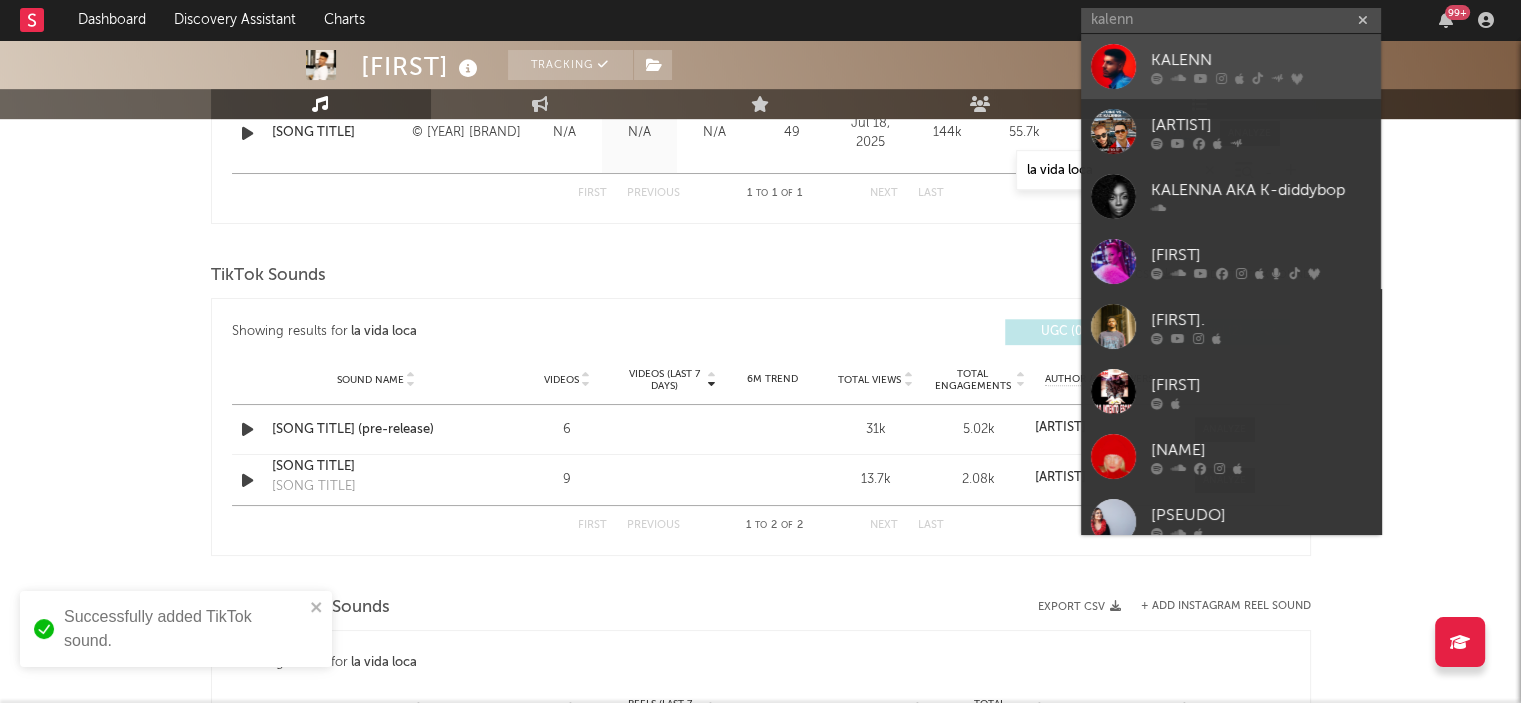 click on "[ARTIST]" at bounding box center [1261, 60] 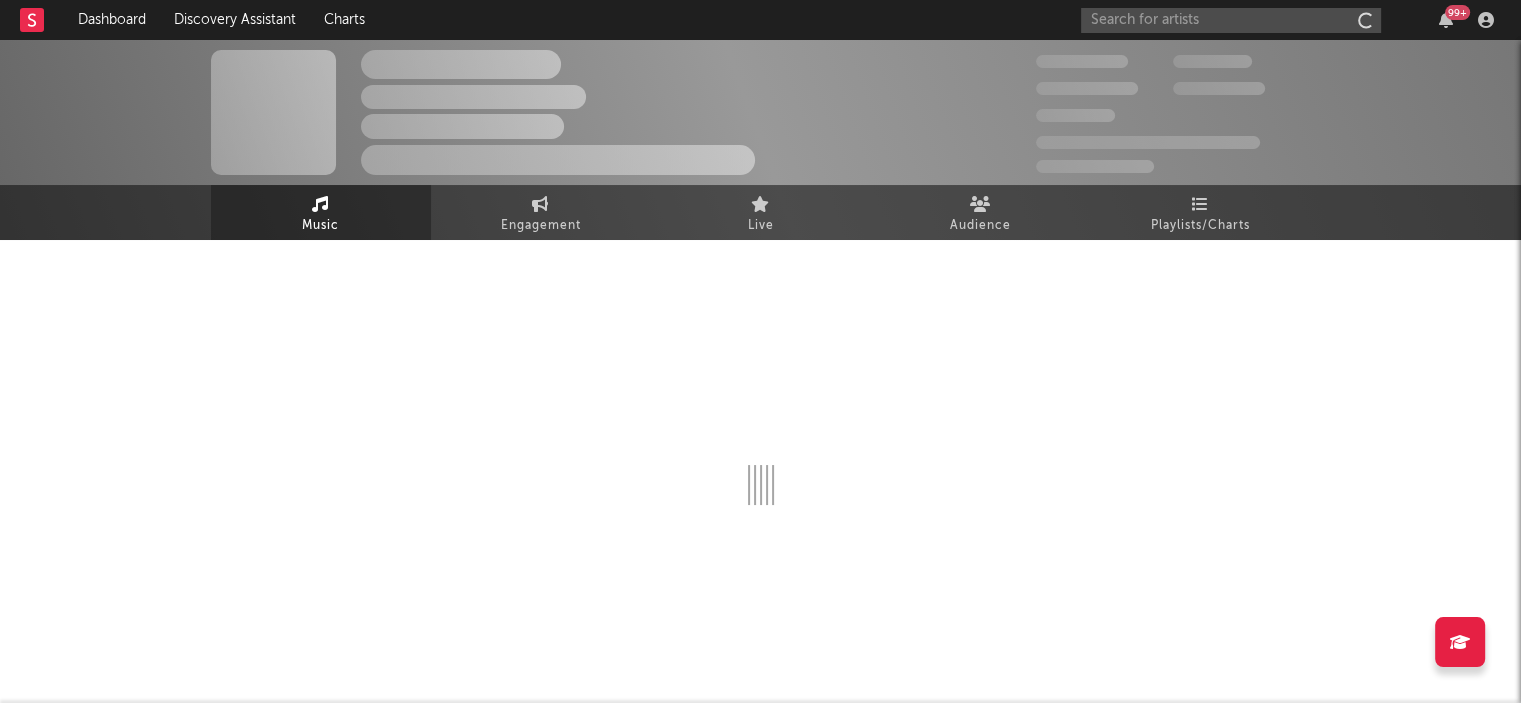 scroll, scrollTop: 0, scrollLeft: 0, axis: both 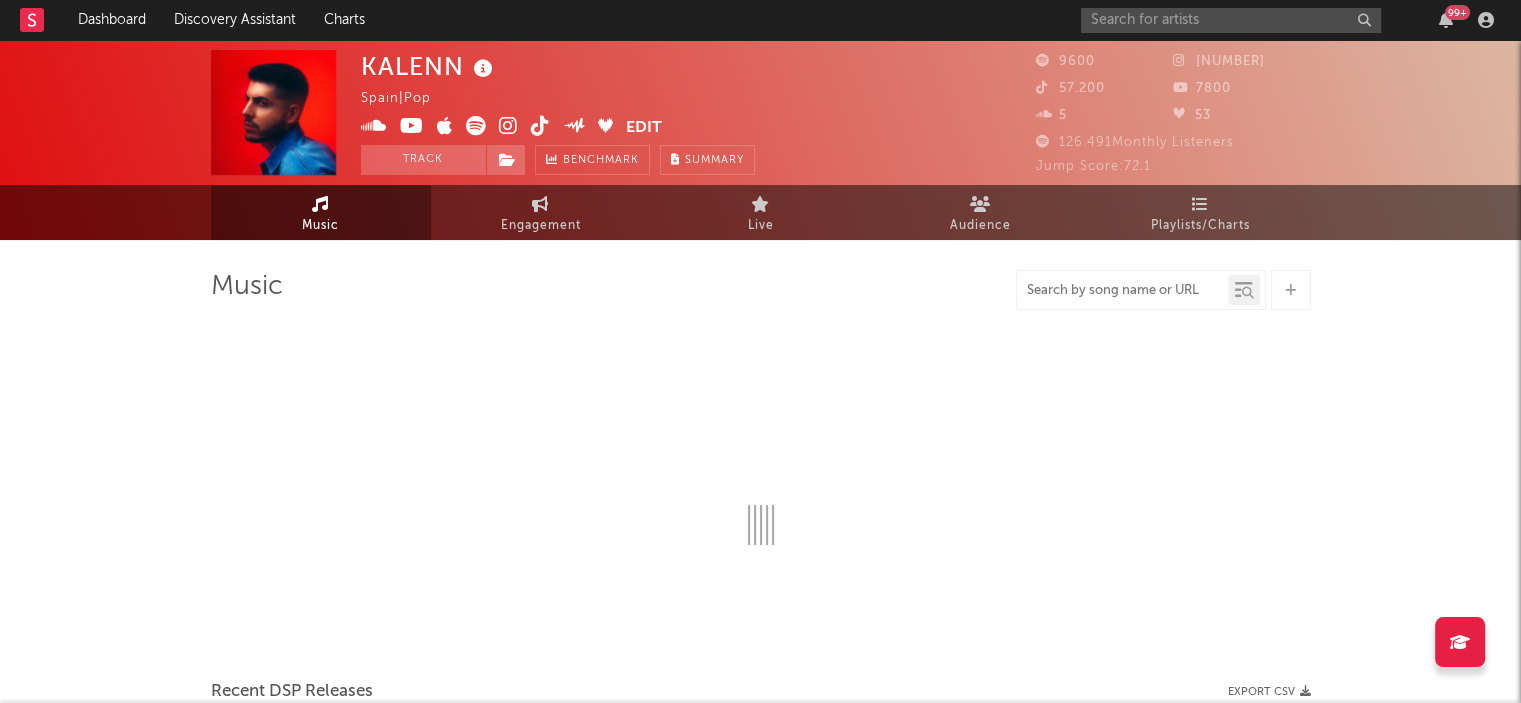 click at bounding box center (1122, 291) 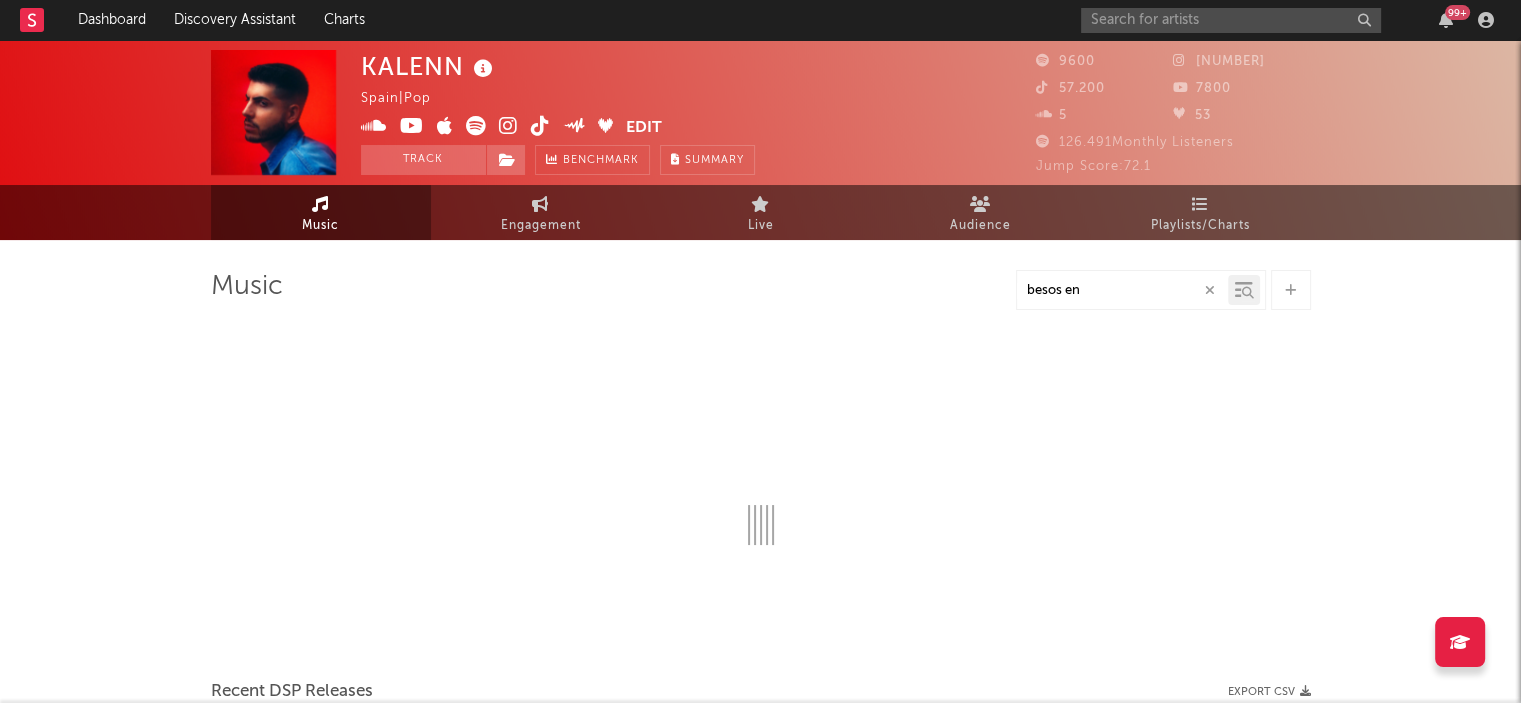 type on "besos en" 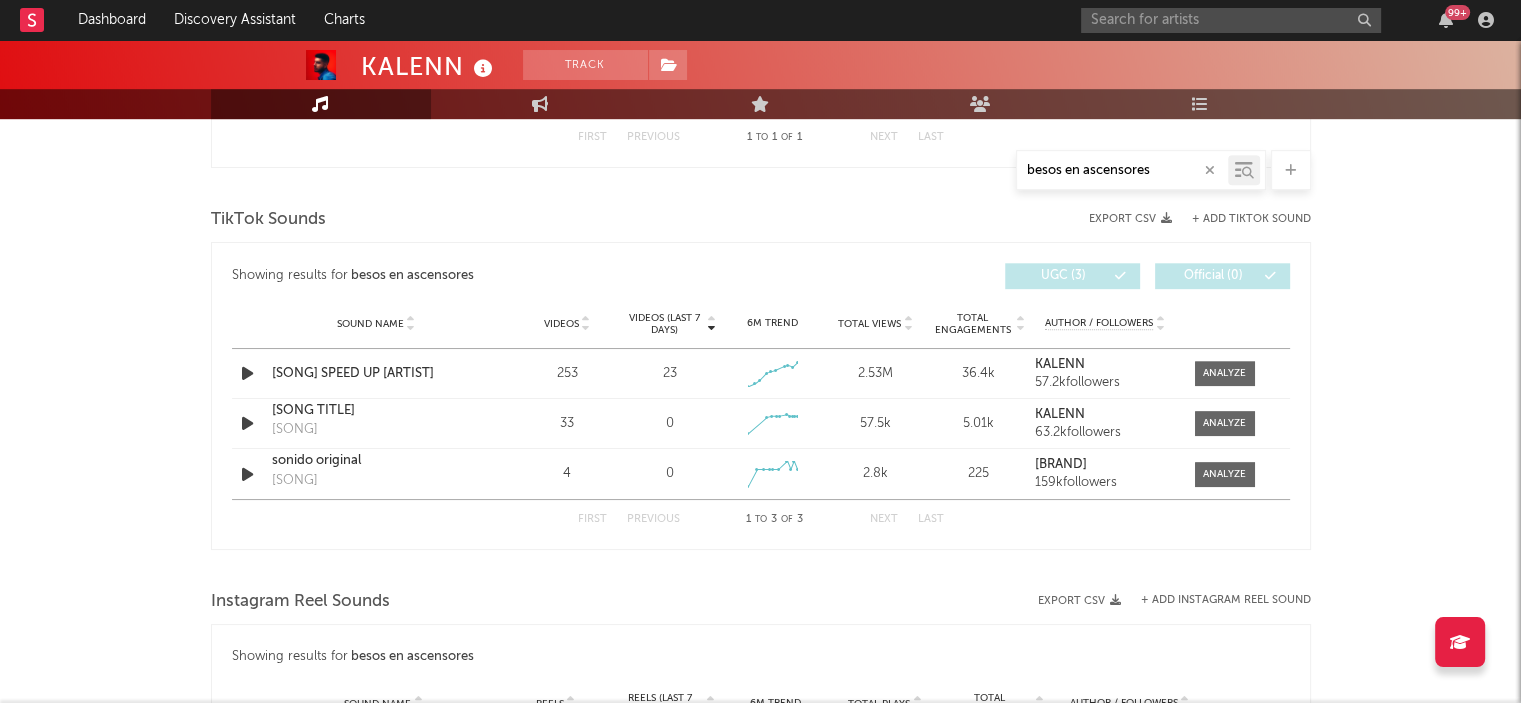 scroll, scrollTop: 967, scrollLeft: 0, axis: vertical 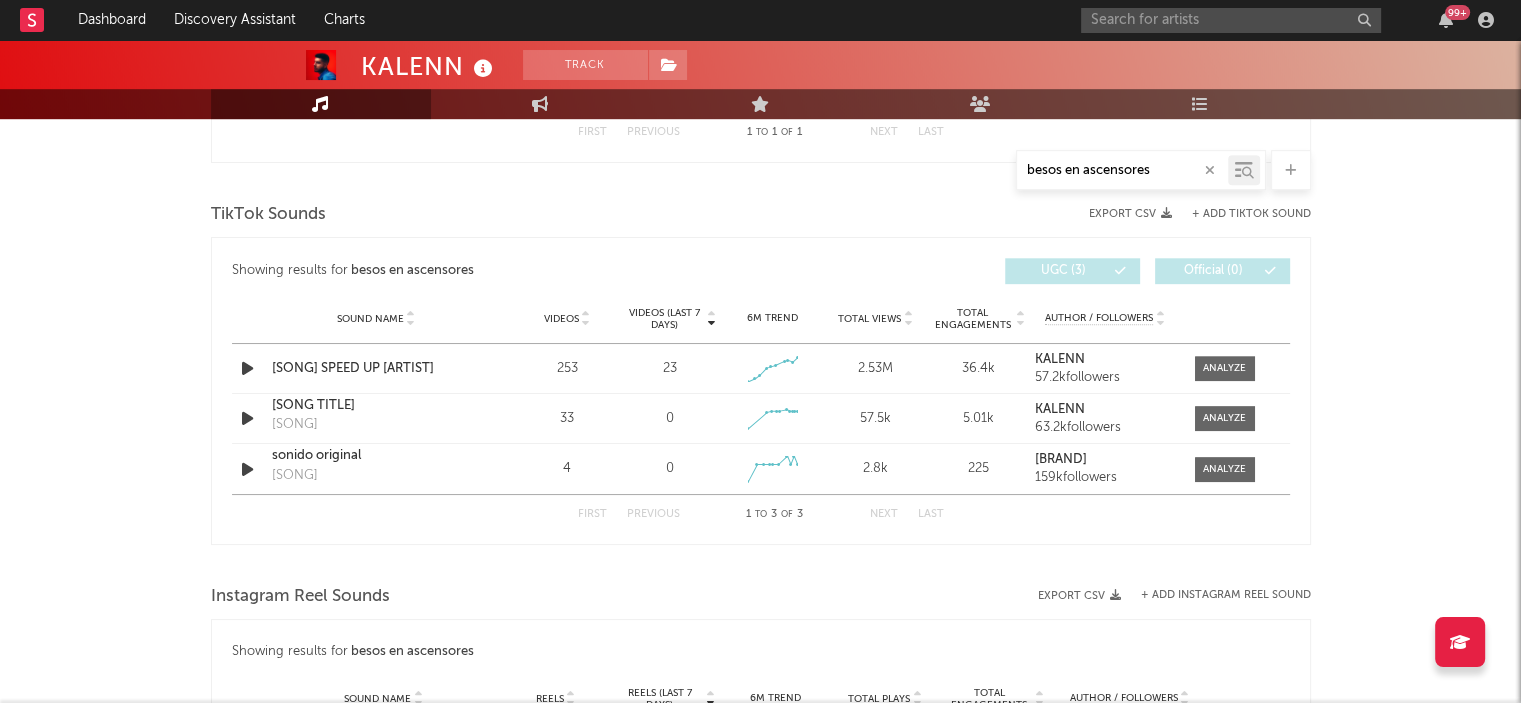 type on "besos en ascensores" 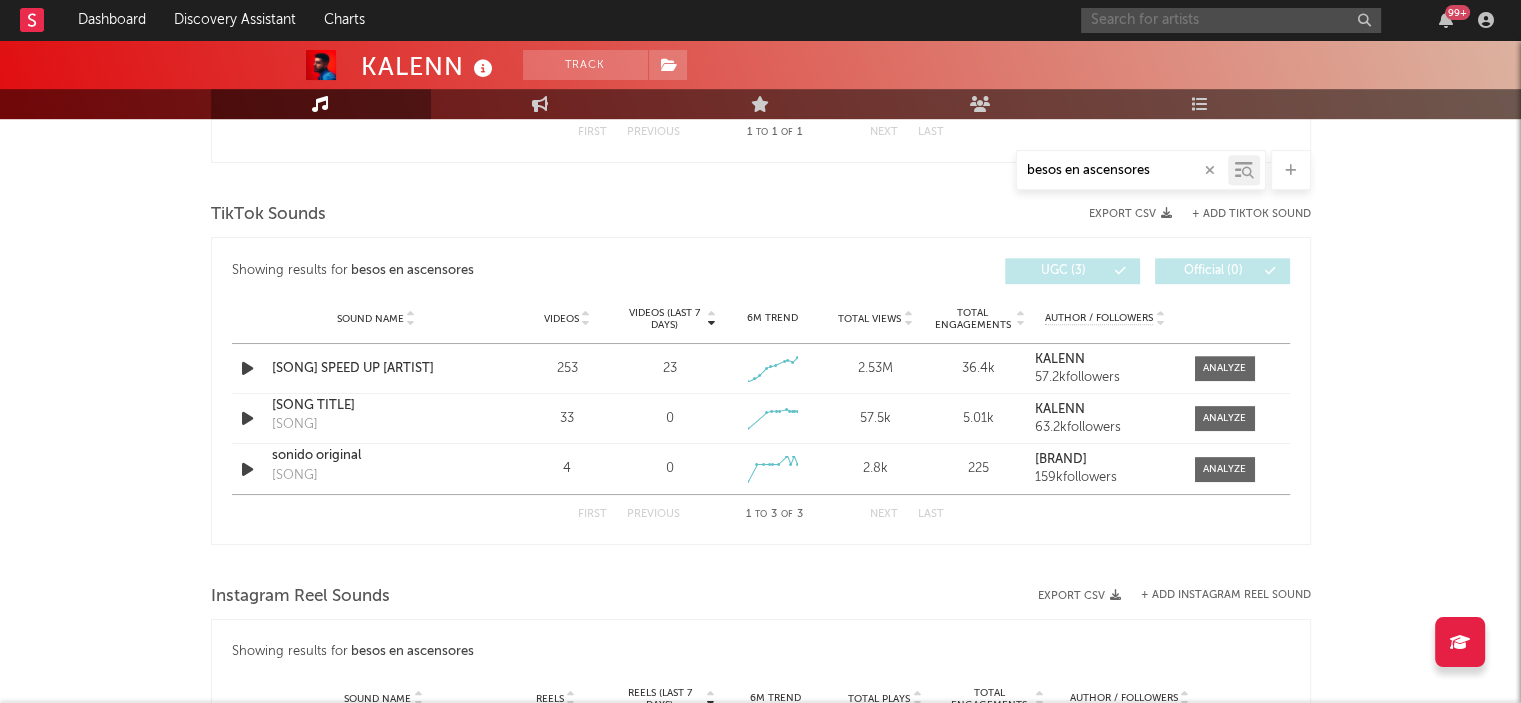 click at bounding box center [1231, 20] 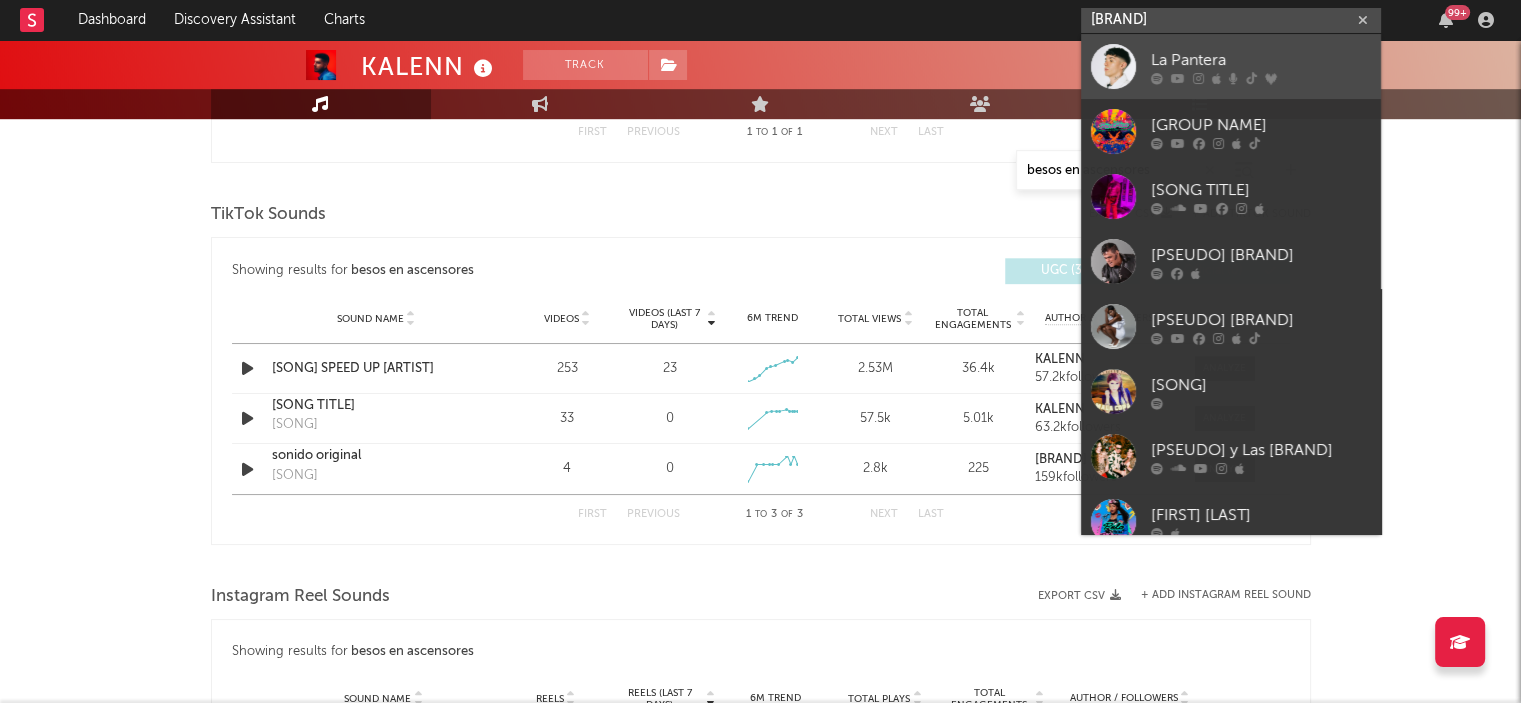 type on "la pantera" 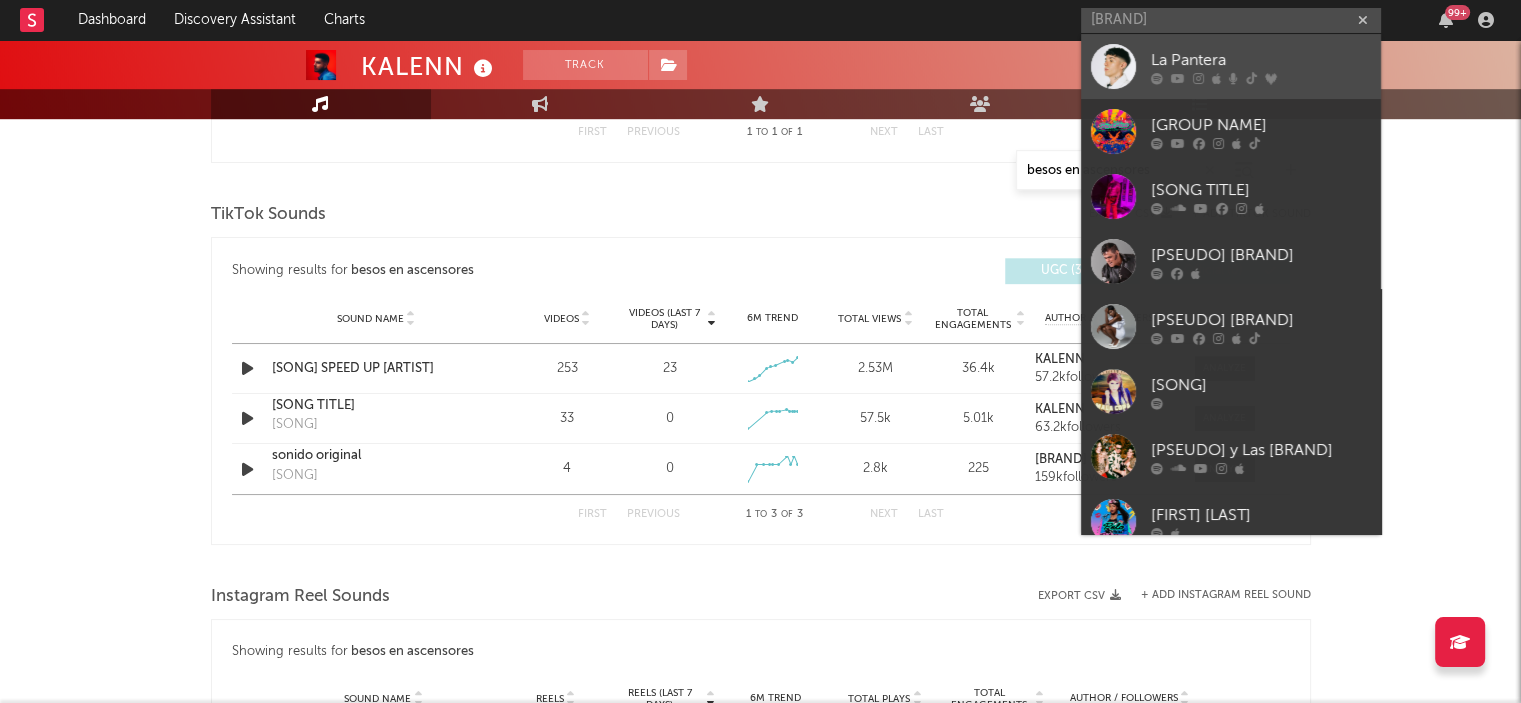 click at bounding box center (1198, 78) 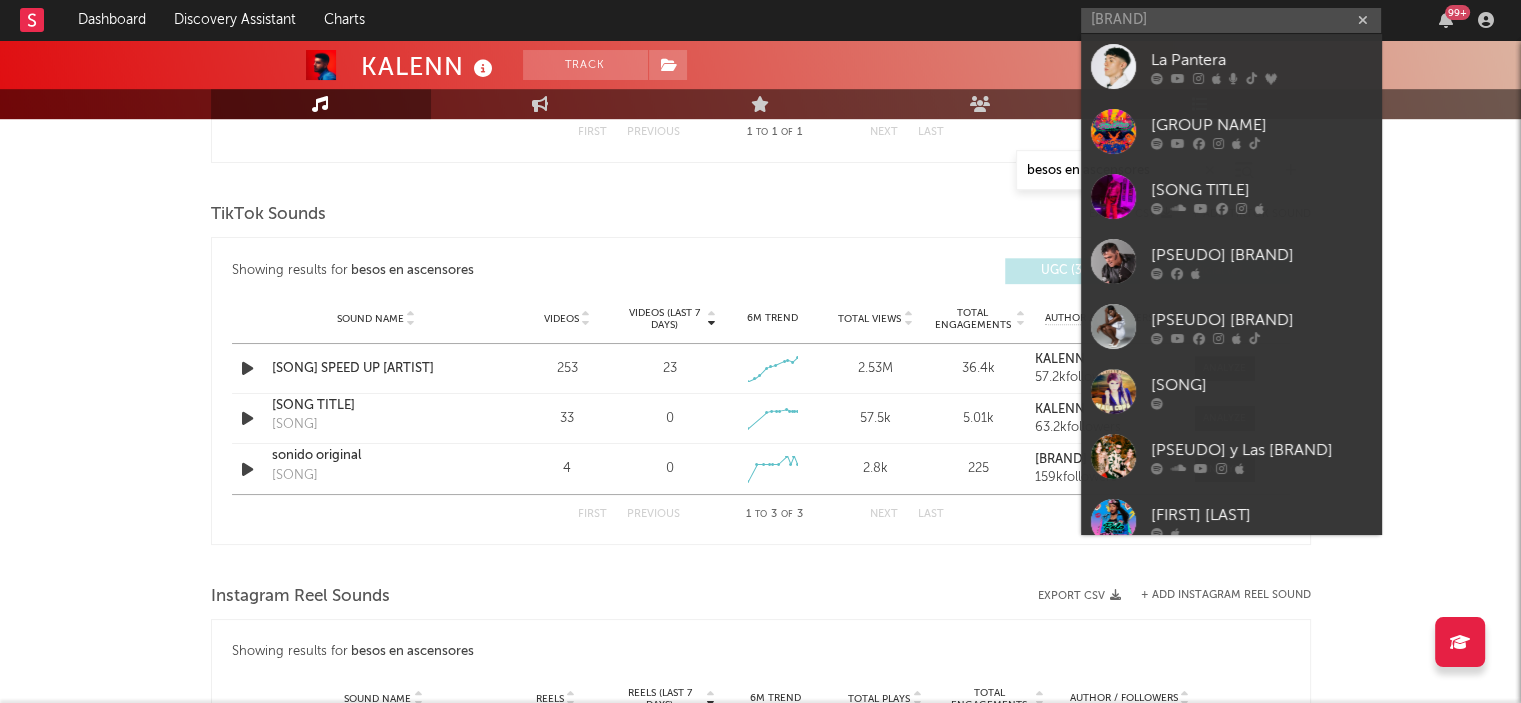 type 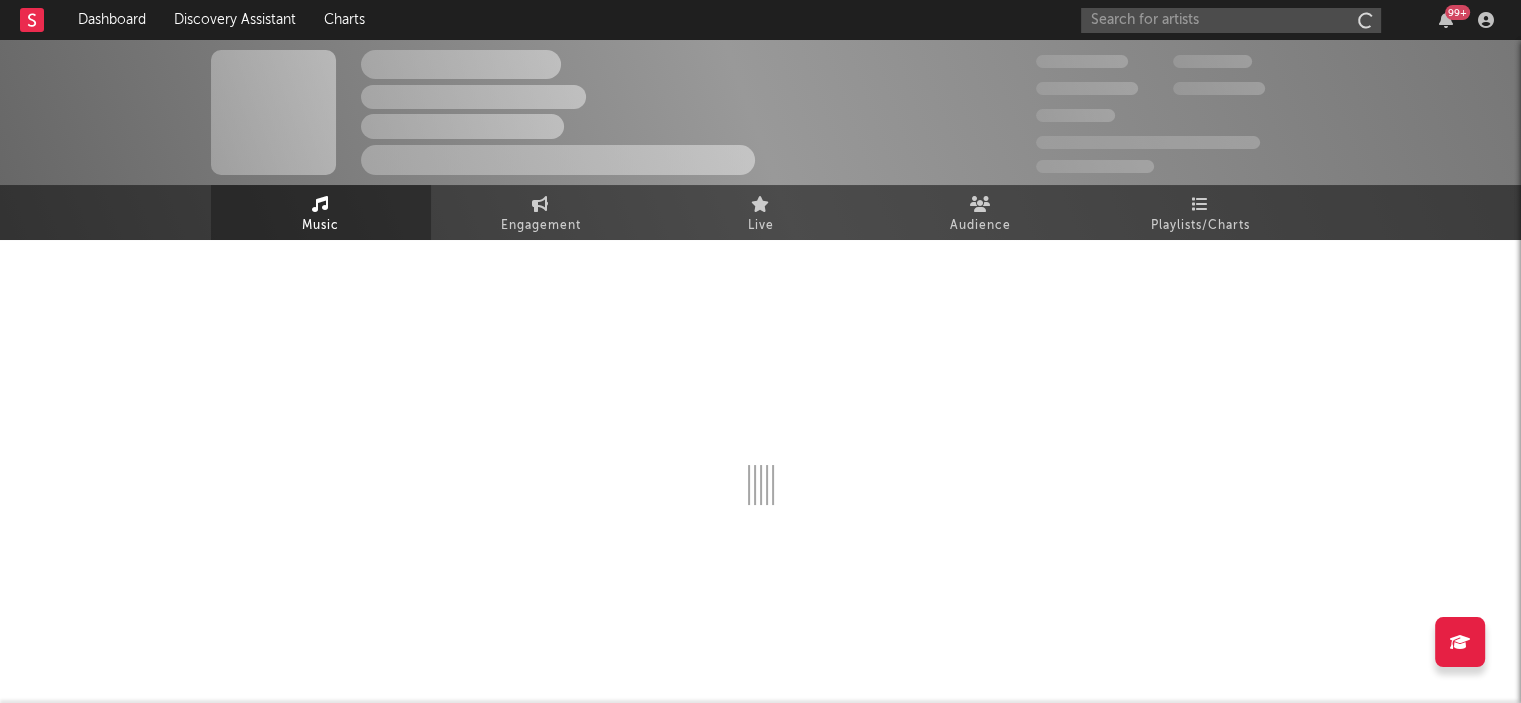 scroll, scrollTop: 0, scrollLeft: 0, axis: both 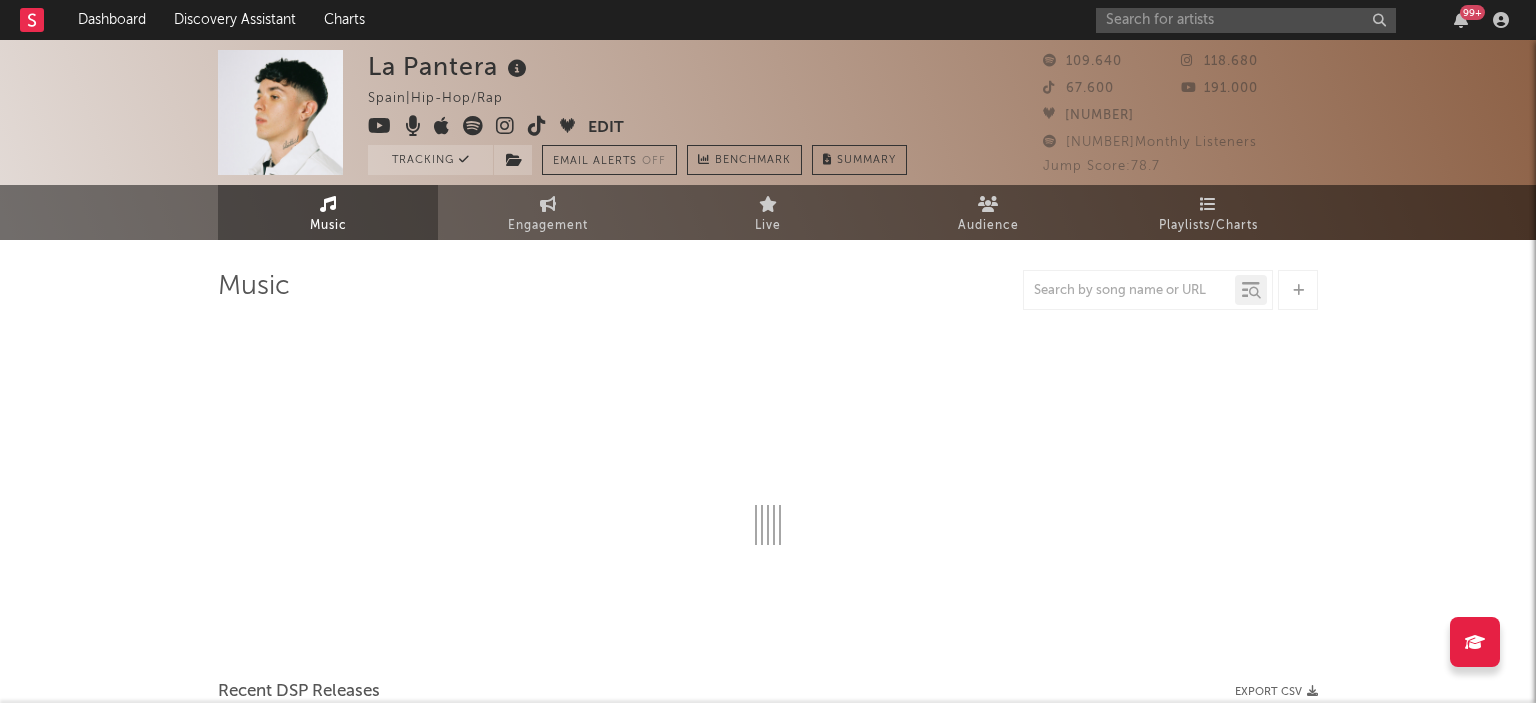 select on "6m" 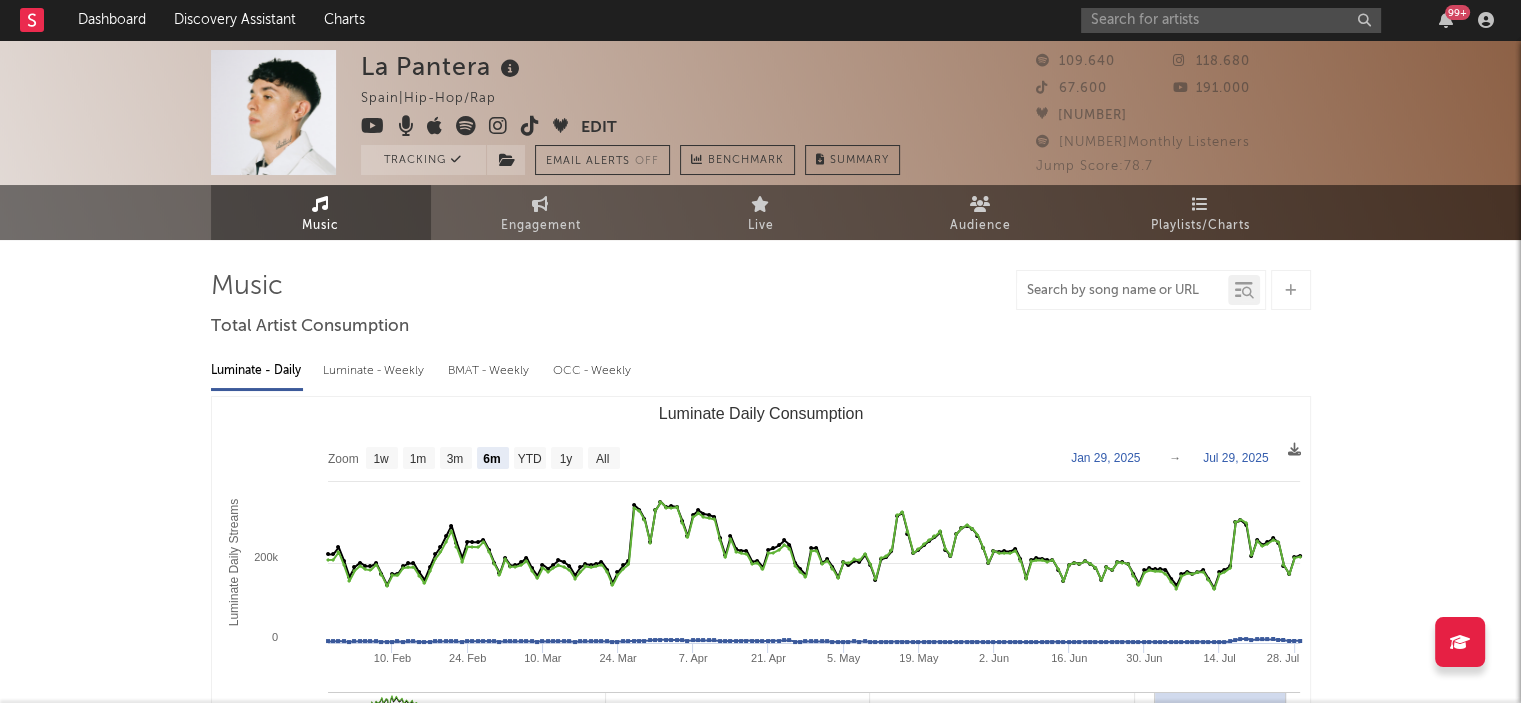 click at bounding box center (1122, 291) 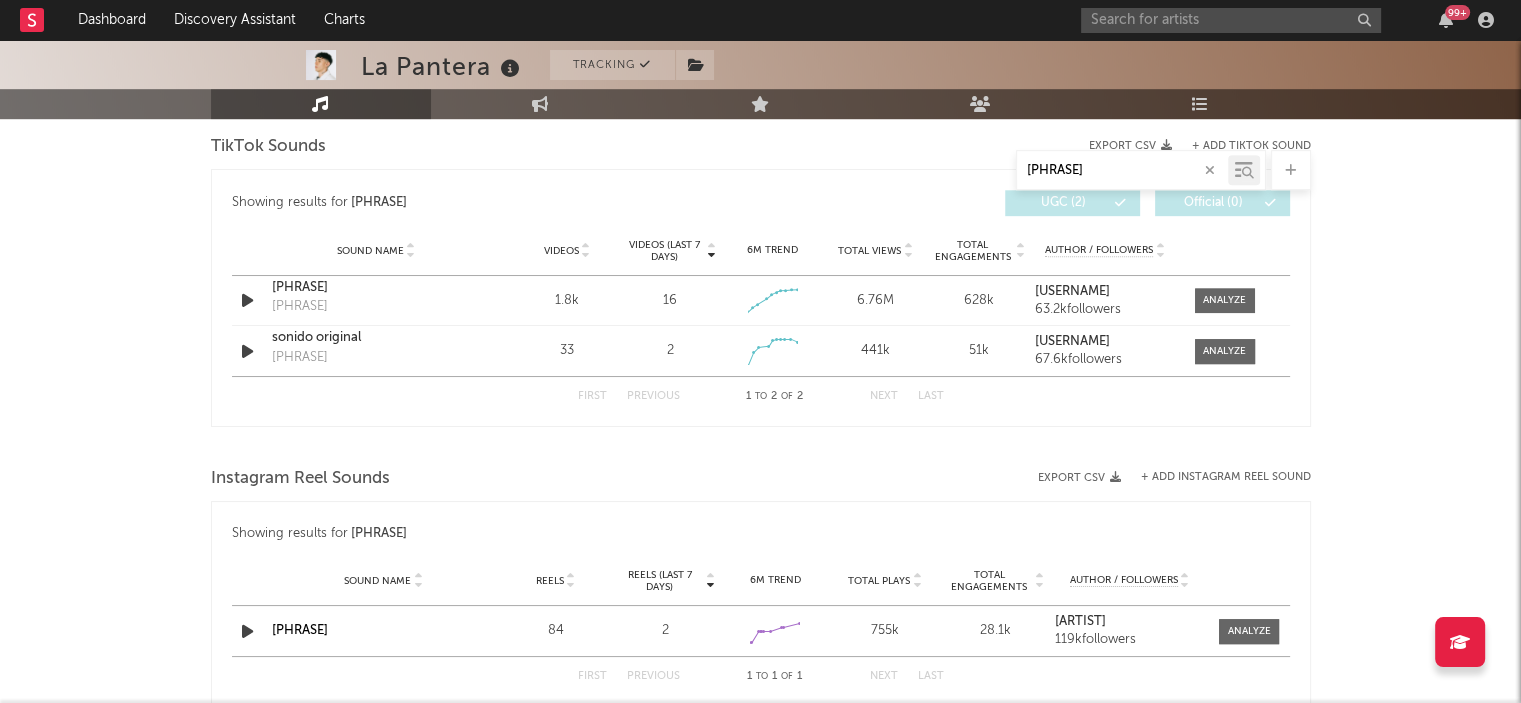 scroll, scrollTop: 1004, scrollLeft: 0, axis: vertical 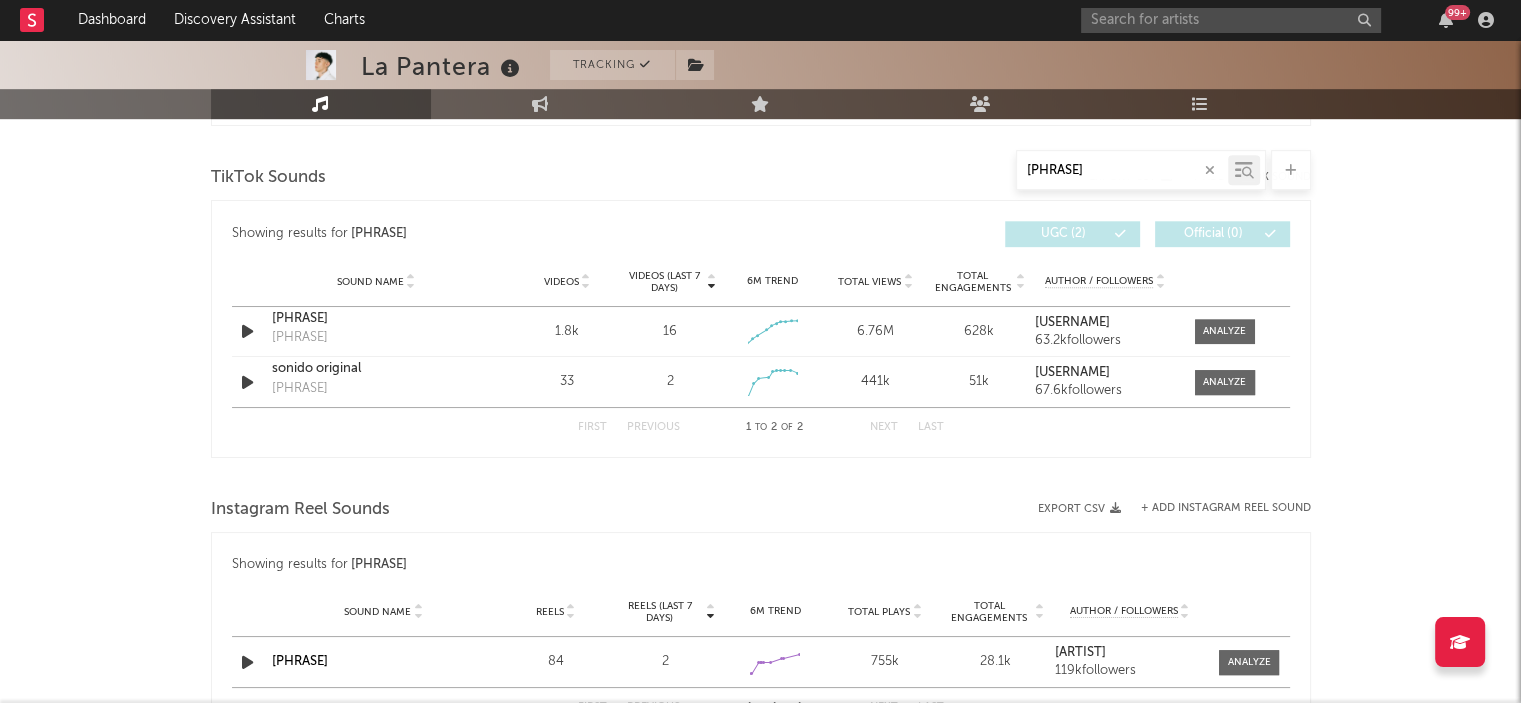 type on "QUE HAGO" 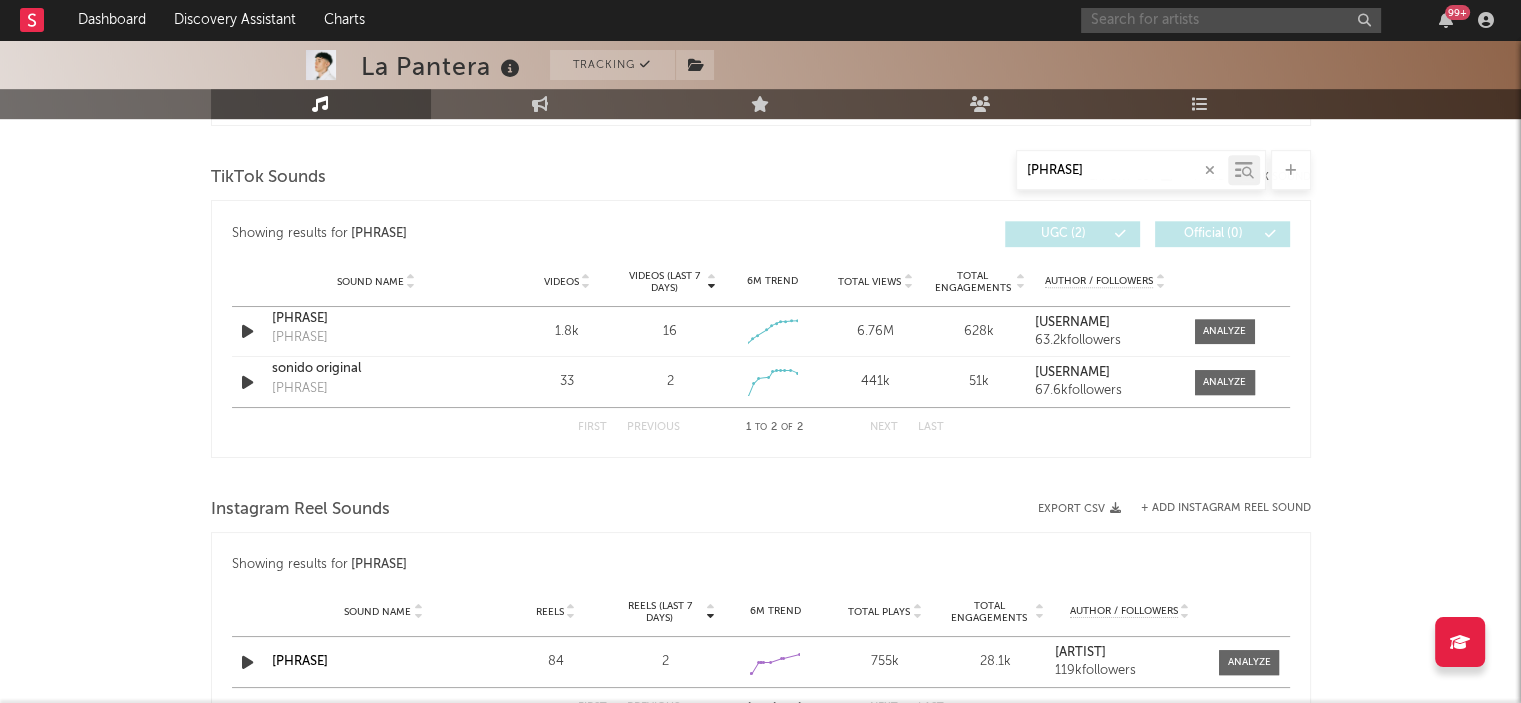 click at bounding box center [1231, 20] 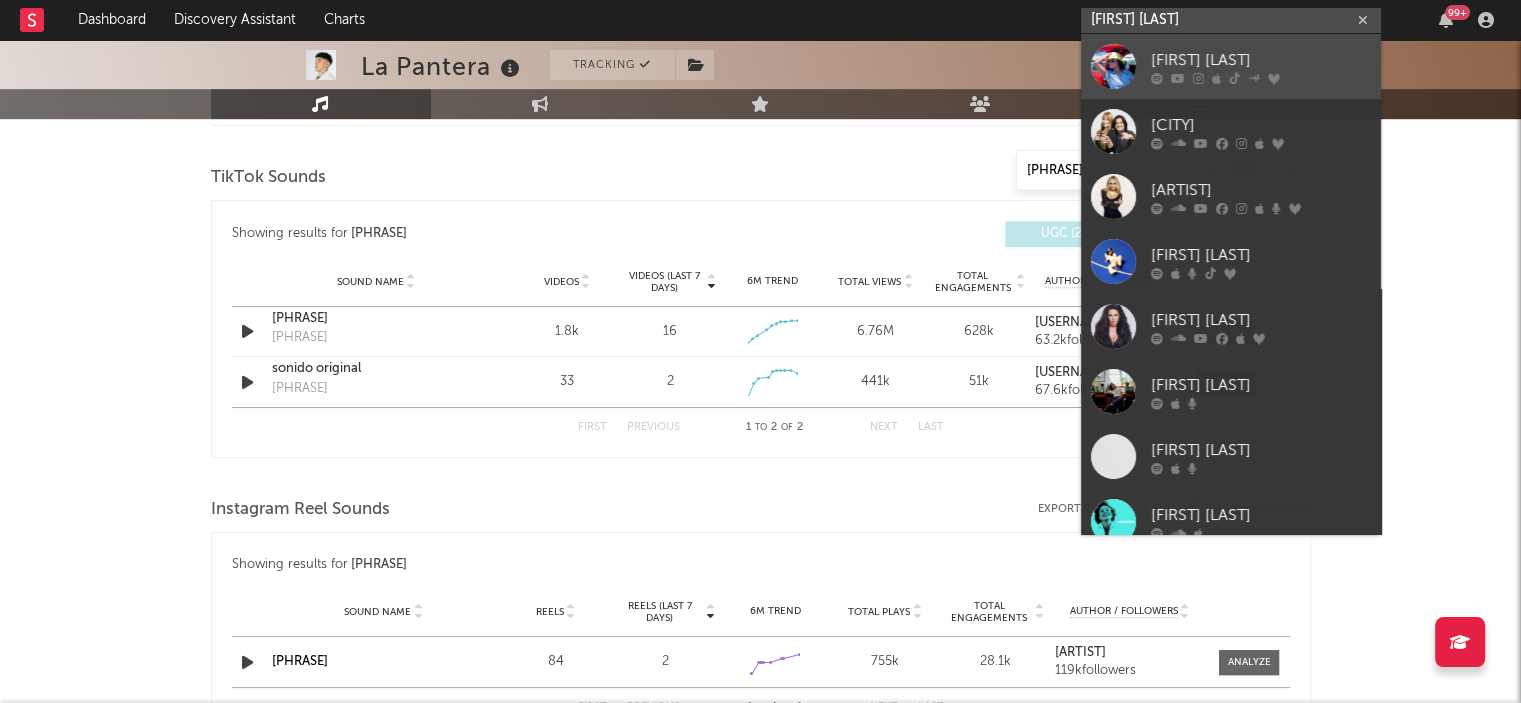 type on "marta sa" 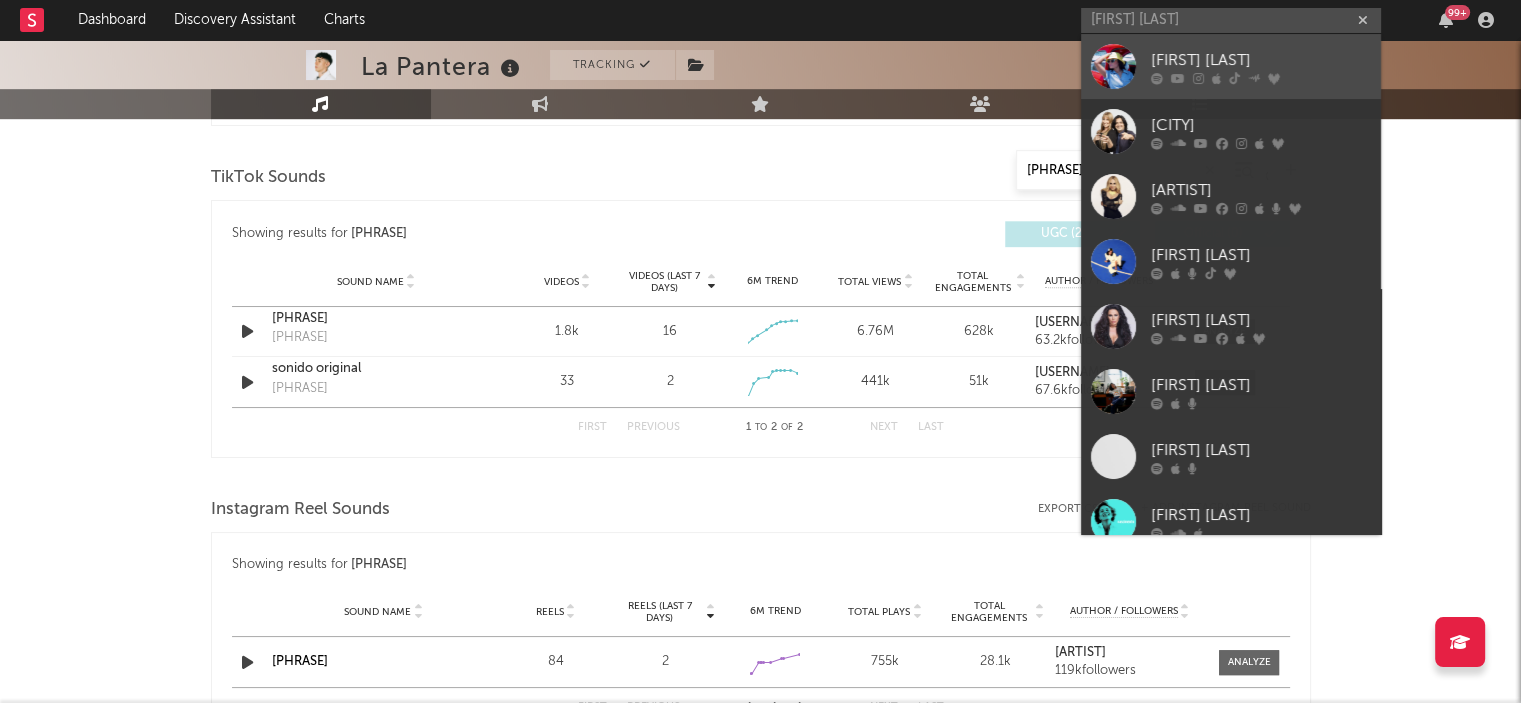 click on "[FIRST] [LAST]" at bounding box center (1261, 60) 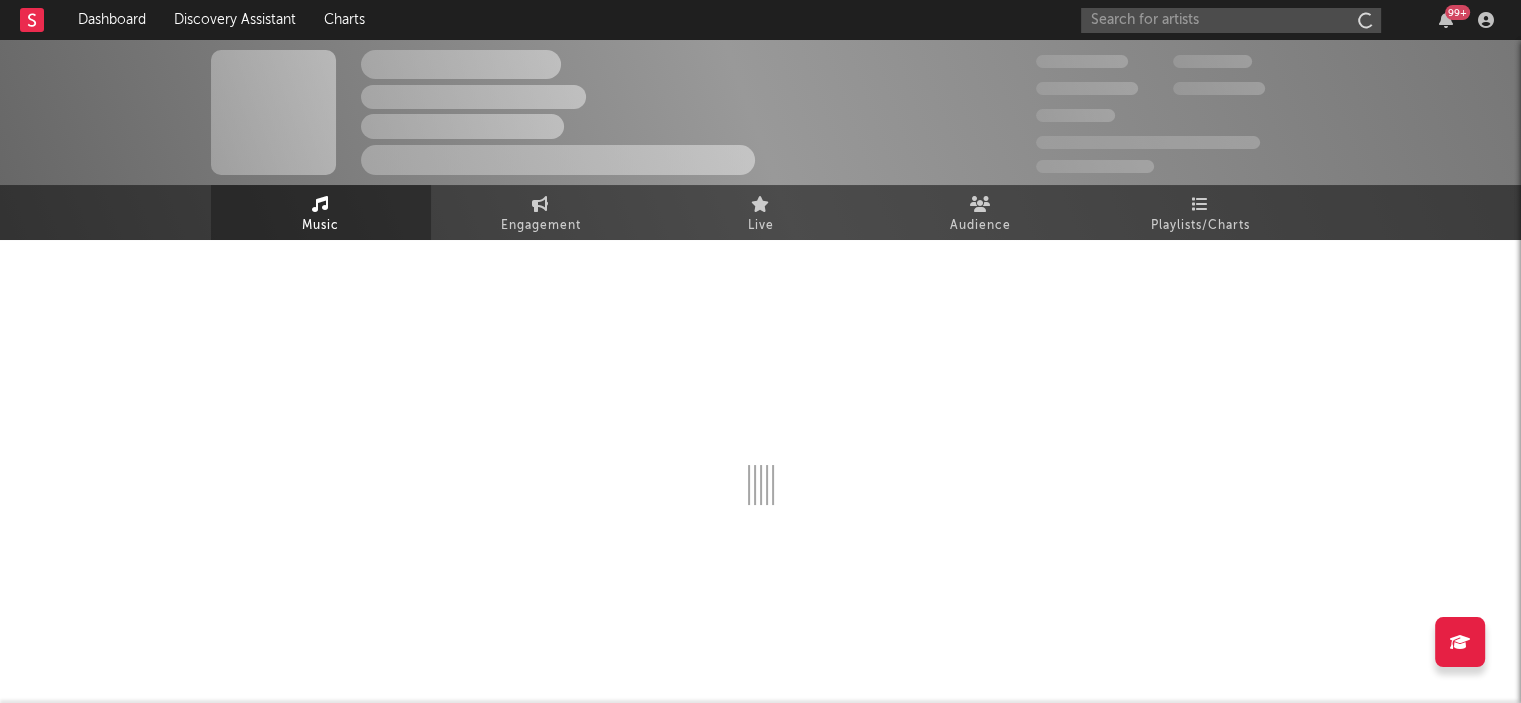 scroll, scrollTop: 0, scrollLeft: 0, axis: both 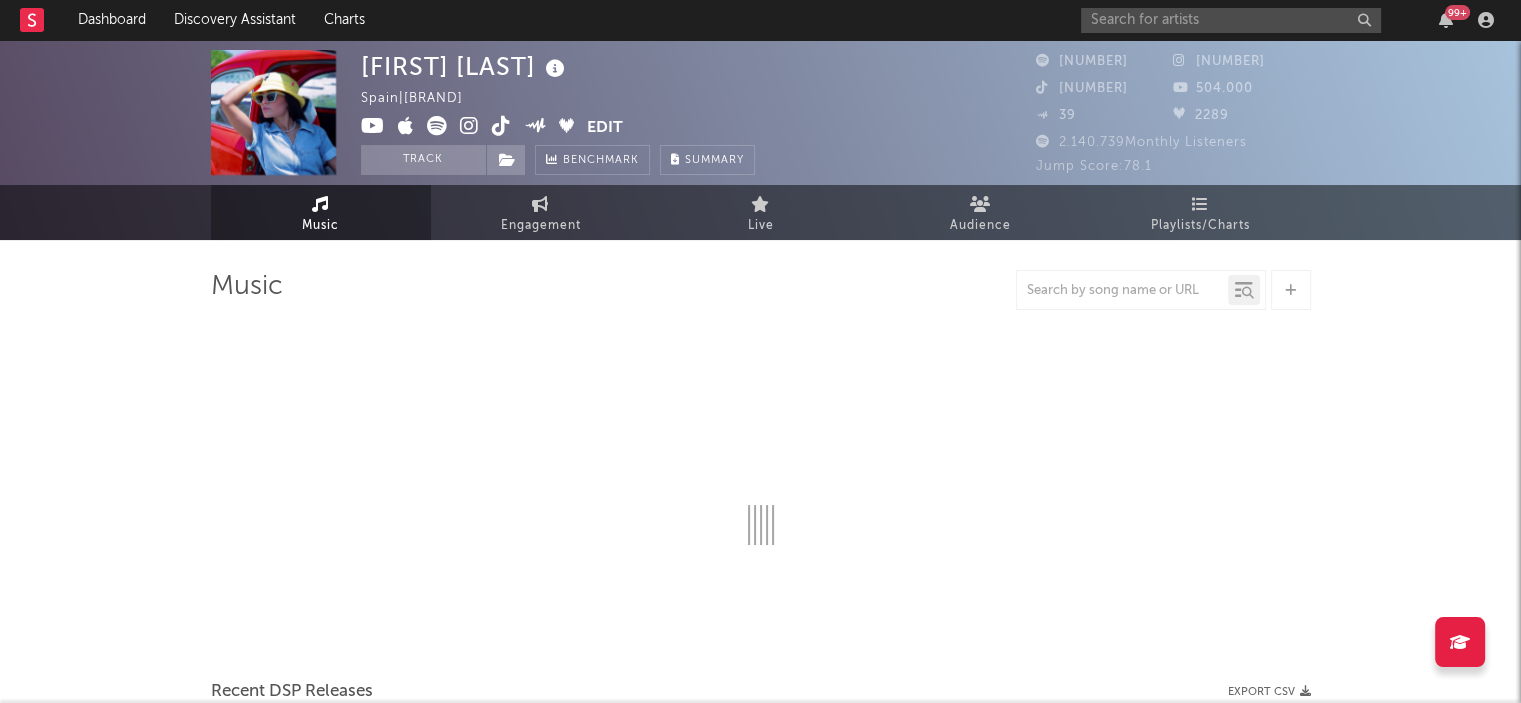select on "6m" 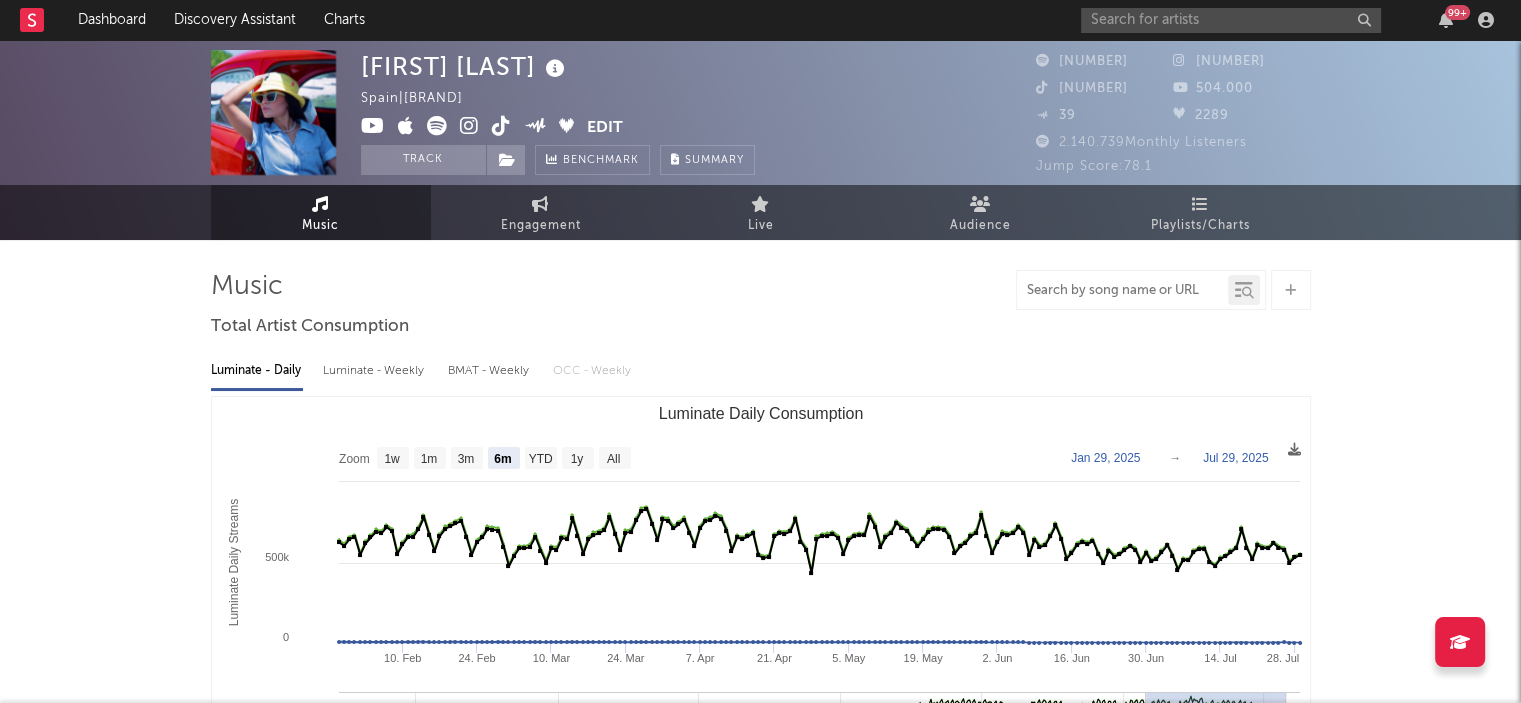 click at bounding box center [1122, 291] 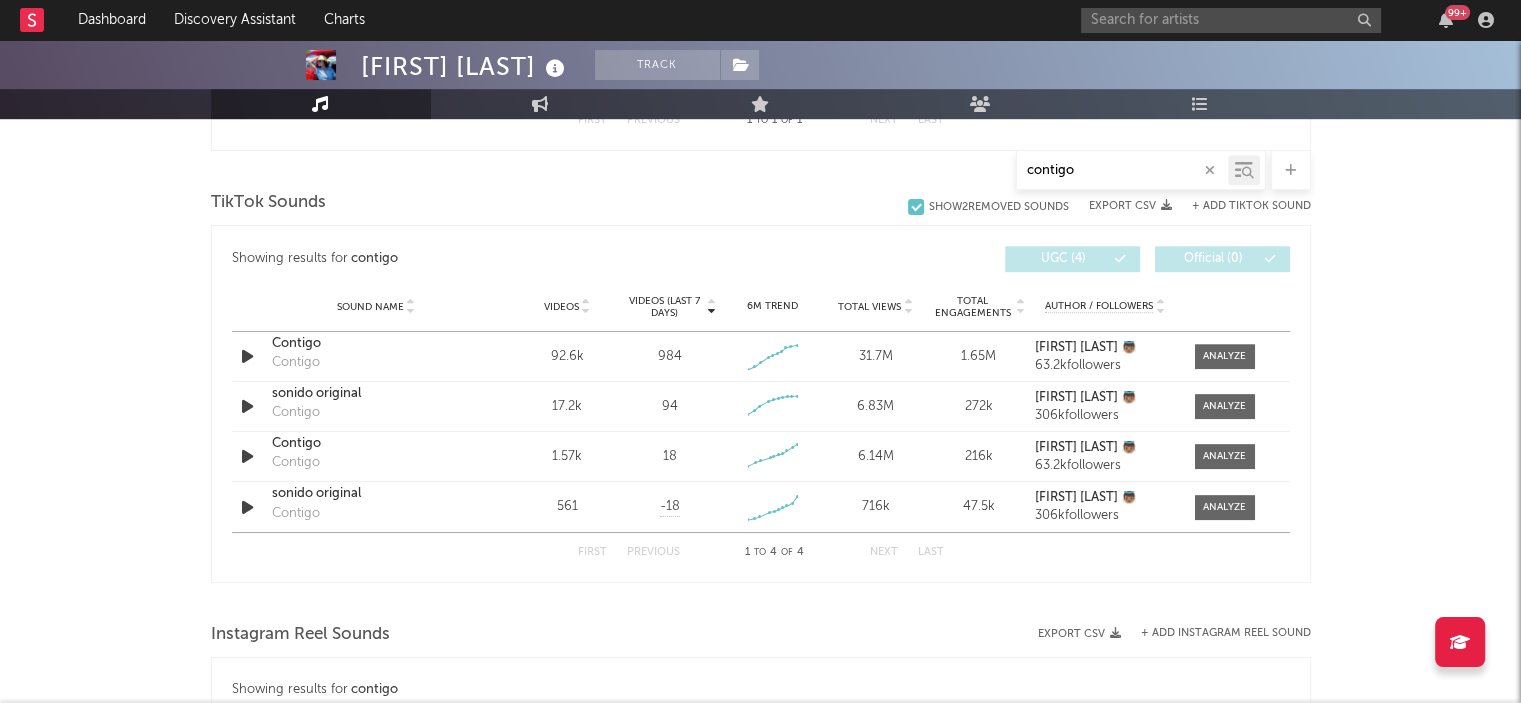 scroll, scrollTop: 1020, scrollLeft: 0, axis: vertical 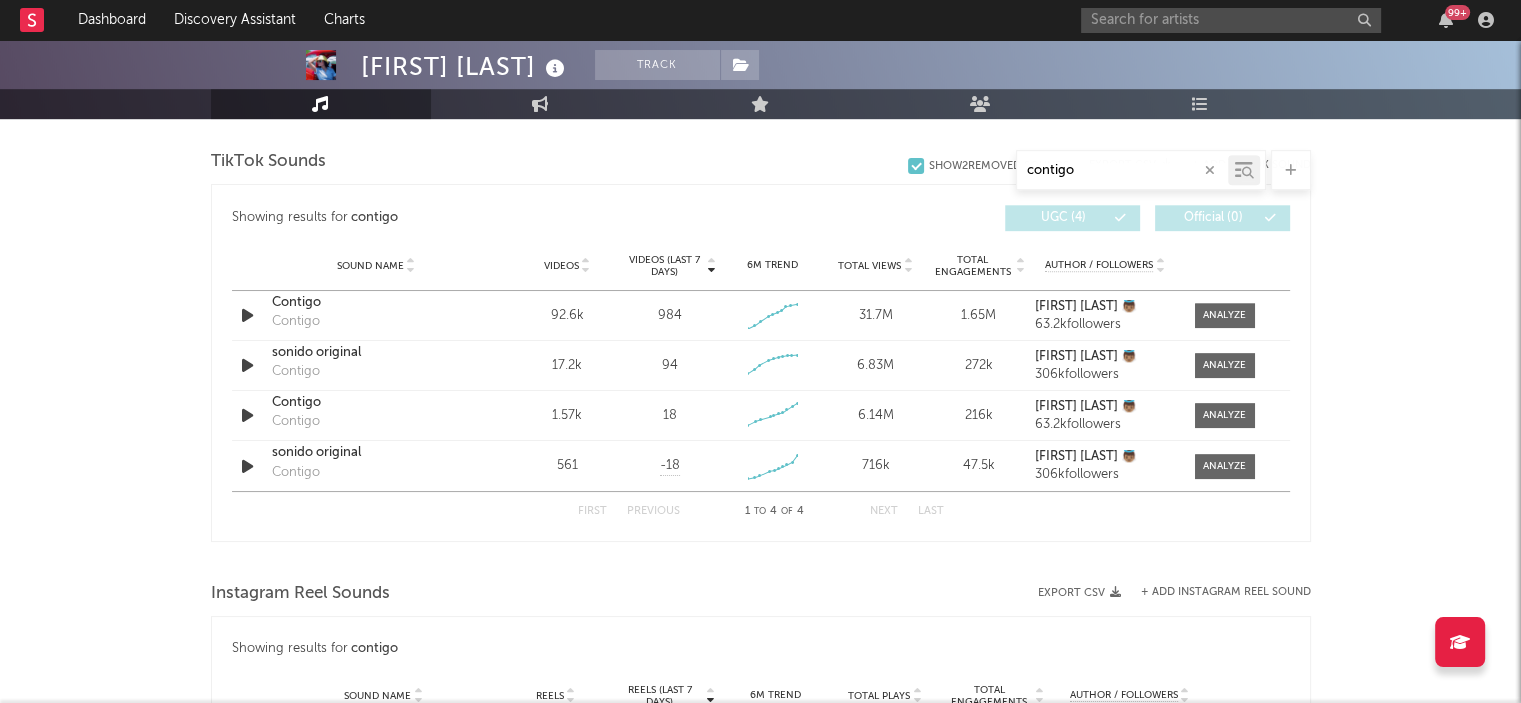 drag, startPoint x: 1084, startPoint y: 172, endPoint x: 954, endPoint y: 183, distance: 130.46455 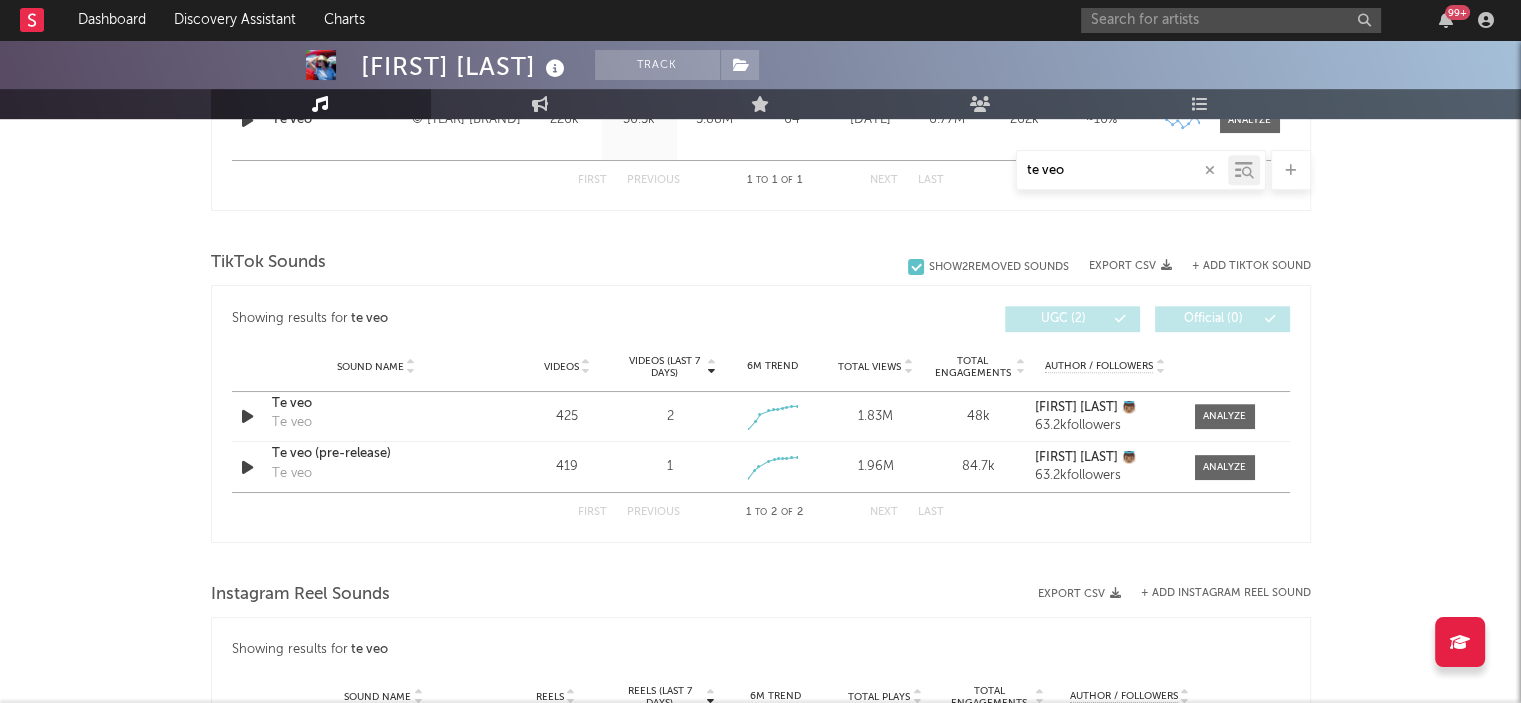 scroll, scrollTop: 918, scrollLeft: 0, axis: vertical 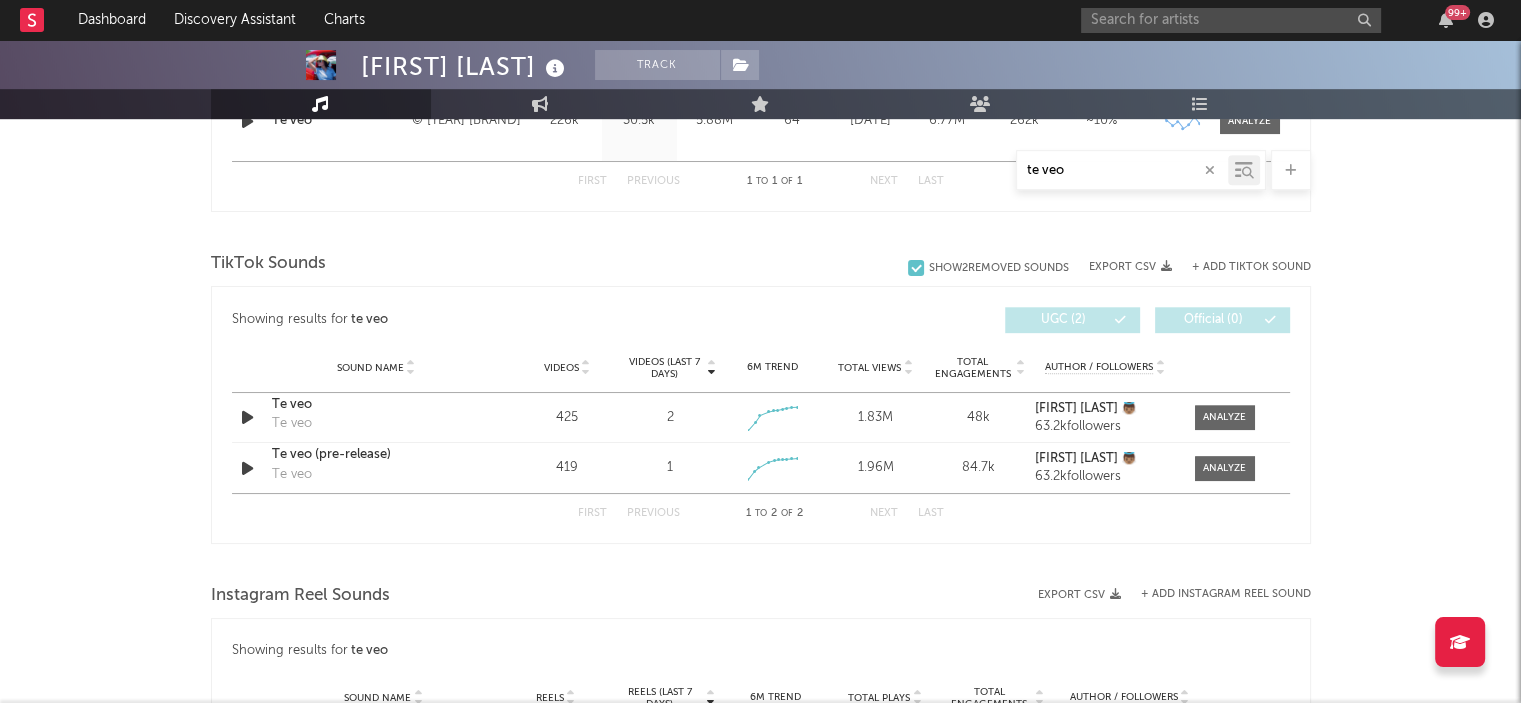 drag, startPoint x: 1081, startPoint y: 172, endPoint x: 948, endPoint y: 195, distance: 134.97408 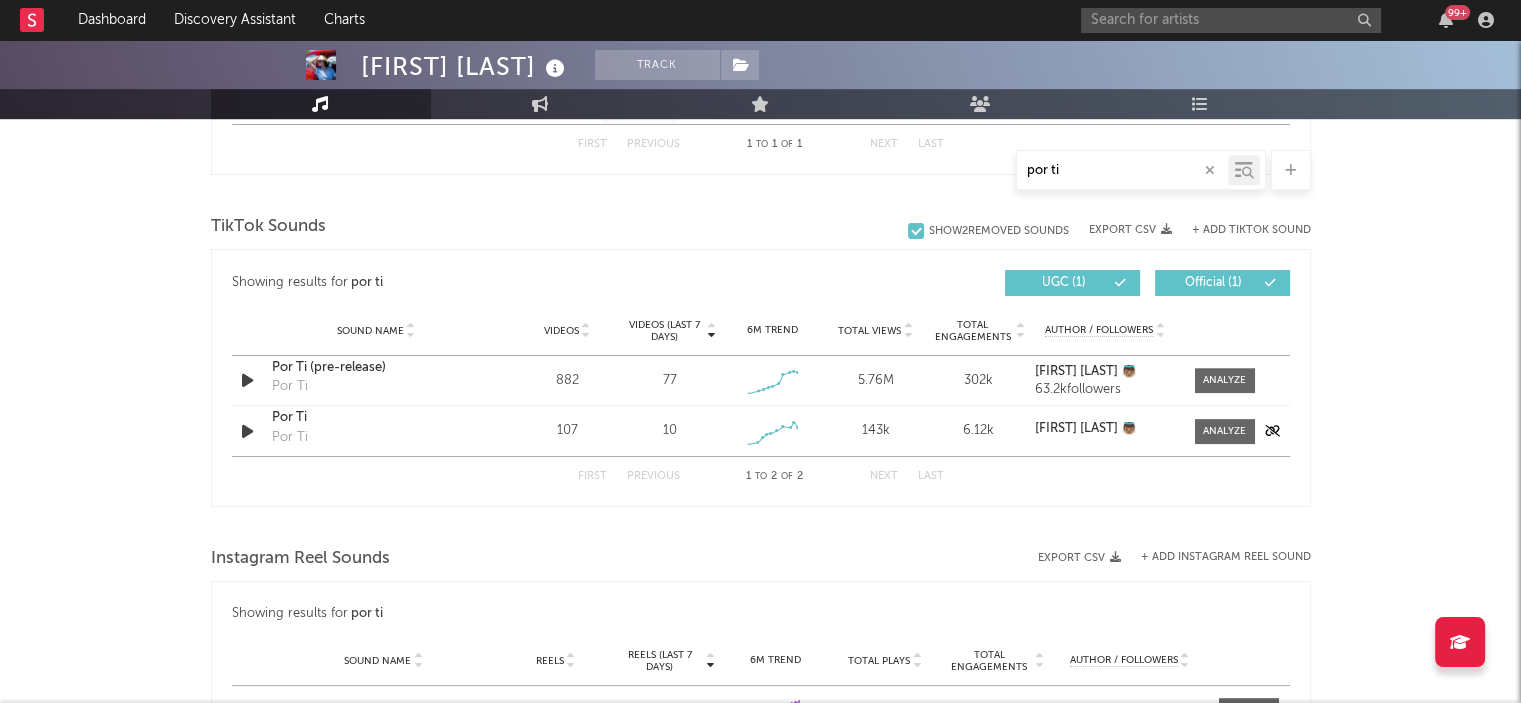 scroll, scrollTop: 954, scrollLeft: 0, axis: vertical 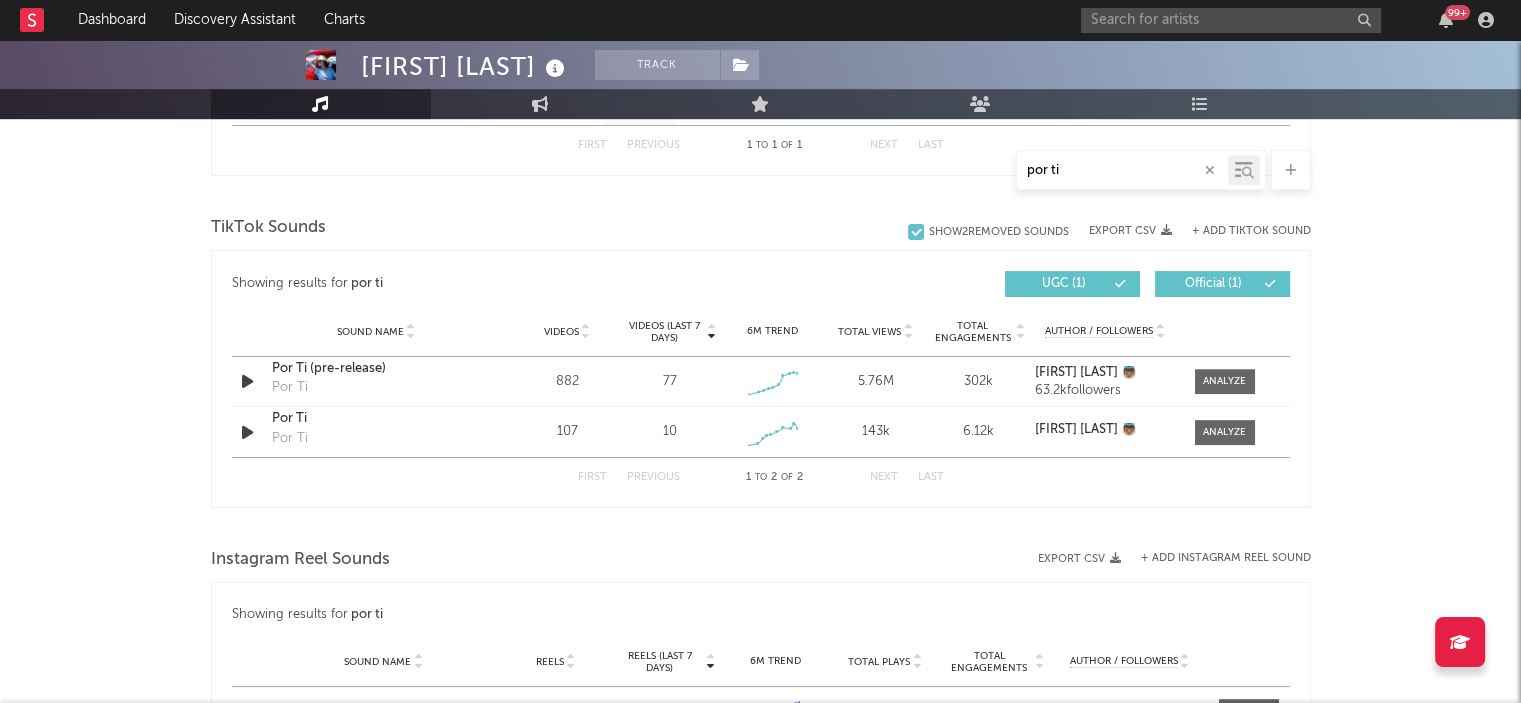 drag, startPoint x: 1078, startPoint y: 172, endPoint x: 956, endPoint y: 179, distance: 122.20065 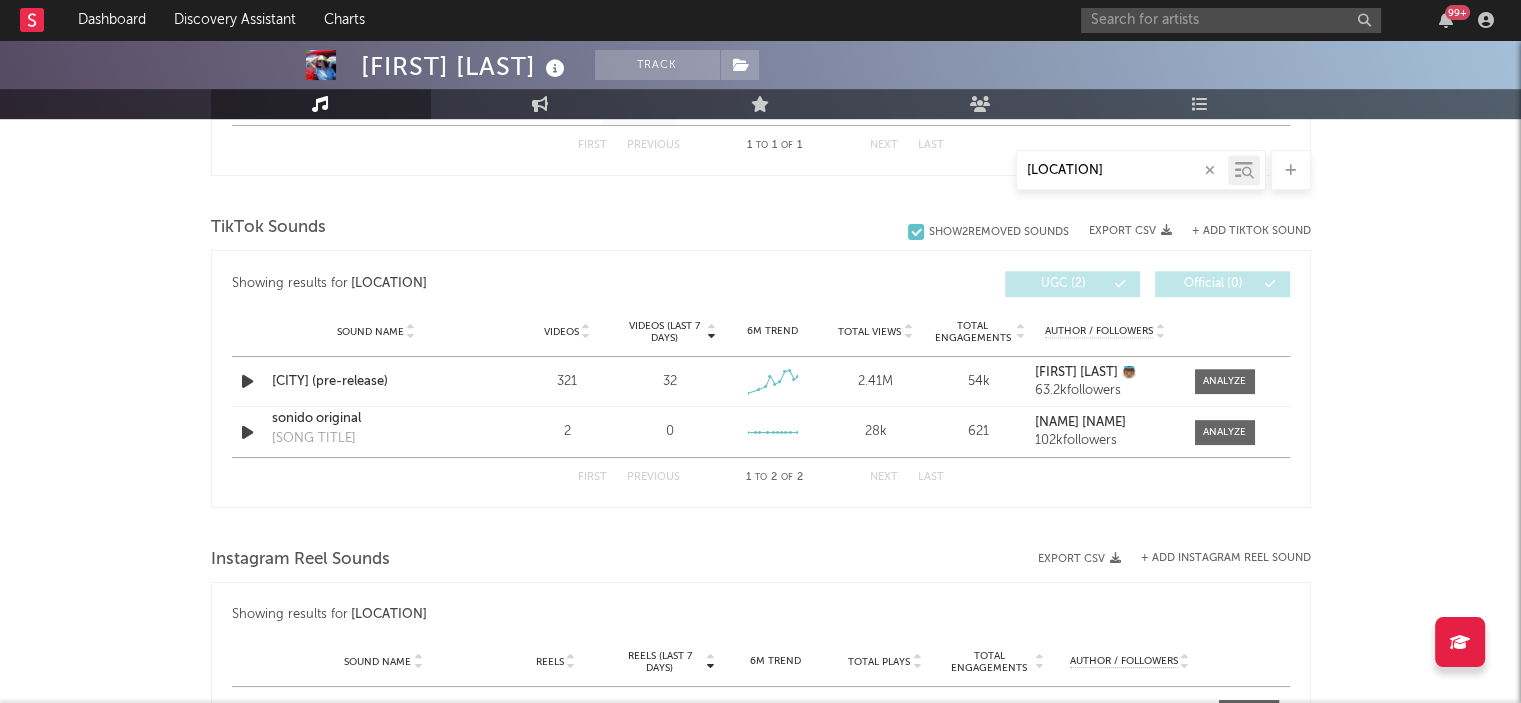 type on "sevilla" 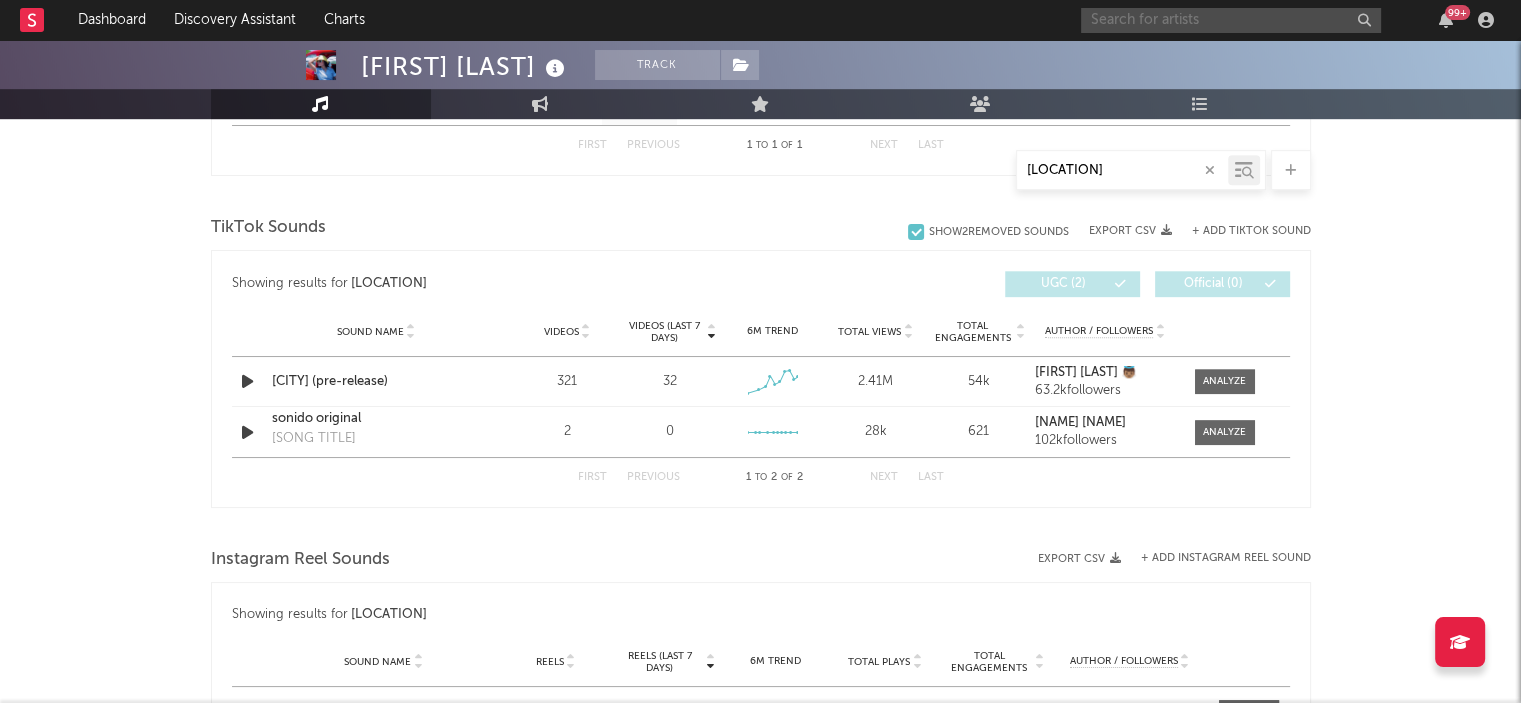 click at bounding box center (1231, 20) 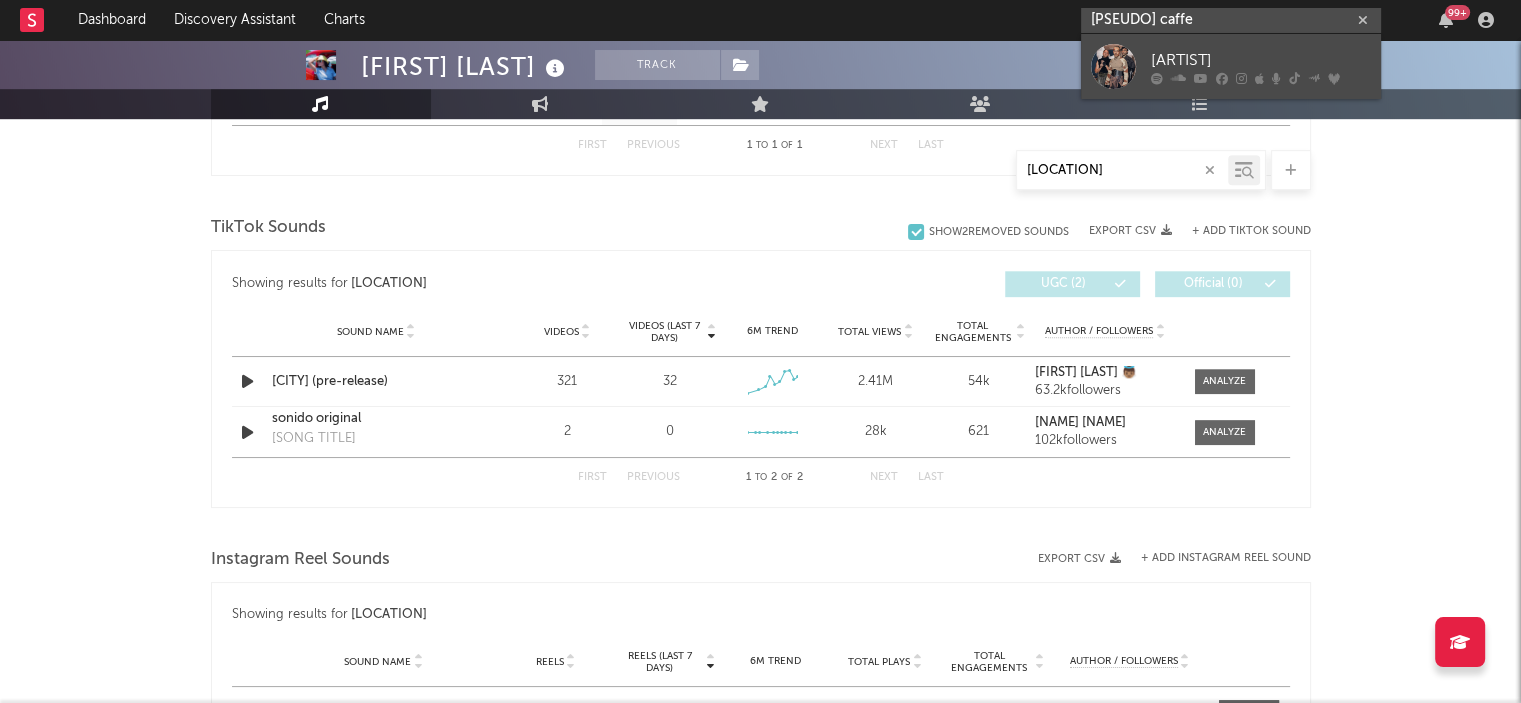 type on "miss caffe" 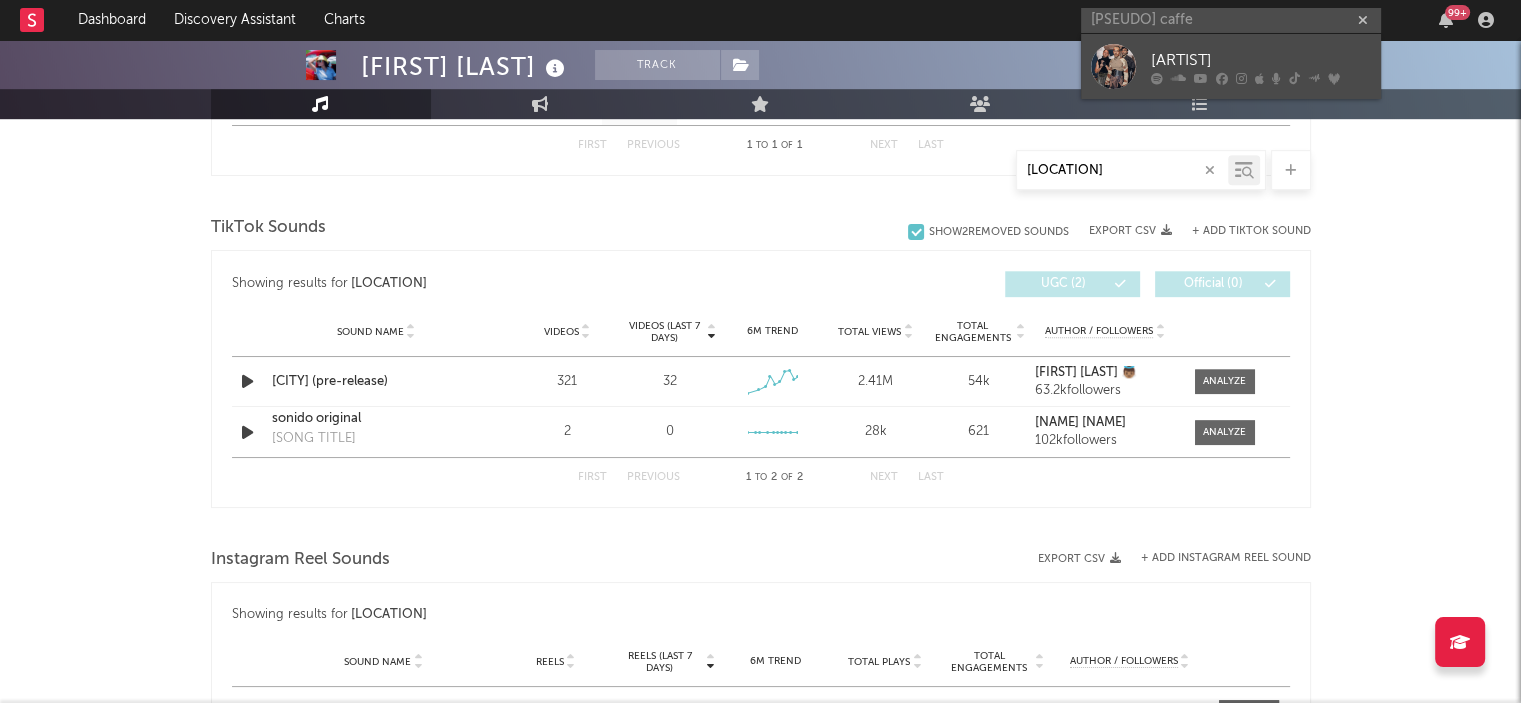click on "Miss Caffeina" at bounding box center (1261, 60) 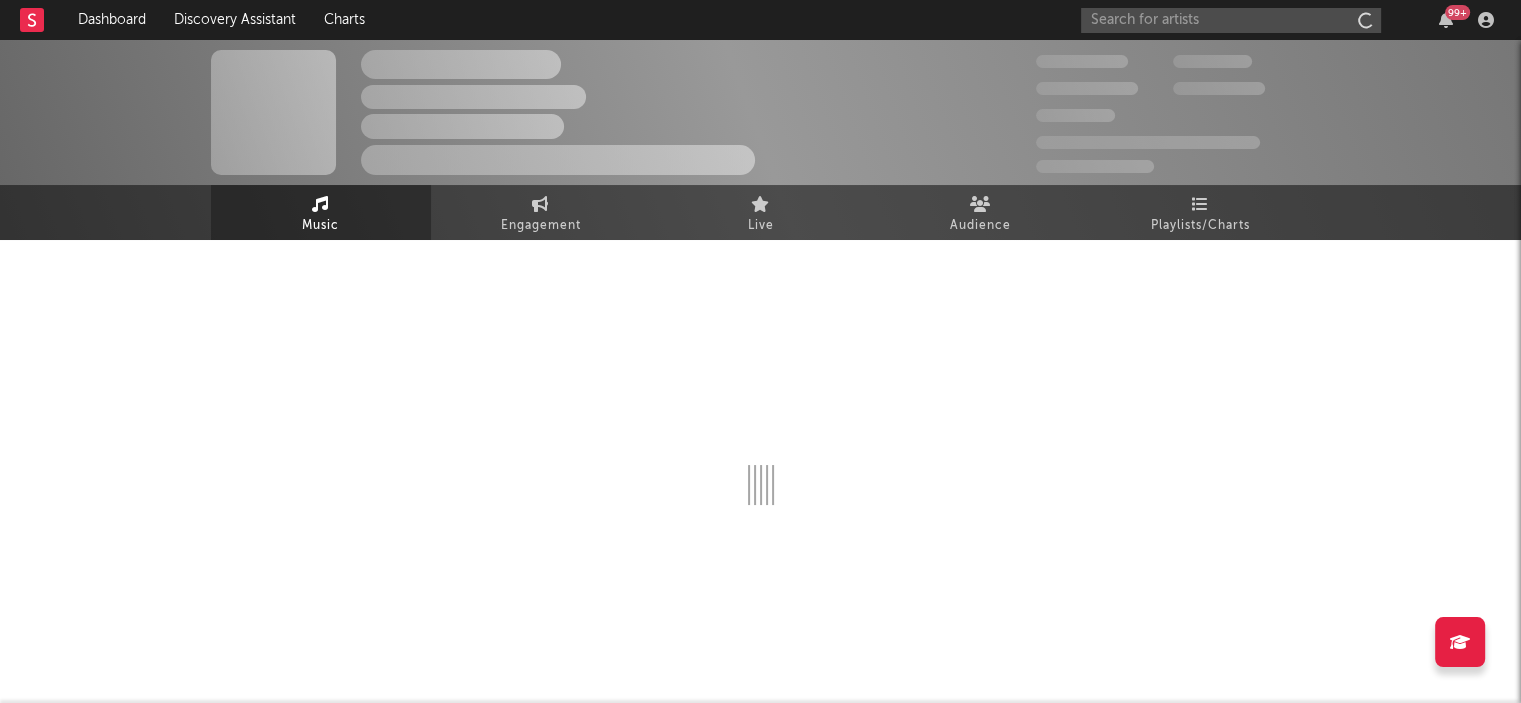 scroll, scrollTop: 0, scrollLeft: 0, axis: both 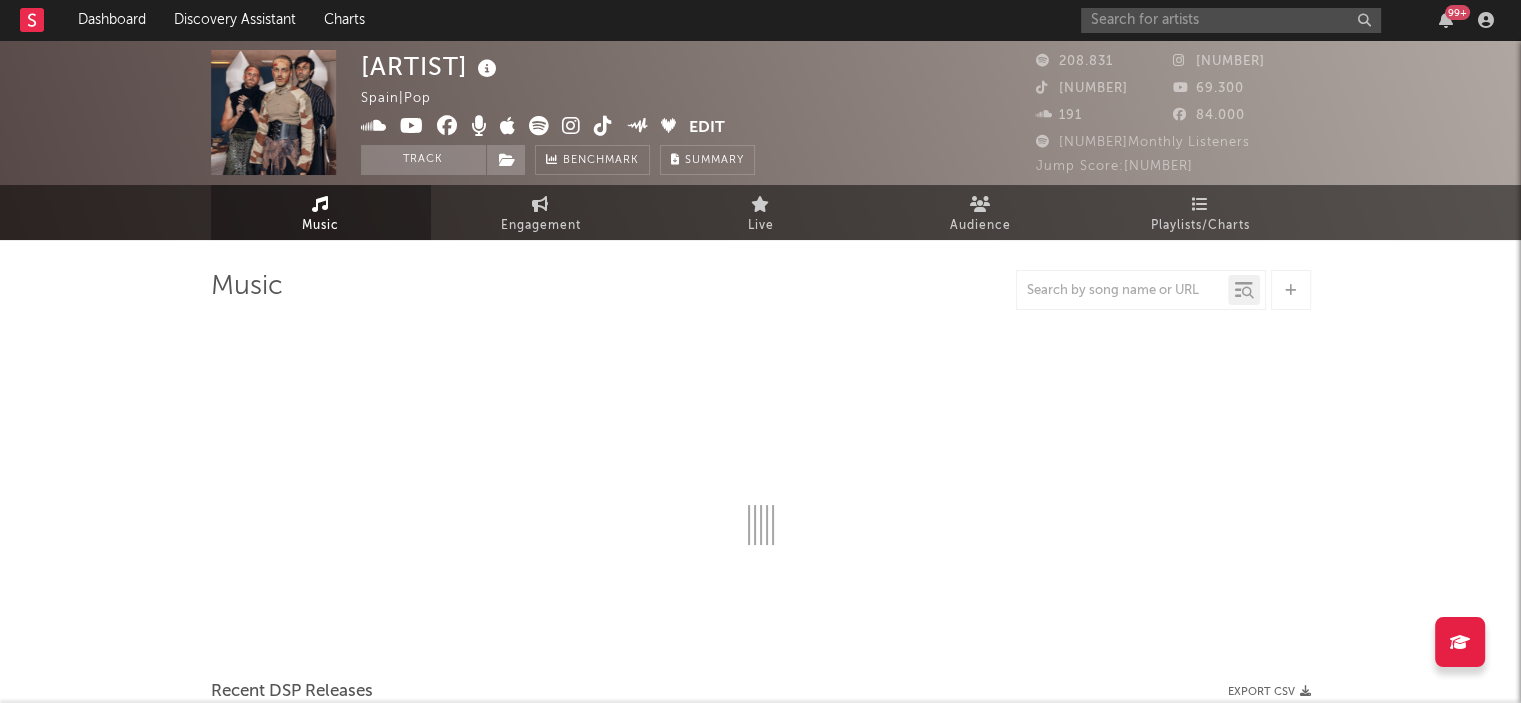 click at bounding box center (1122, 290) 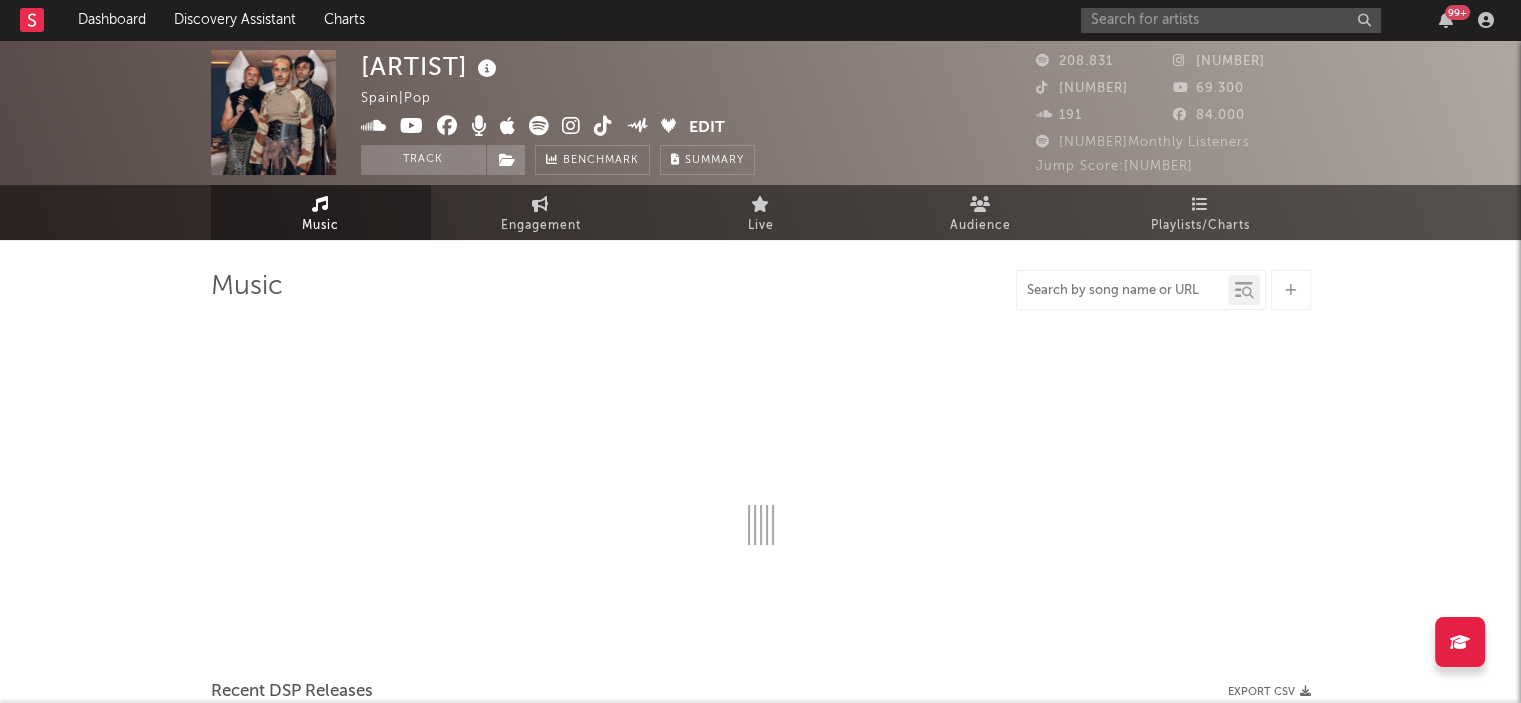 click at bounding box center (1122, 291) 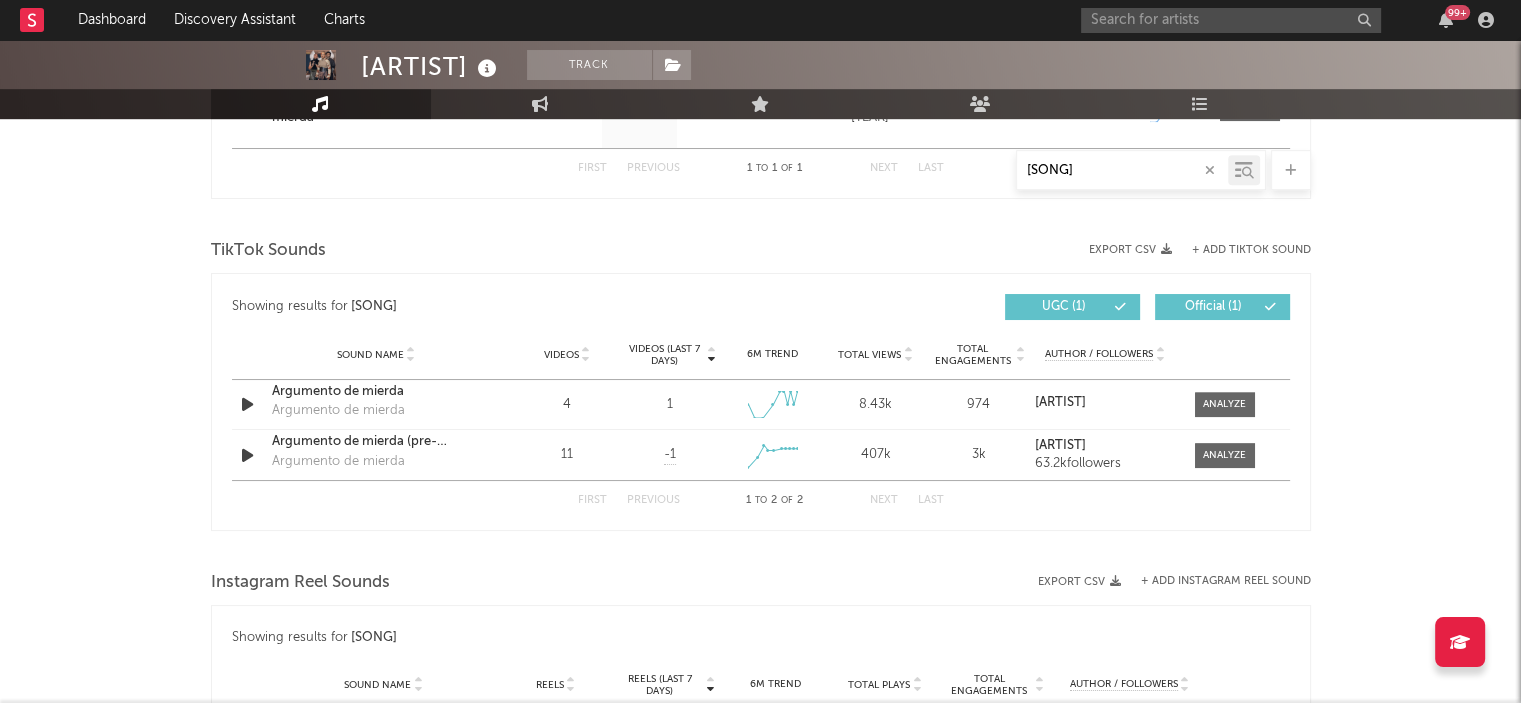 scroll, scrollTop: 943, scrollLeft: 0, axis: vertical 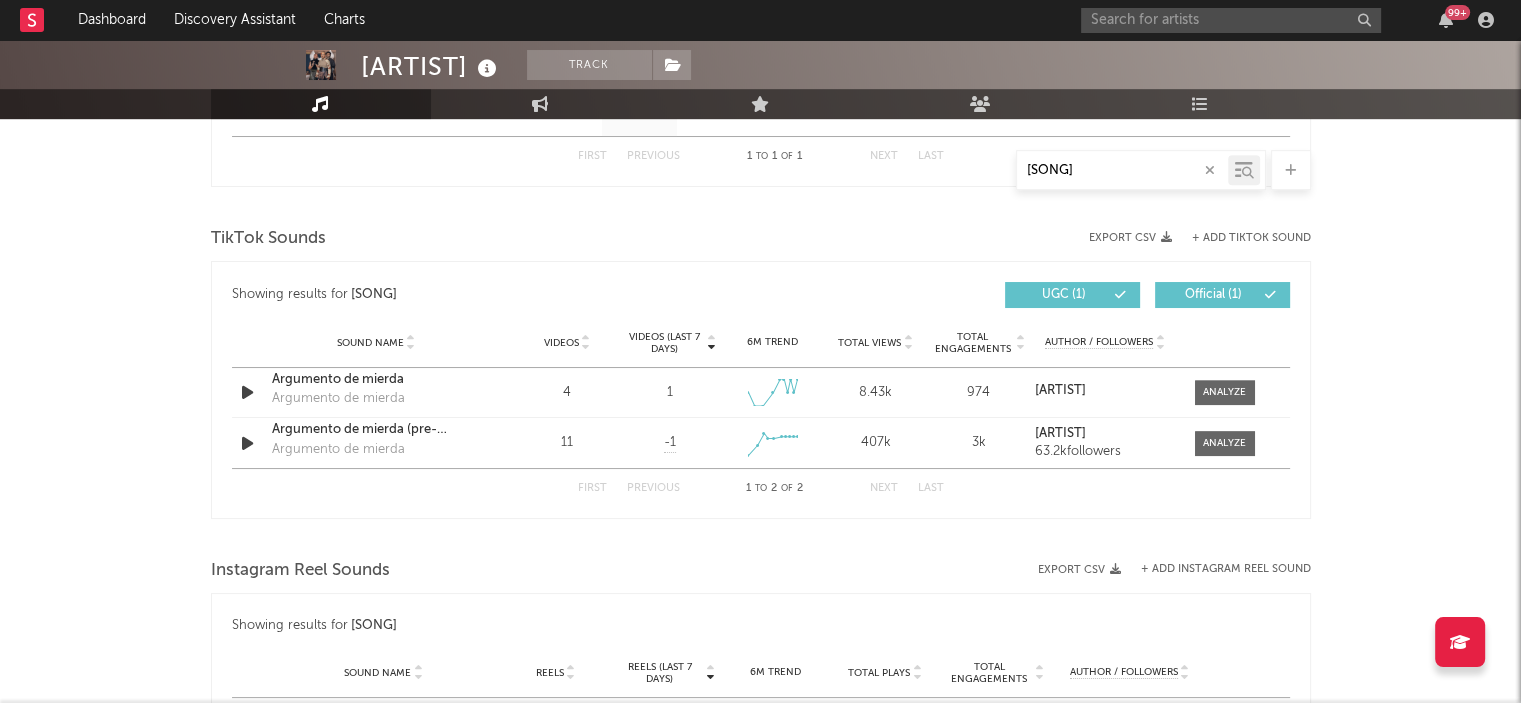 type on "argumento" 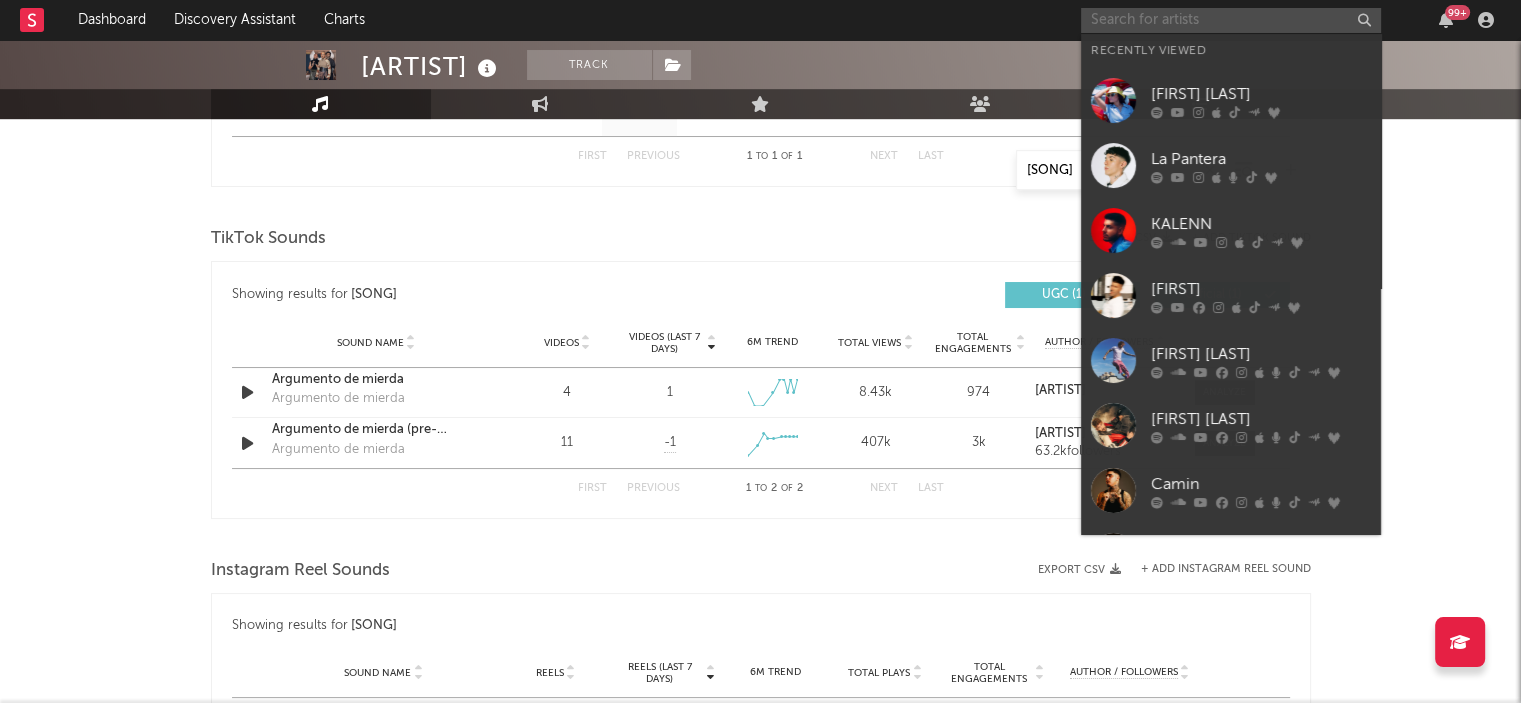 click at bounding box center (1231, 20) 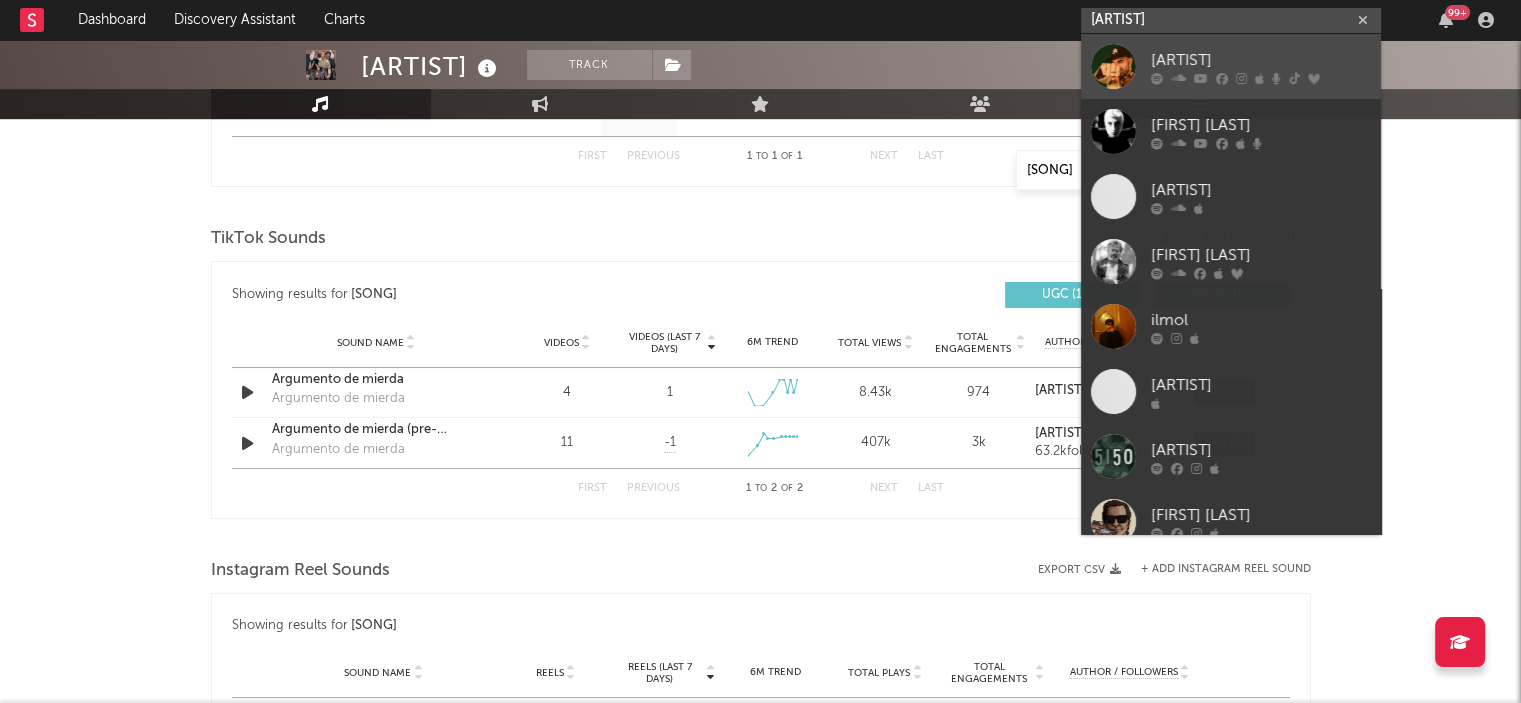 type on "nil mol" 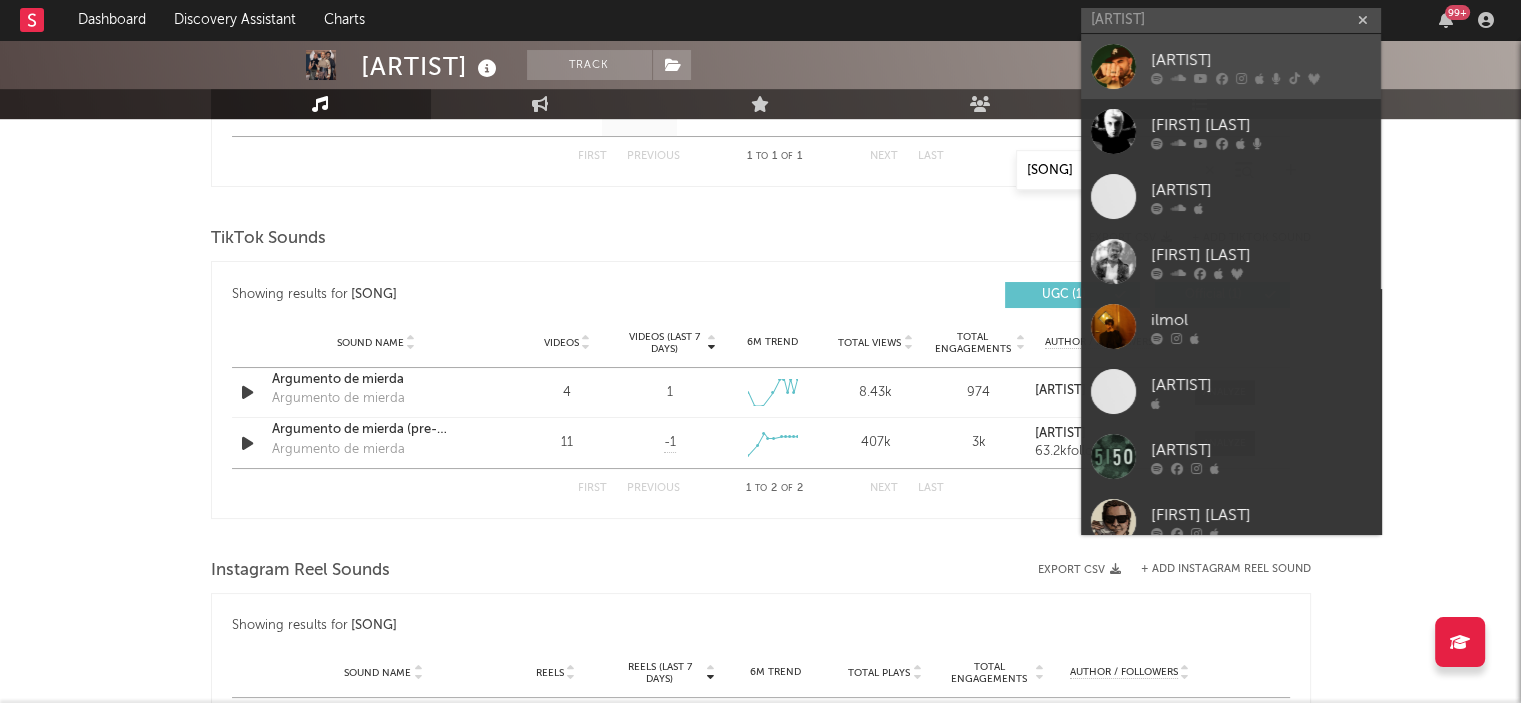 click on "Nil Moliner" at bounding box center (1231, 66) 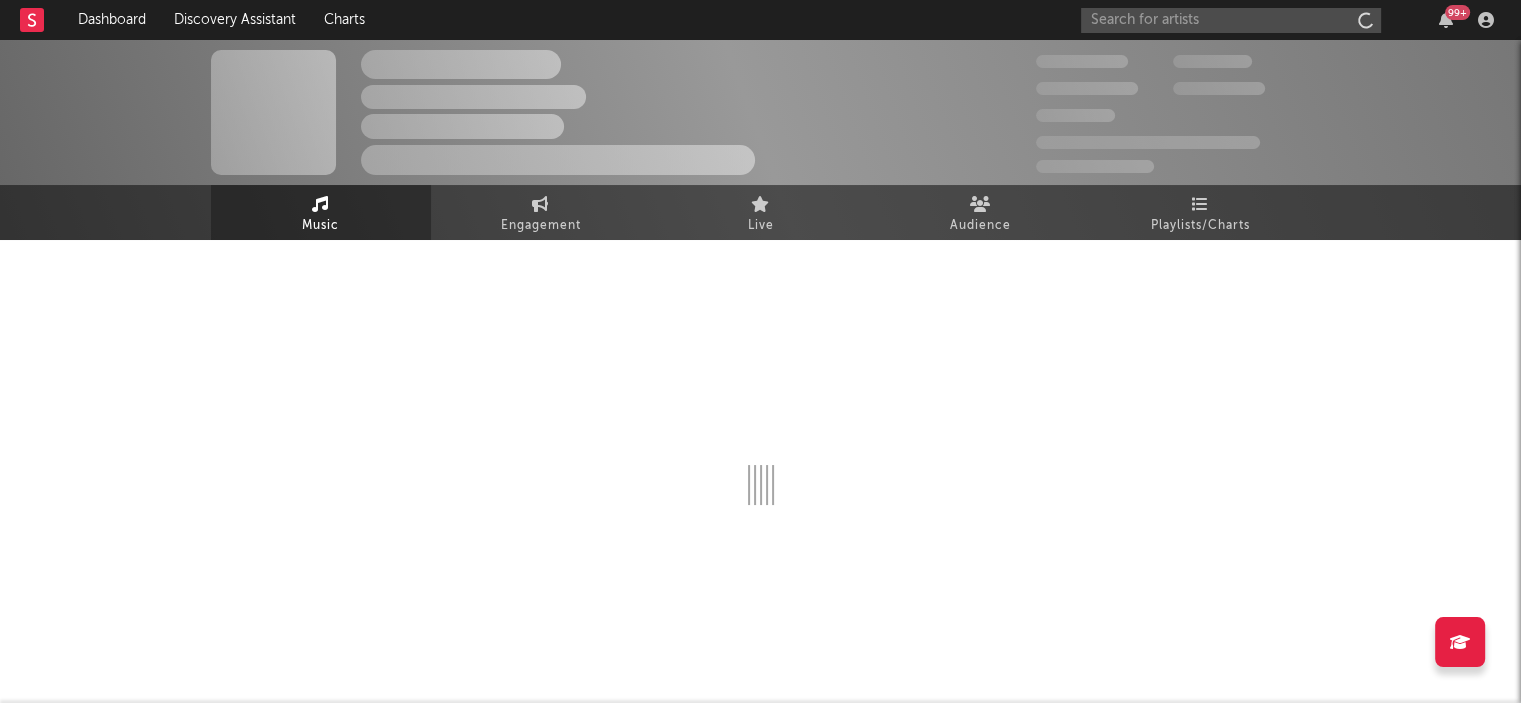 scroll, scrollTop: 0, scrollLeft: 0, axis: both 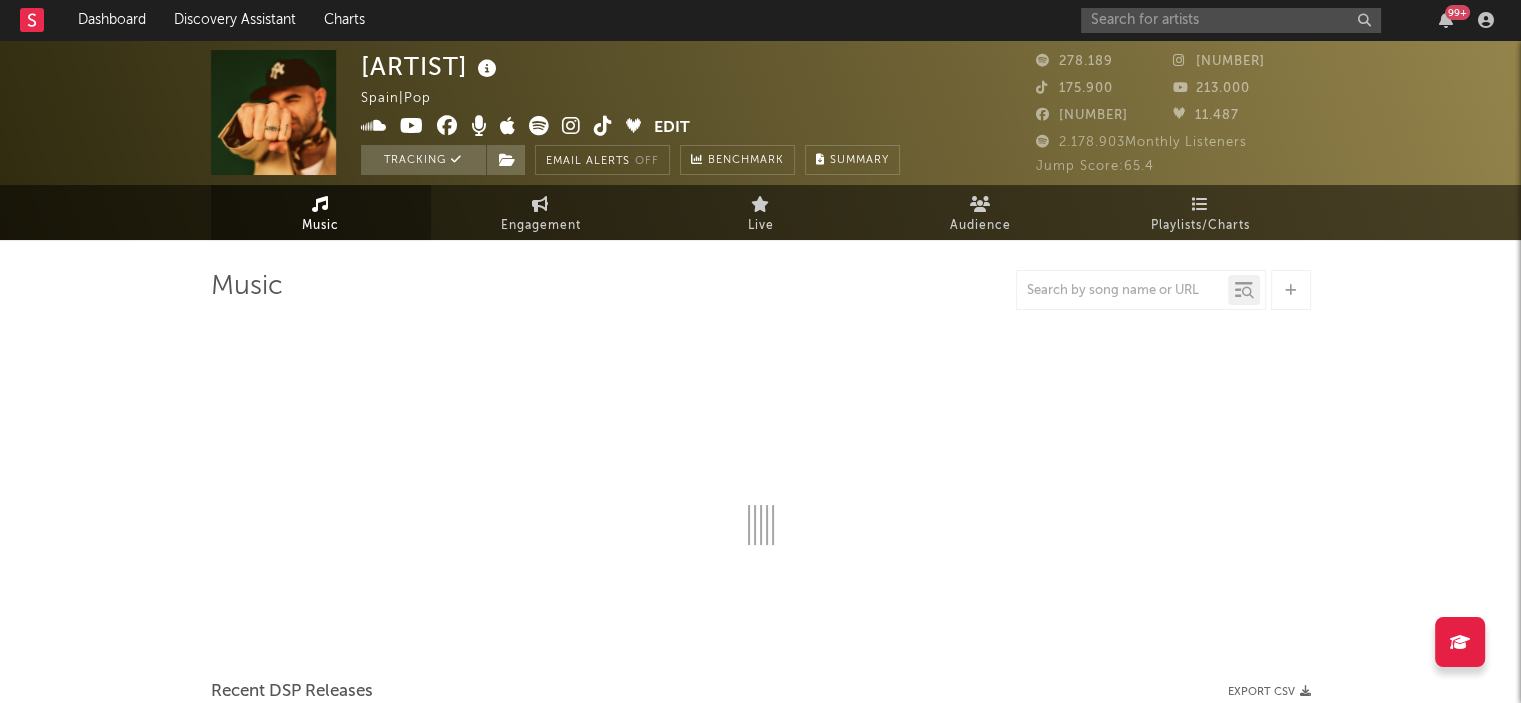 select on "6m" 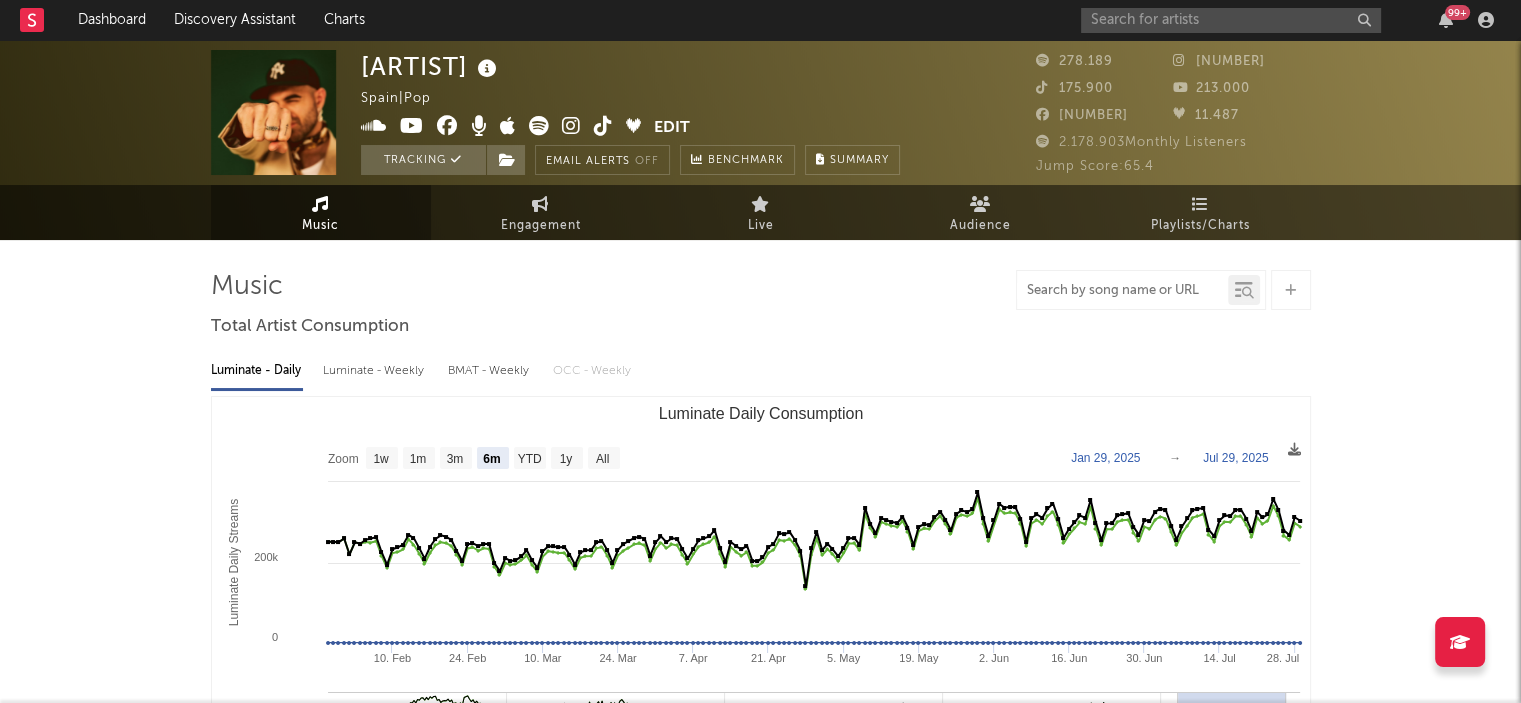click at bounding box center [1122, 291] 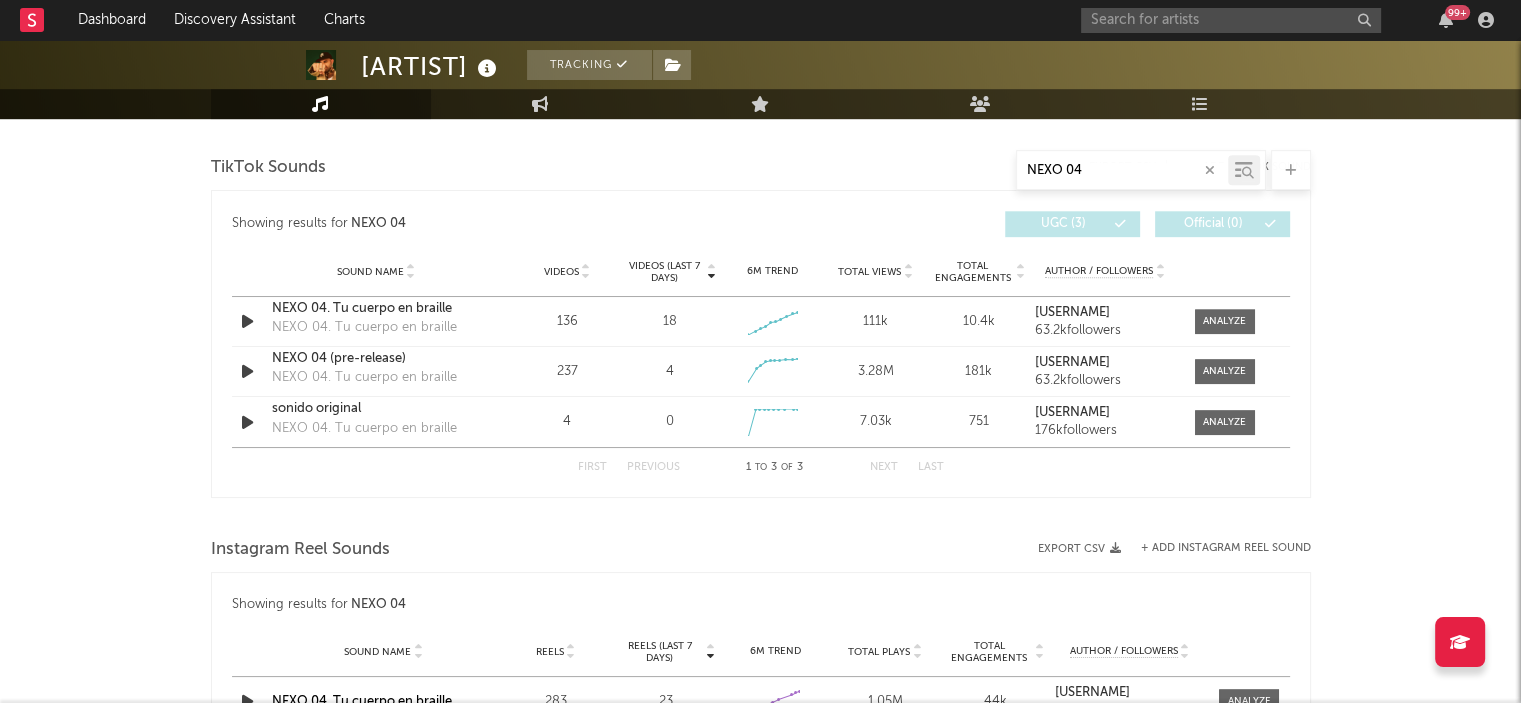 scroll, scrollTop: 1012, scrollLeft: 0, axis: vertical 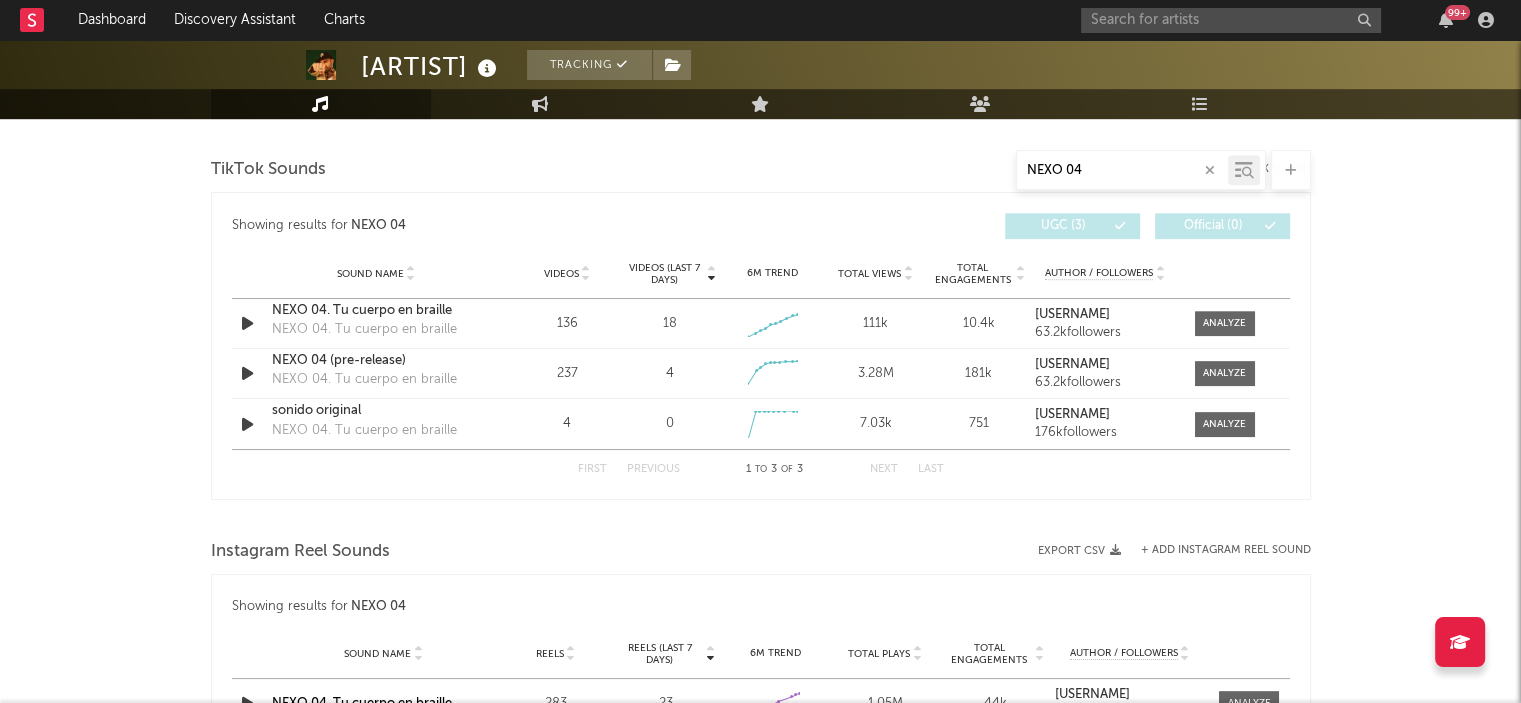 type on "NEXO 04" 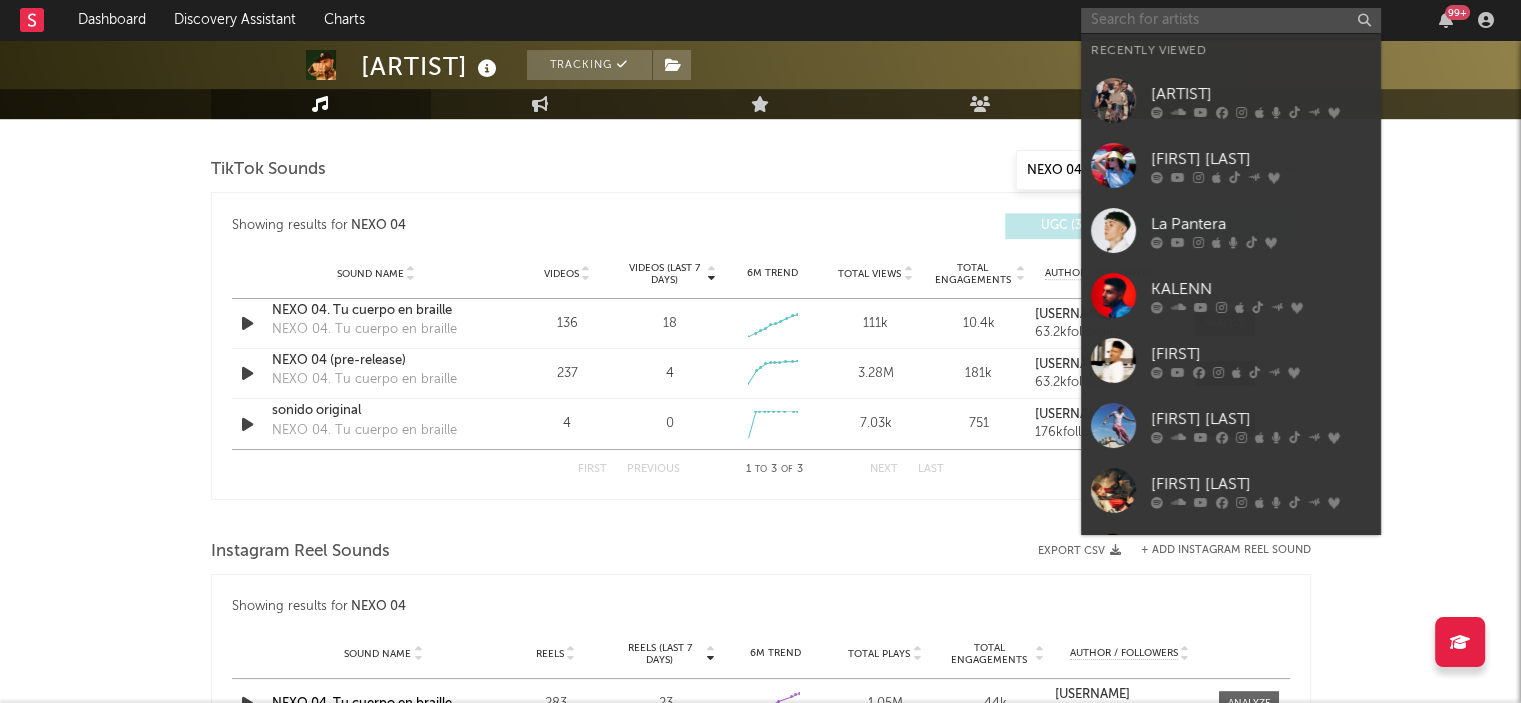 click at bounding box center [1231, 20] 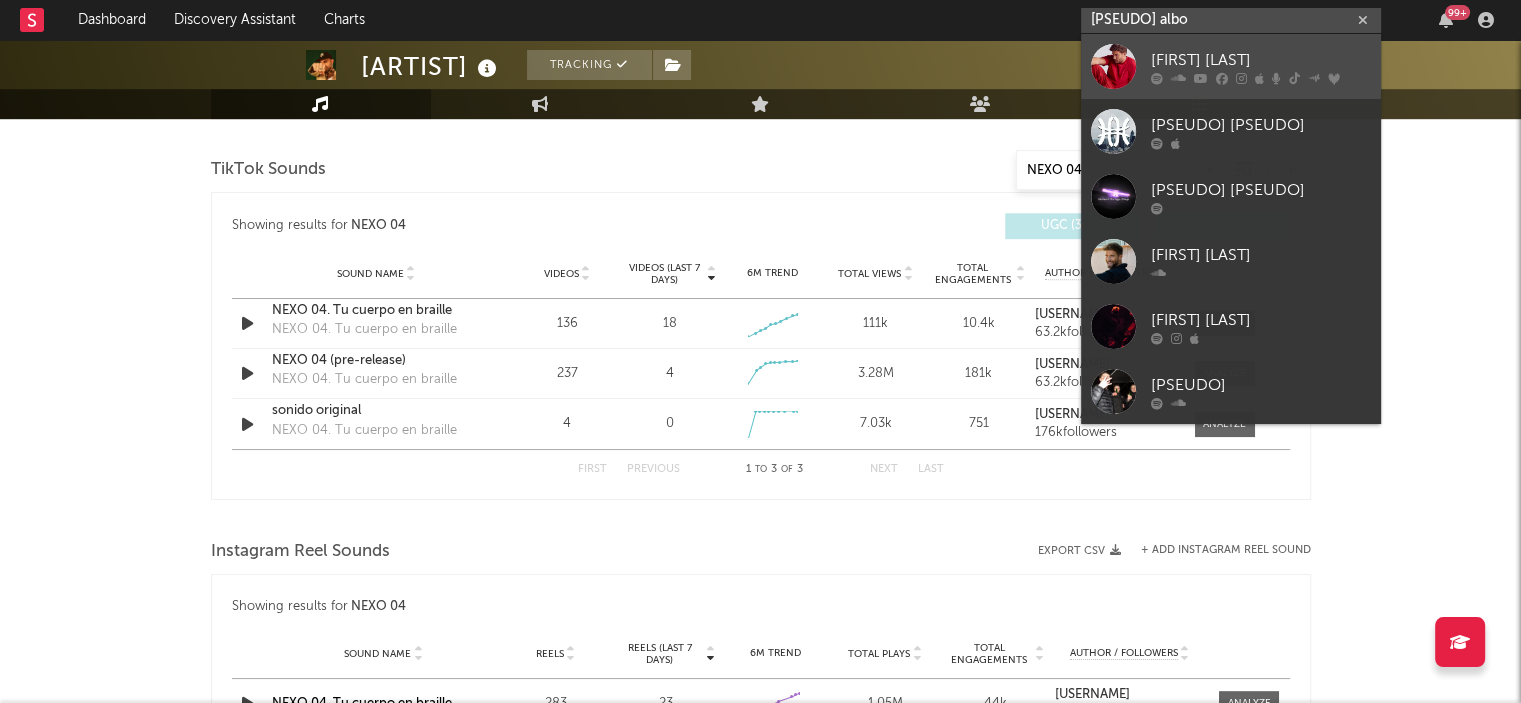 type on "pablo albo" 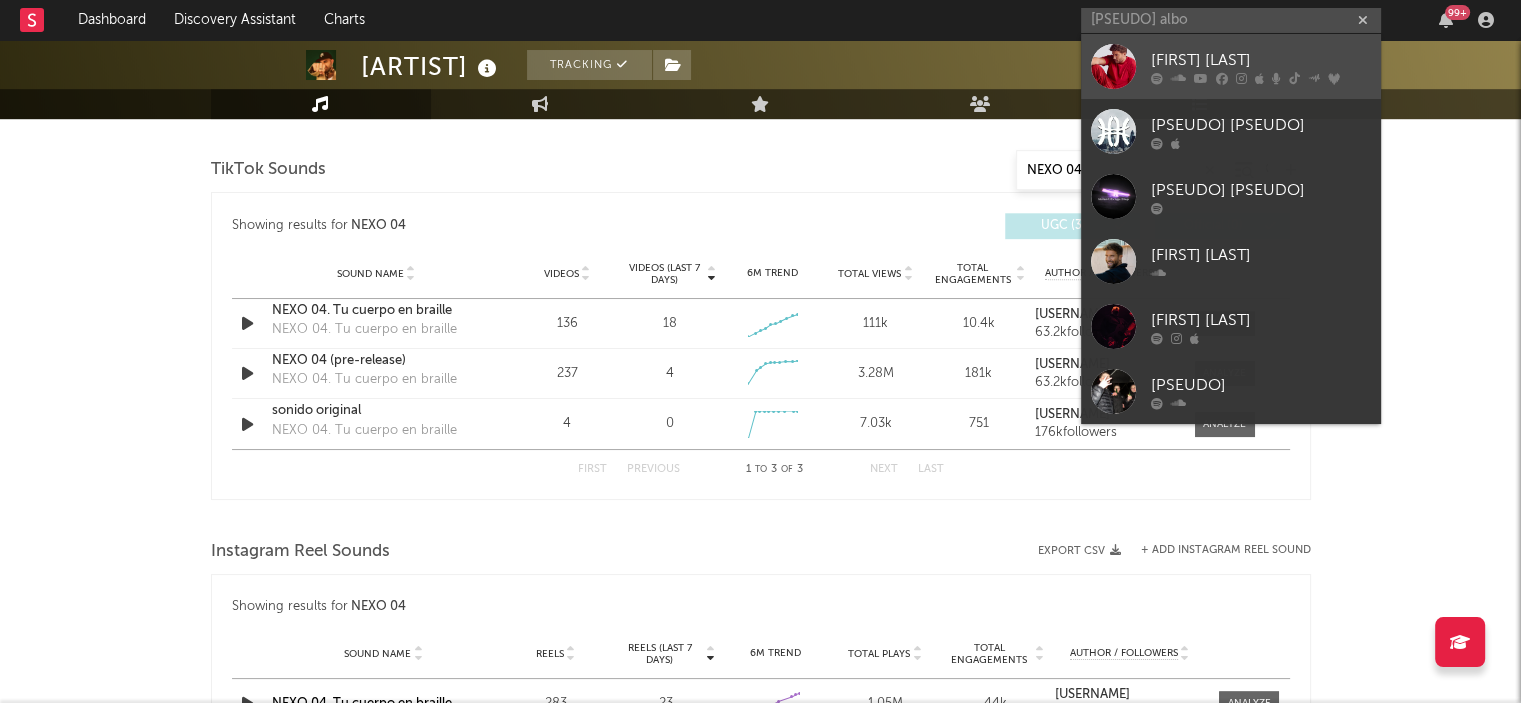 click on "Pablo Alborán" at bounding box center (1261, 60) 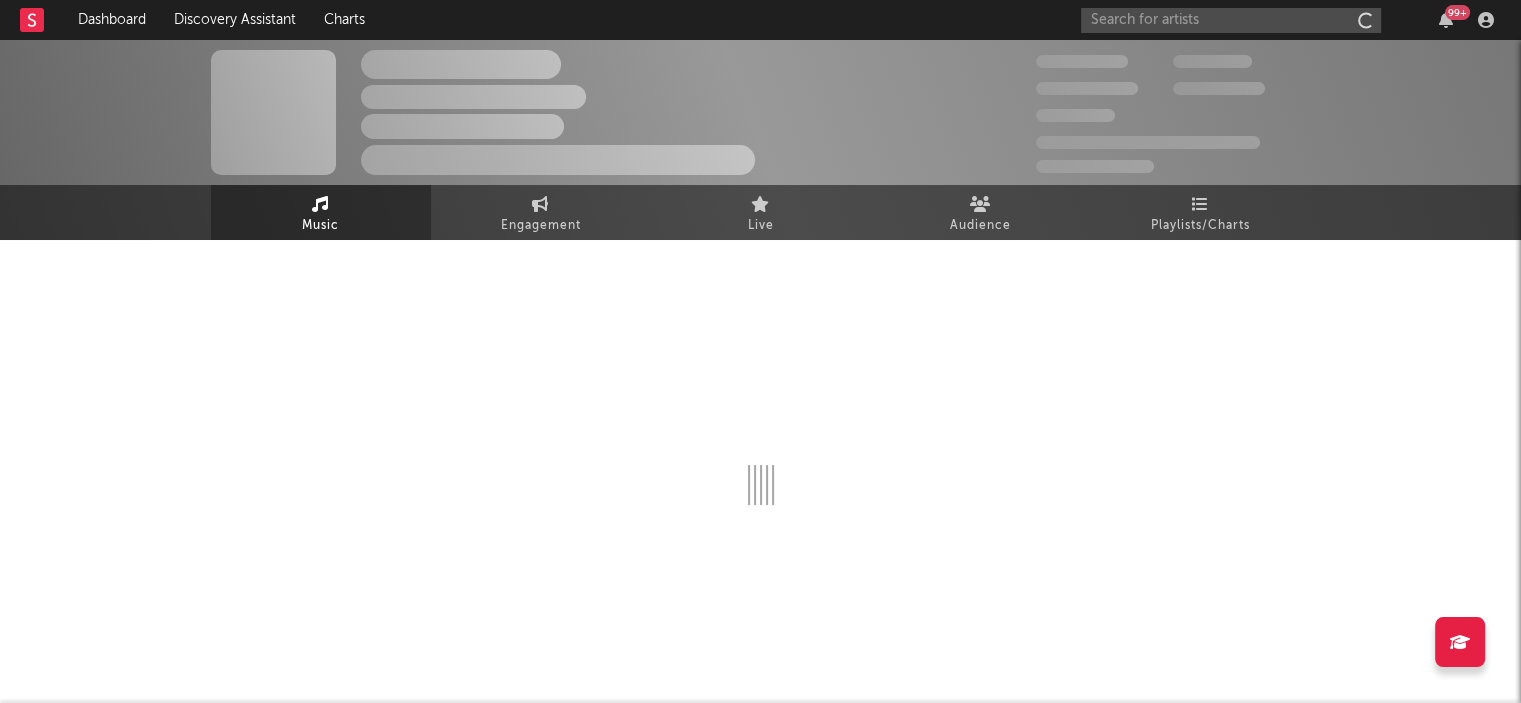 scroll, scrollTop: 0, scrollLeft: 0, axis: both 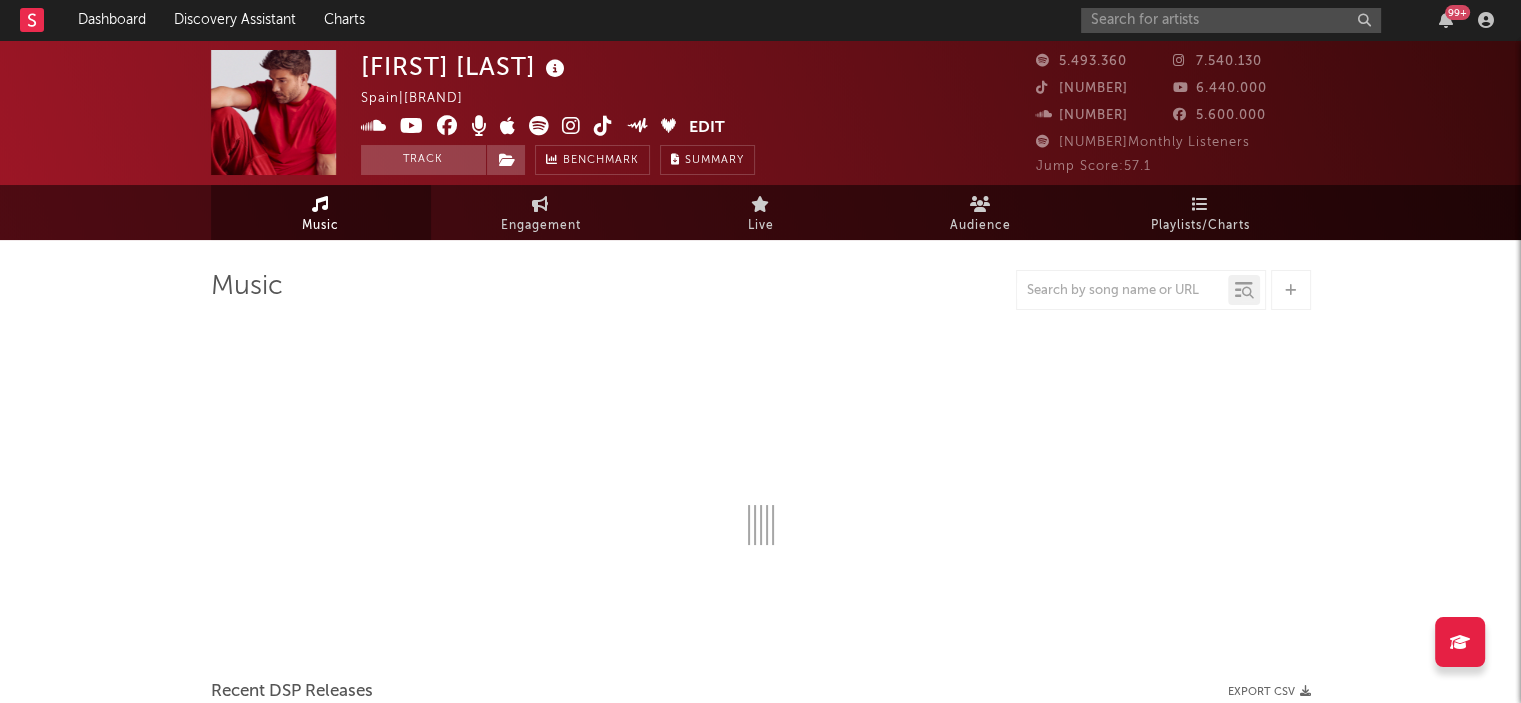 select on "6m" 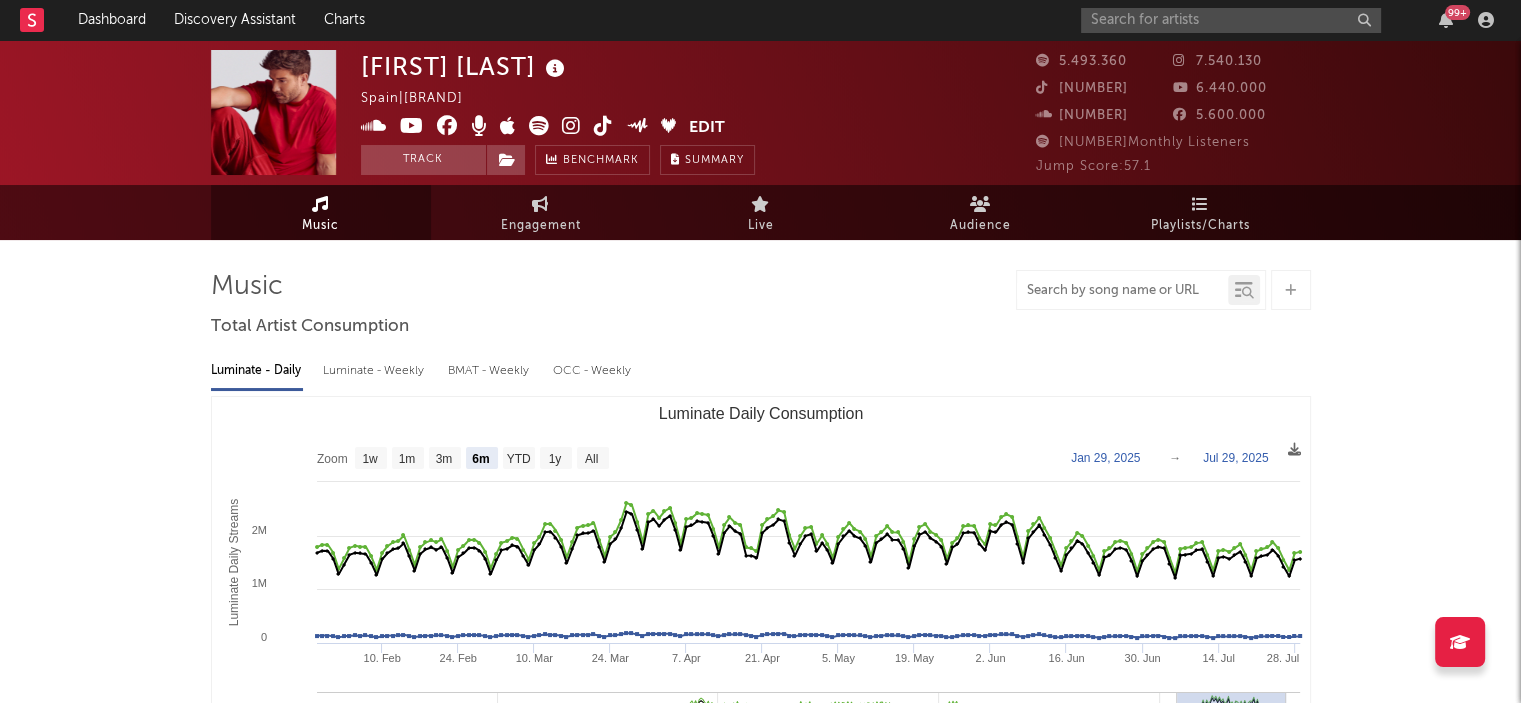 click at bounding box center (1122, 291) 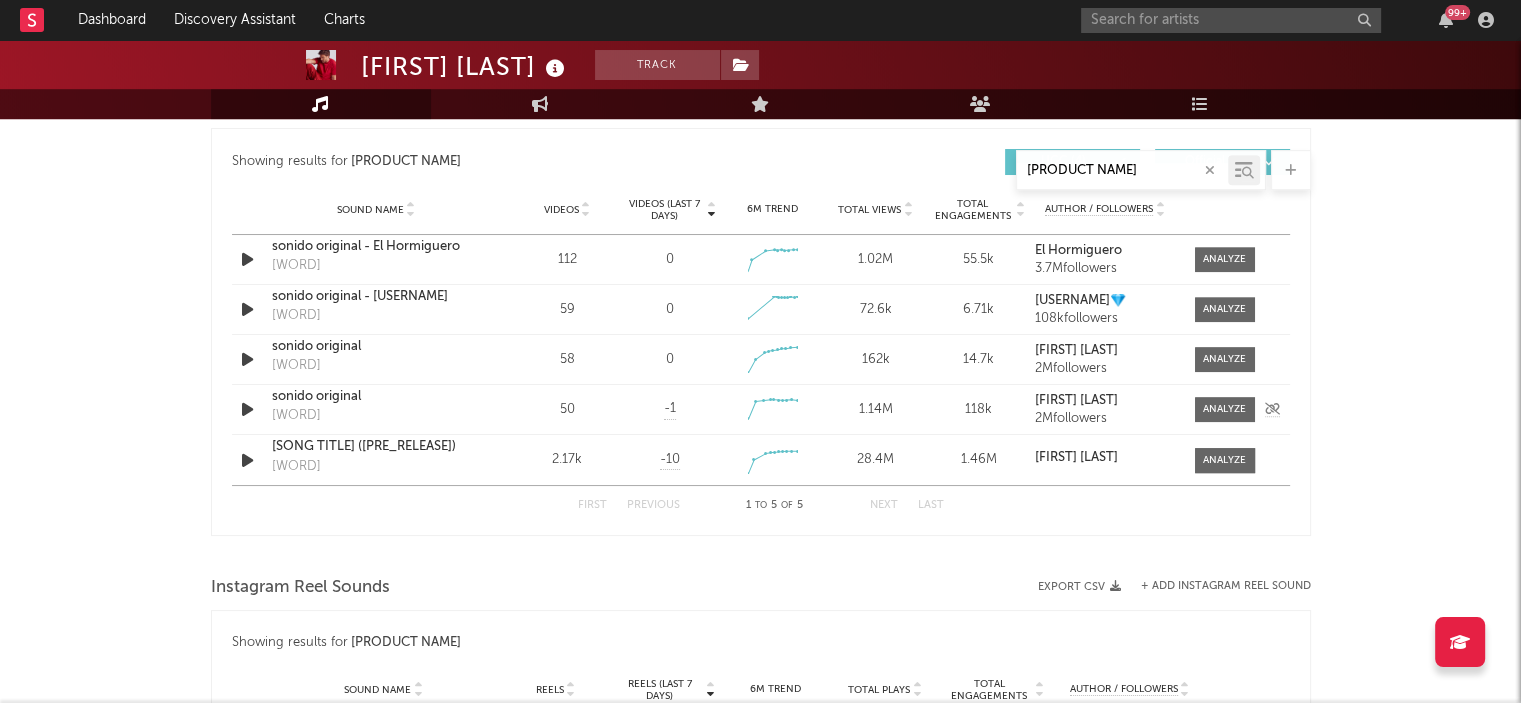 scroll, scrollTop: 999, scrollLeft: 0, axis: vertical 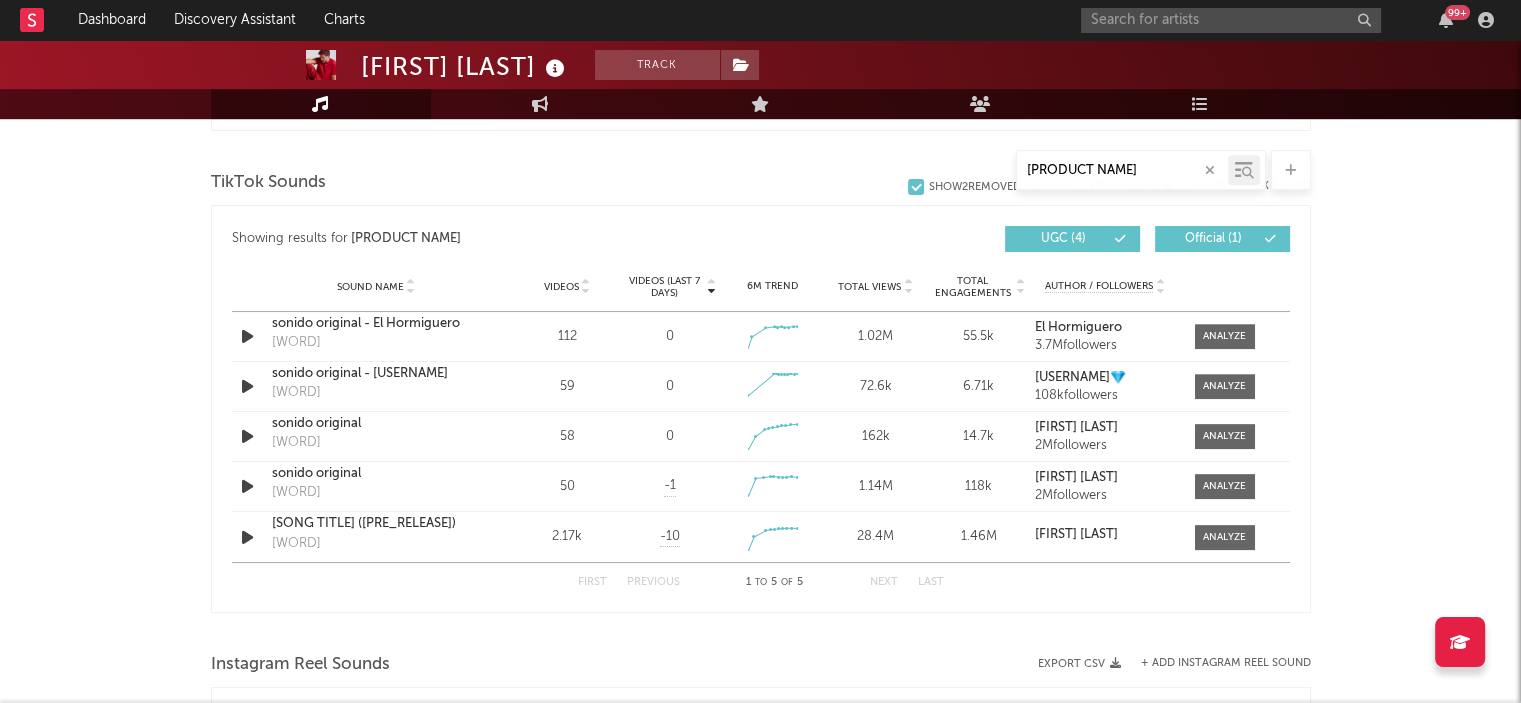 drag, startPoint x: 1120, startPoint y: 167, endPoint x: 919, endPoint y: 163, distance: 201.0398 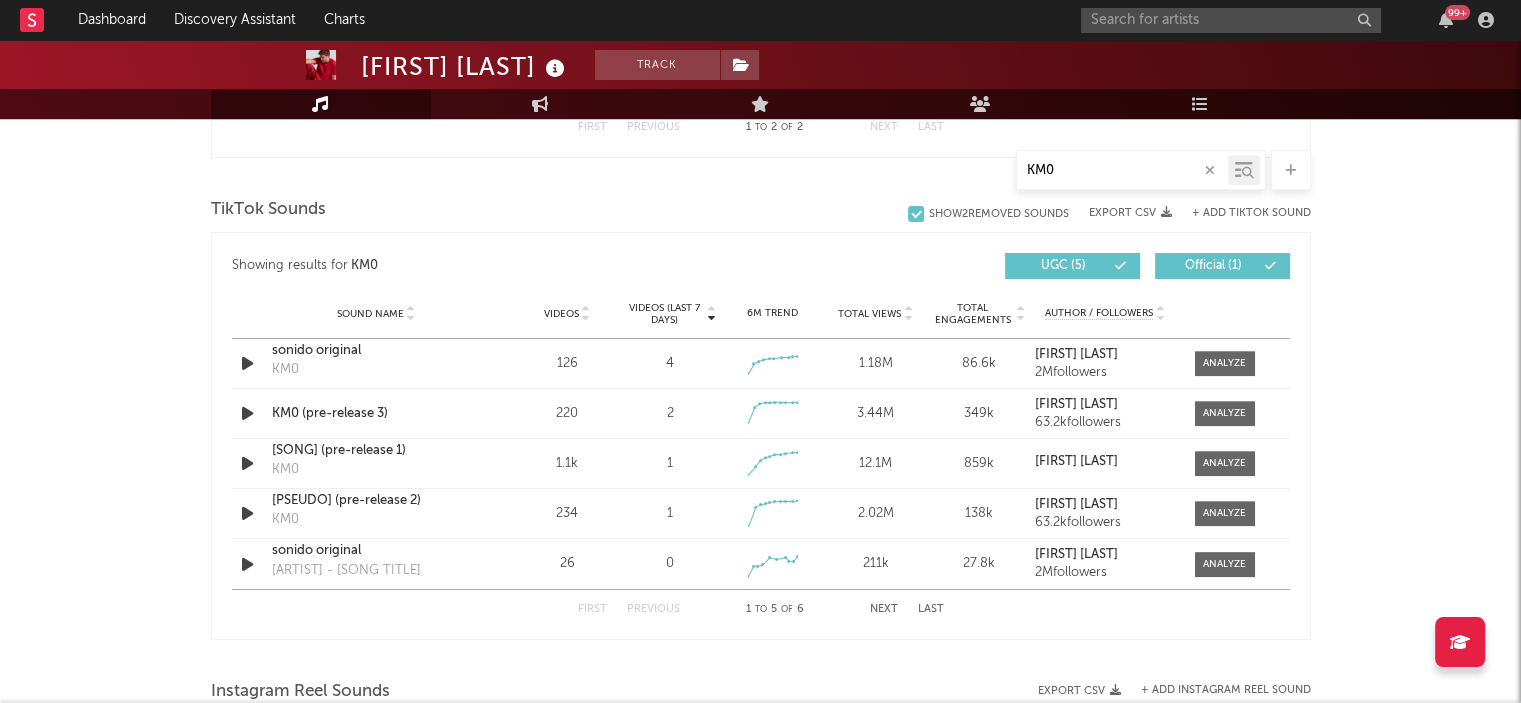scroll, scrollTop: 1071, scrollLeft: 0, axis: vertical 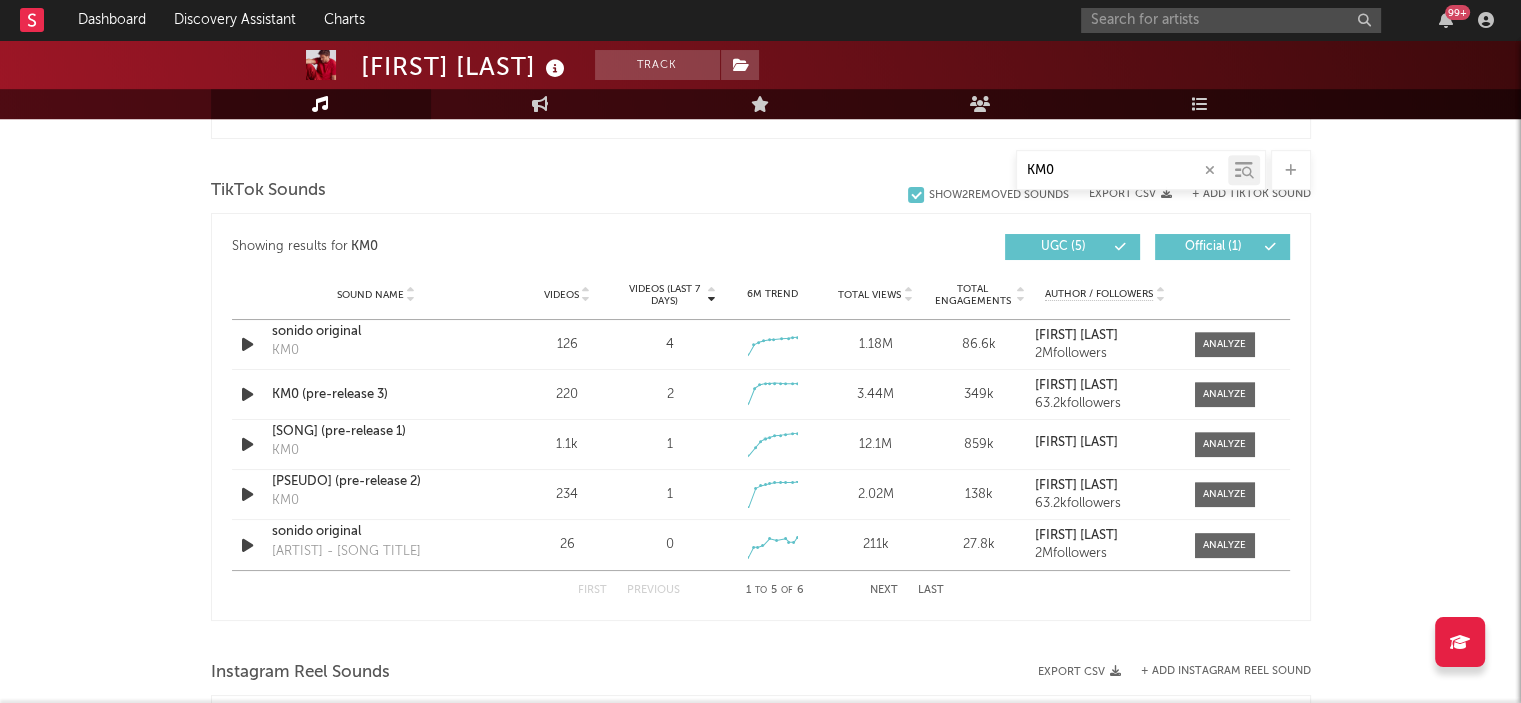 click on "Next" at bounding box center [884, 590] 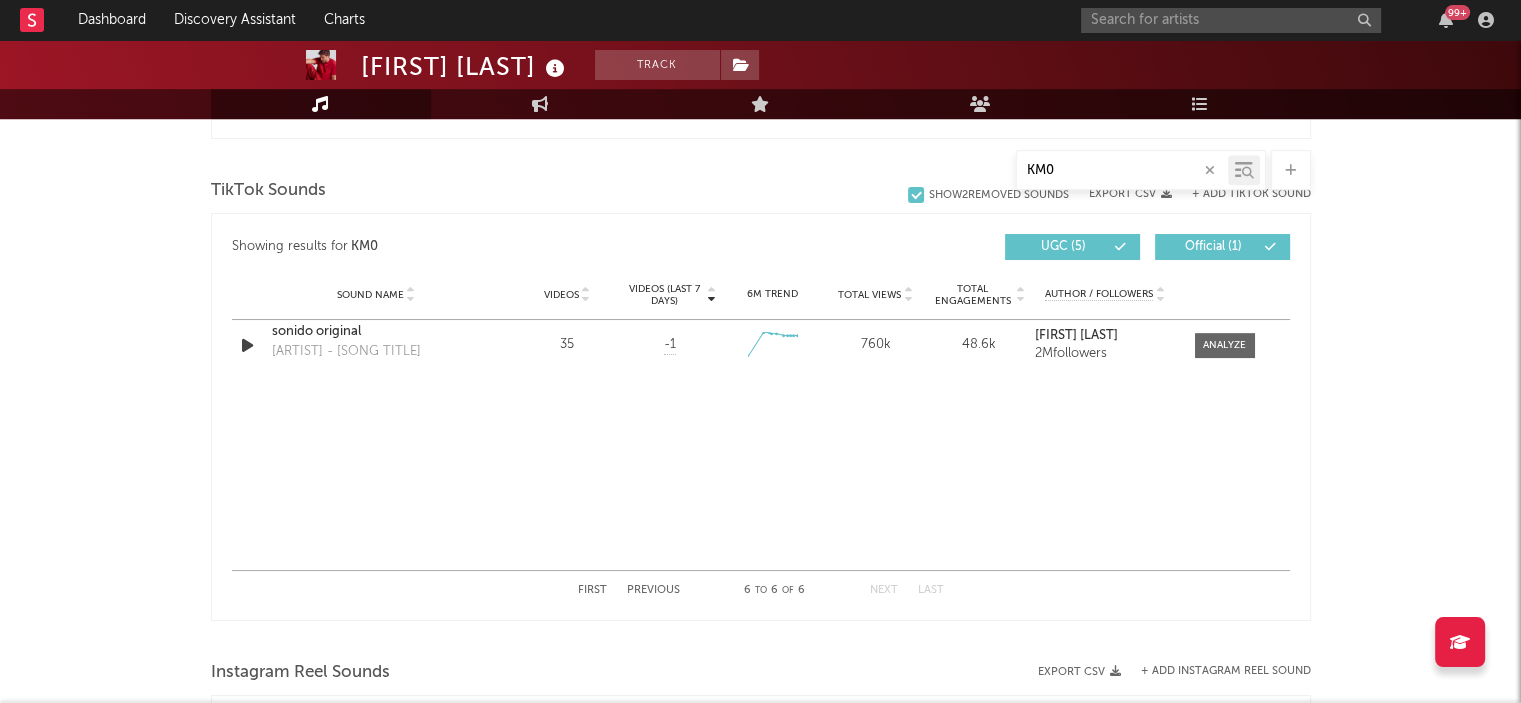 type on "KM0" 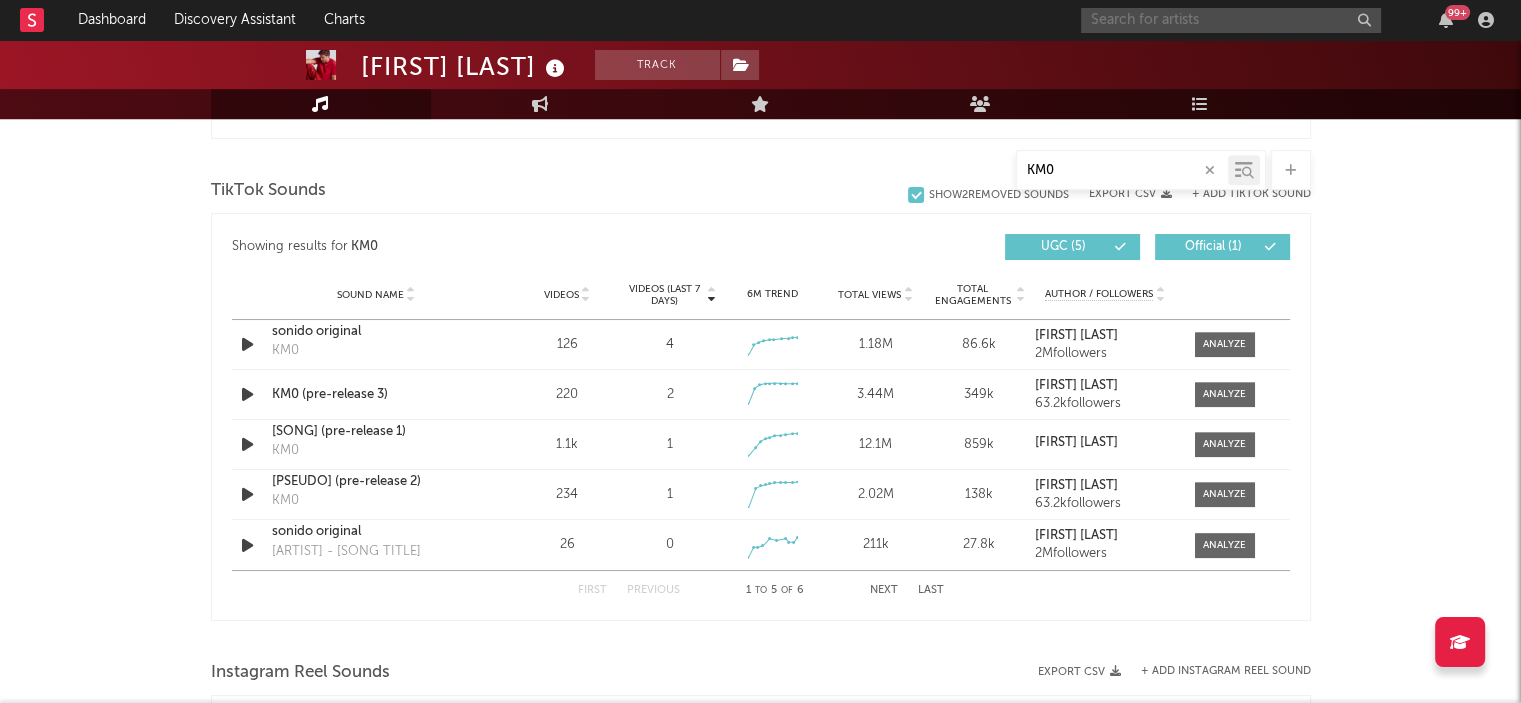 click at bounding box center [1231, 20] 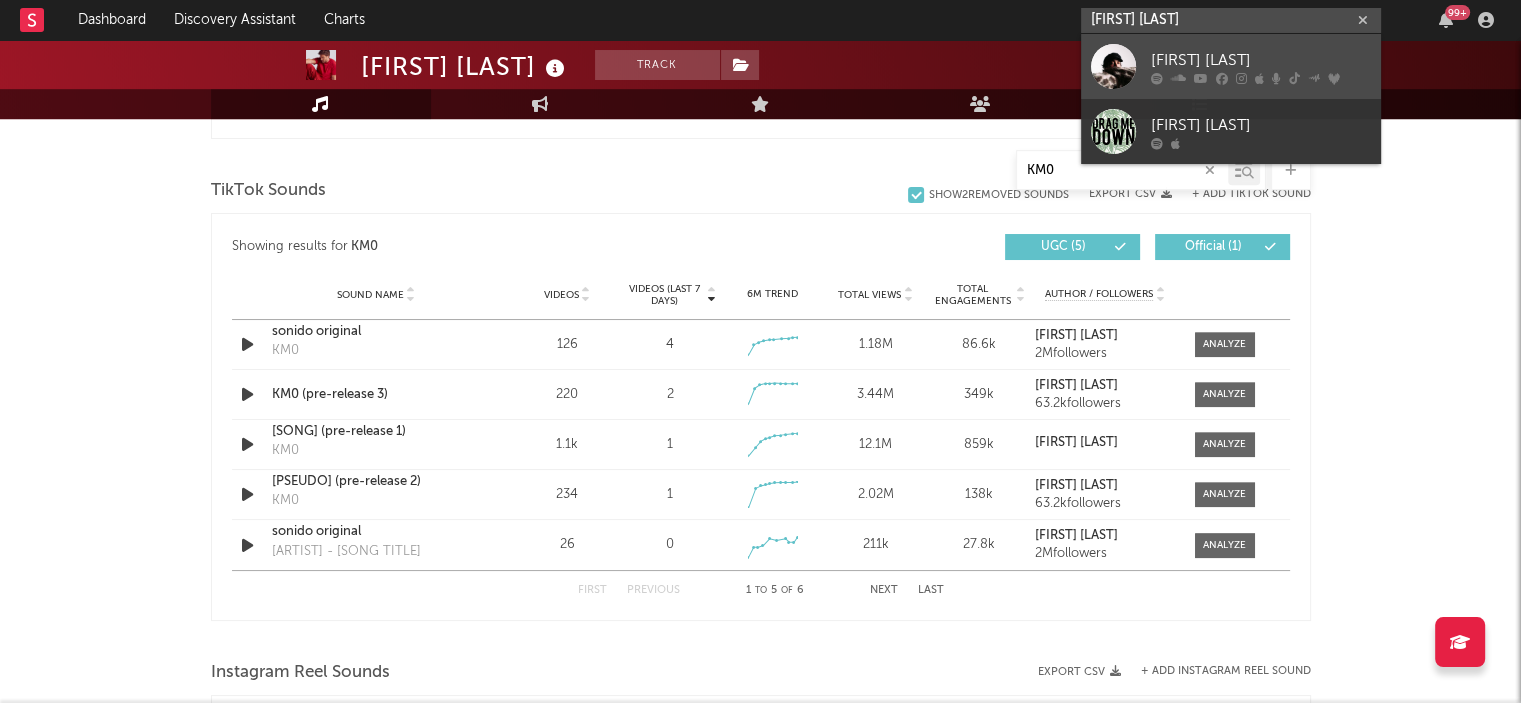 type on "paul alone" 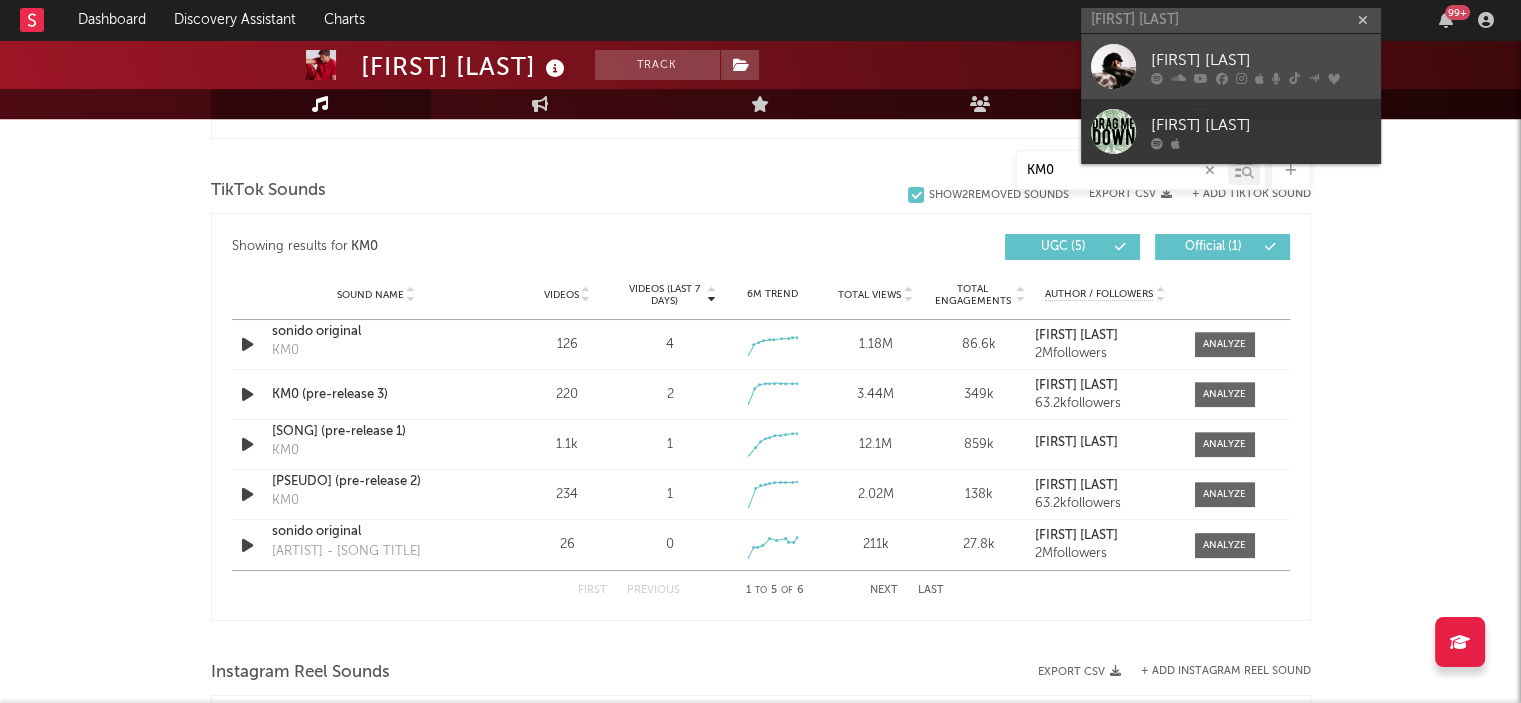 click on "[FIRST] [LAST]" at bounding box center [1231, 66] 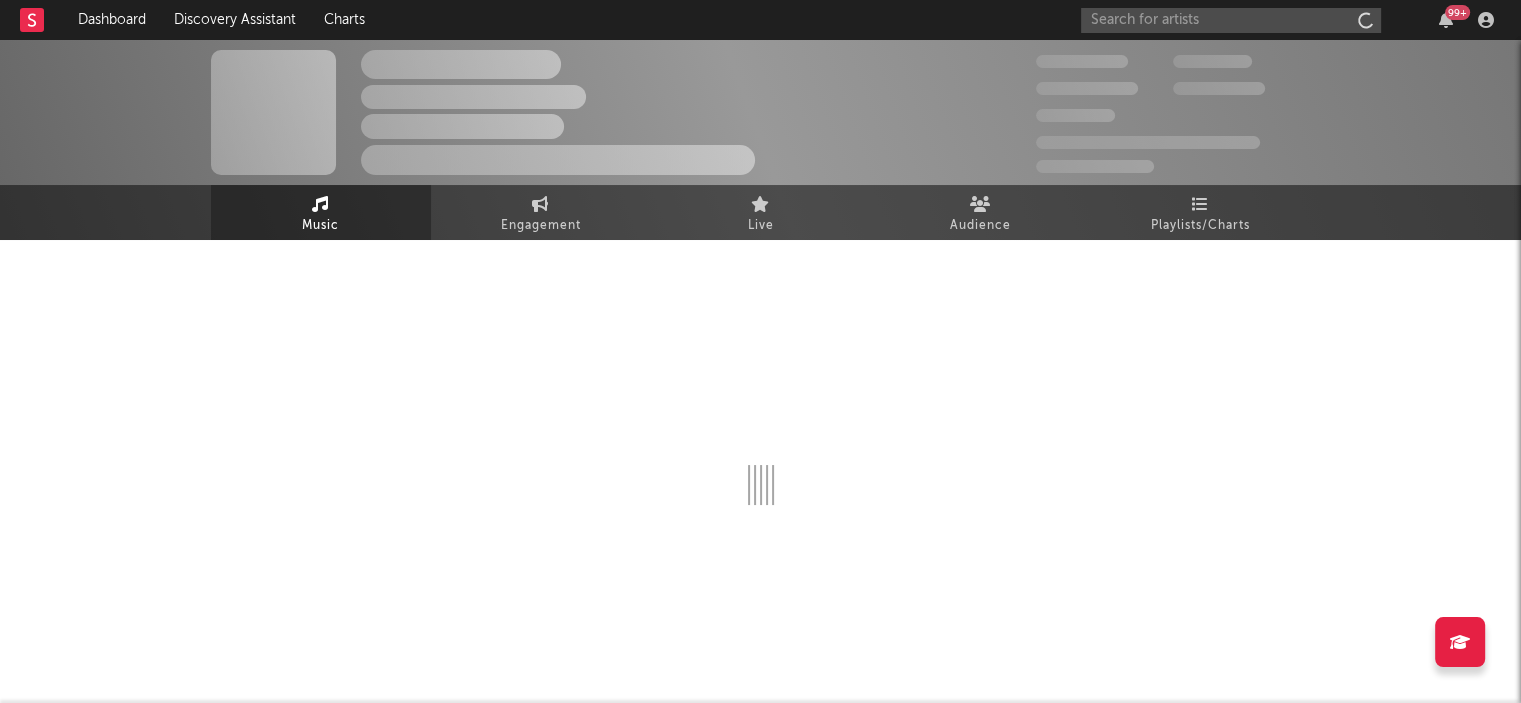 scroll, scrollTop: 0, scrollLeft: 0, axis: both 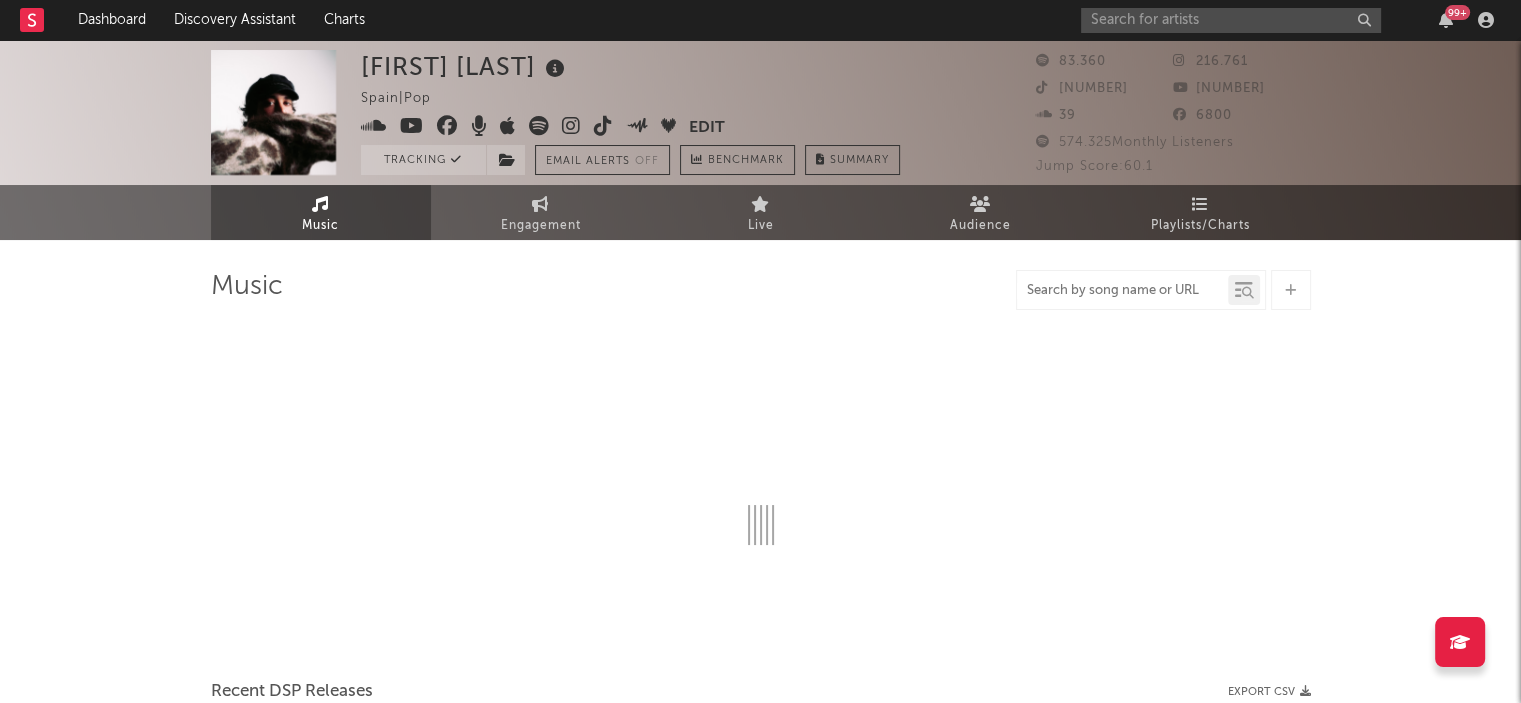click at bounding box center [1122, 291] 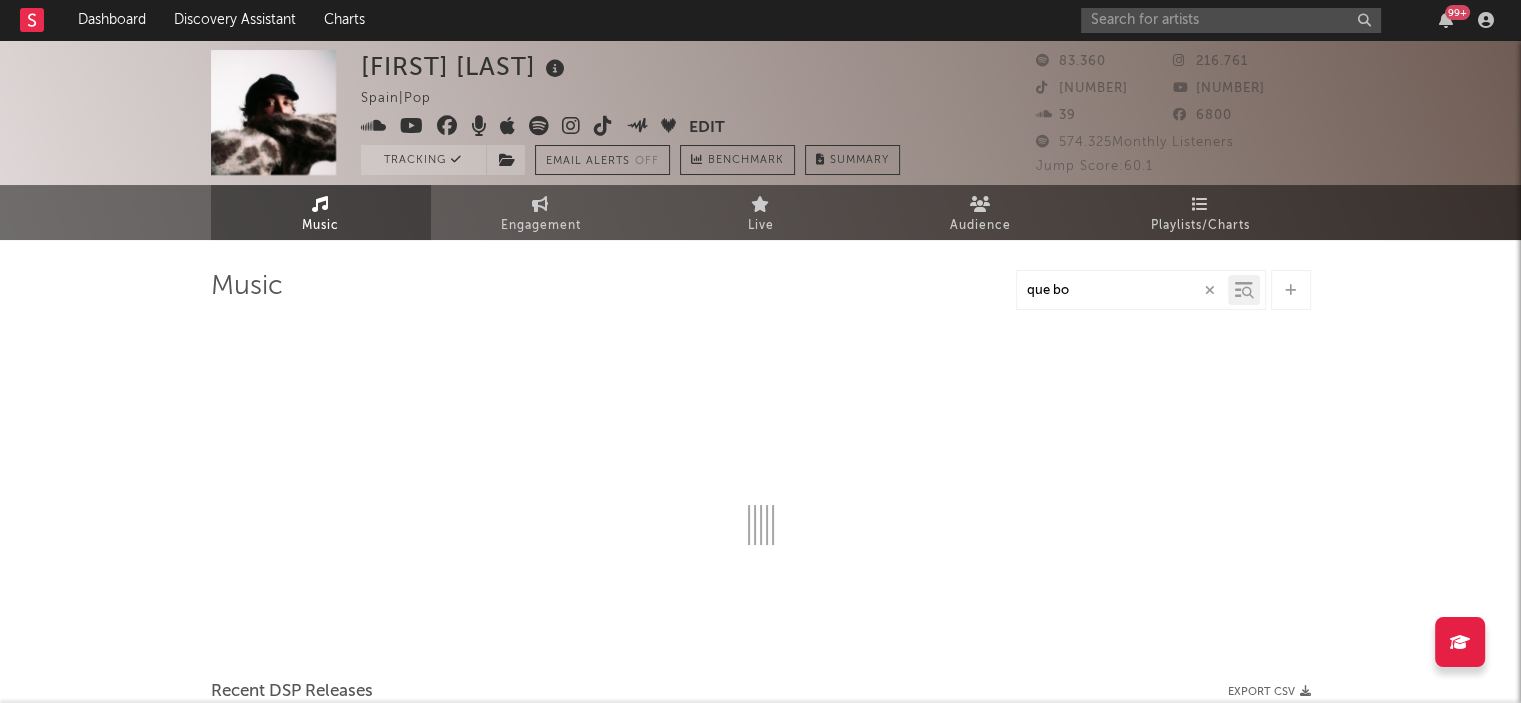 type on "que bon" 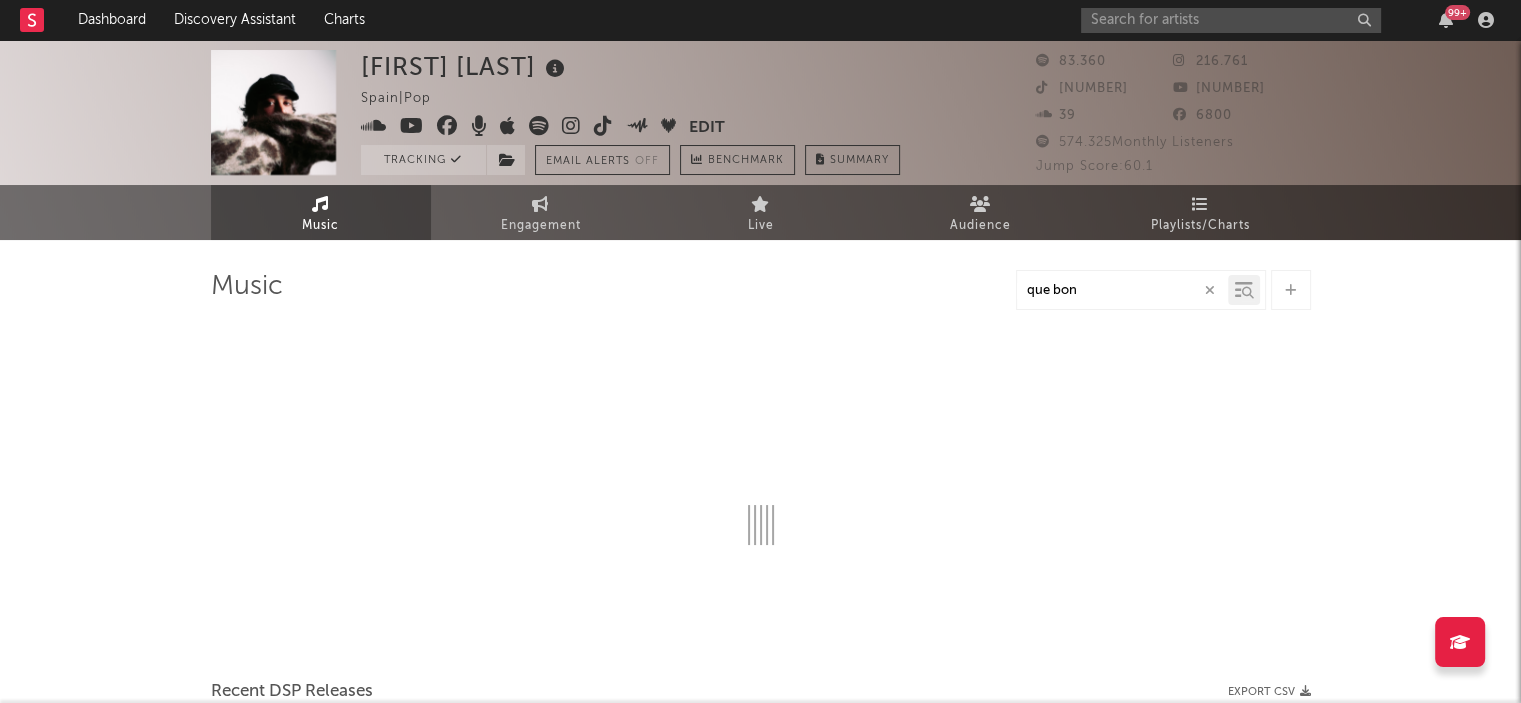 select on "6m" 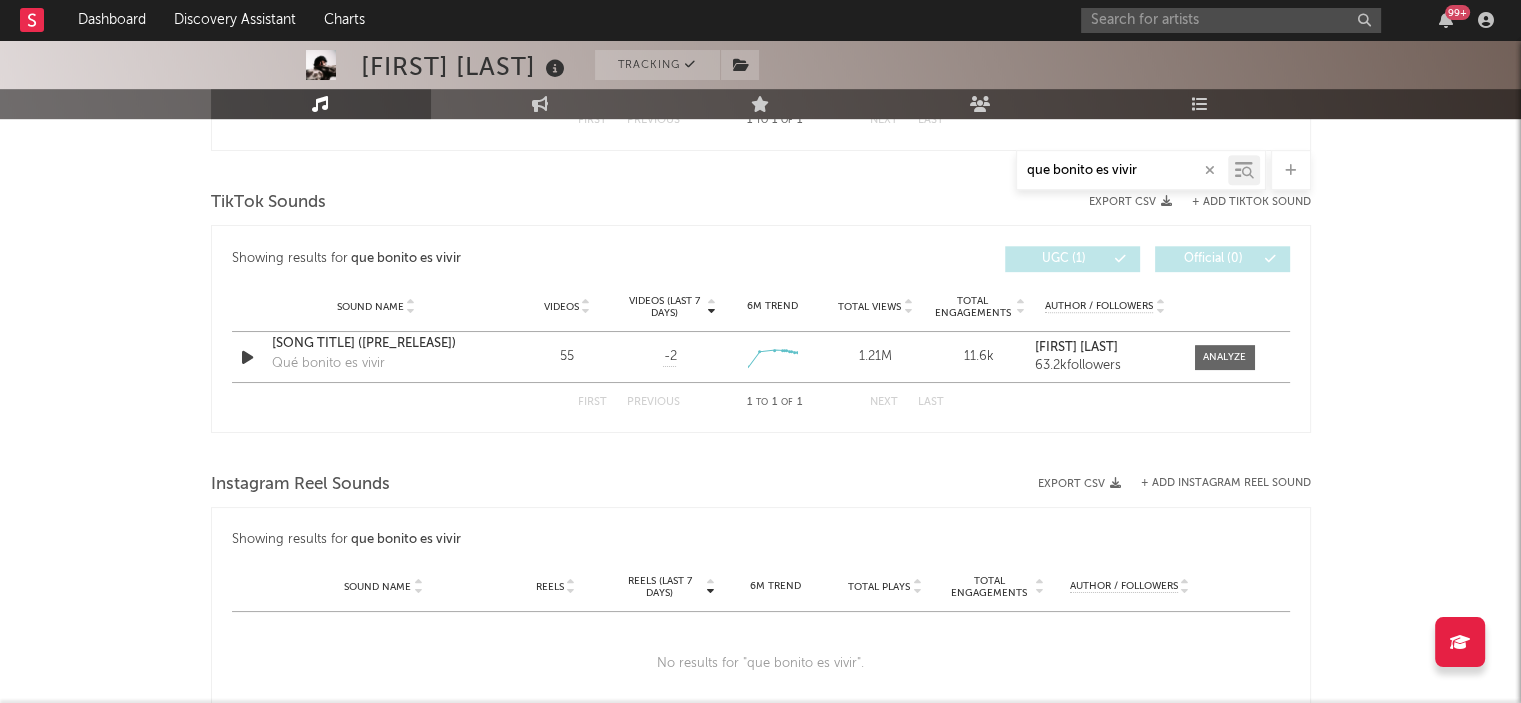 scroll, scrollTop: 992, scrollLeft: 0, axis: vertical 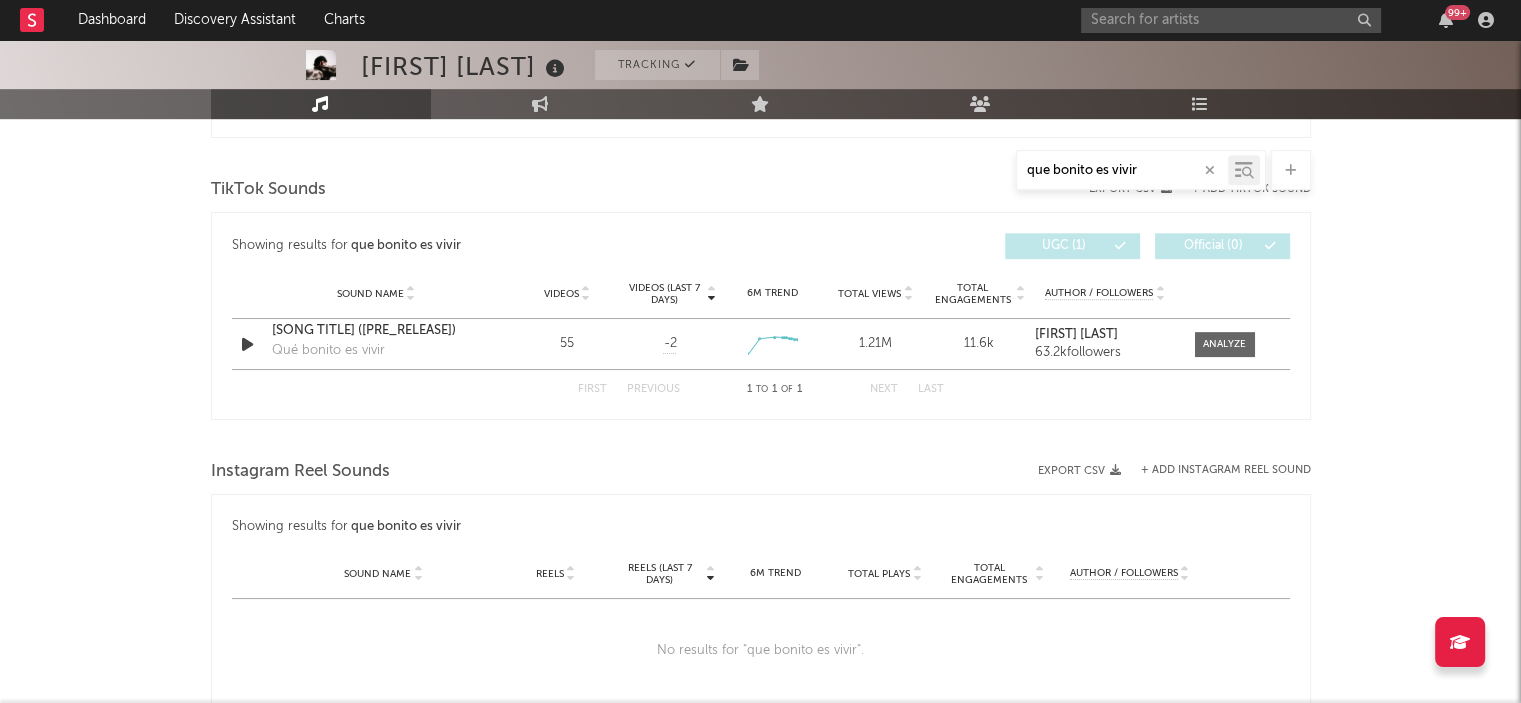 type on "que bonito es vivir" 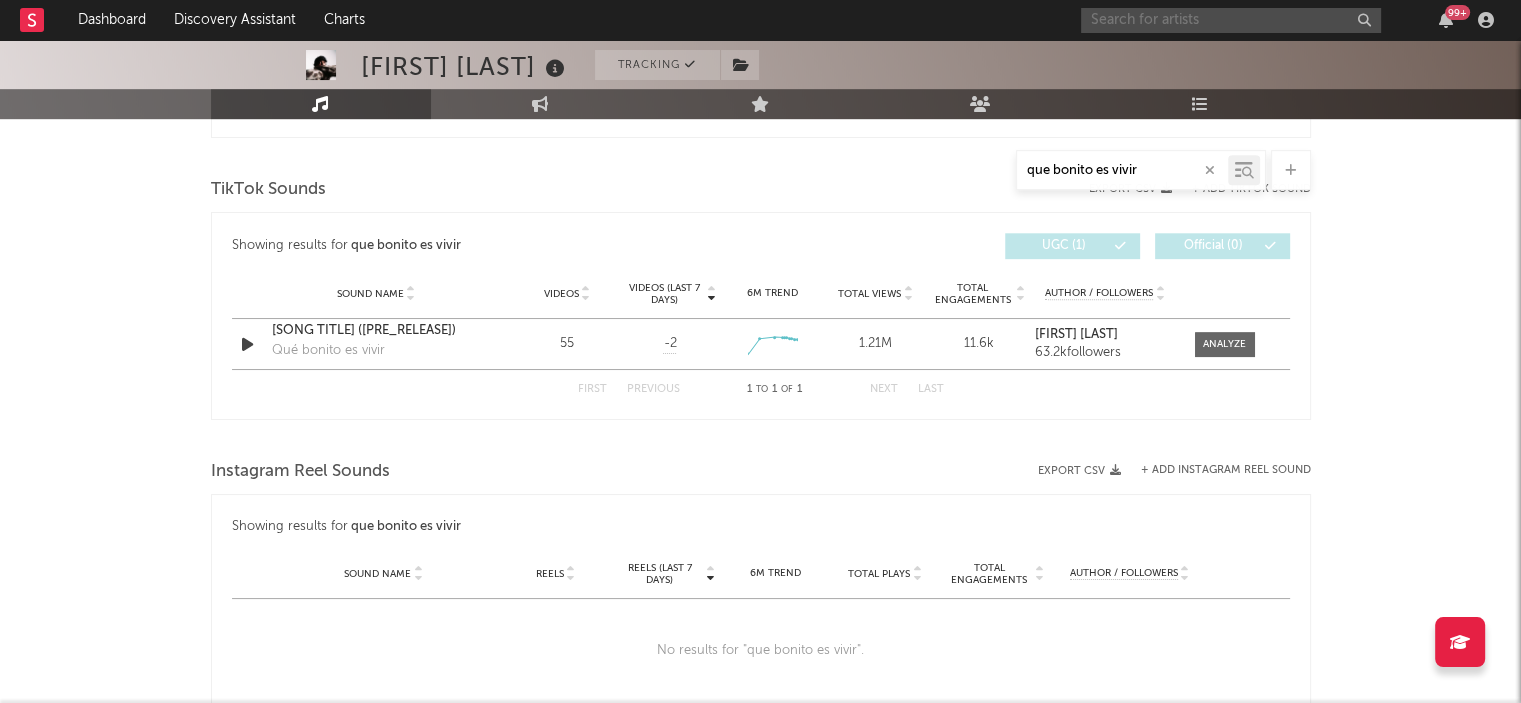 click at bounding box center [1231, 20] 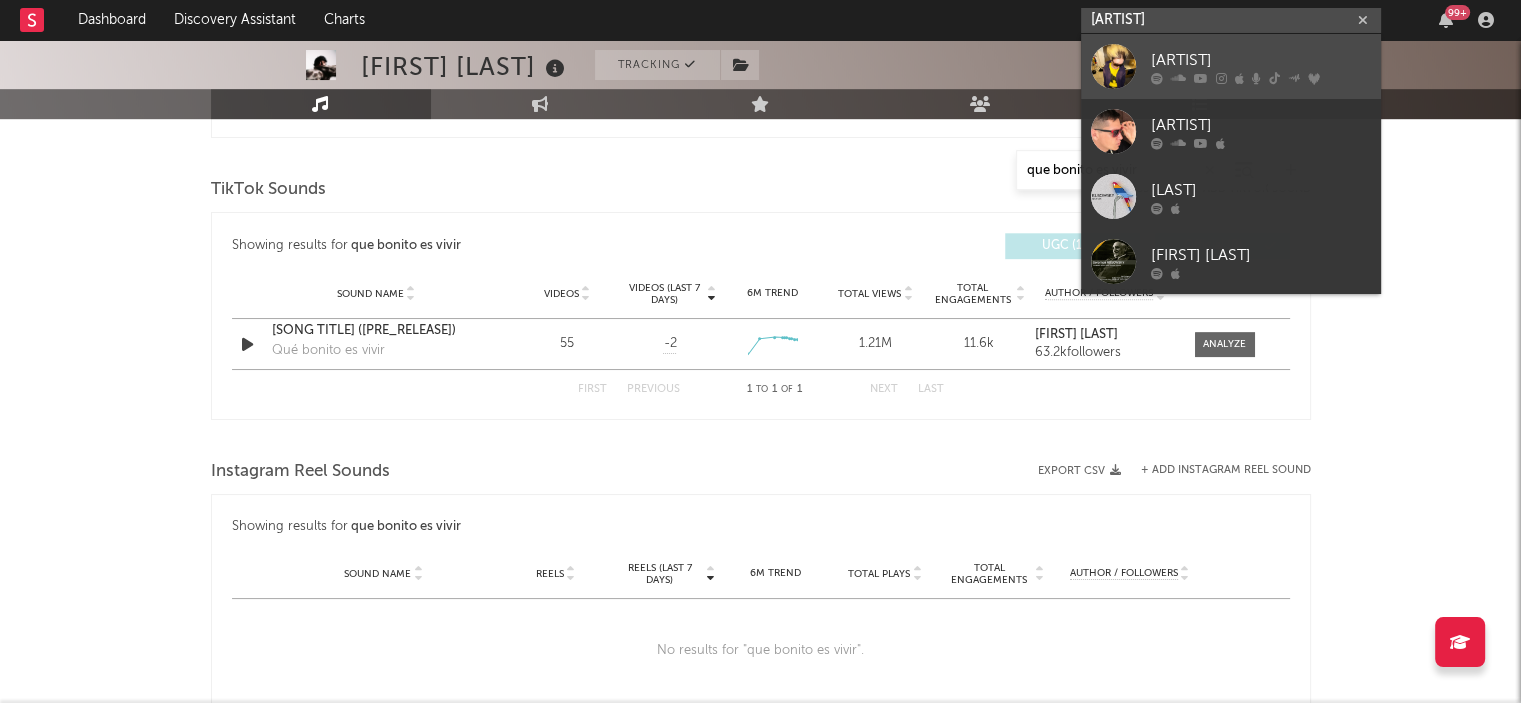type on "[TEXT]" 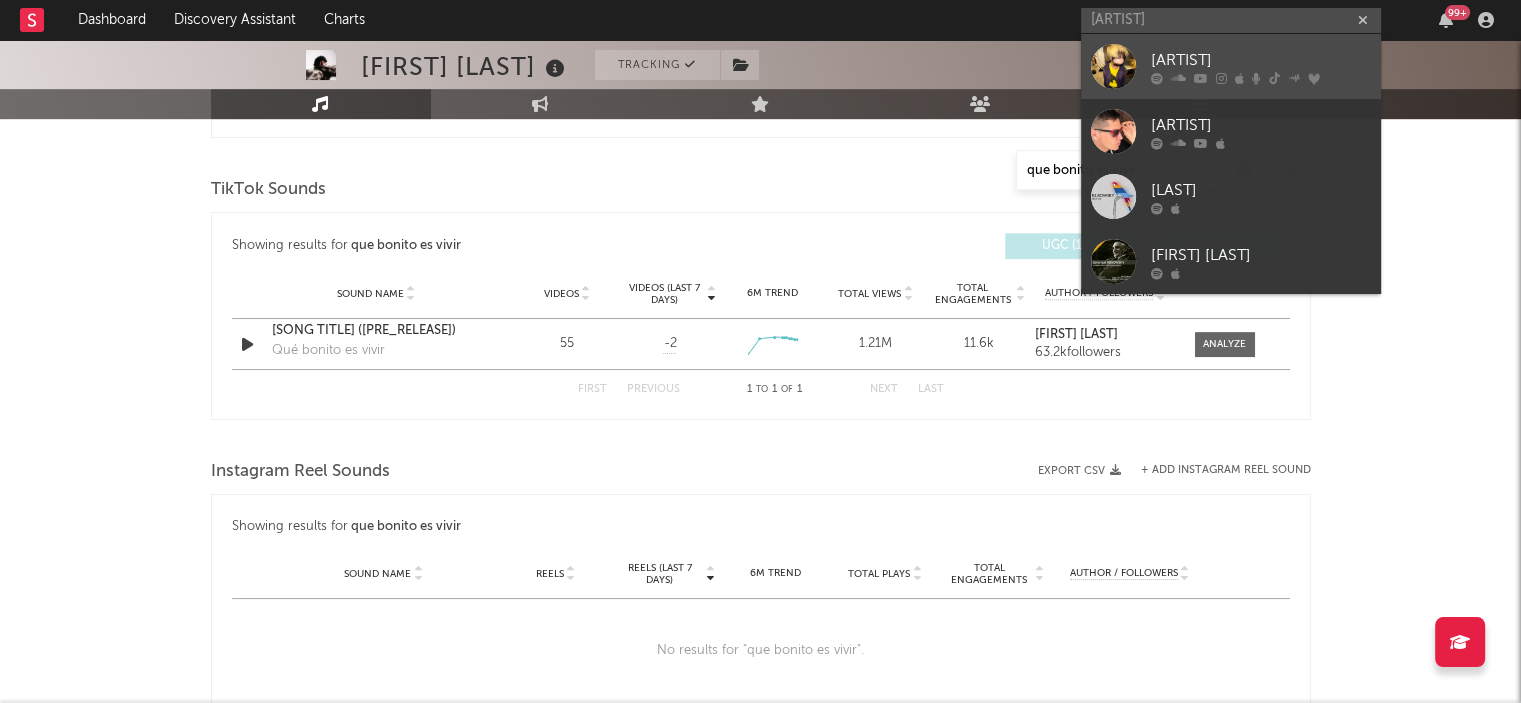 click on "[TEXT]" at bounding box center (1261, 60) 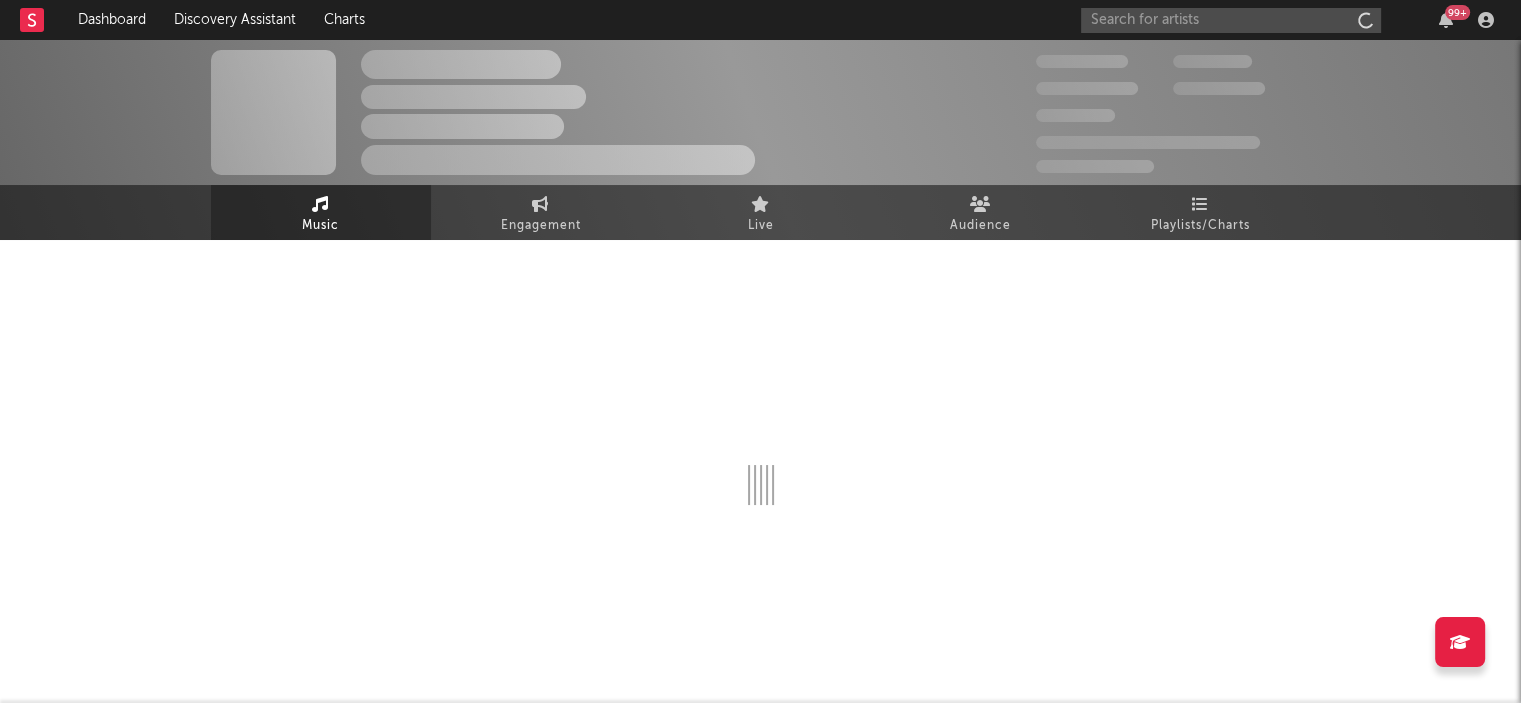 scroll, scrollTop: 0, scrollLeft: 0, axis: both 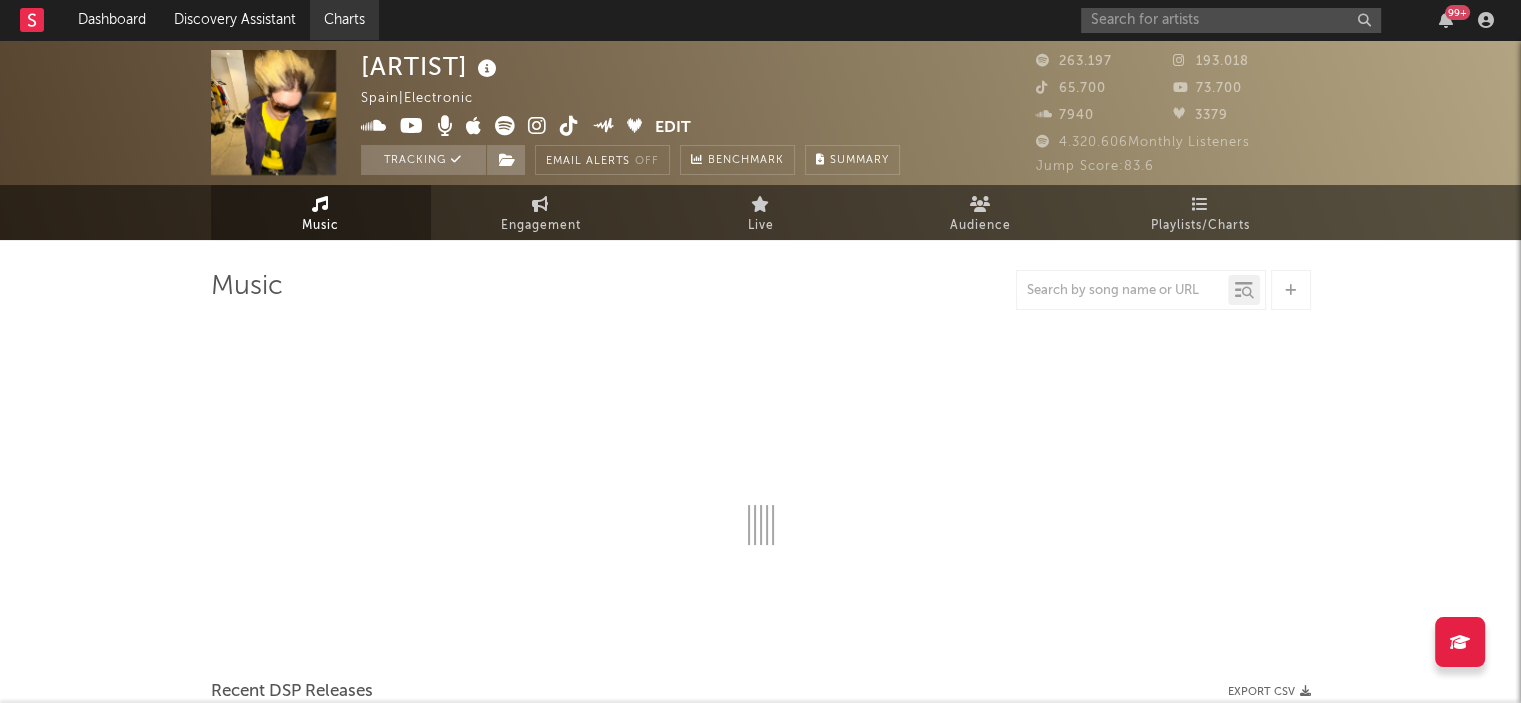 select on "6m" 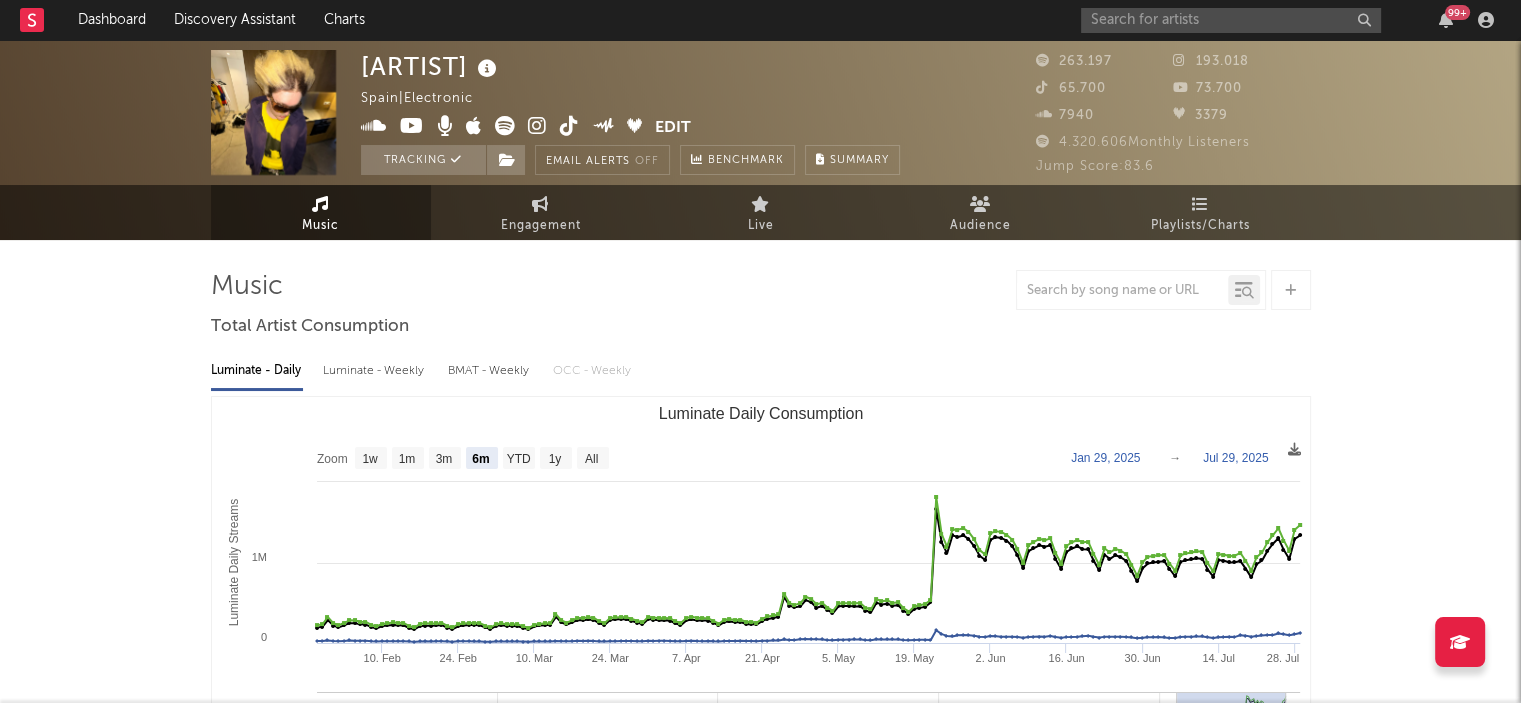 click at bounding box center [1122, 290] 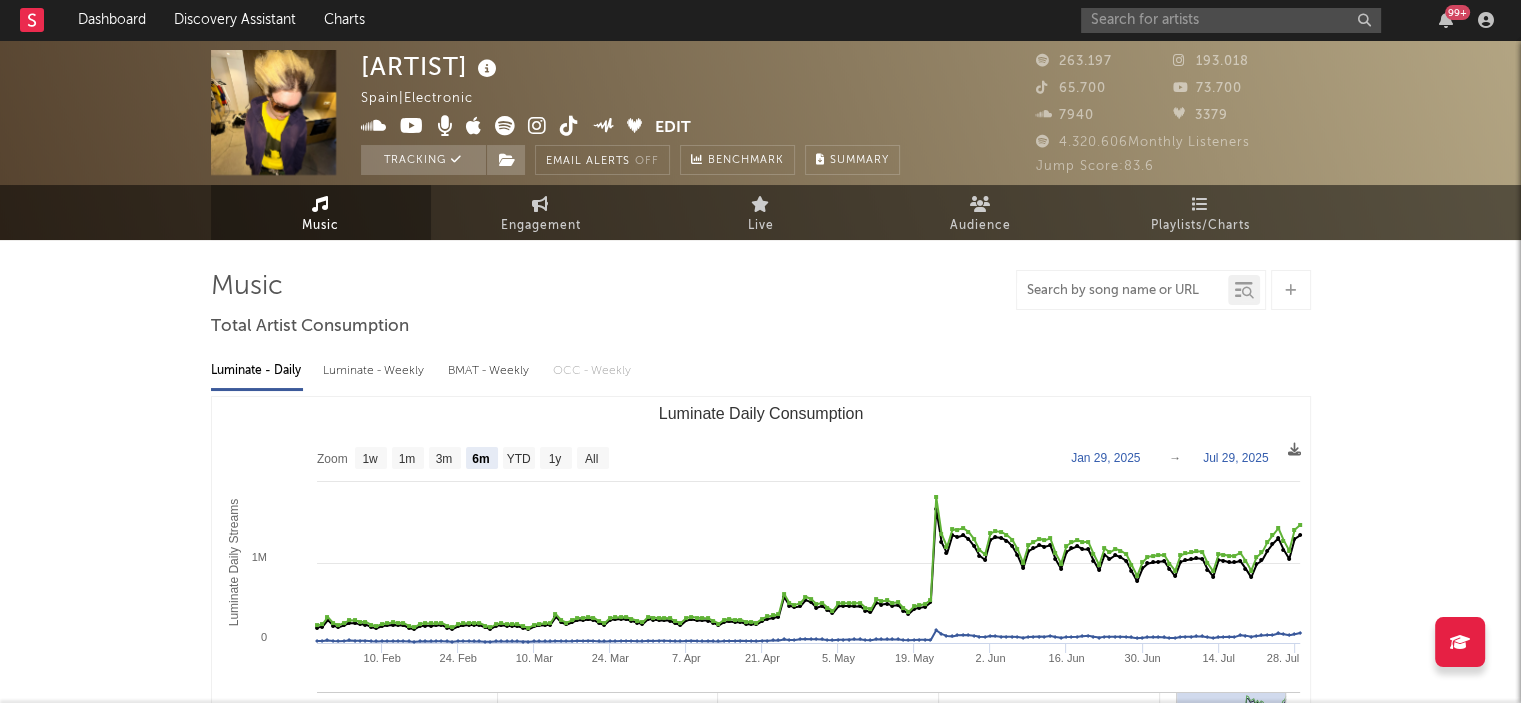 click at bounding box center (1122, 291) 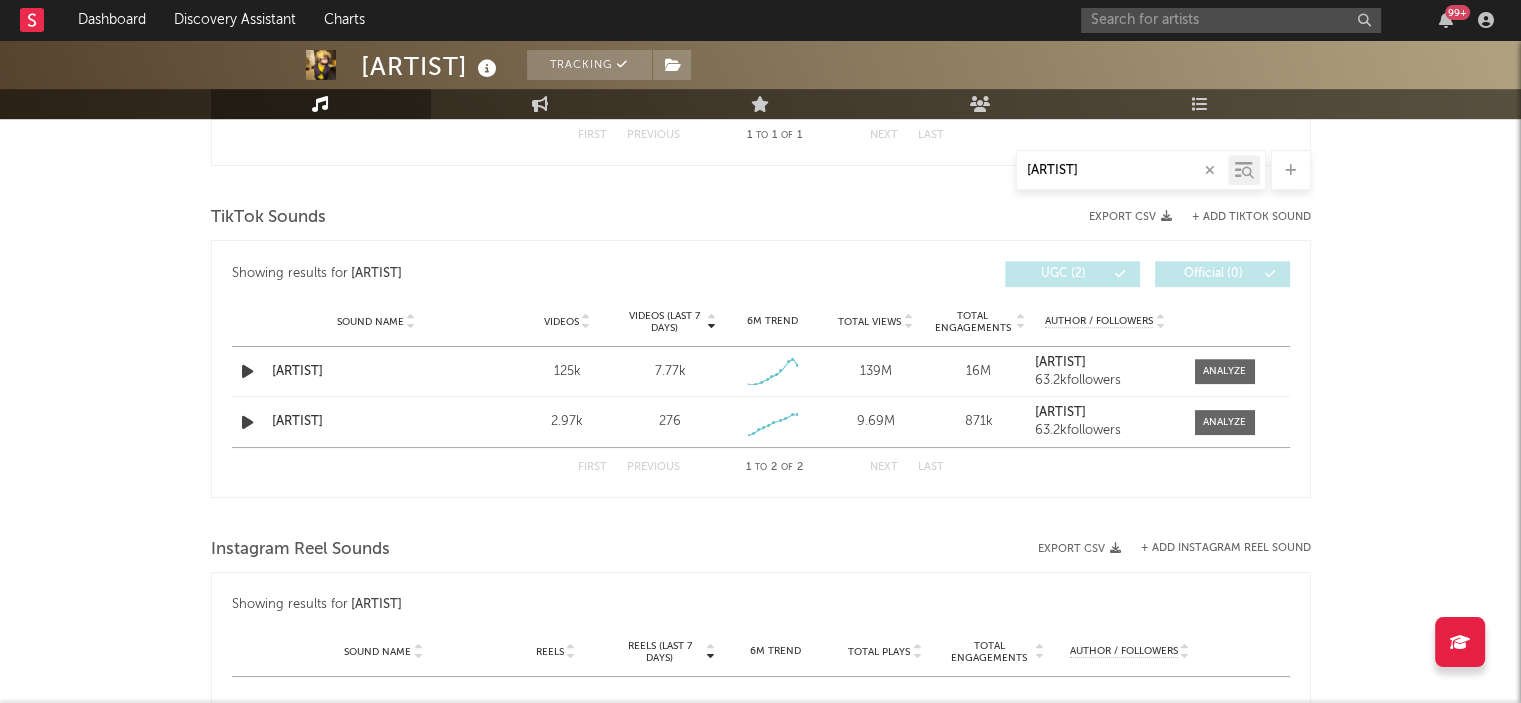 scroll, scrollTop: 964, scrollLeft: 0, axis: vertical 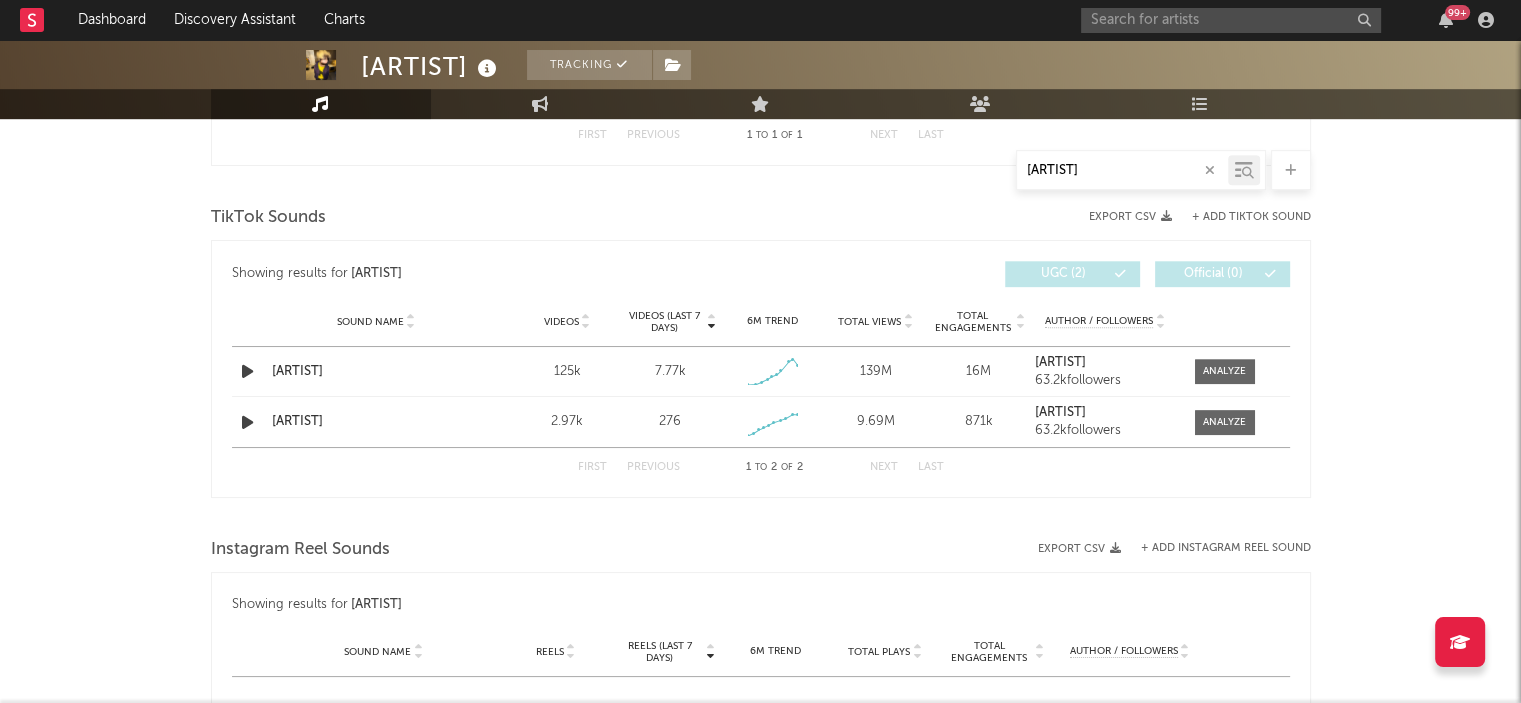 type on "malibU" 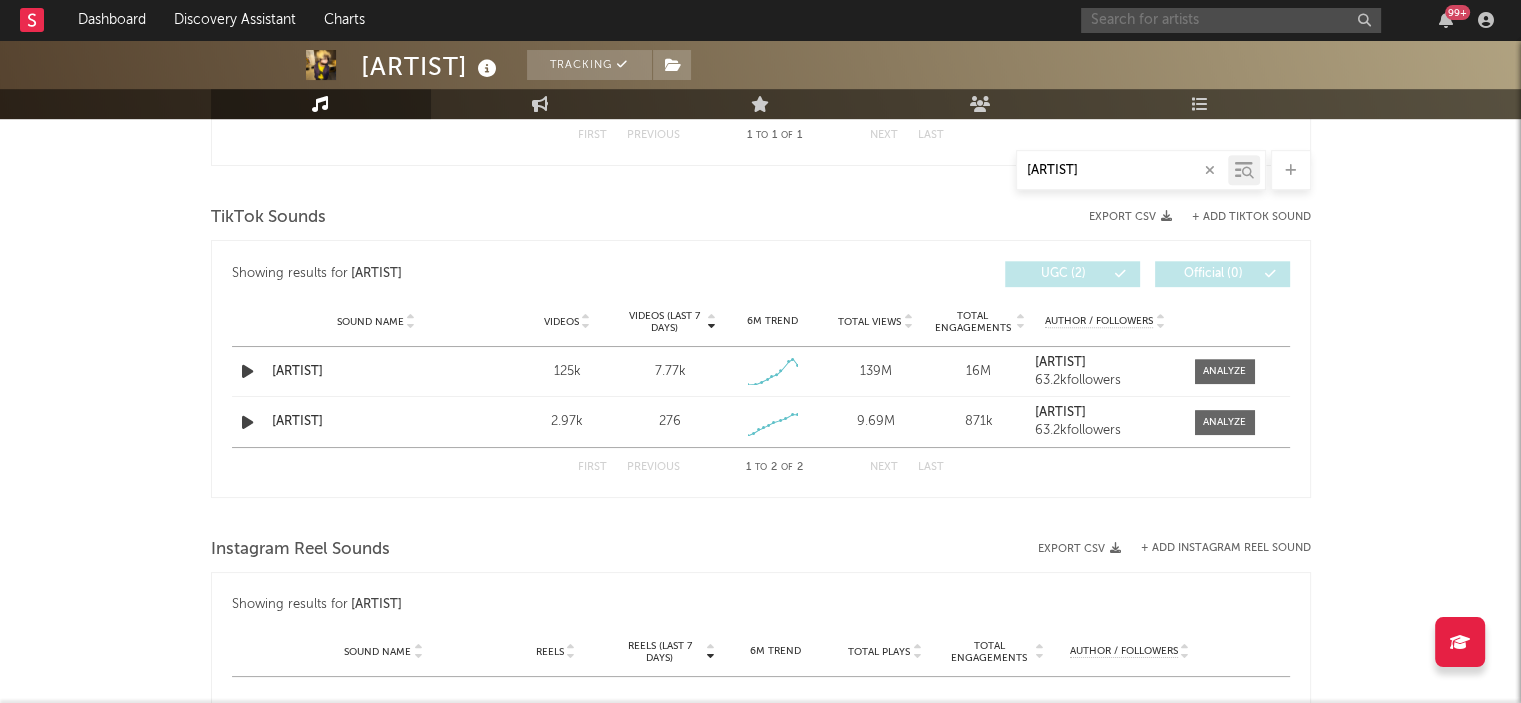 click at bounding box center [1231, 20] 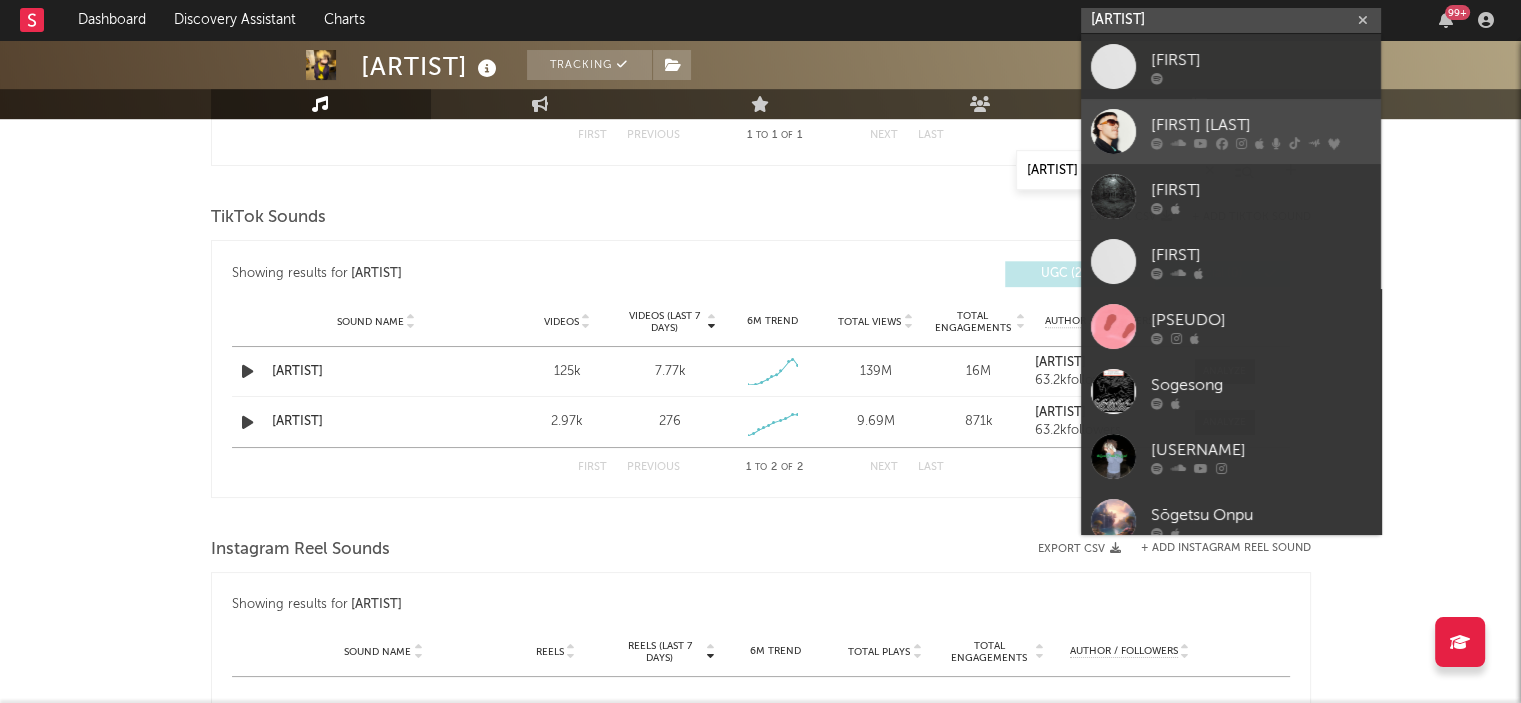 type on "soge" 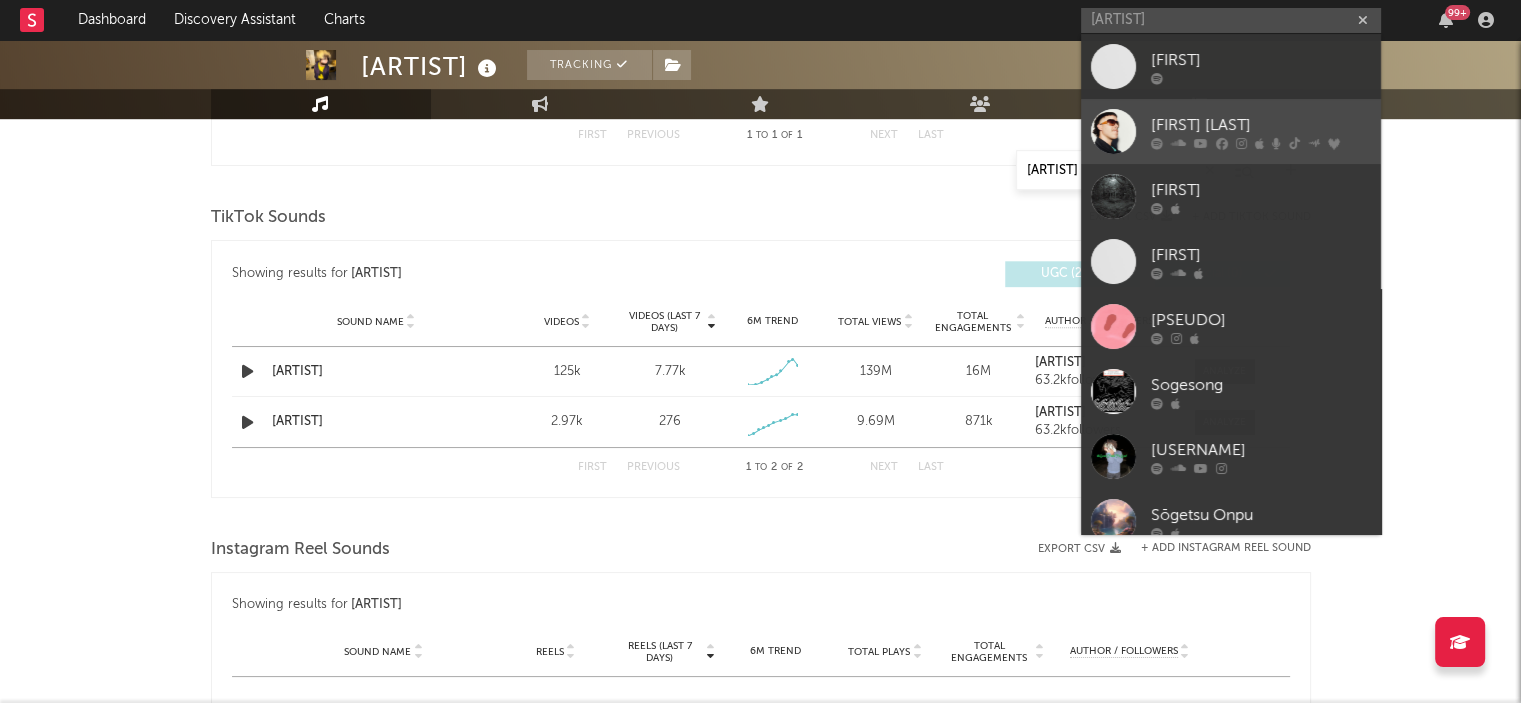 click on "[ARTIST]" at bounding box center (1261, 125) 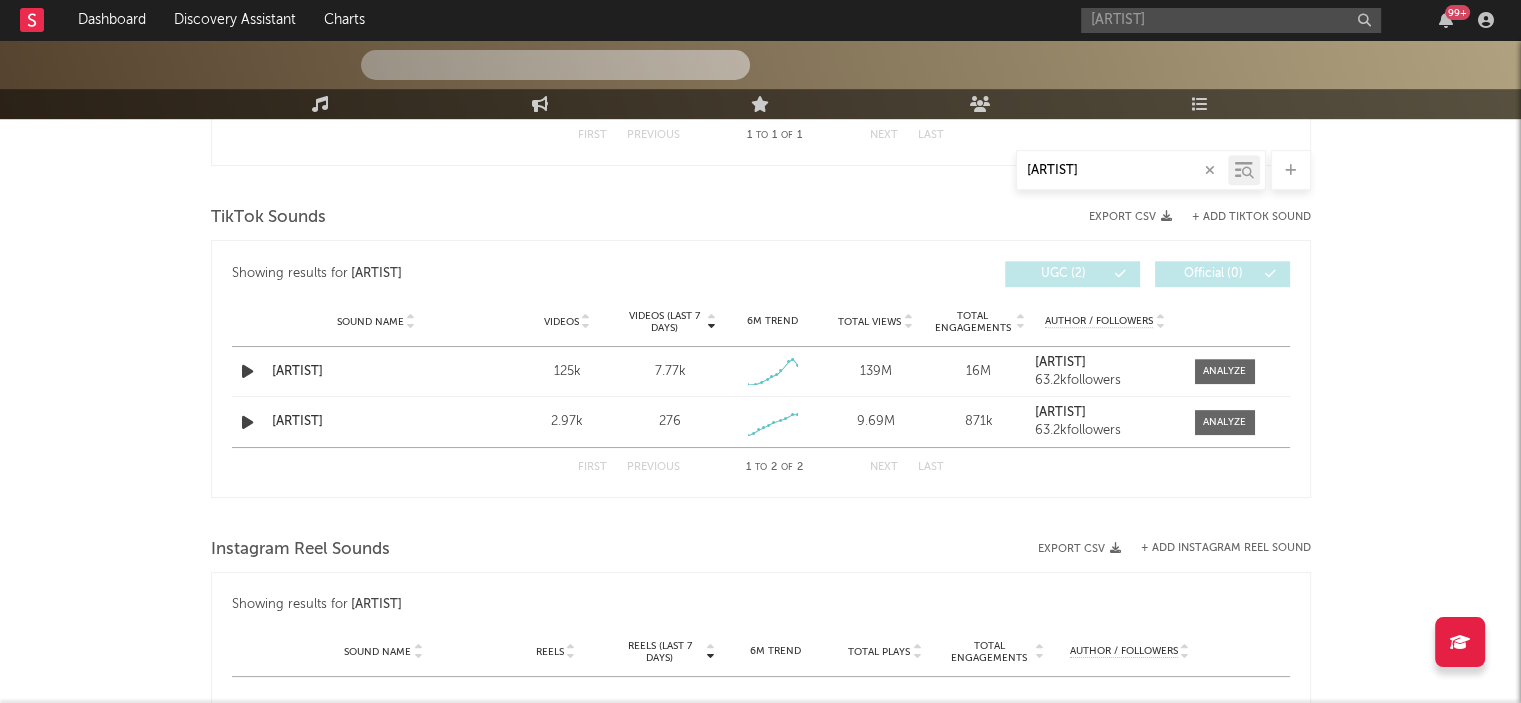 type 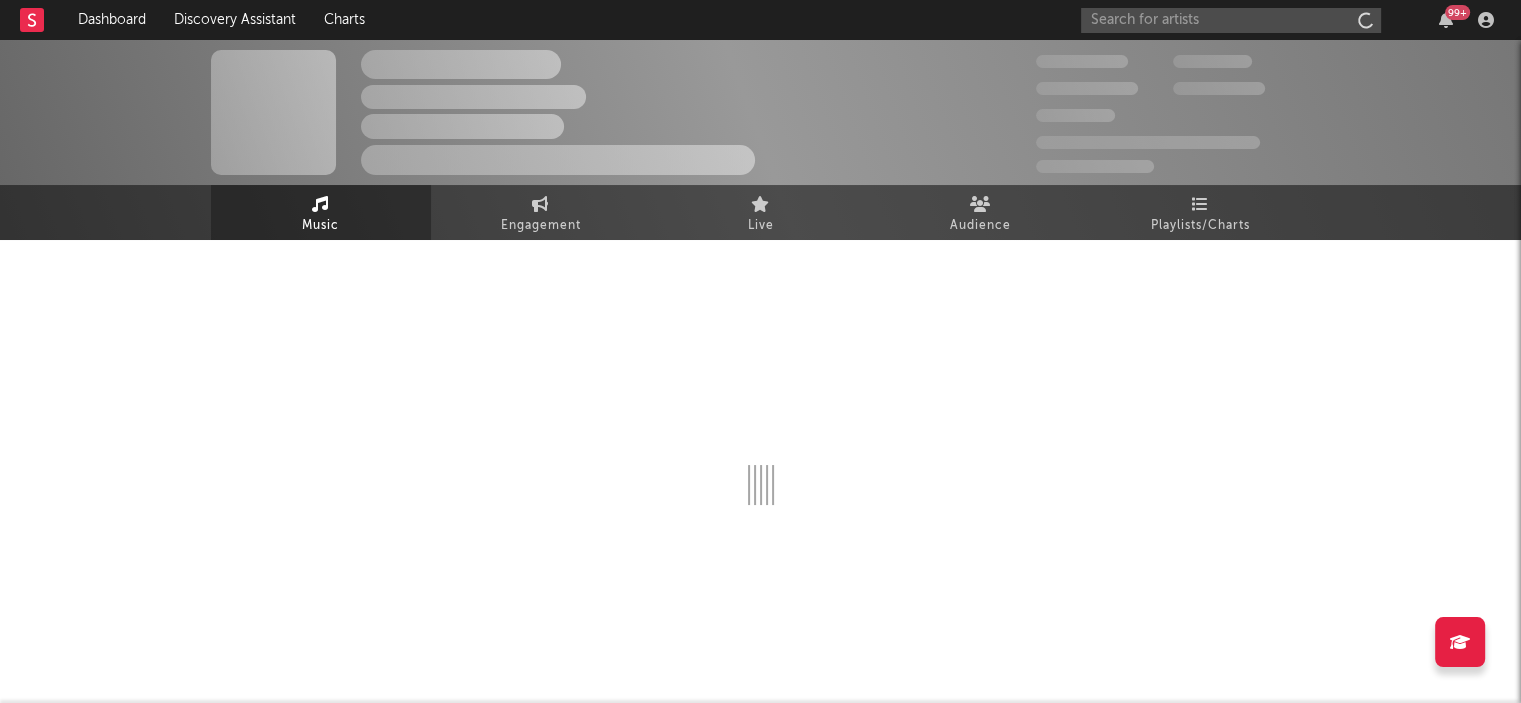 scroll, scrollTop: 0, scrollLeft: 0, axis: both 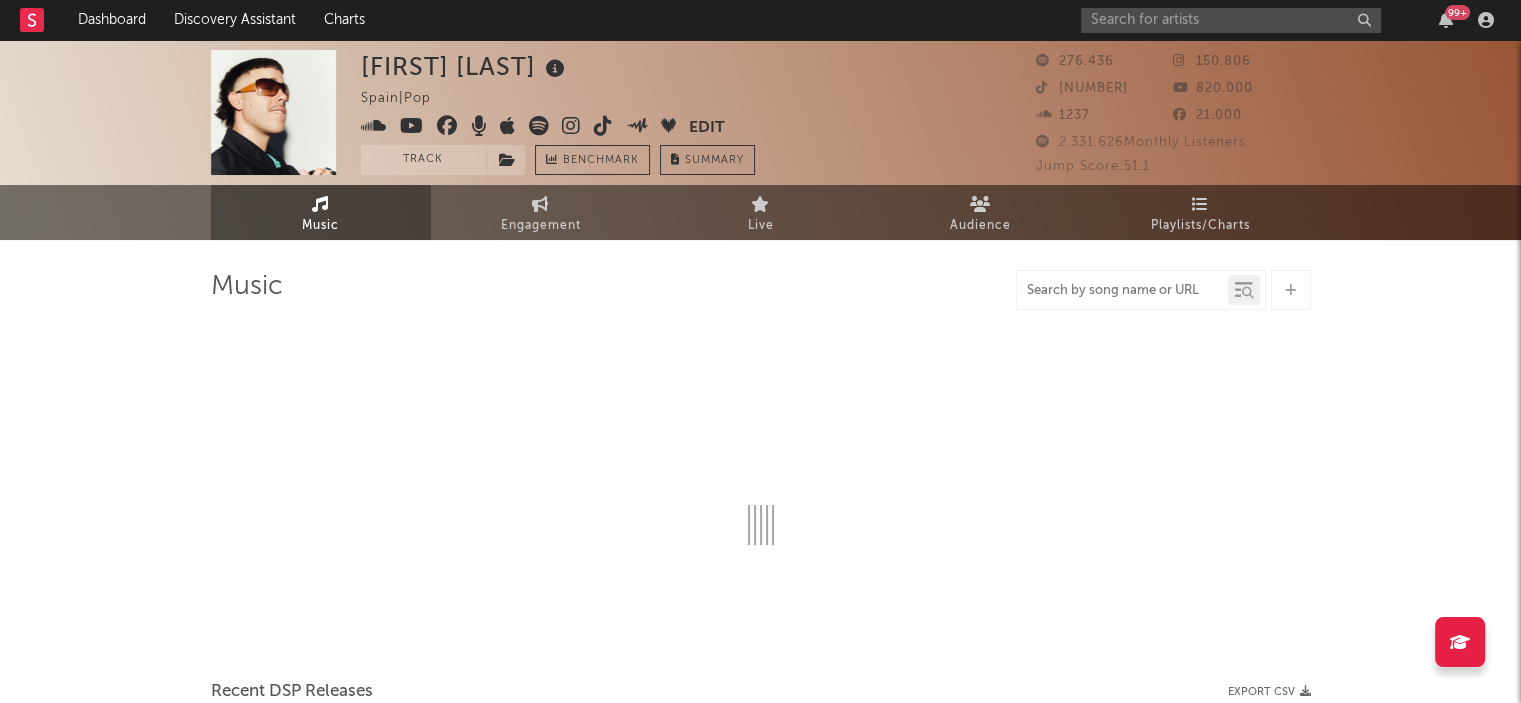 click at bounding box center (1122, 291) 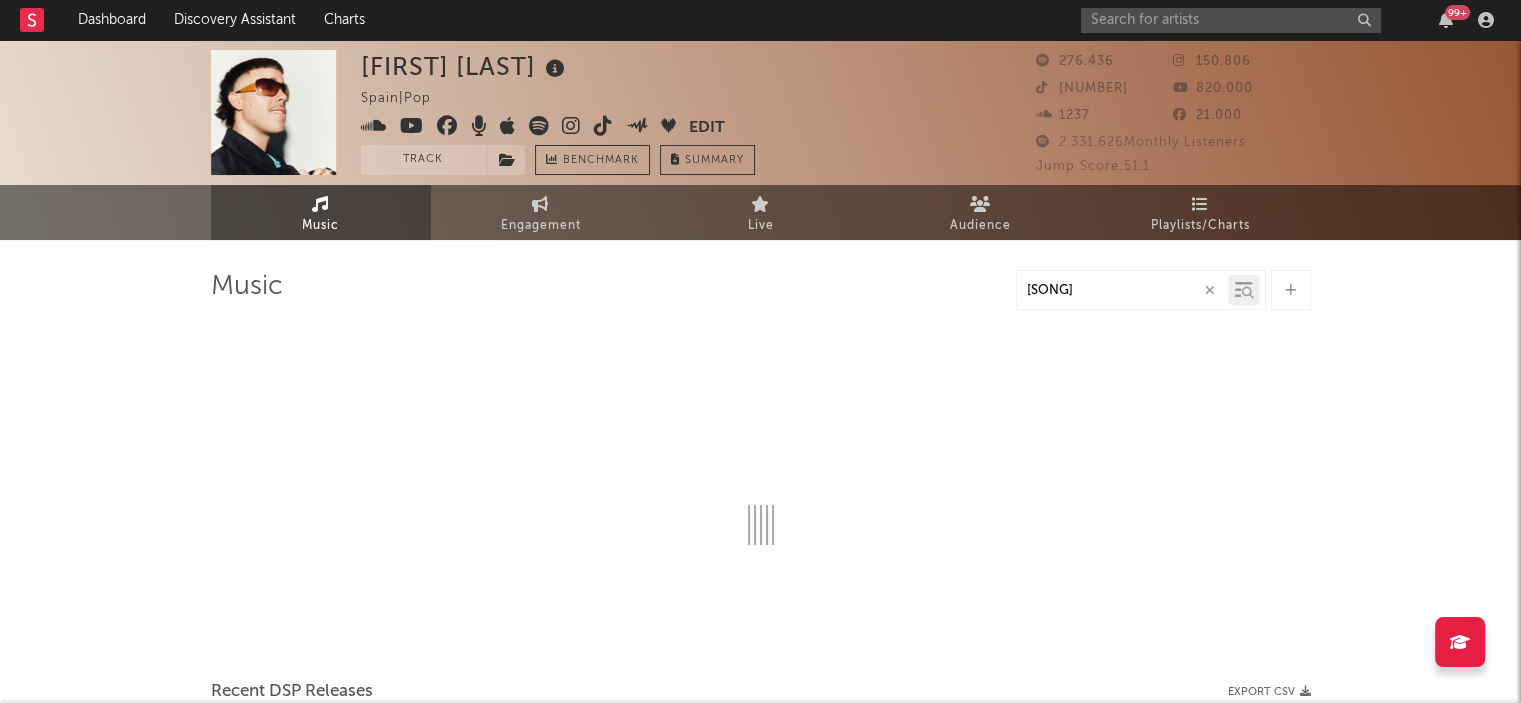 type on "el corrido" 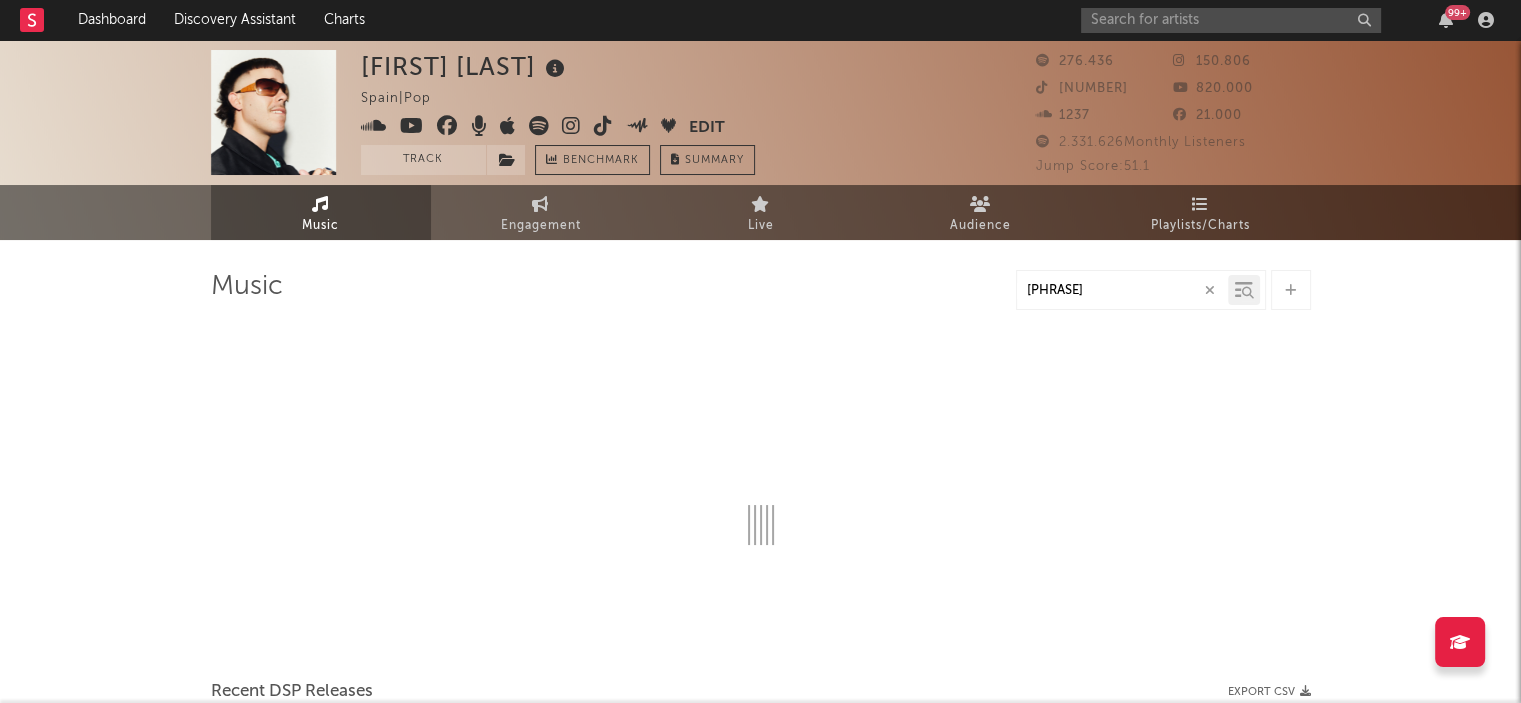 select on "6m" 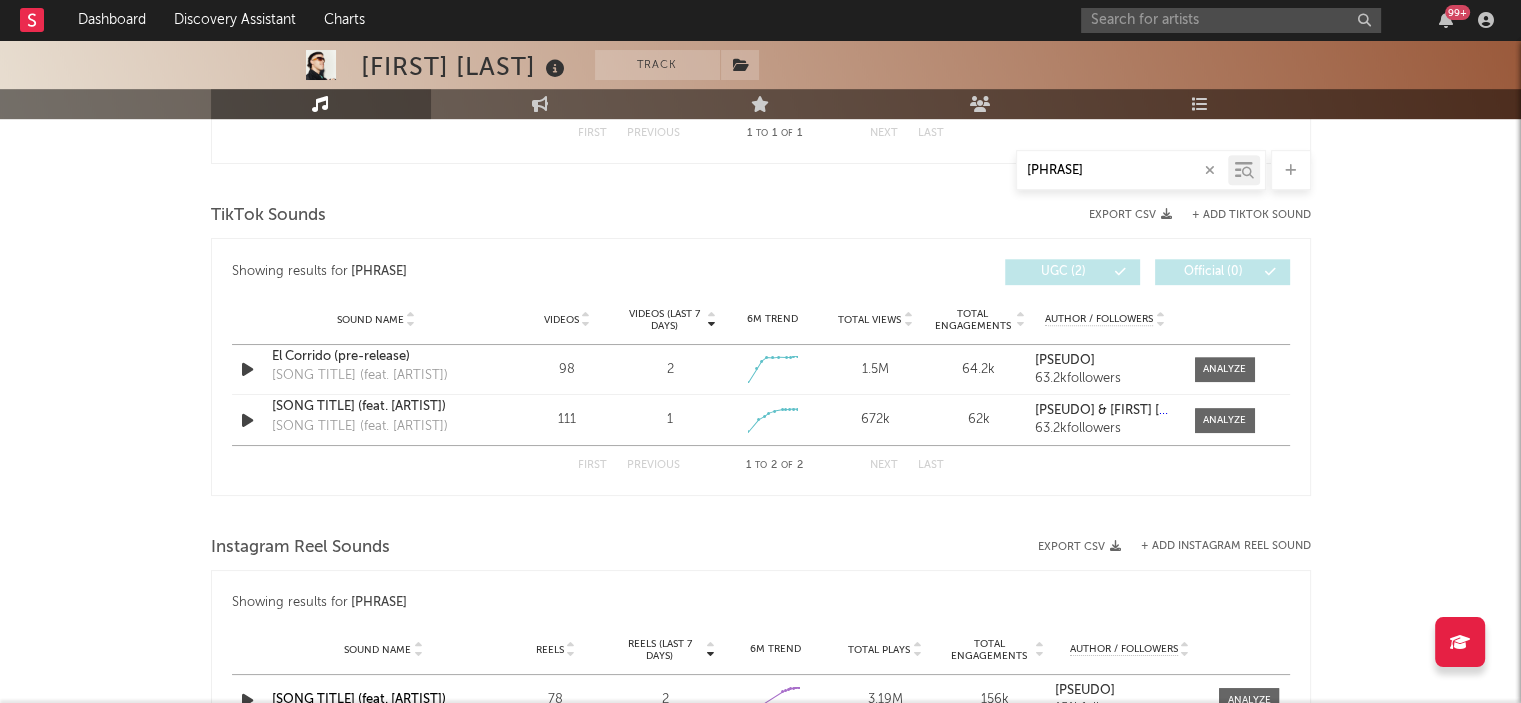 scroll, scrollTop: 964, scrollLeft: 0, axis: vertical 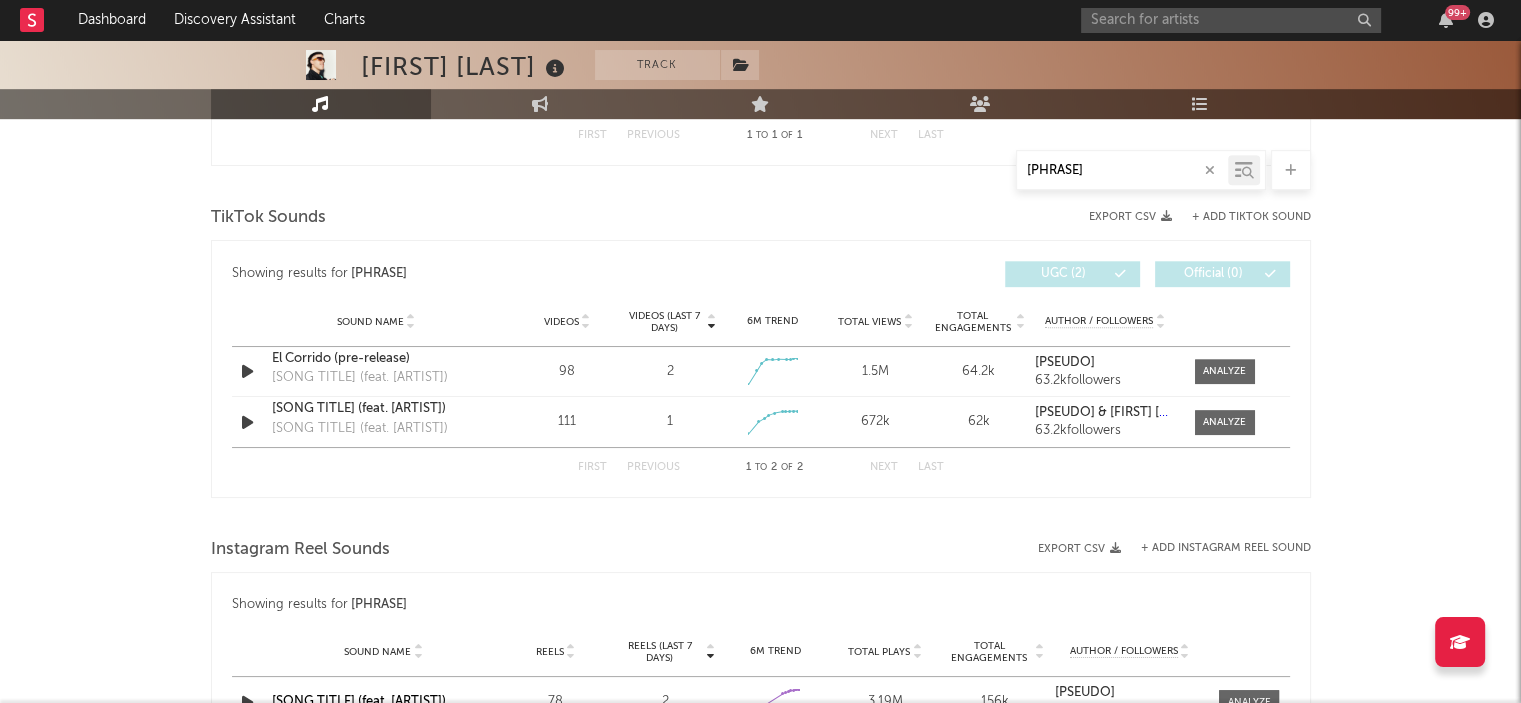 type on "el corrido" 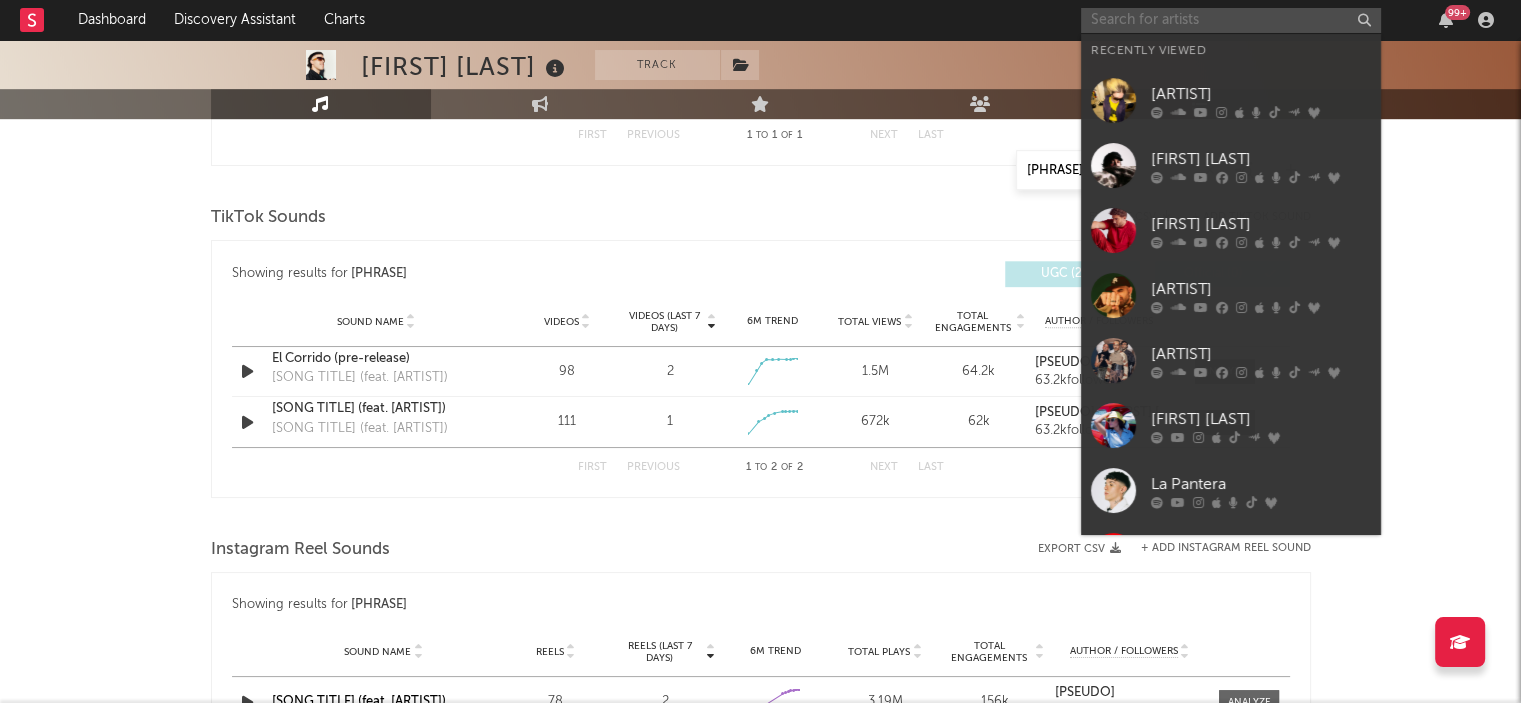 click at bounding box center [1231, 20] 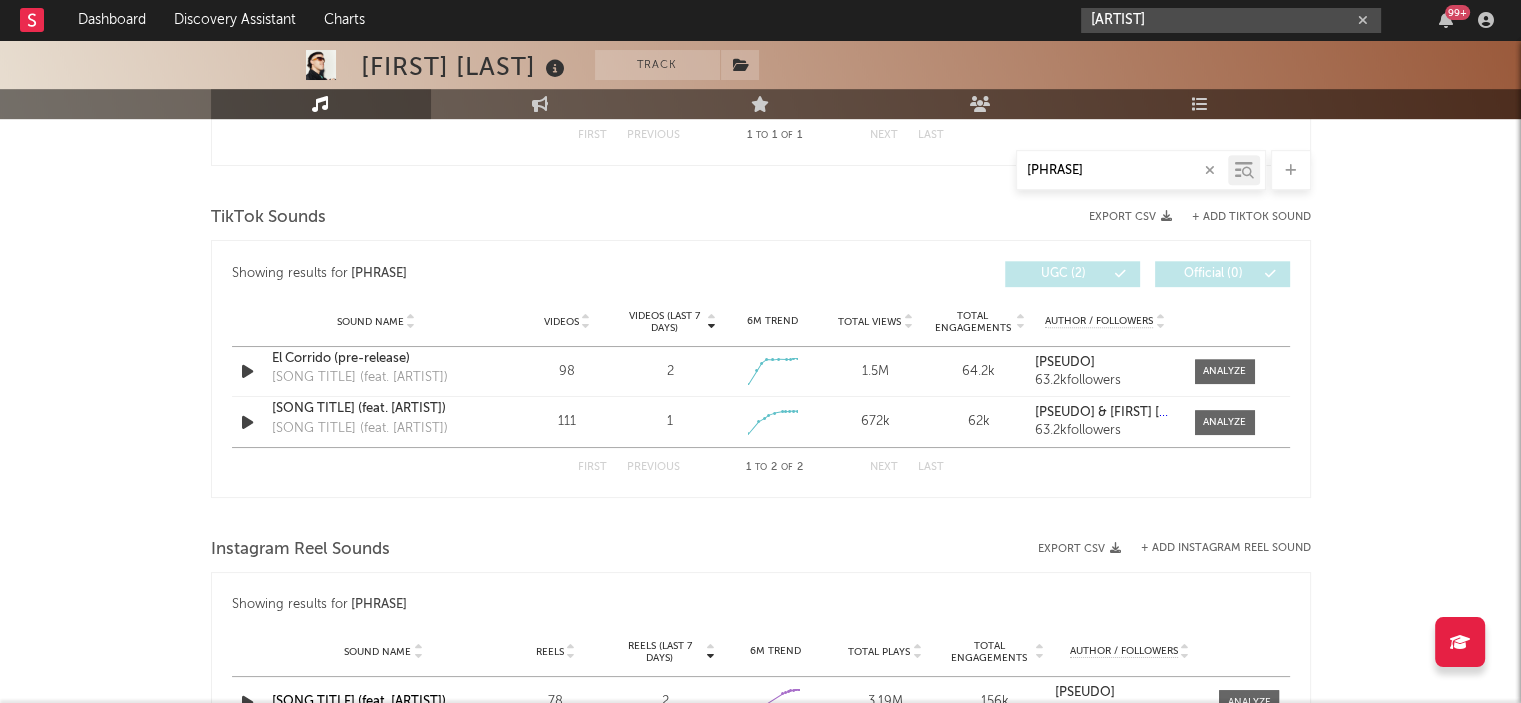 click on "veintiuno" at bounding box center (1231, 20) 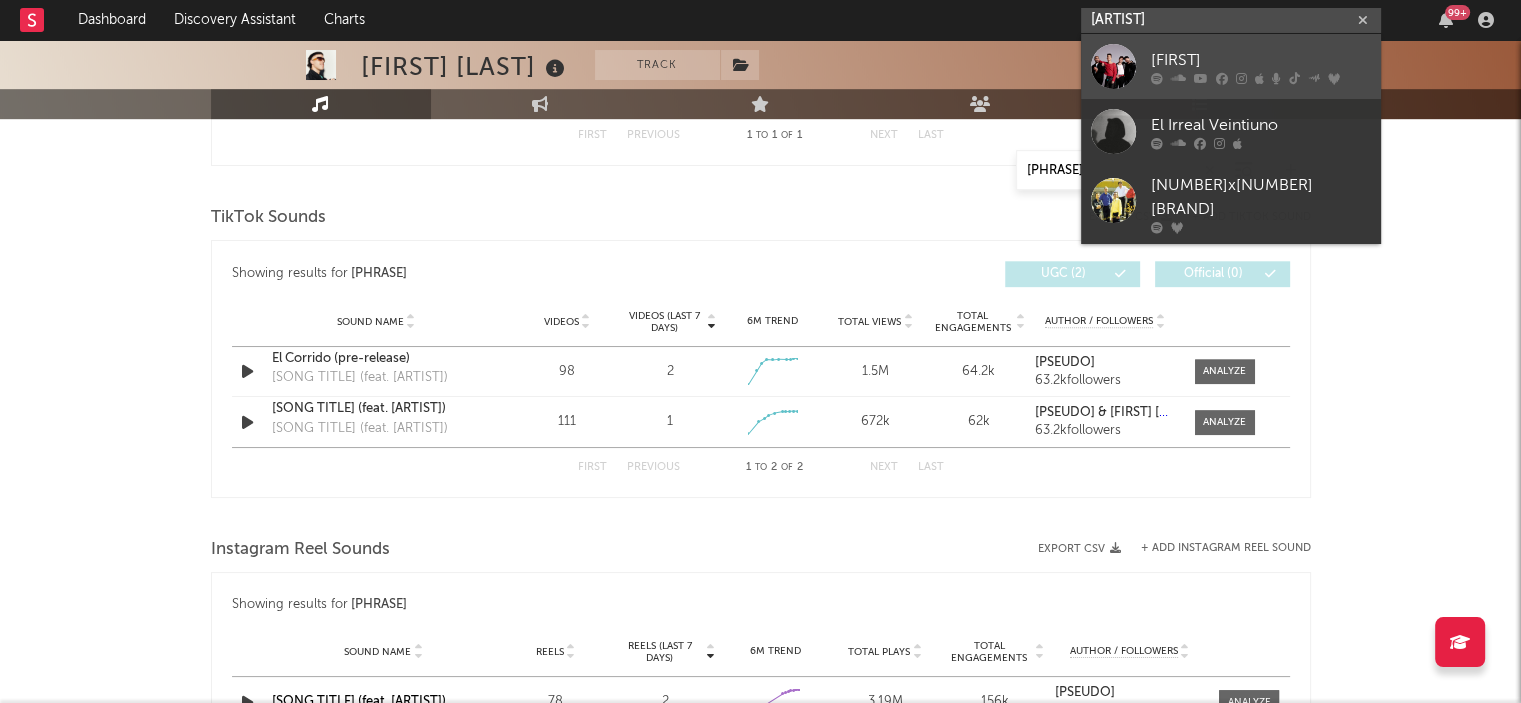 type on "veintiuno" 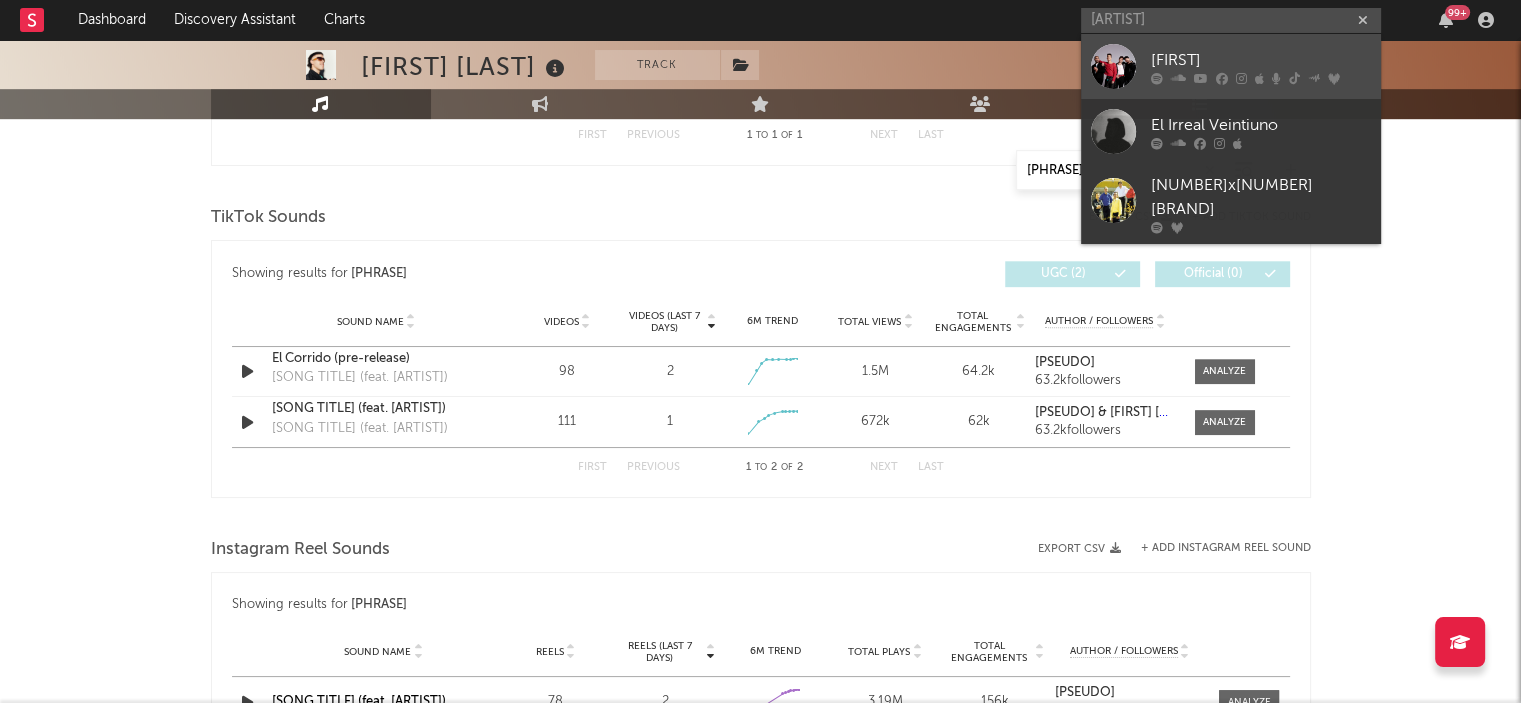 click at bounding box center [1178, 78] 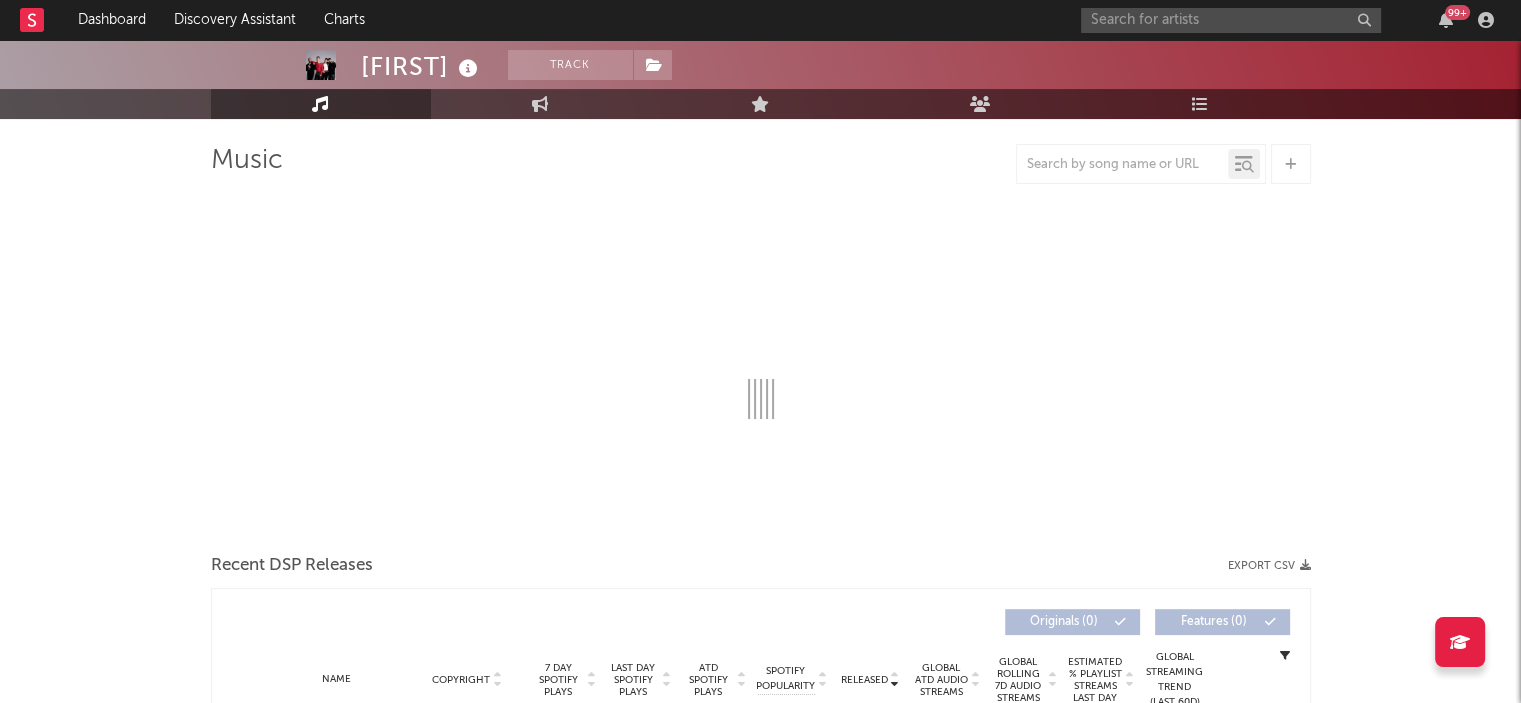 scroll, scrollTop: 131, scrollLeft: 0, axis: vertical 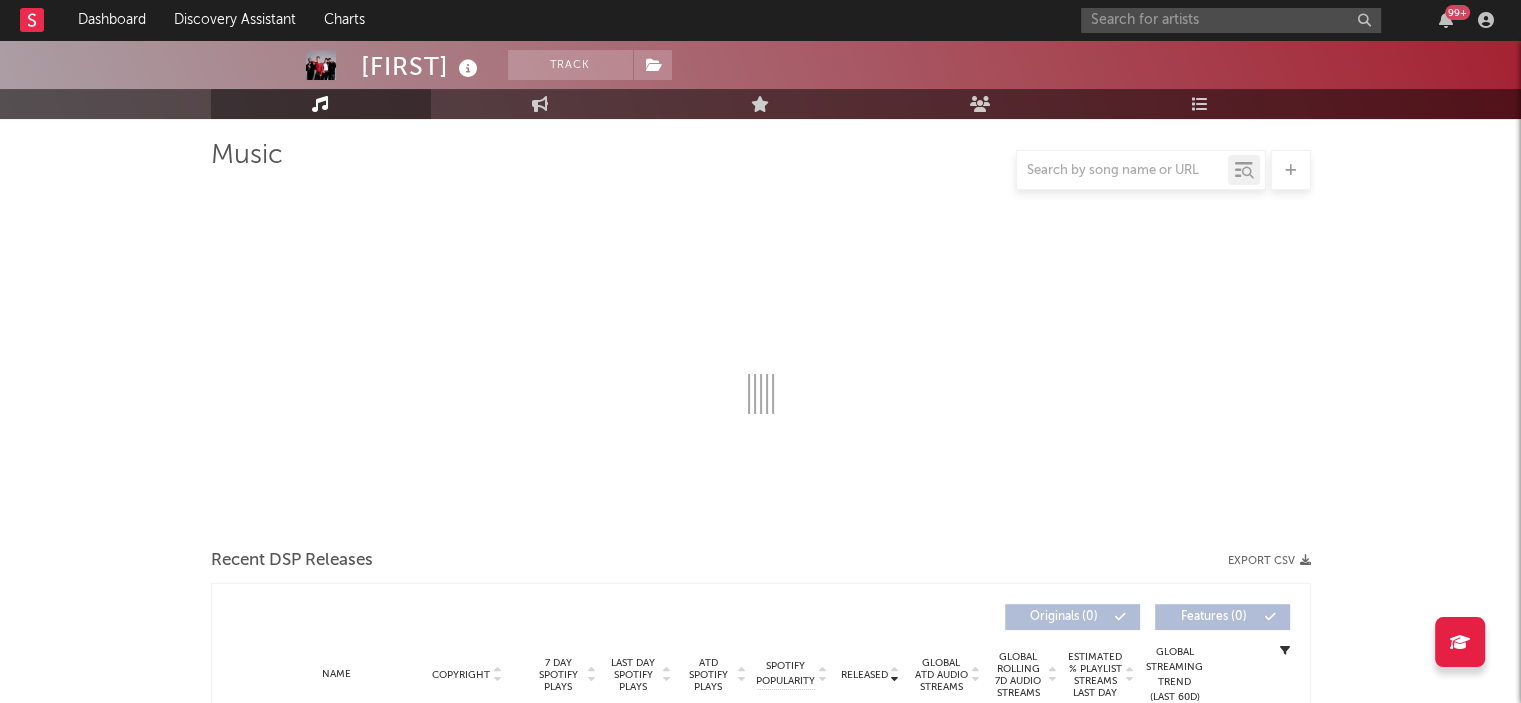 click at bounding box center [1141, 170] 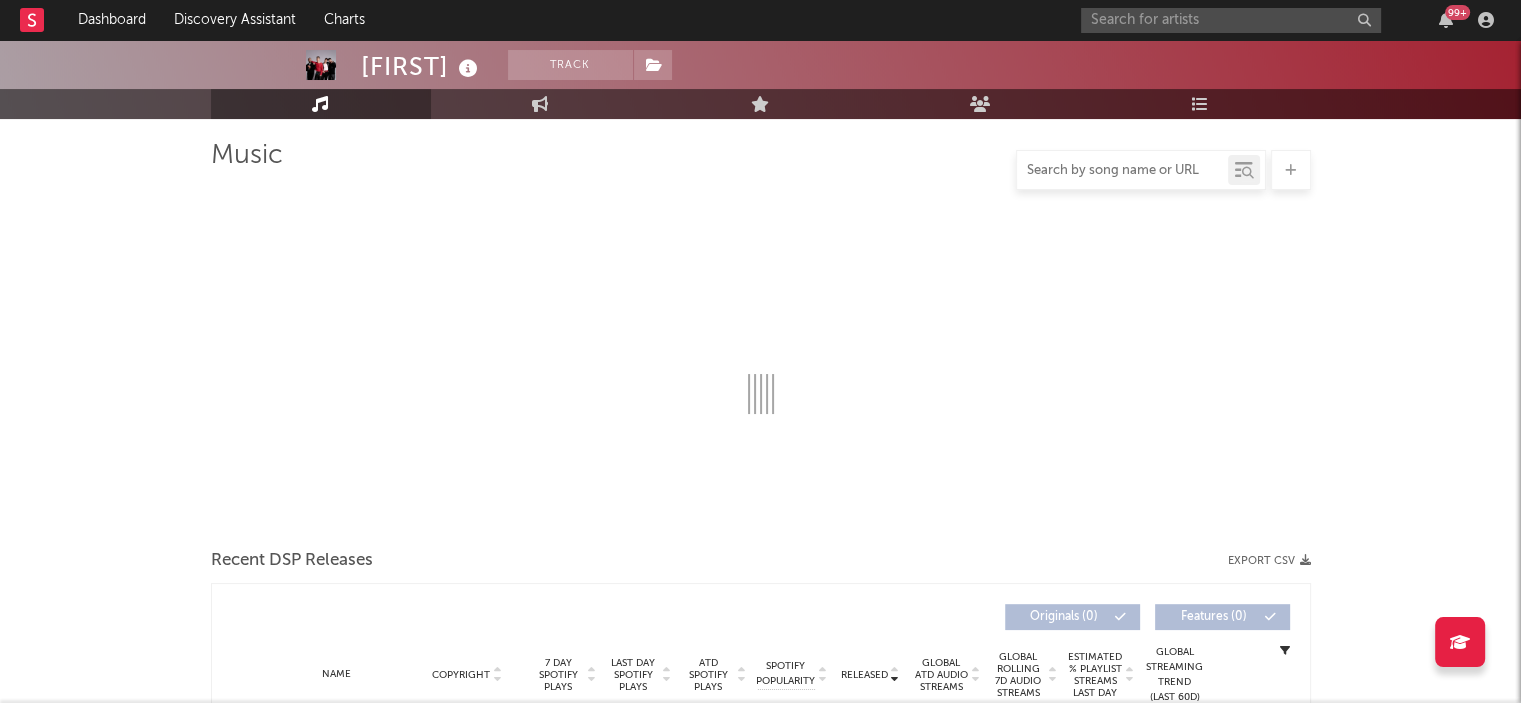 click at bounding box center [1122, 171] 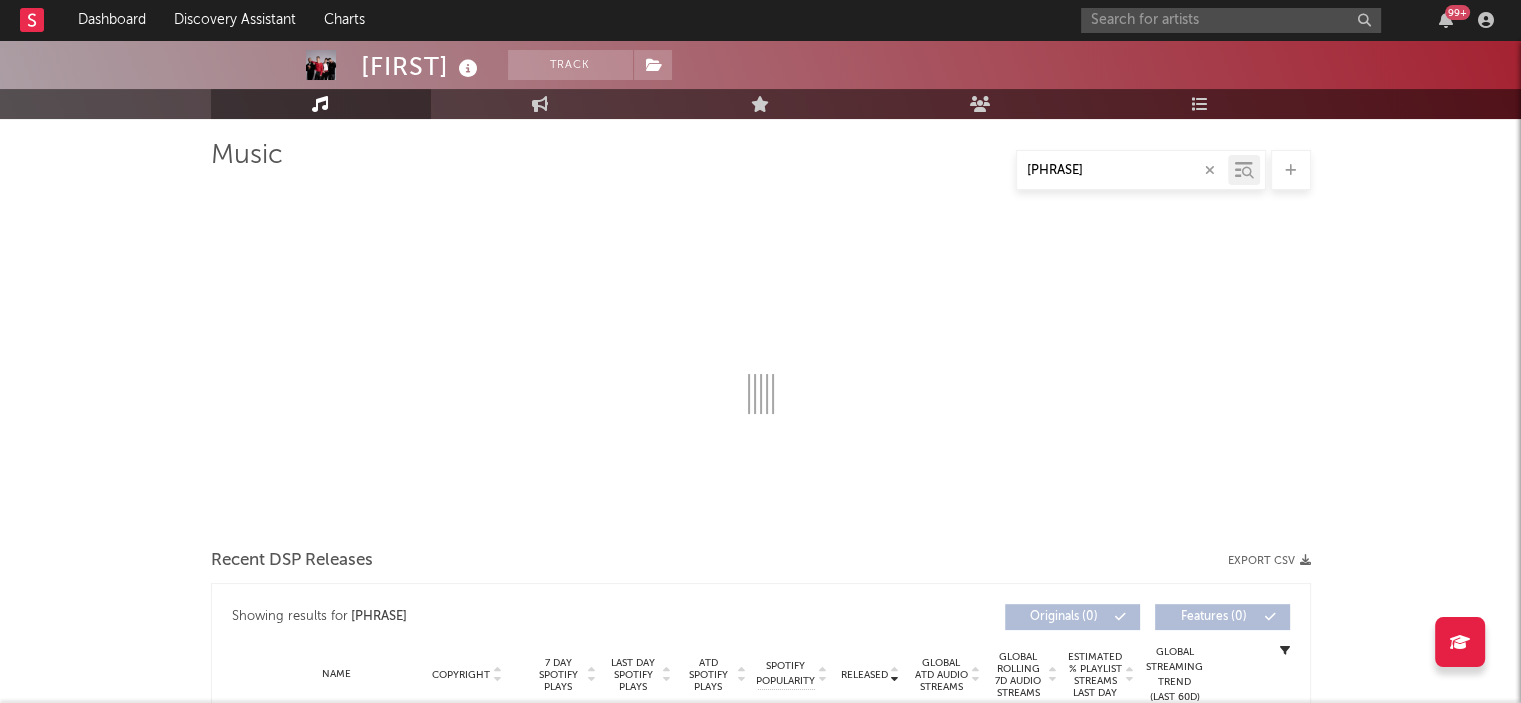 type on "la ruina" 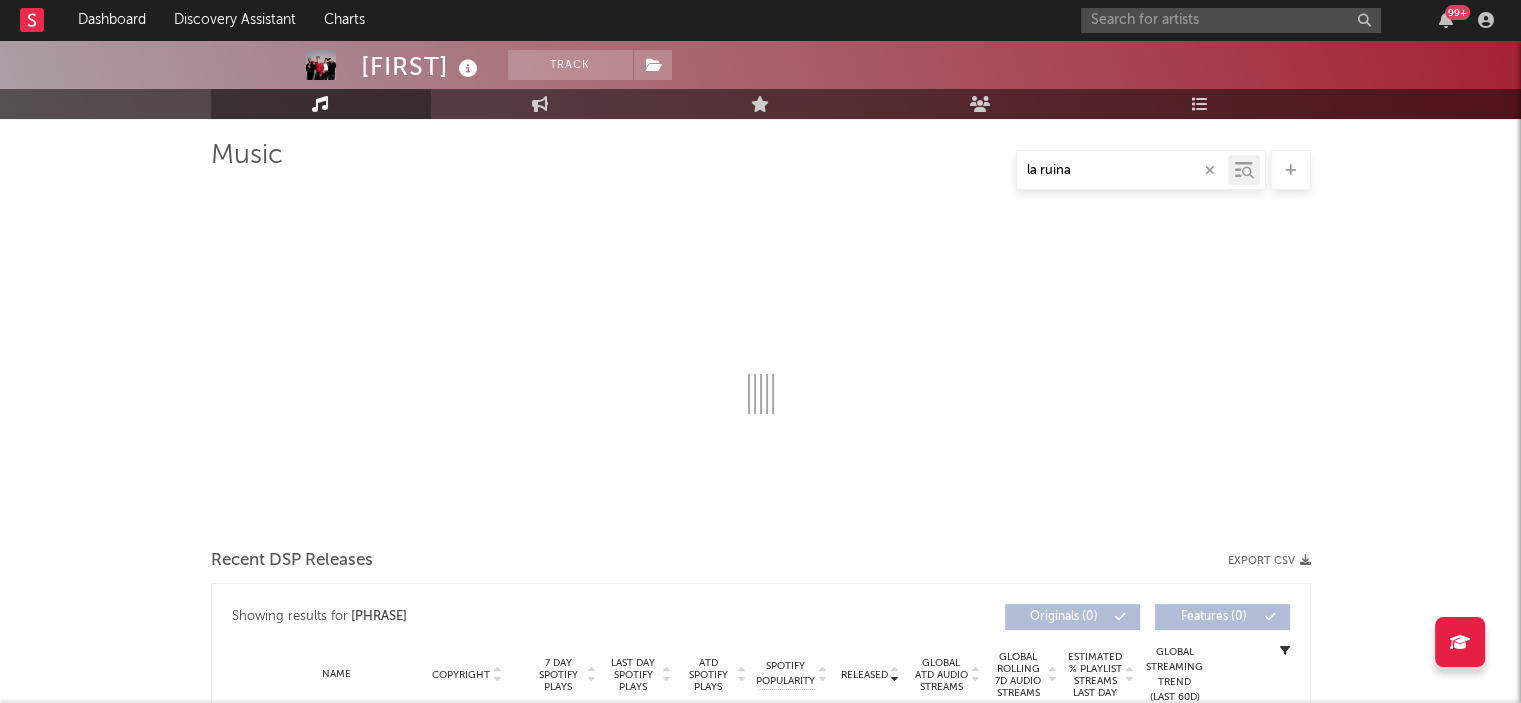 select on "6m" 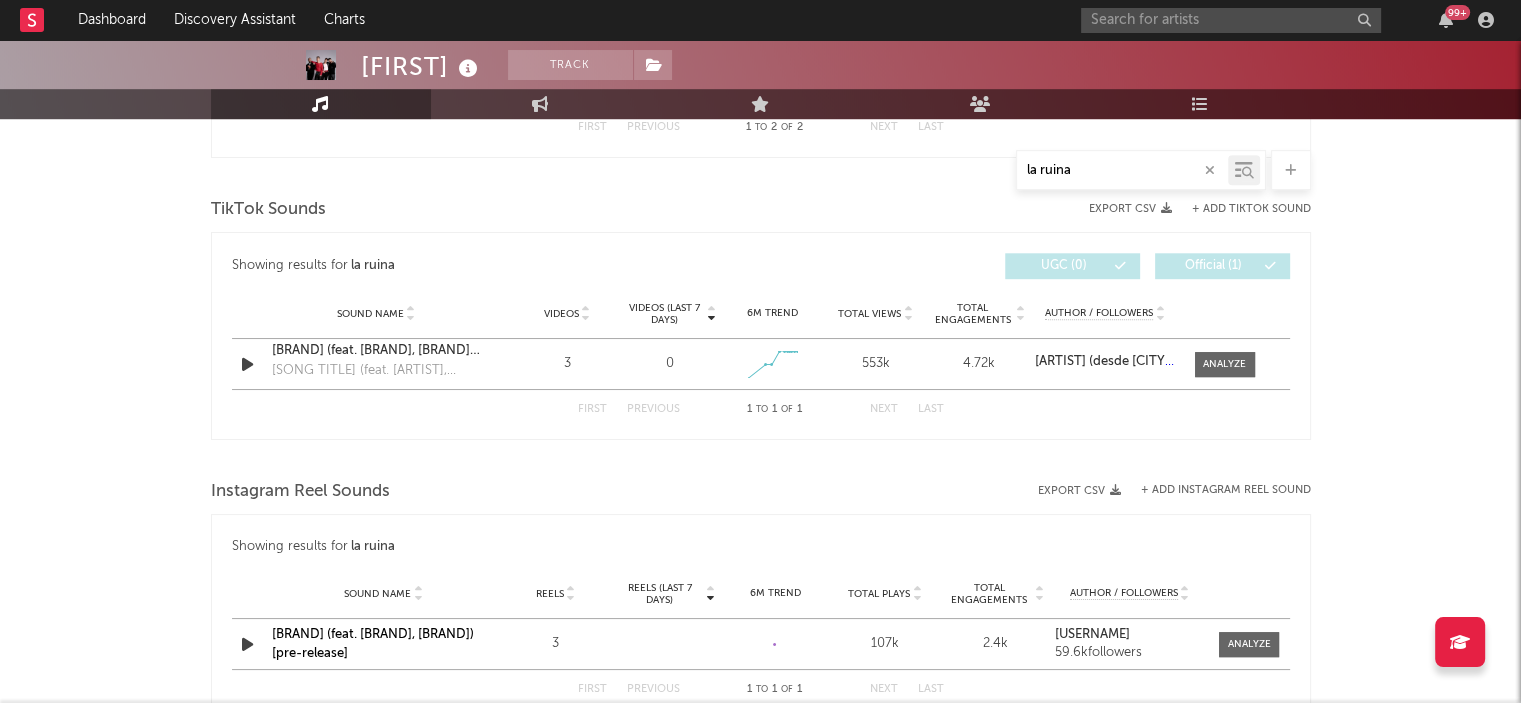 scroll, scrollTop: 1055, scrollLeft: 0, axis: vertical 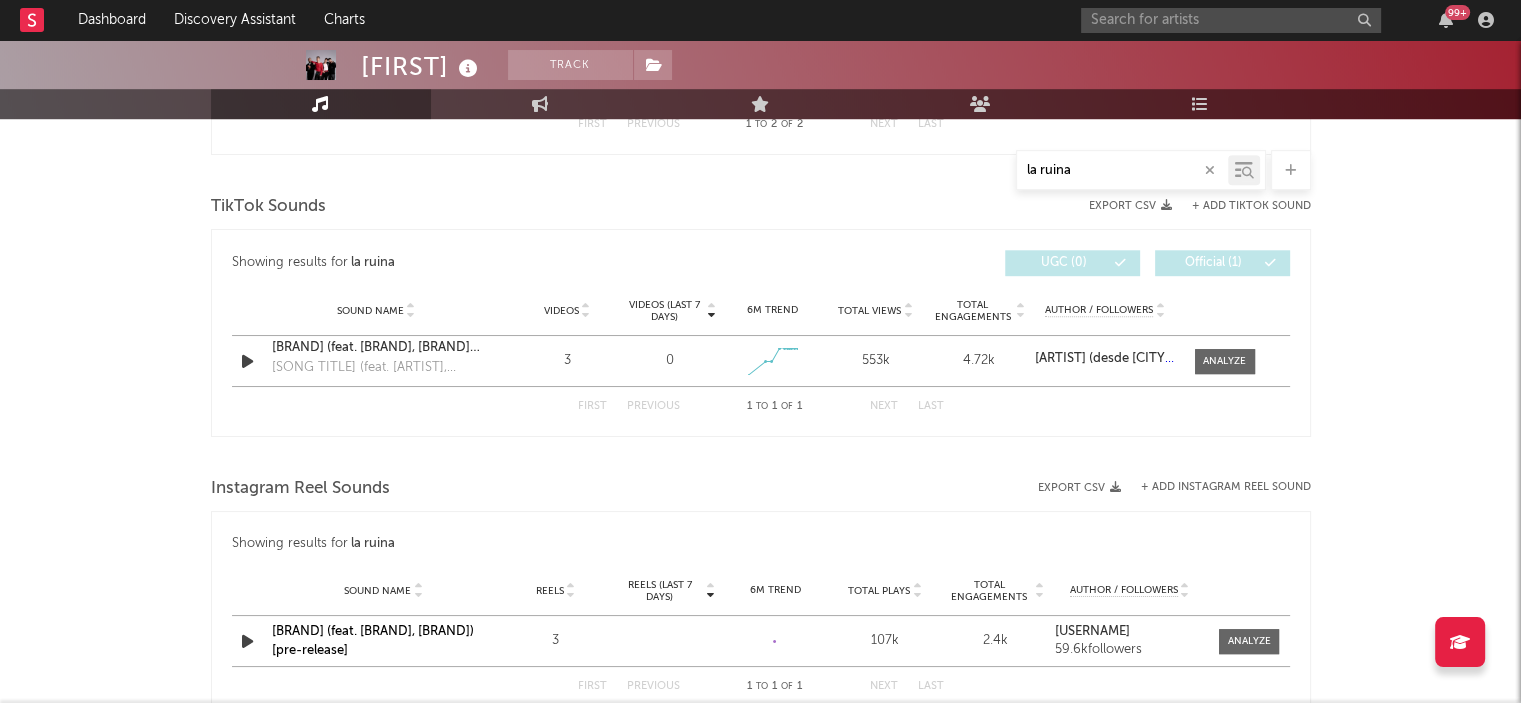 type on "la ruina" 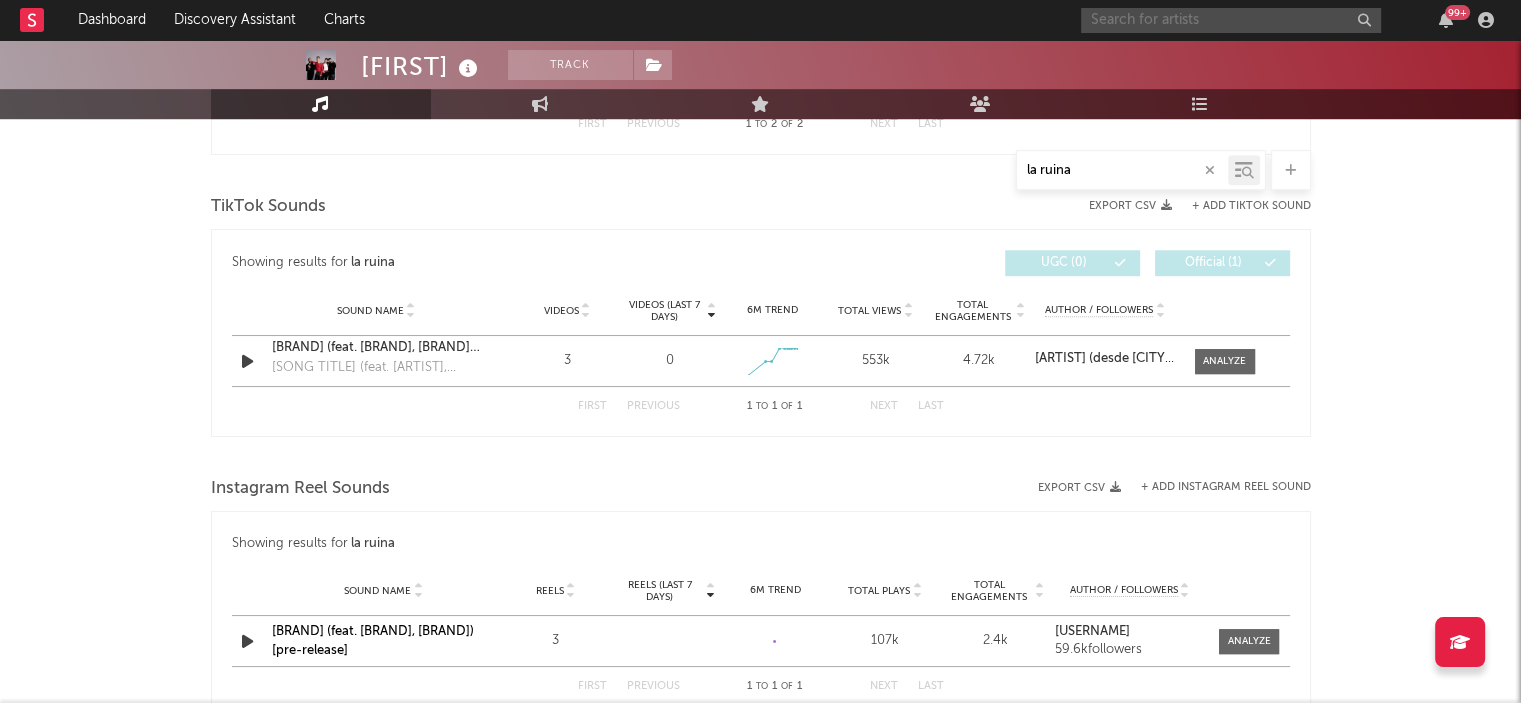 click at bounding box center (1231, 20) 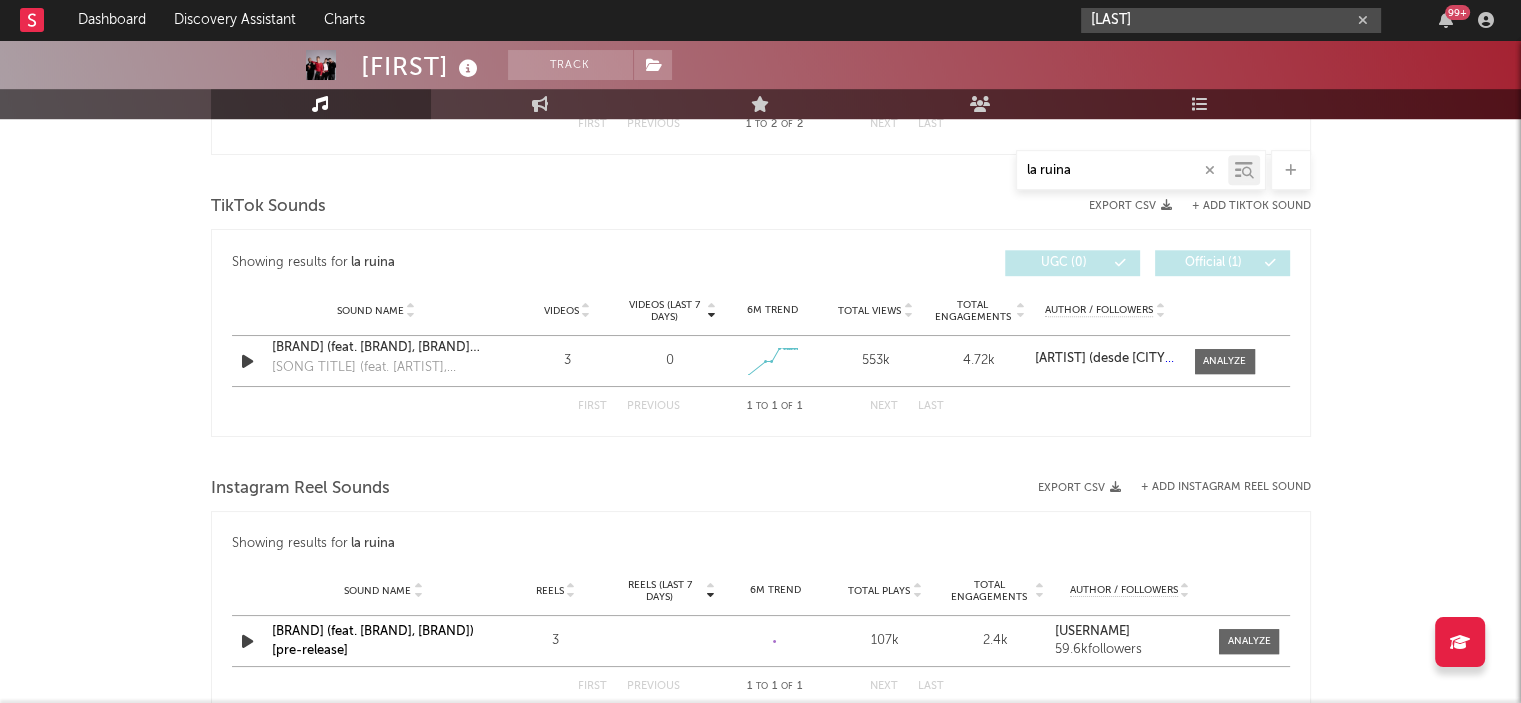 click on "walls" at bounding box center [1231, 20] 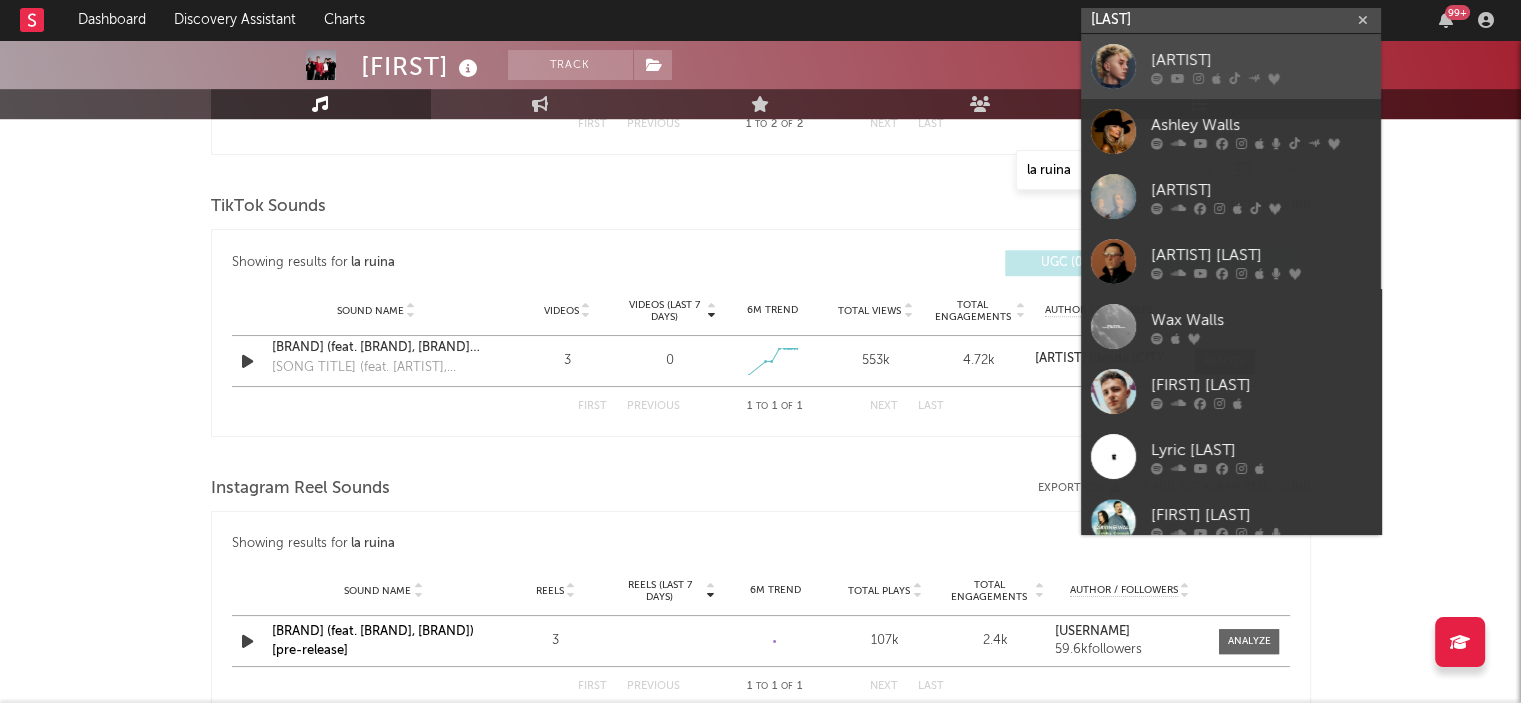 type on "walls" 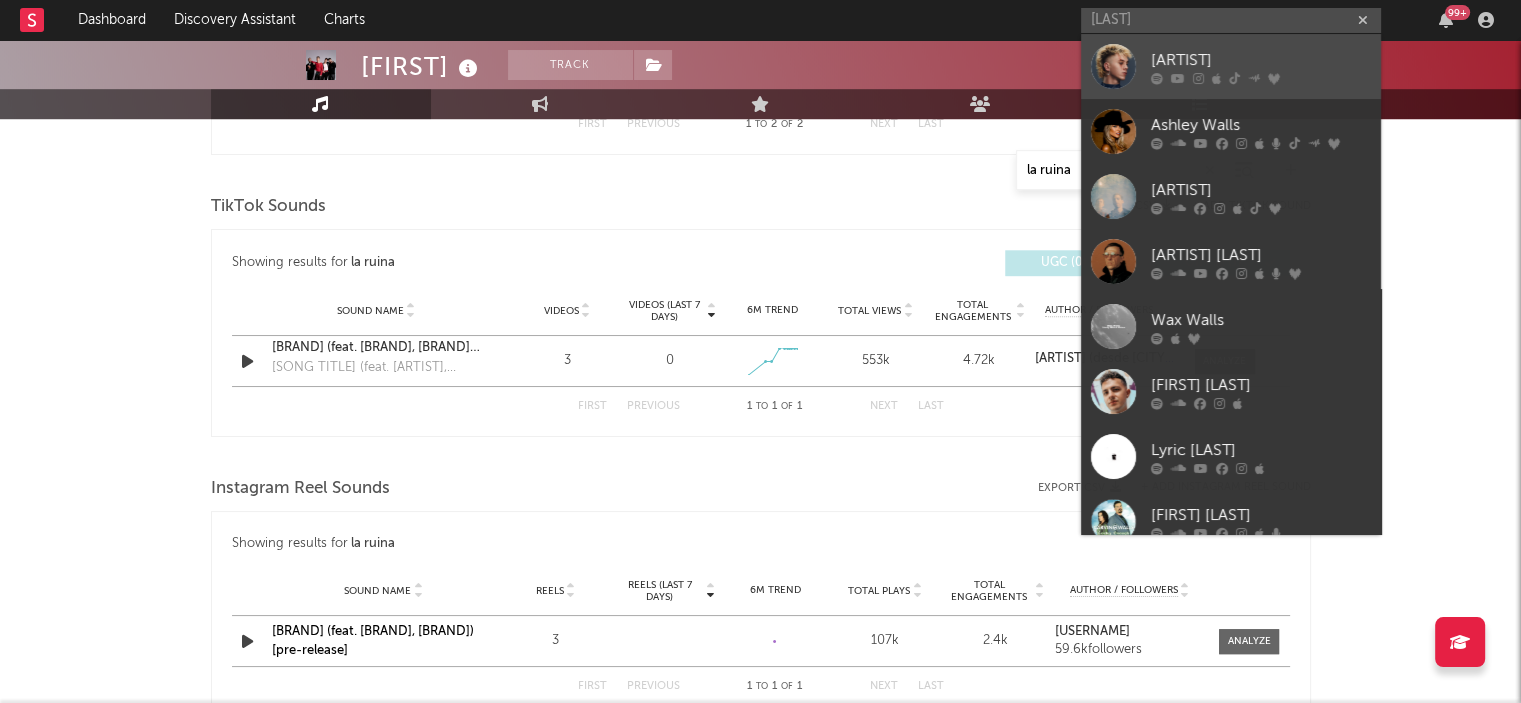 click on "[BRAND]" at bounding box center [1231, 66] 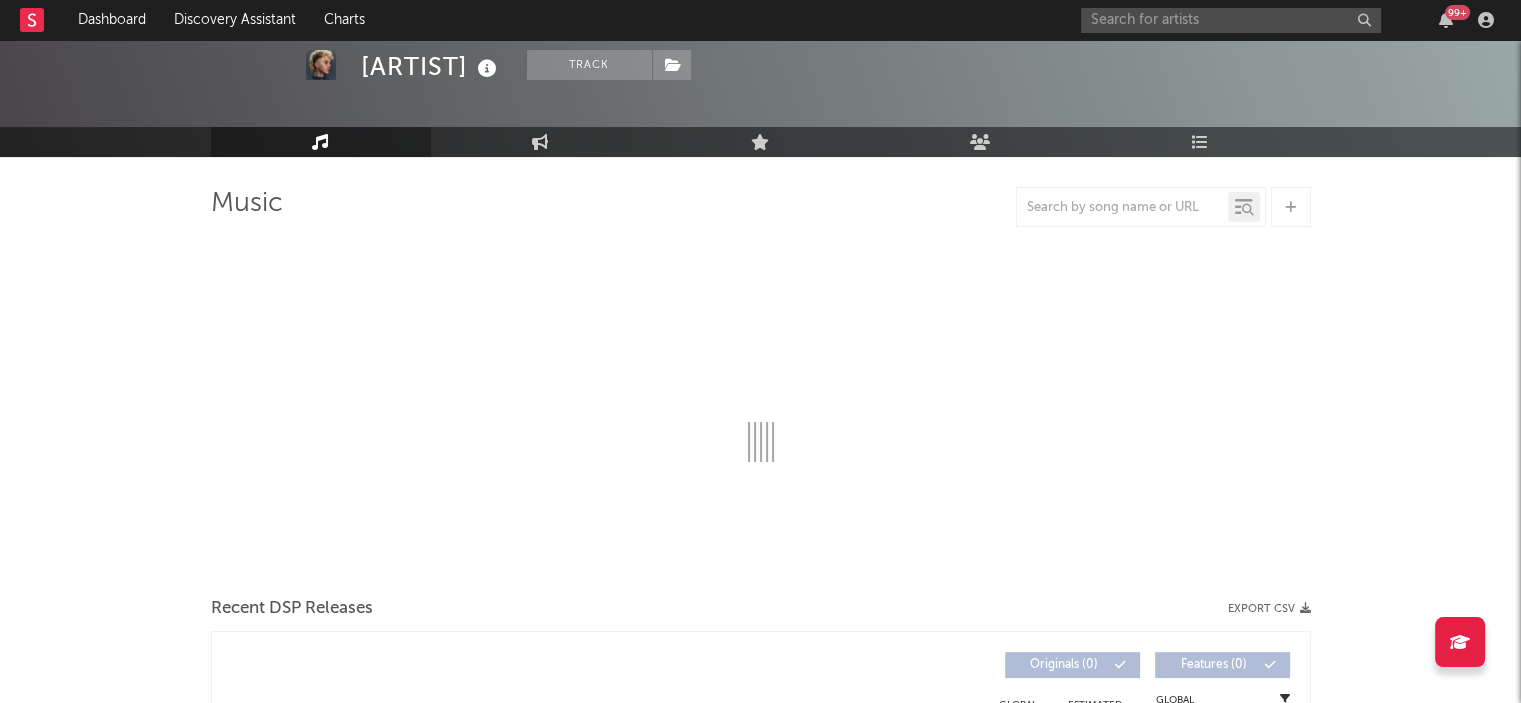 scroll, scrollTop: 88, scrollLeft: 0, axis: vertical 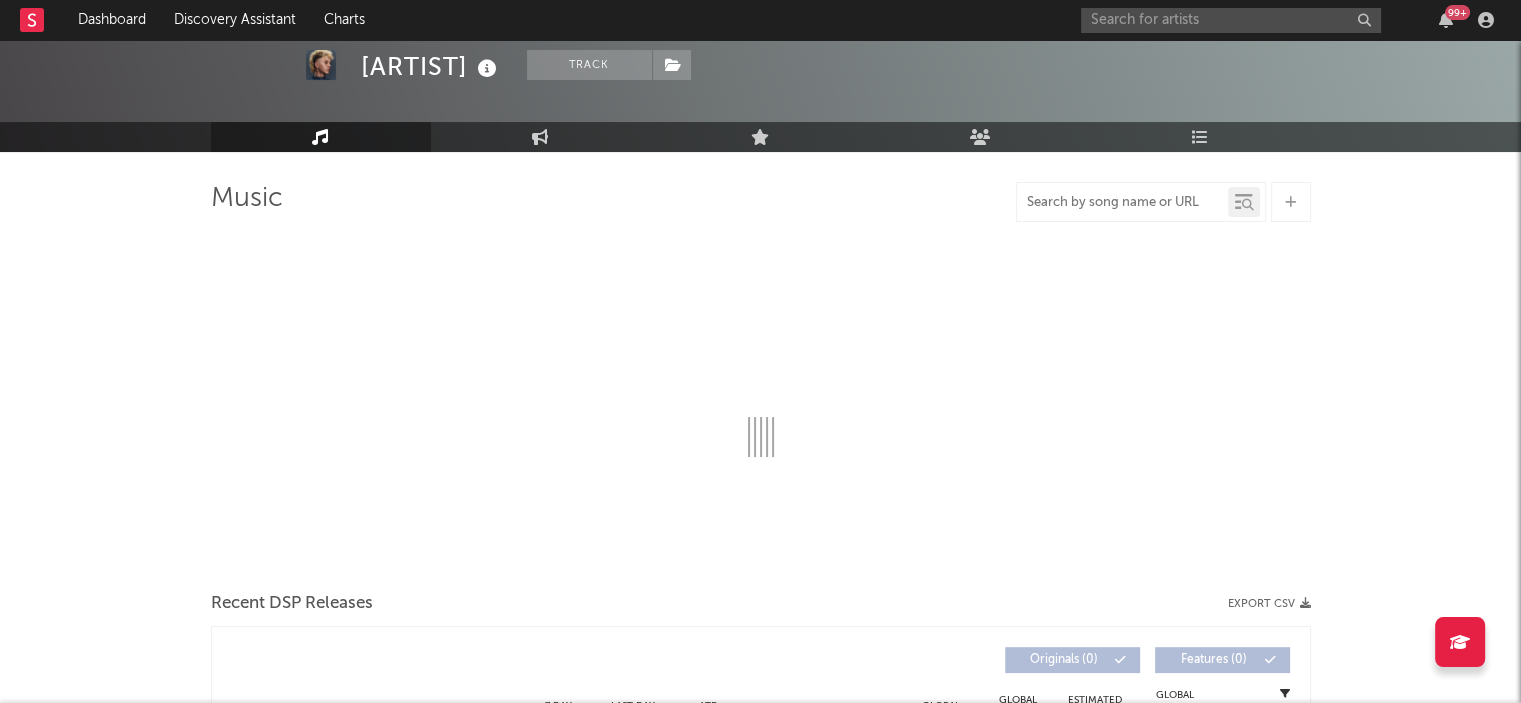 click at bounding box center [1122, 203] 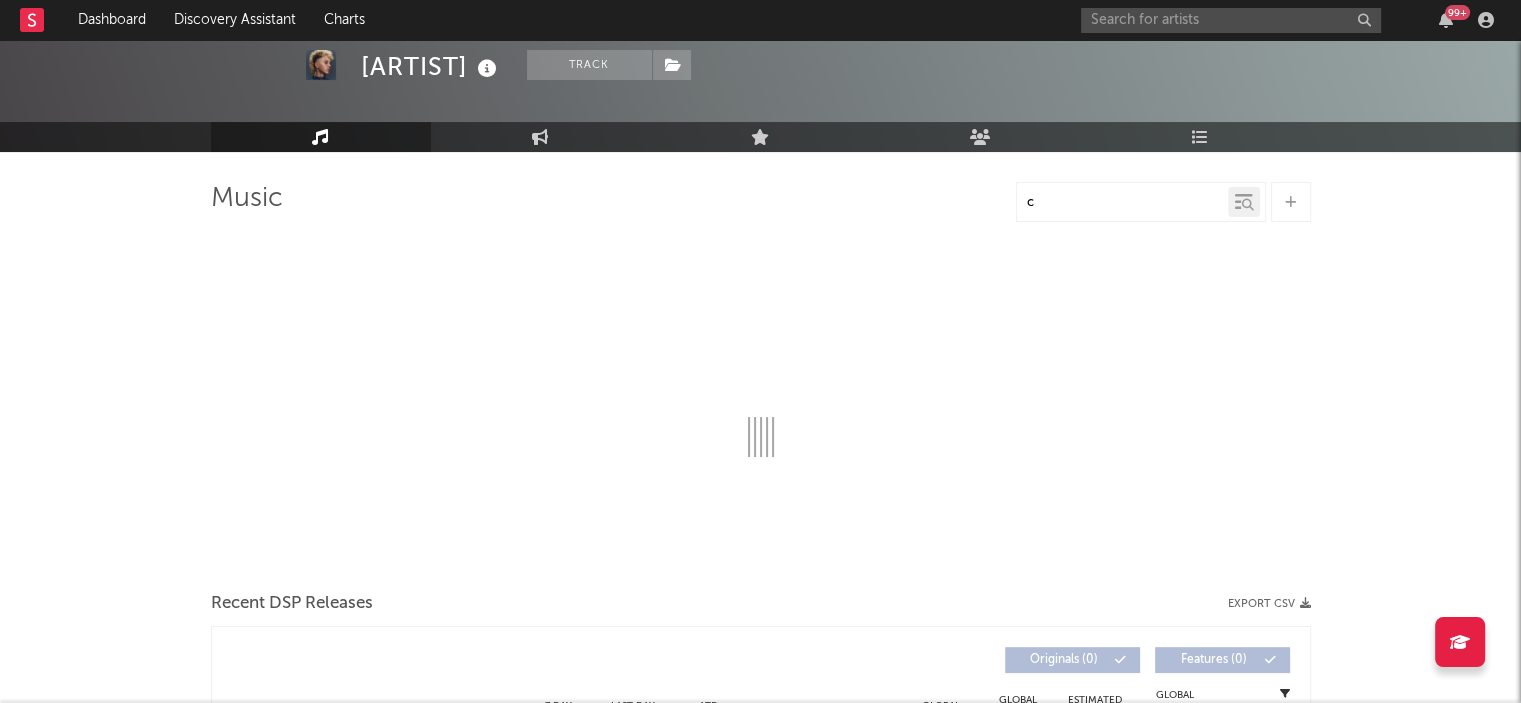 type on "co" 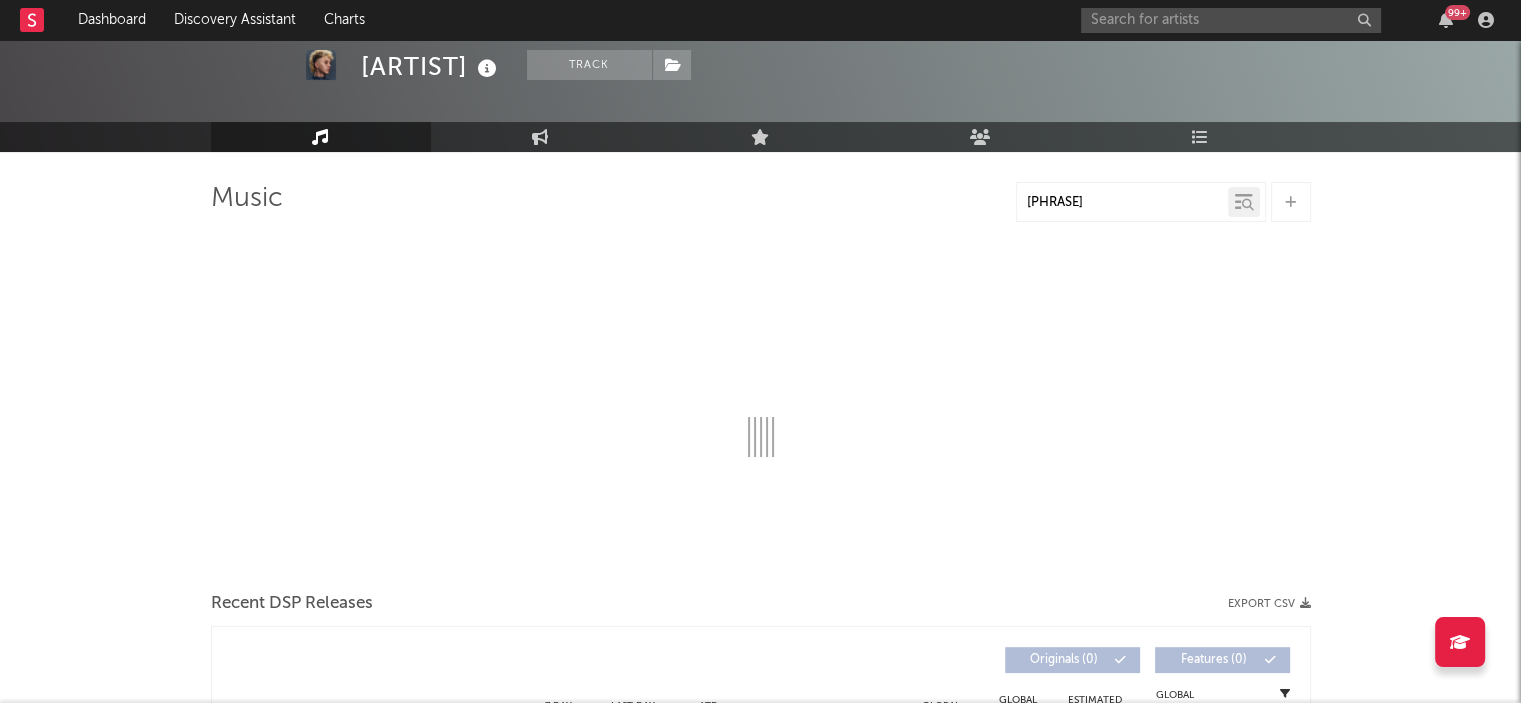 select on "6m" 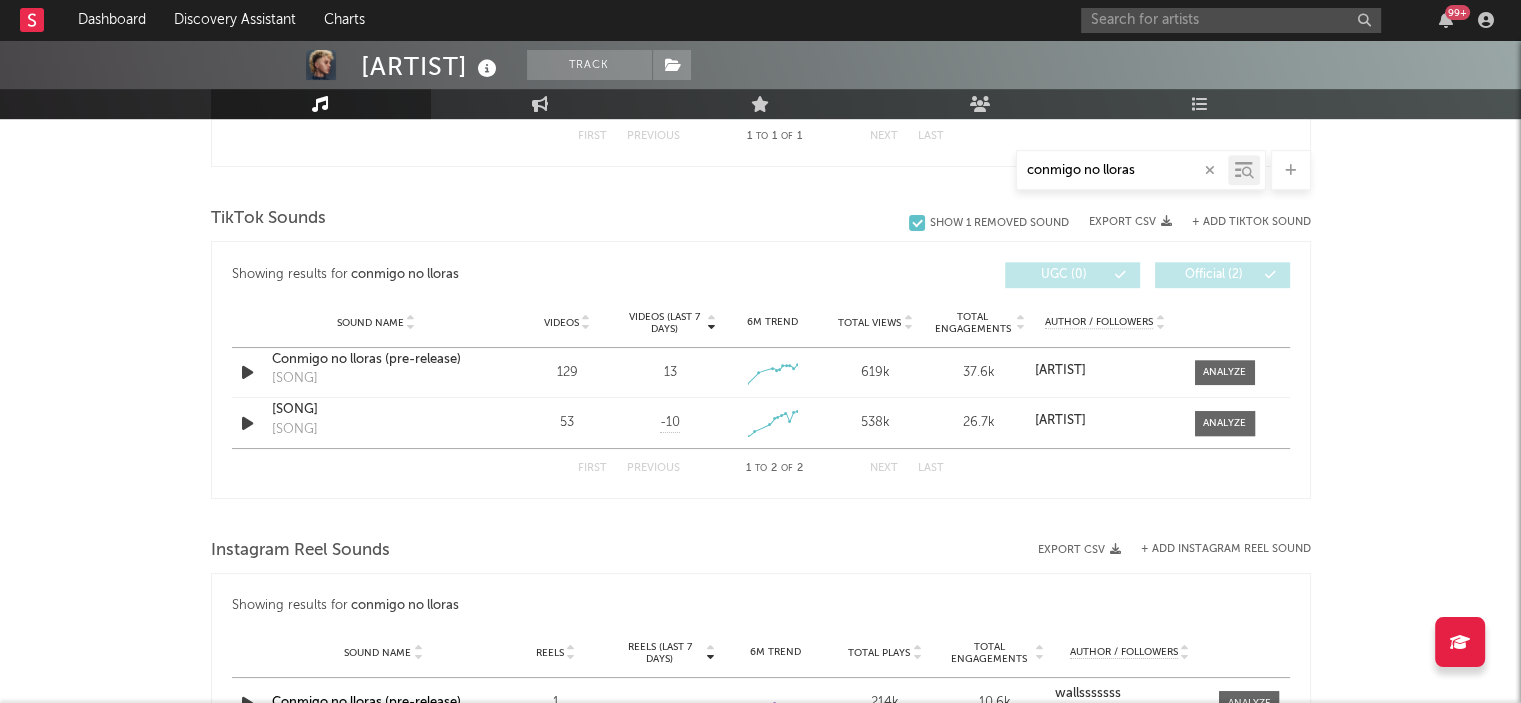scroll, scrollTop: 994, scrollLeft: 0, axis: vertical 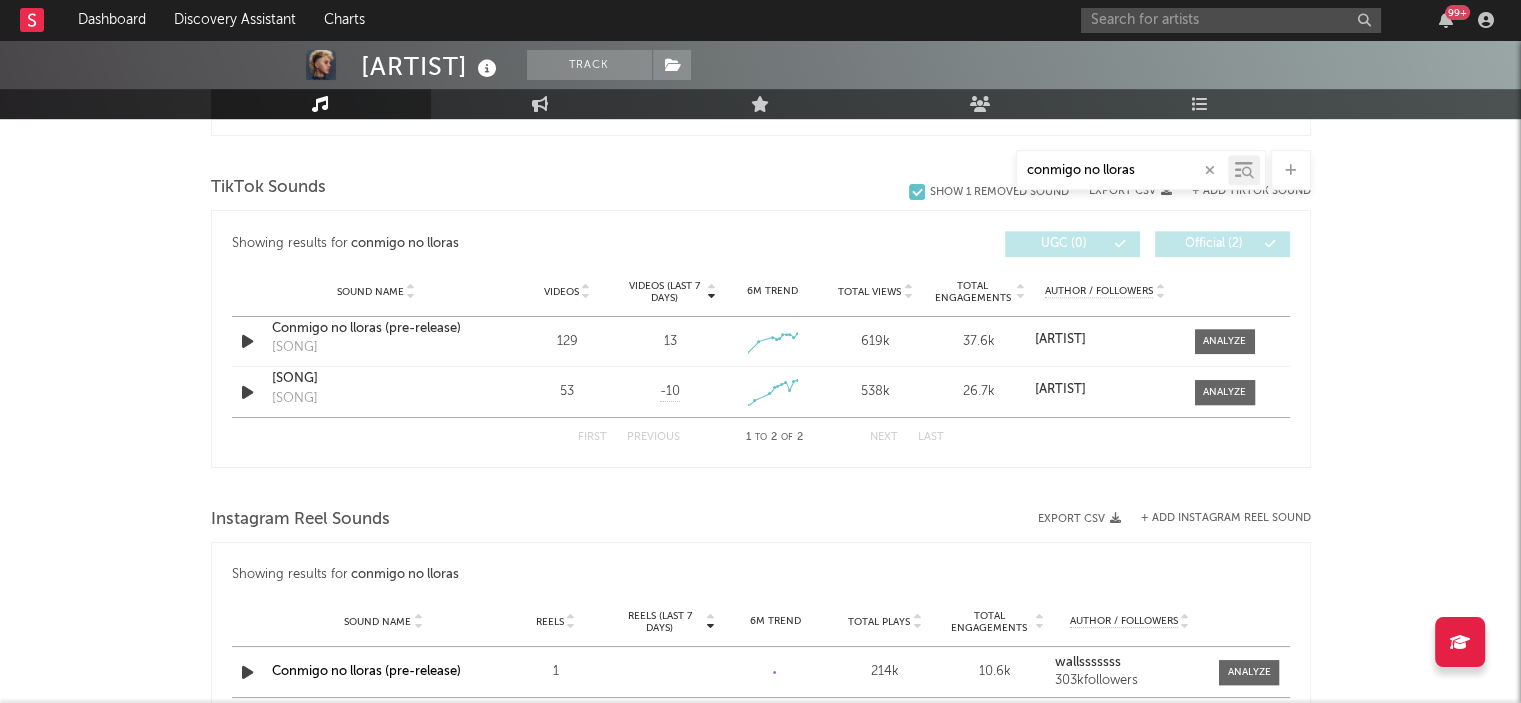 drag, startPoint x: 1143, startPoint y: 168, endPoint x: 947, endPoint y: 191, distance: 197.34488 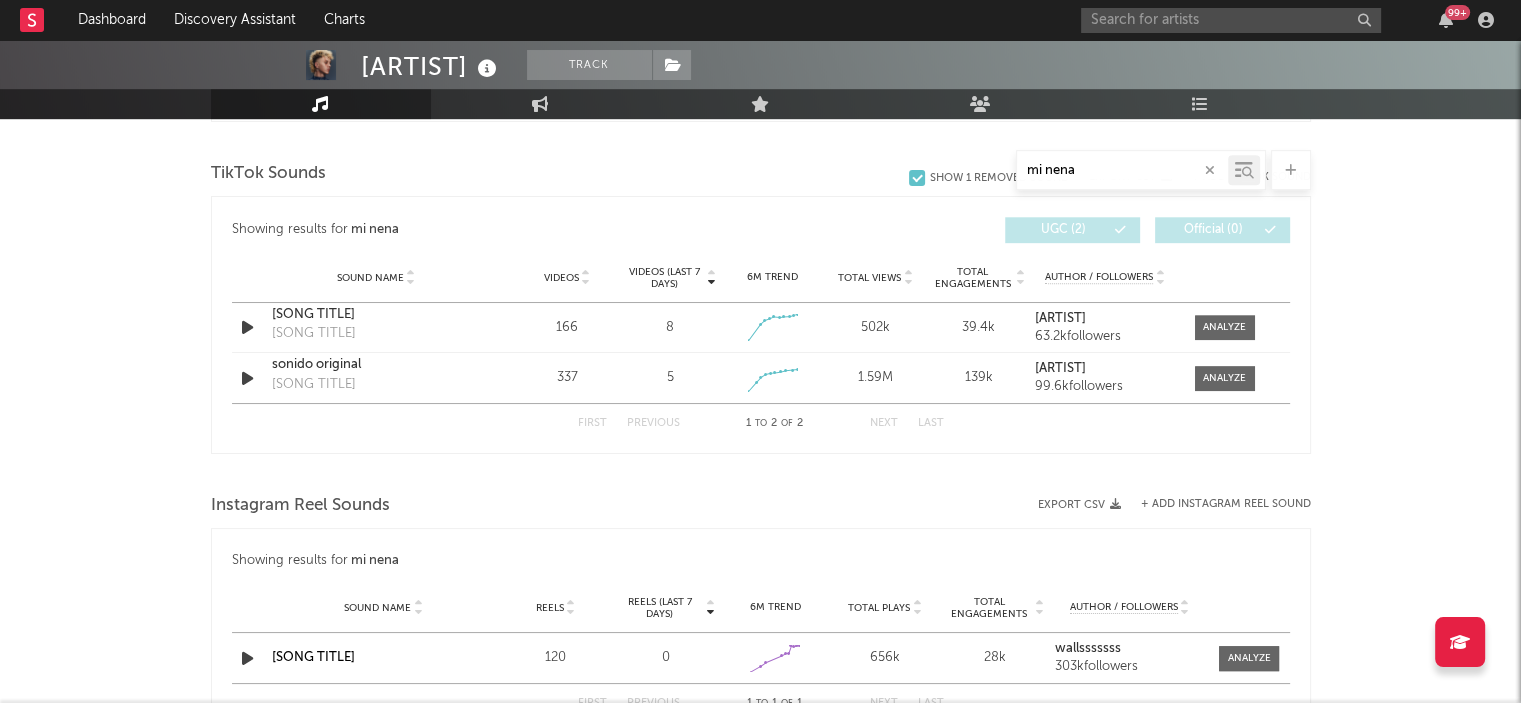 scroll, scrollTop: 1010, scrollLeft: 0, axis: vertical 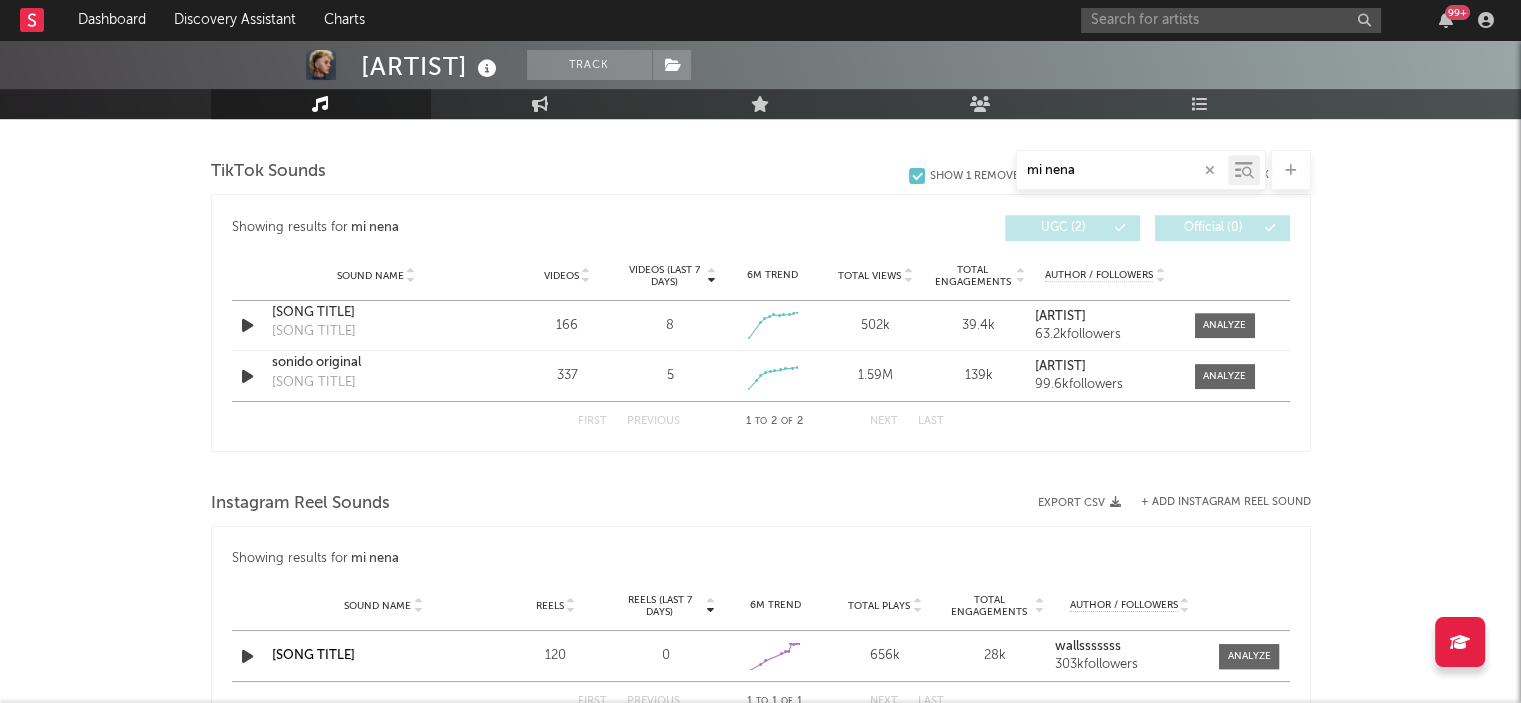 drag, startPoint x: 1085, startPoint y: 169, endPoint x: 973, endPoint y: 180, distance: 112.53888 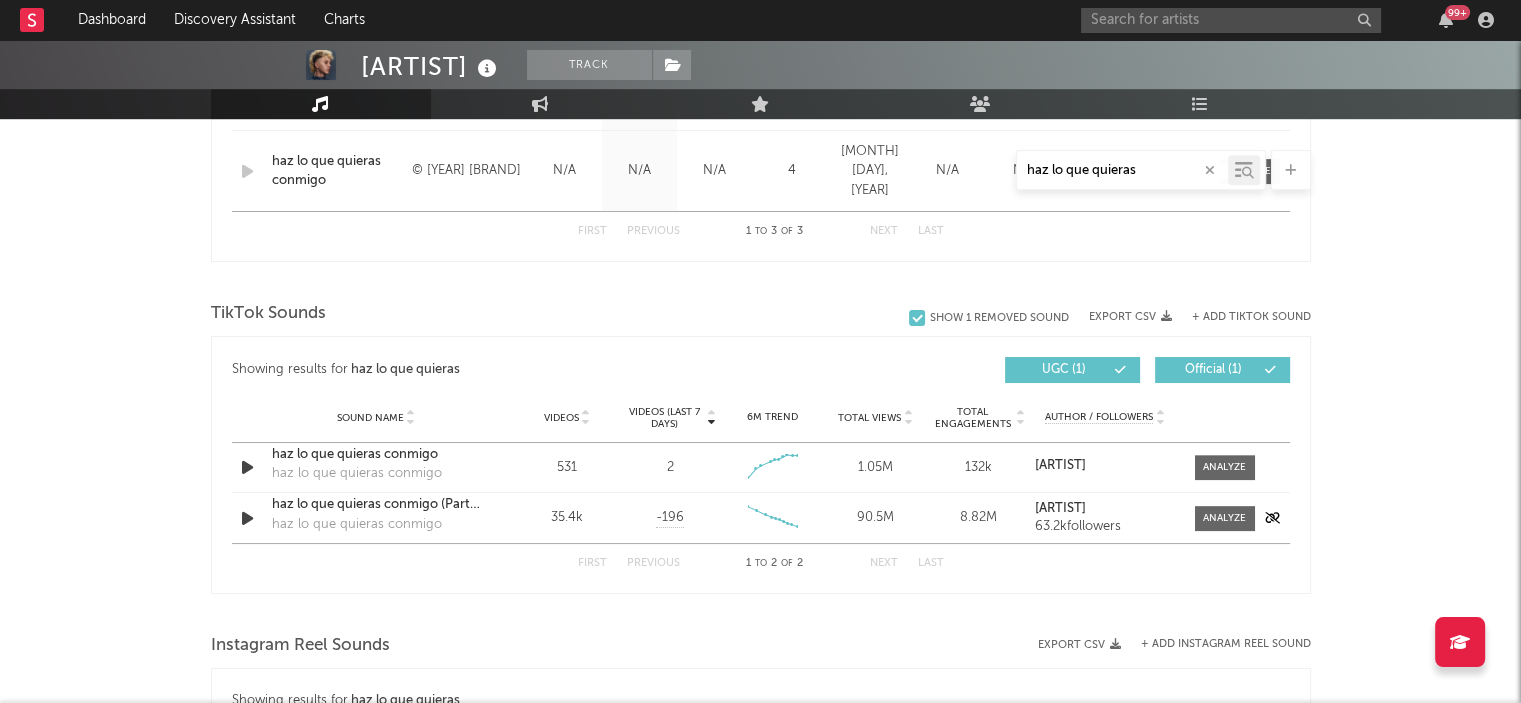 scroll, scrollTop: 1060, scrollLeft: 0, axis: vertical 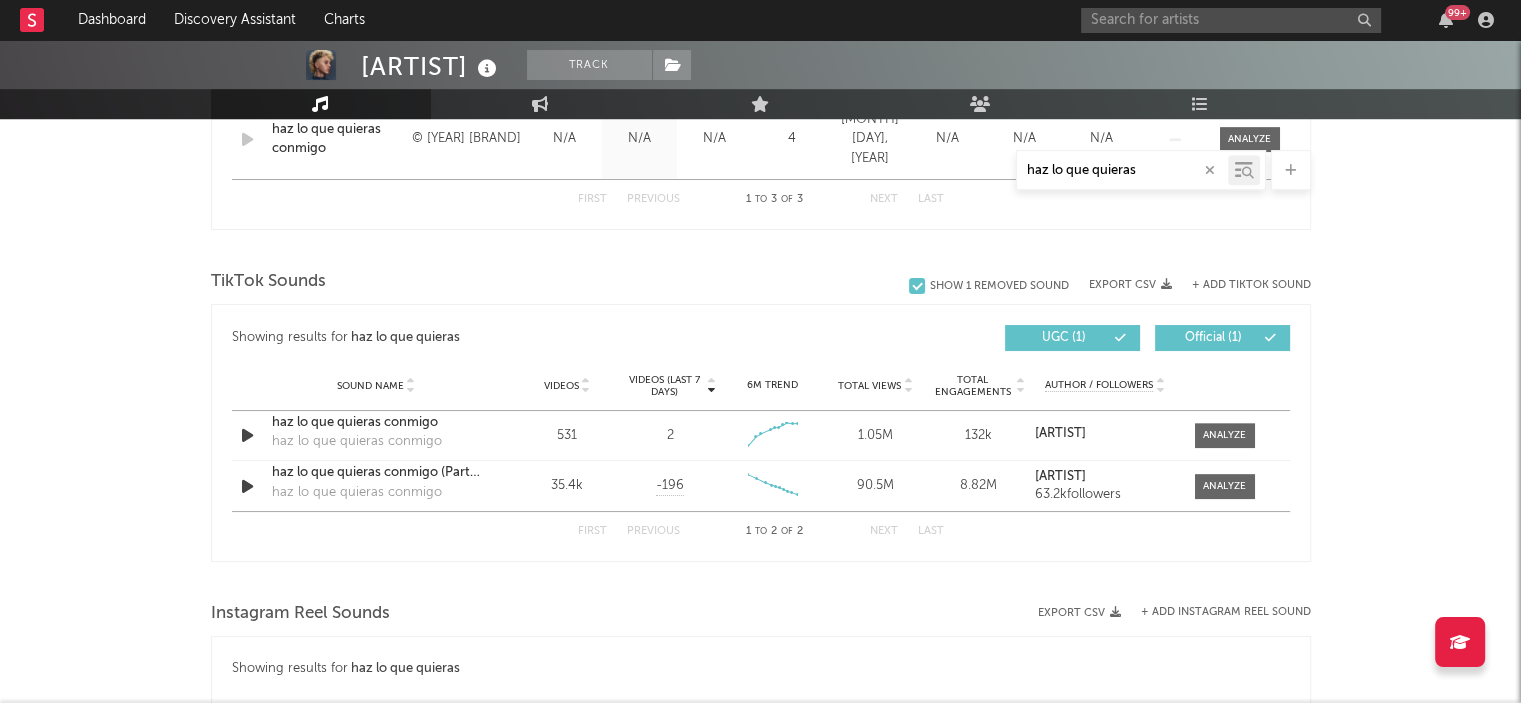 type on "haz lo que quieras" 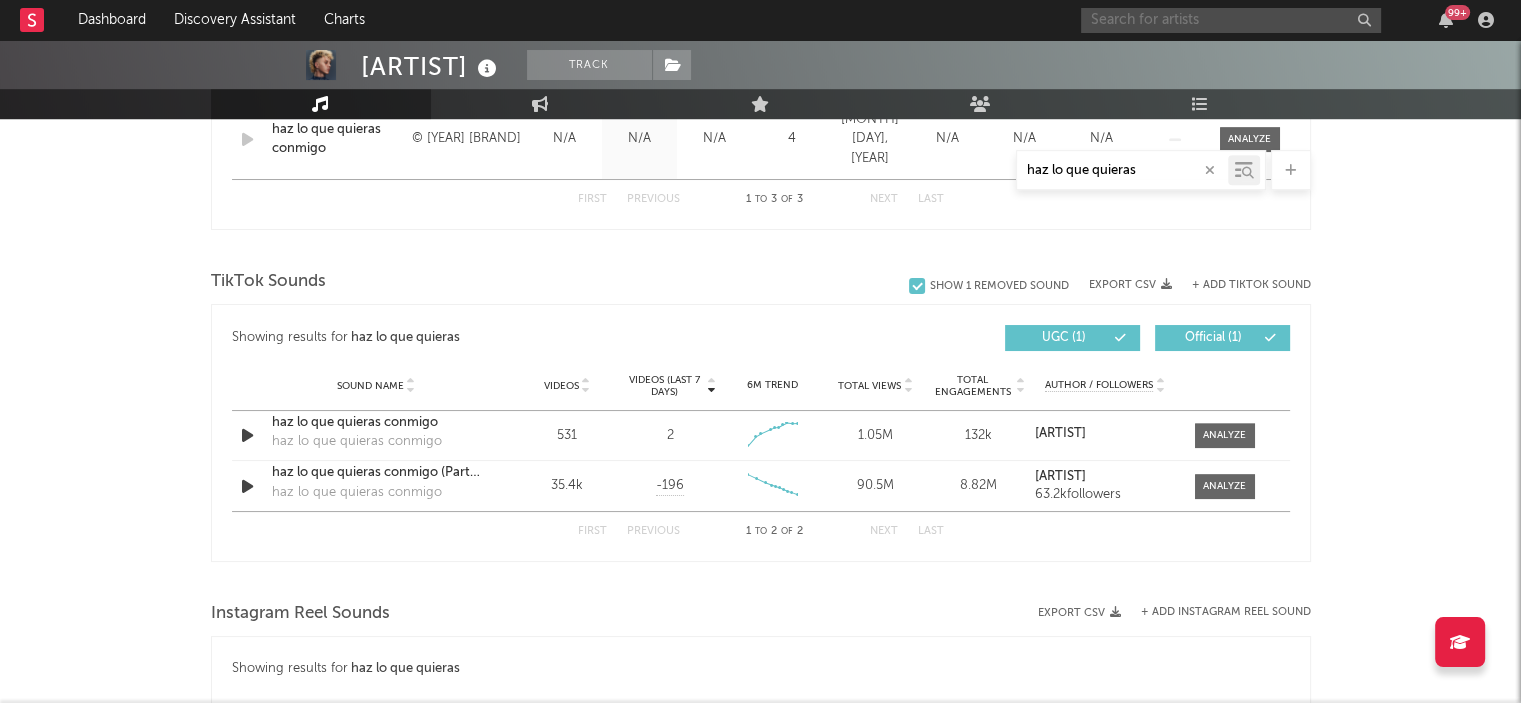 click at bounding box center [1231, 20] 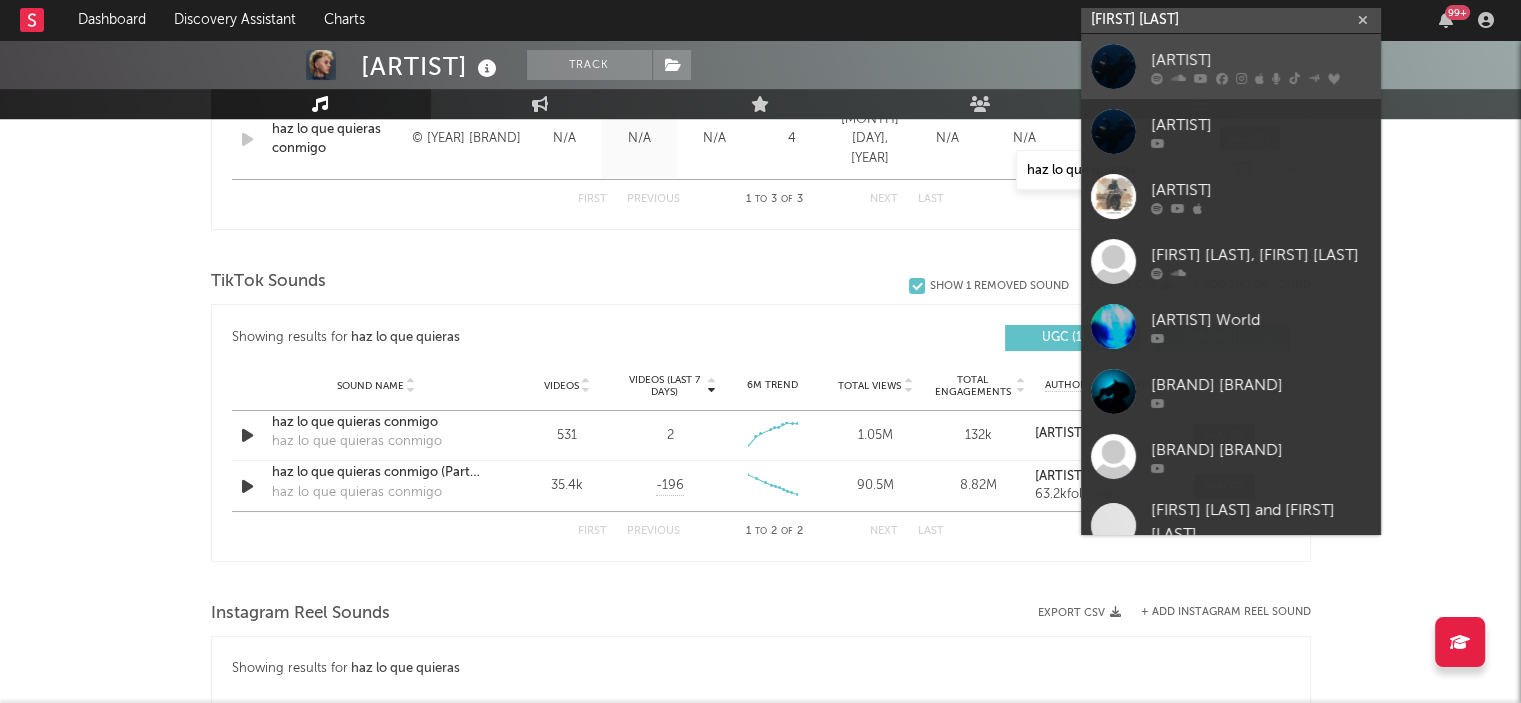type on "billie eilish" 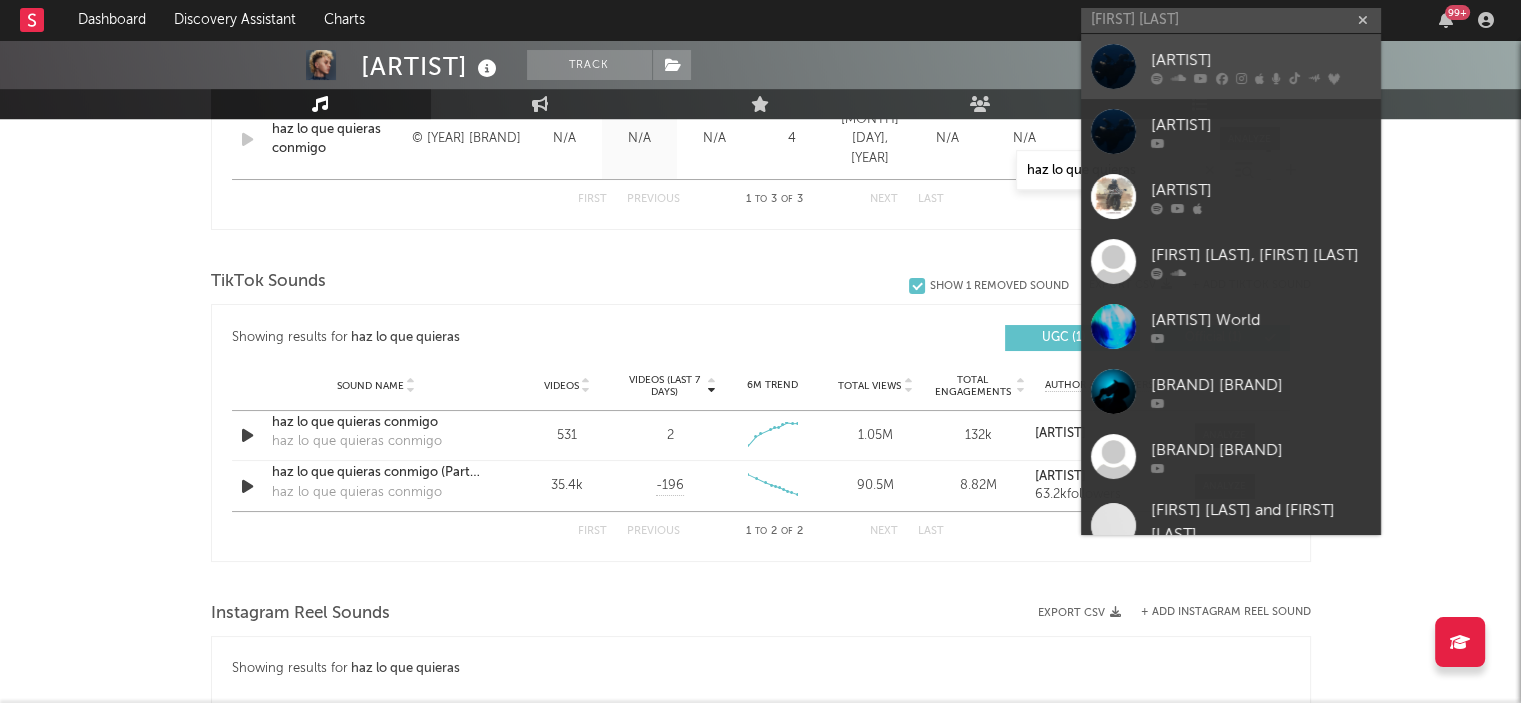 click on "Billie Eilish" at bounding box center (1261, 60) 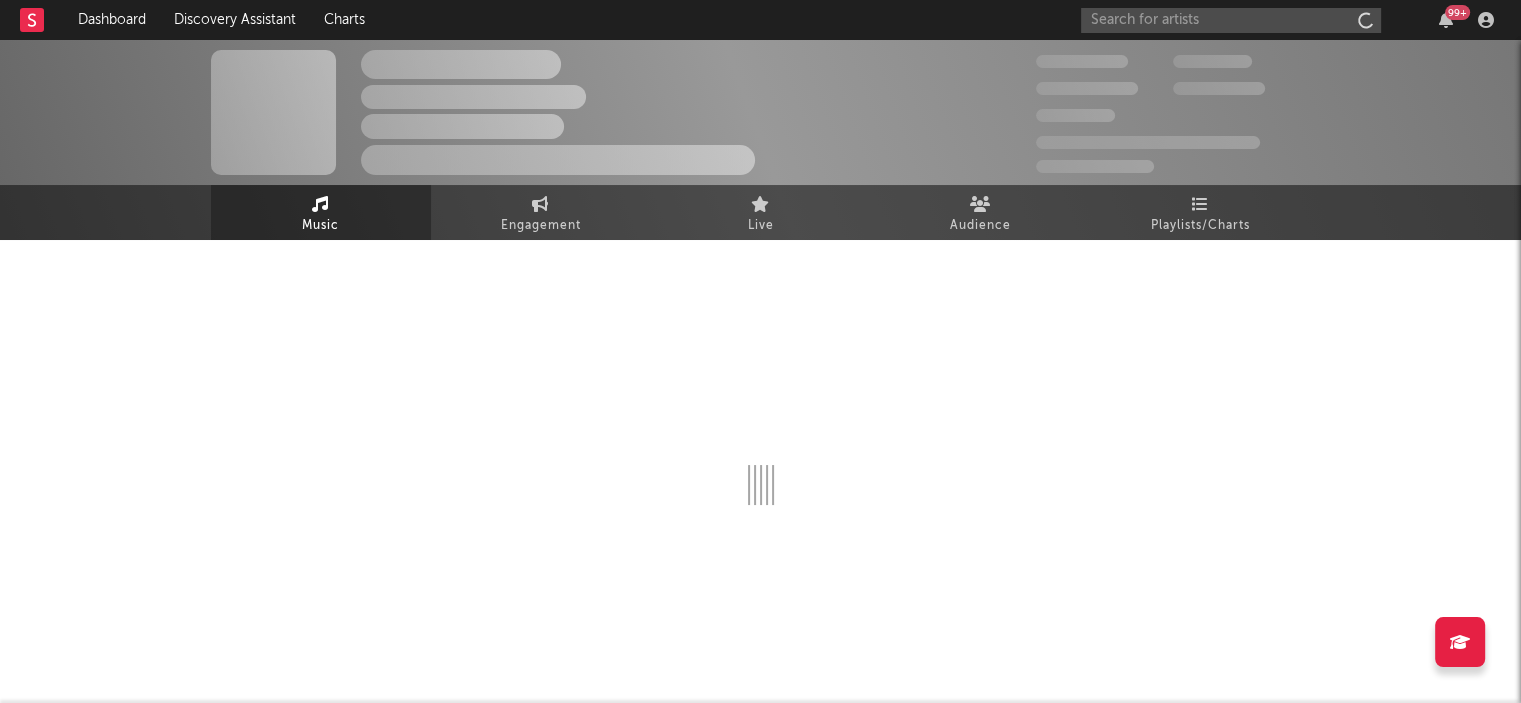 scroll, scrollTop: 0, scrollLeft: 0, axis: both 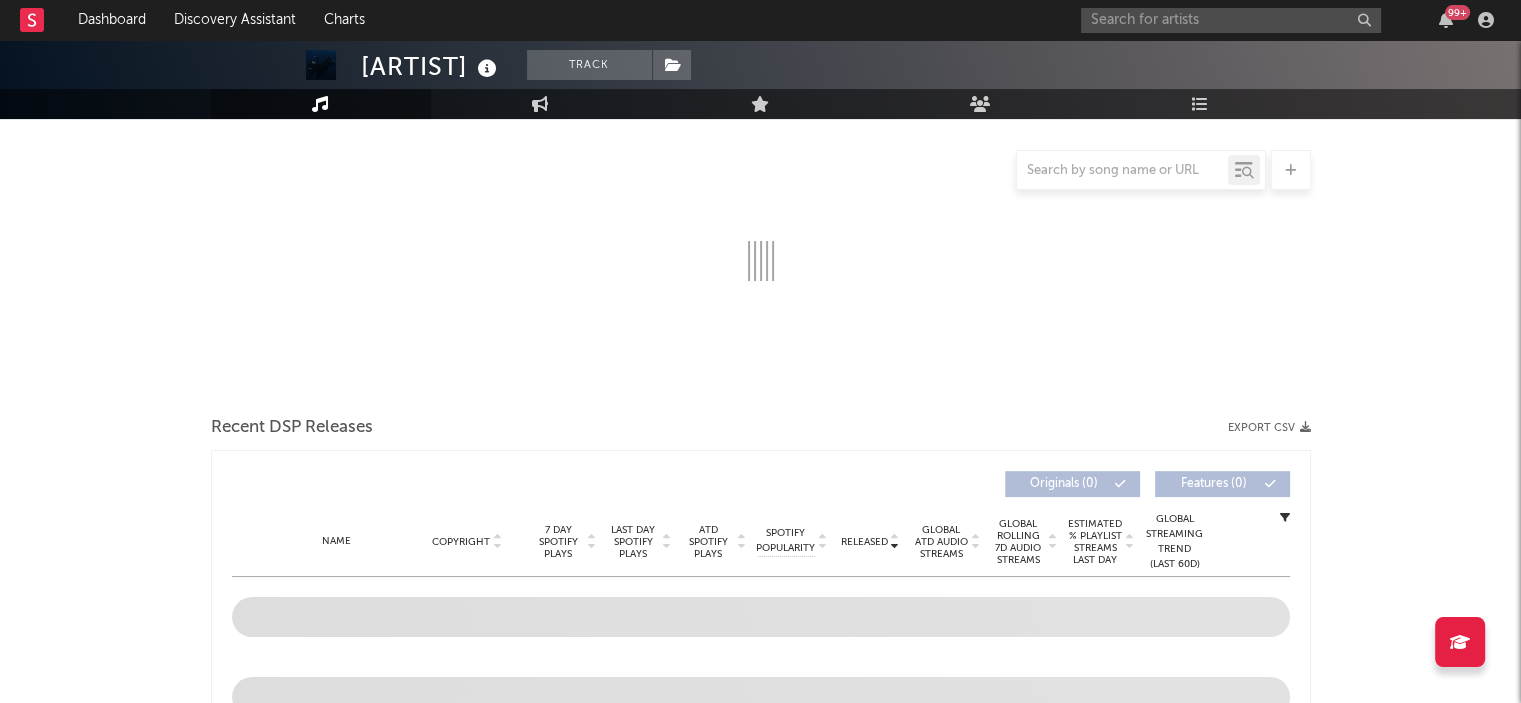 select on "6m" 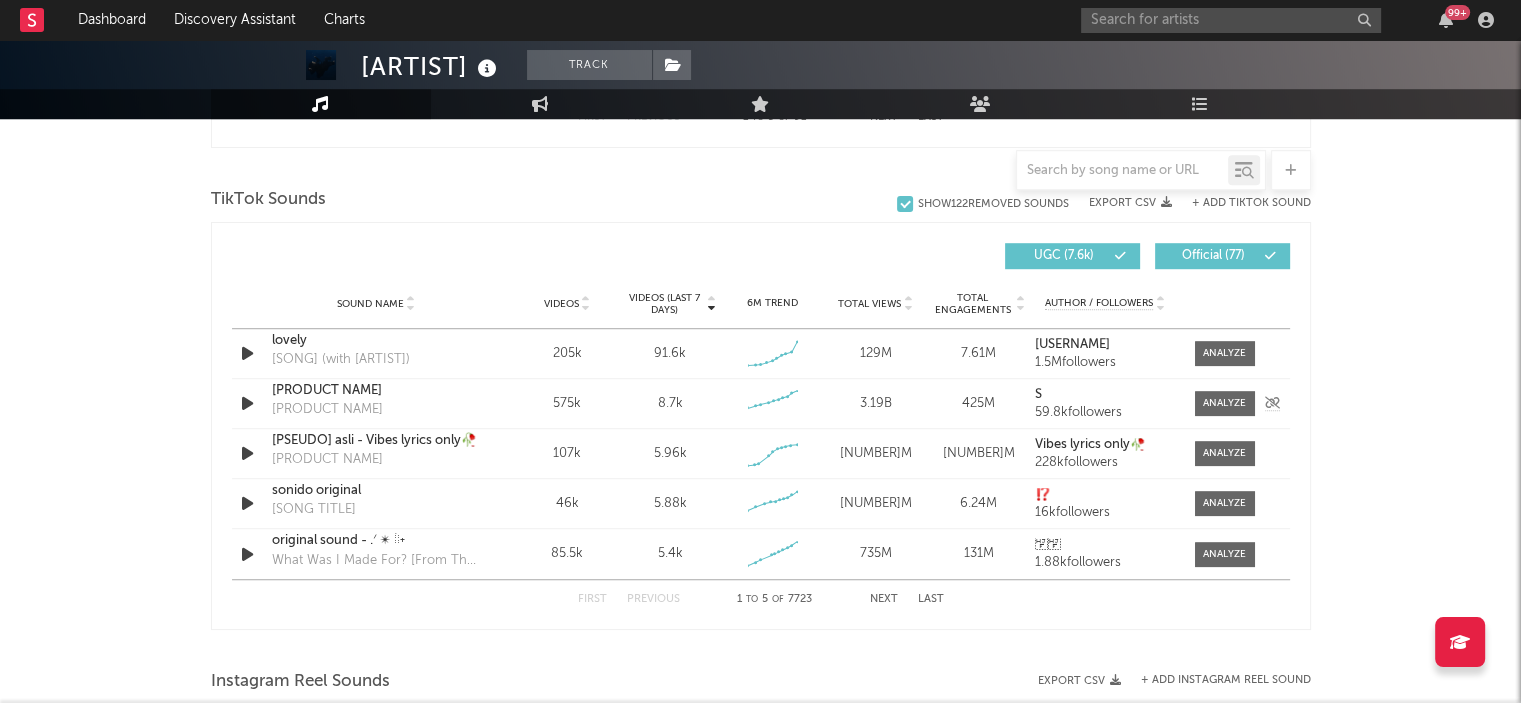 scroll, scrollTop: 1304, scrollLeft: 0, axis: vertical 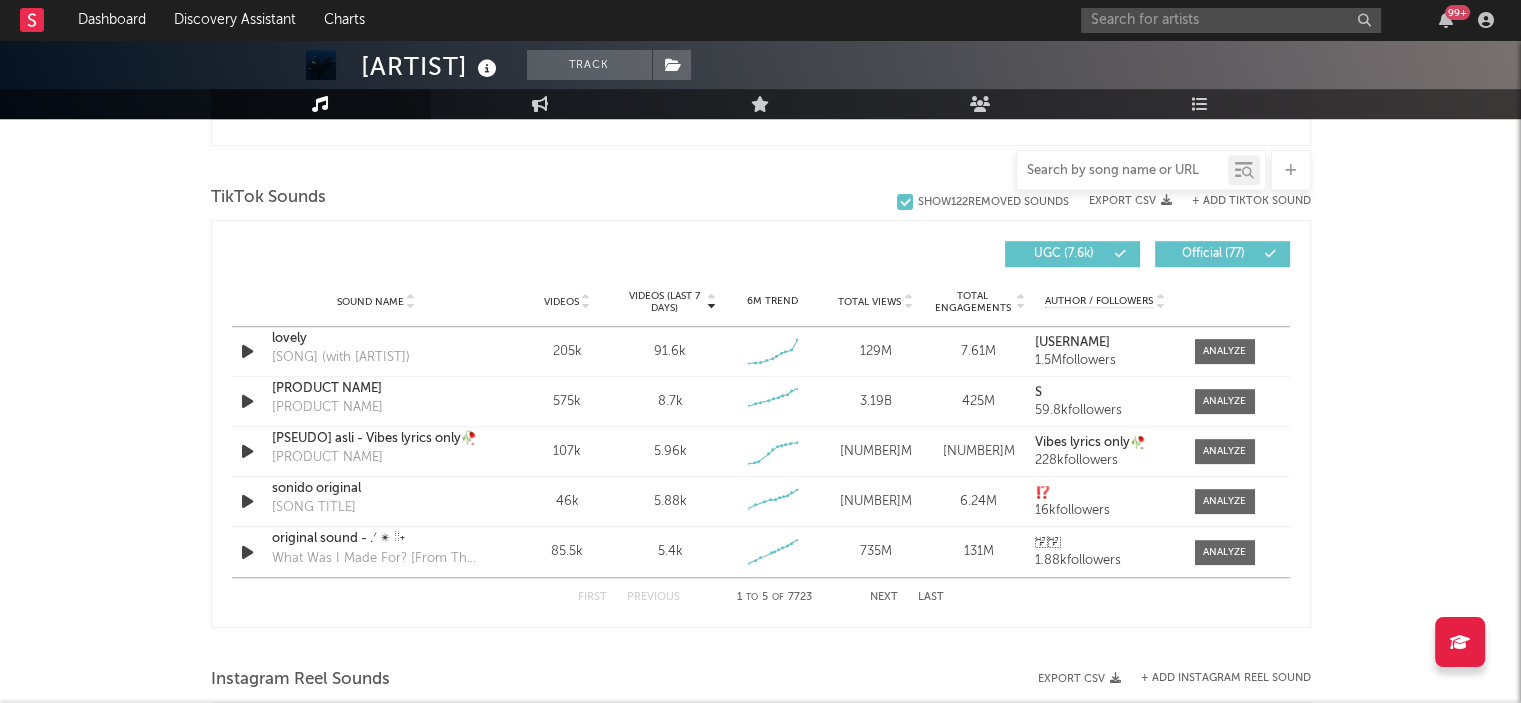 click at bounding box center (1122, 171) 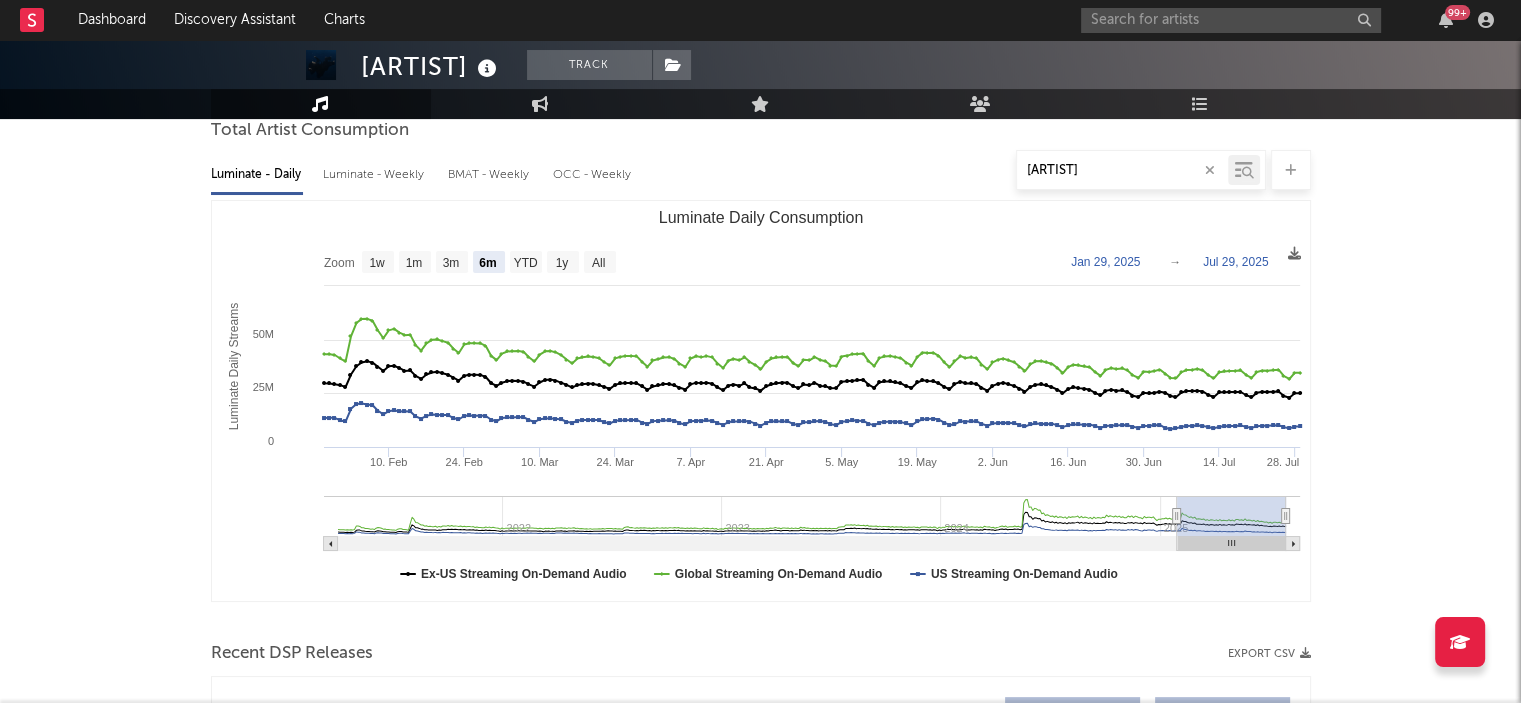 scroll, scrollTop: 0, scrollLeft: 0, axis: both 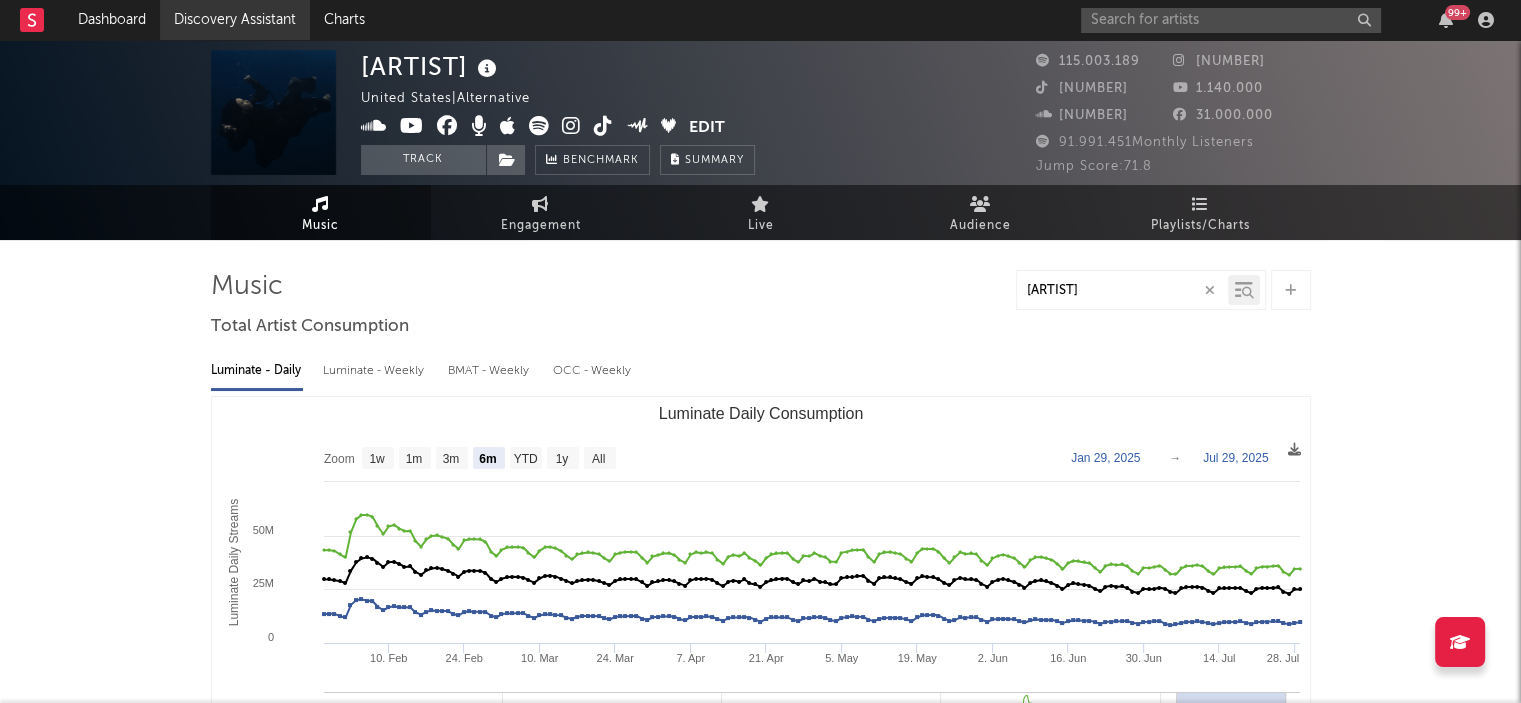 type on "hailey" 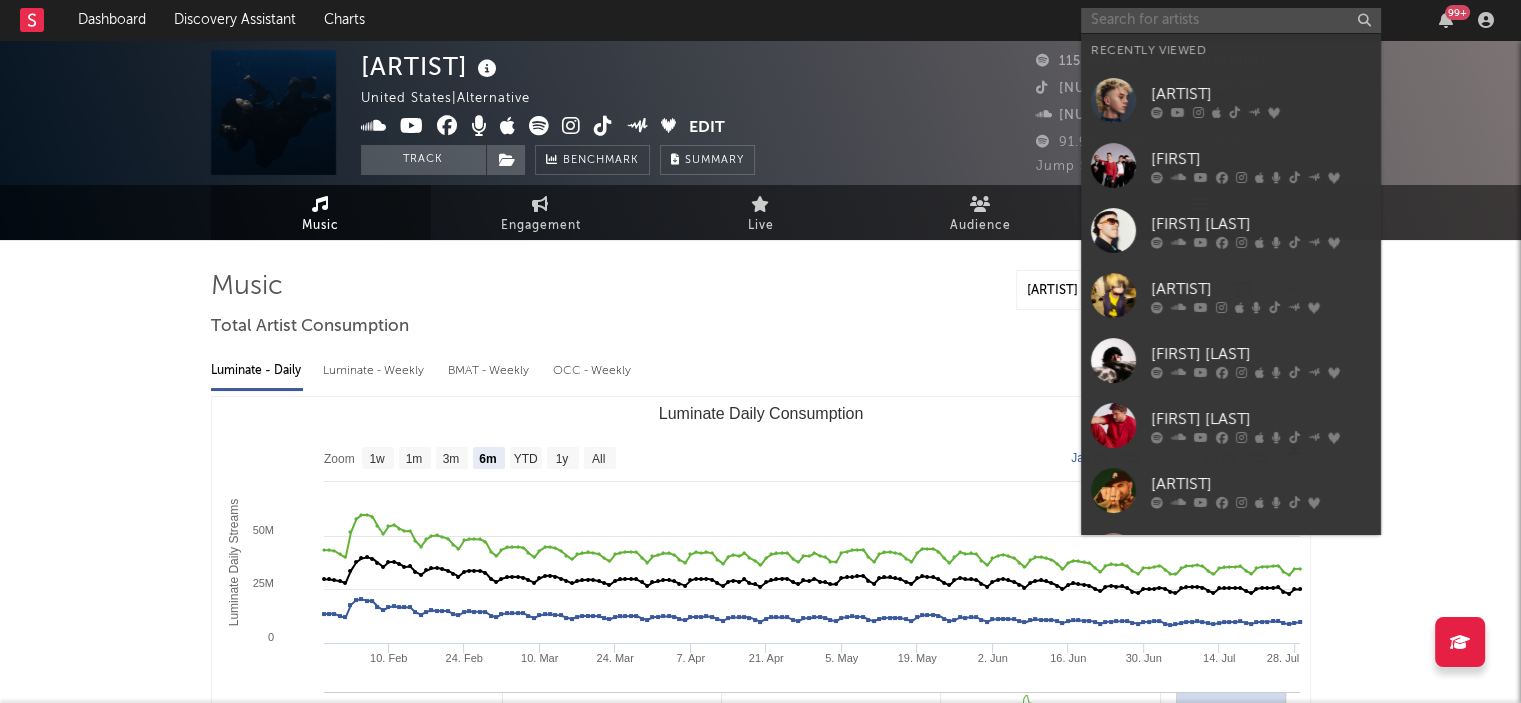 click at bounding box center (1231, 20) 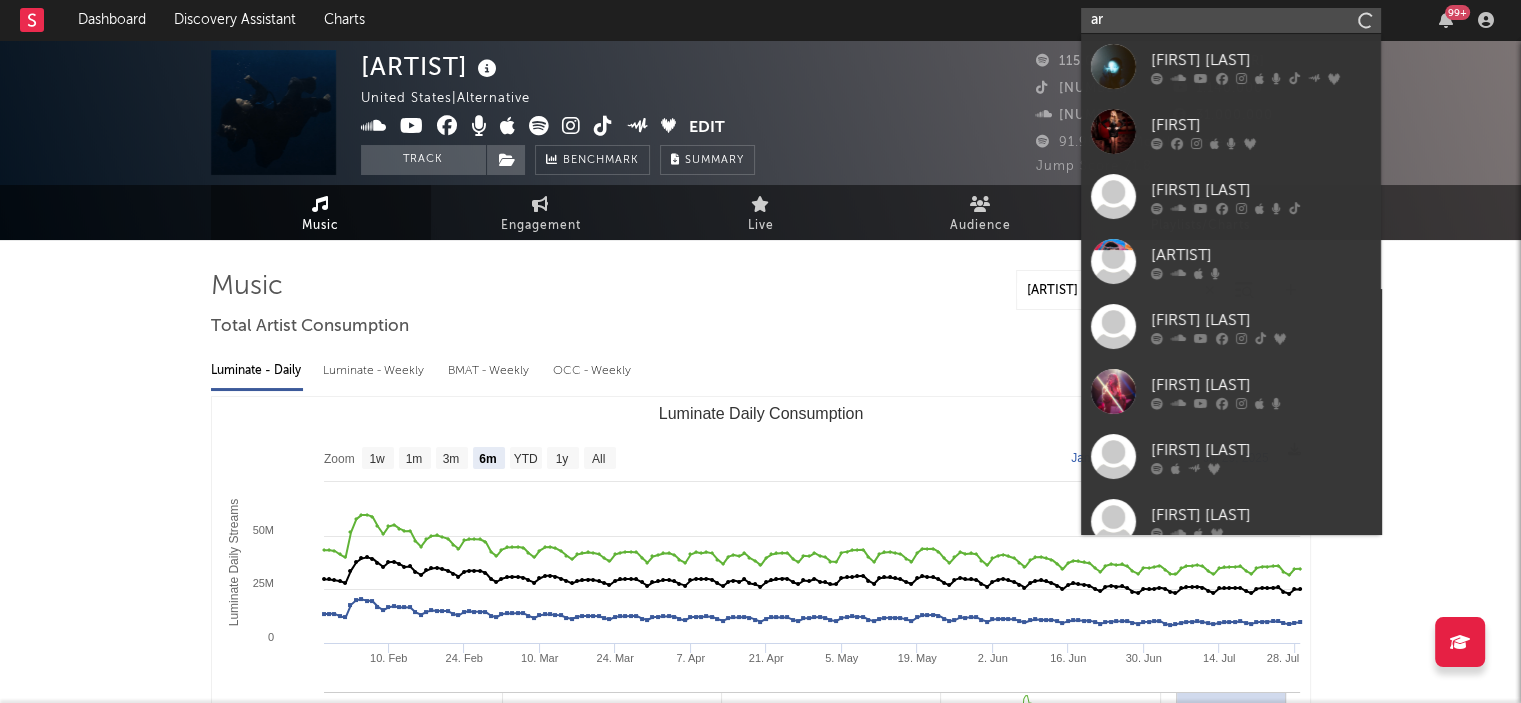 type on "a" 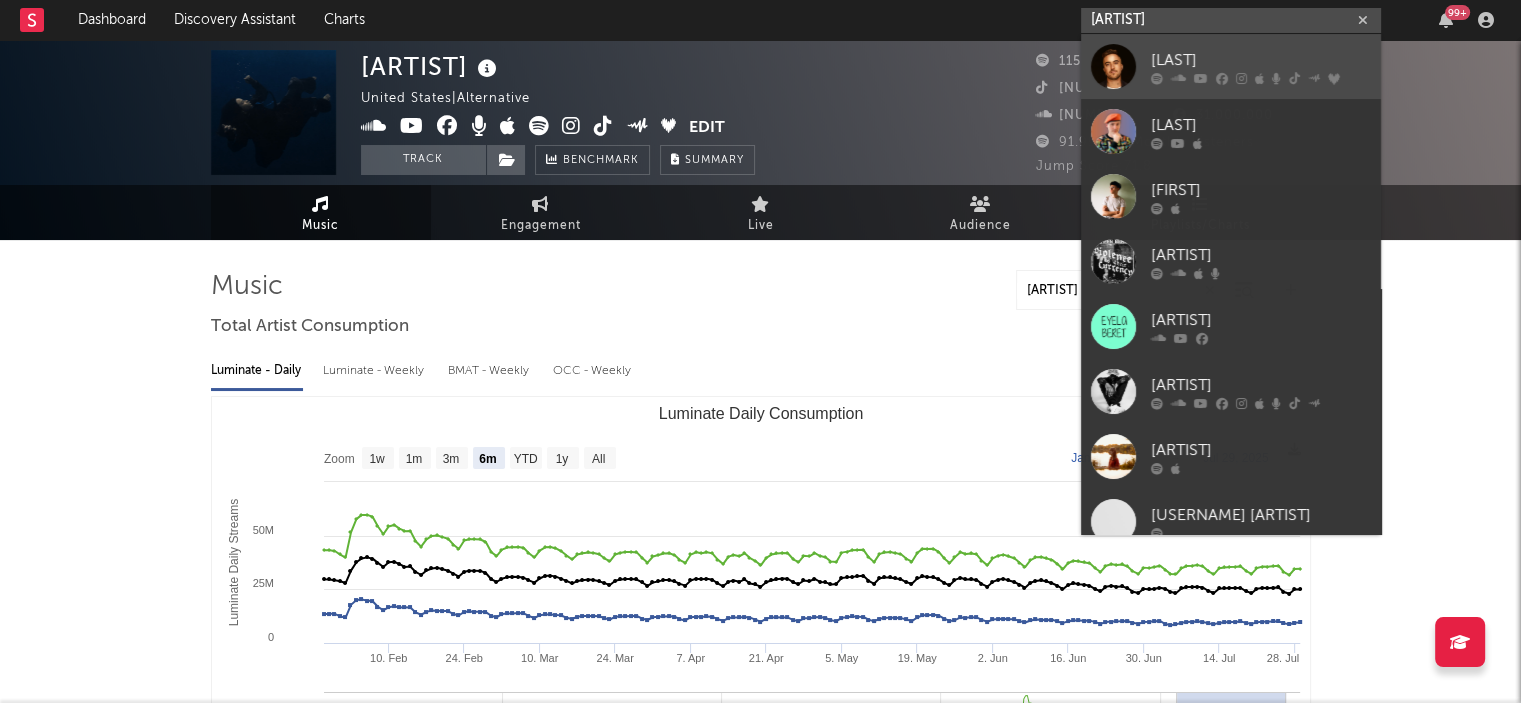 type on "beret" 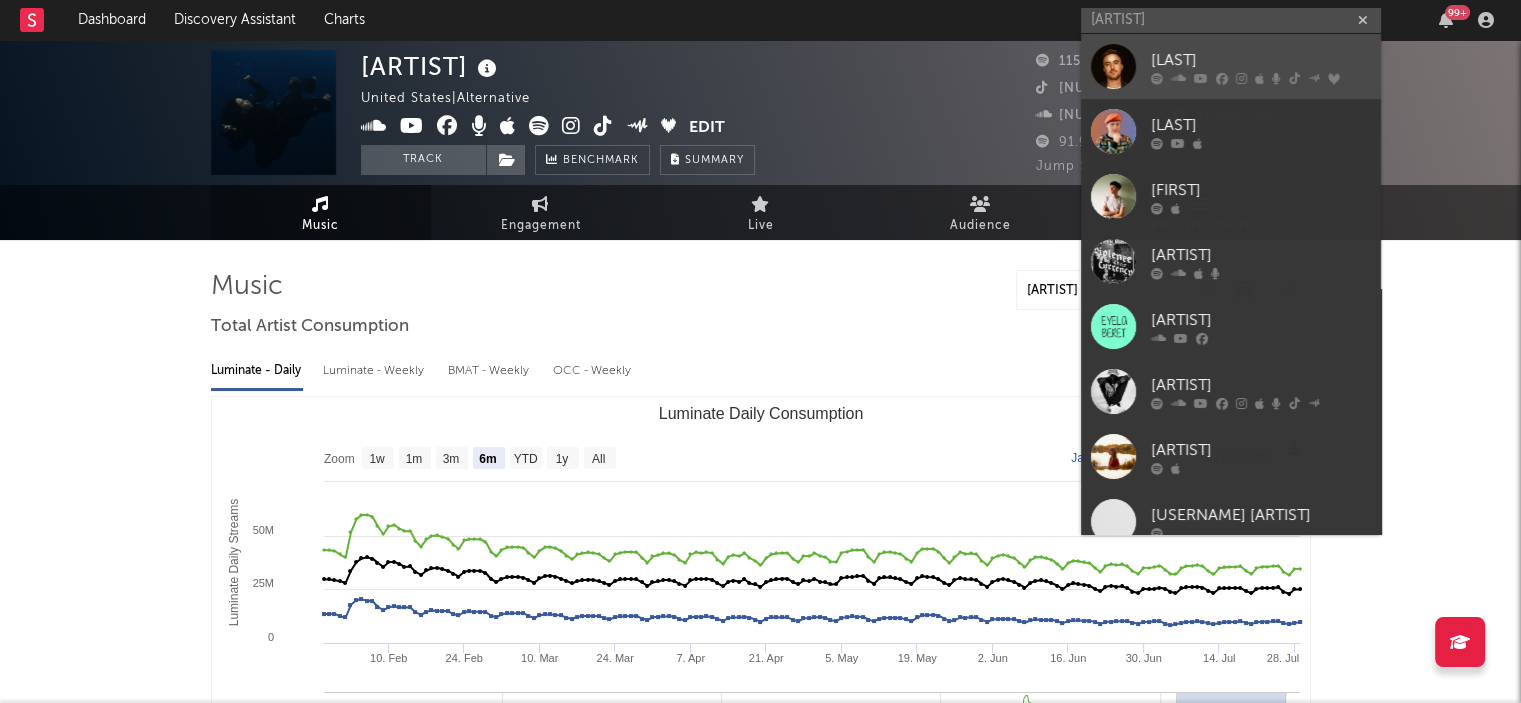 click at bounding box center (1201, 78) 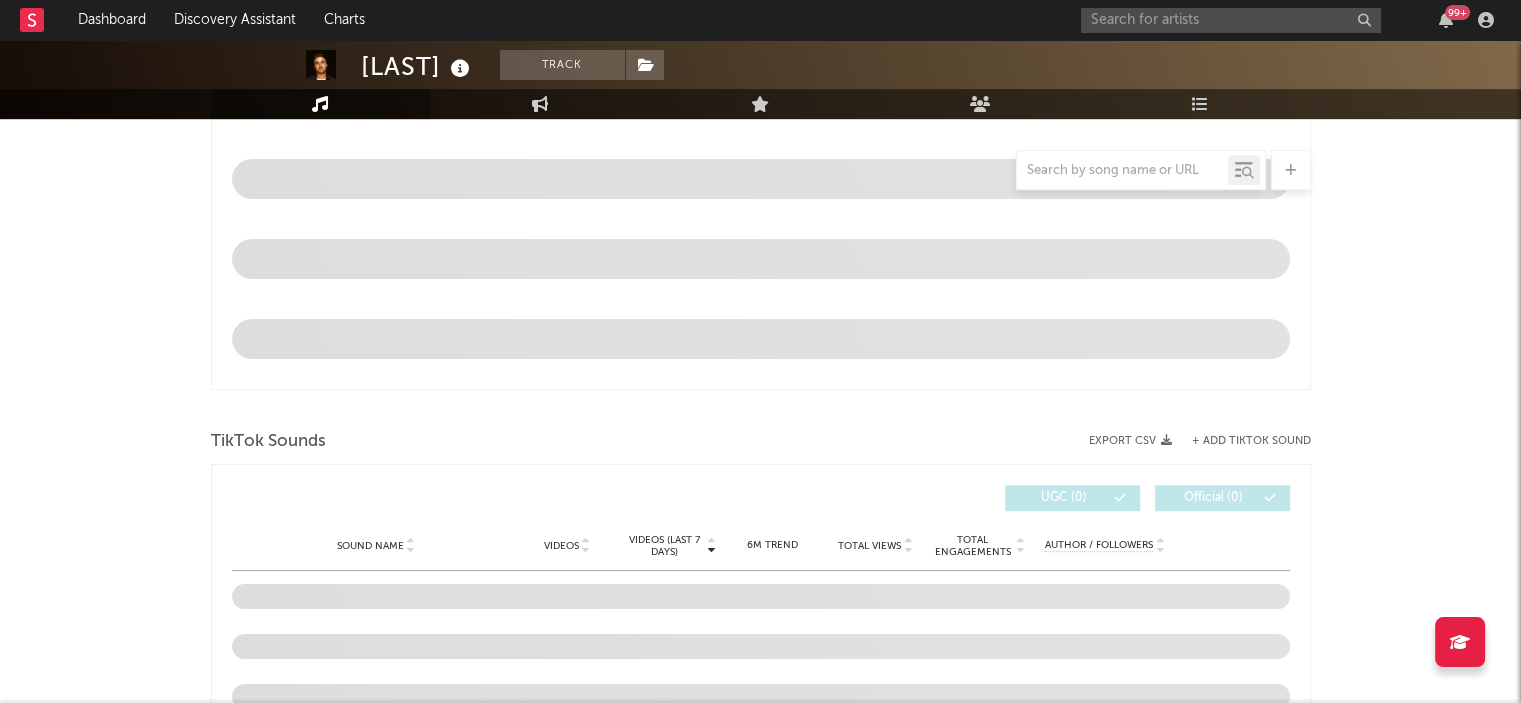 select on "6m" 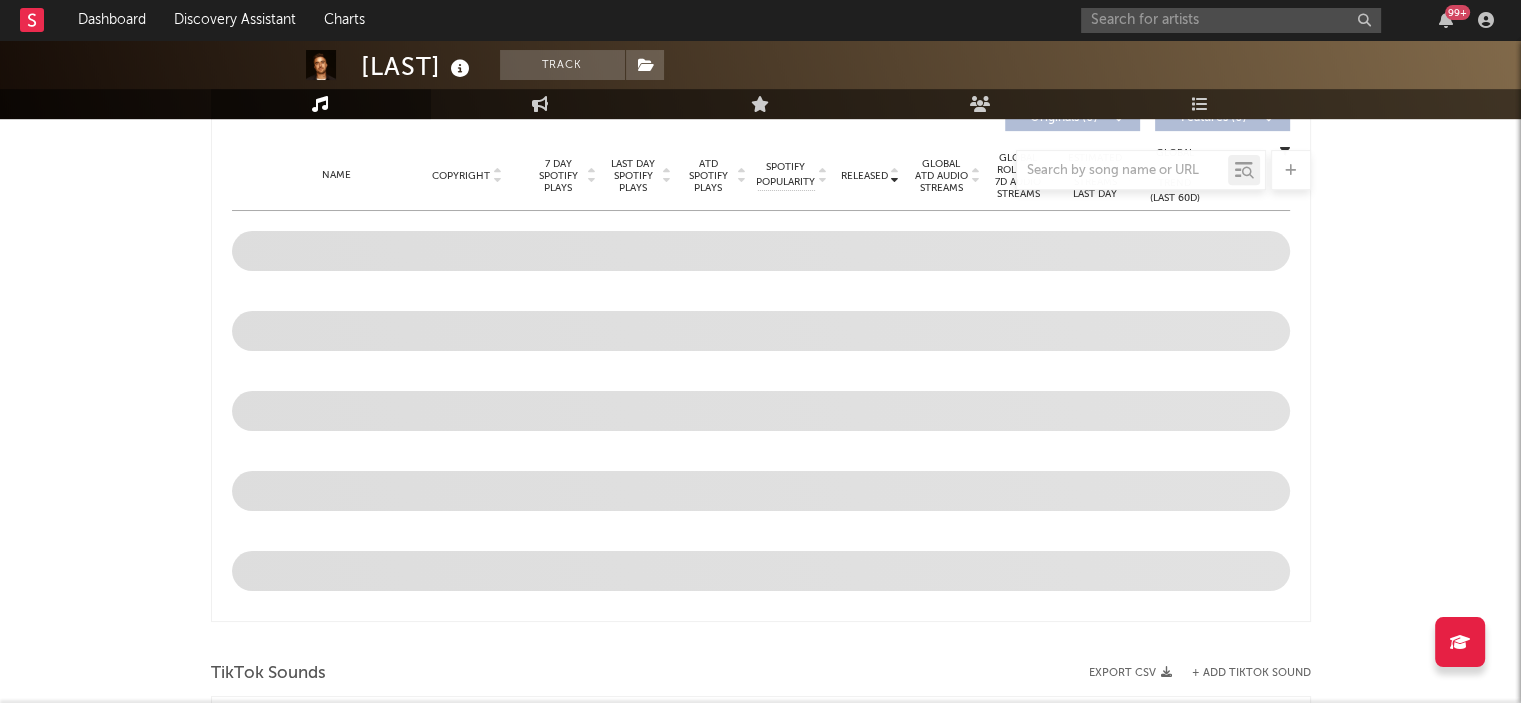 scroll, scrollTop: 764, scrollLeft: 0, axis: vertical 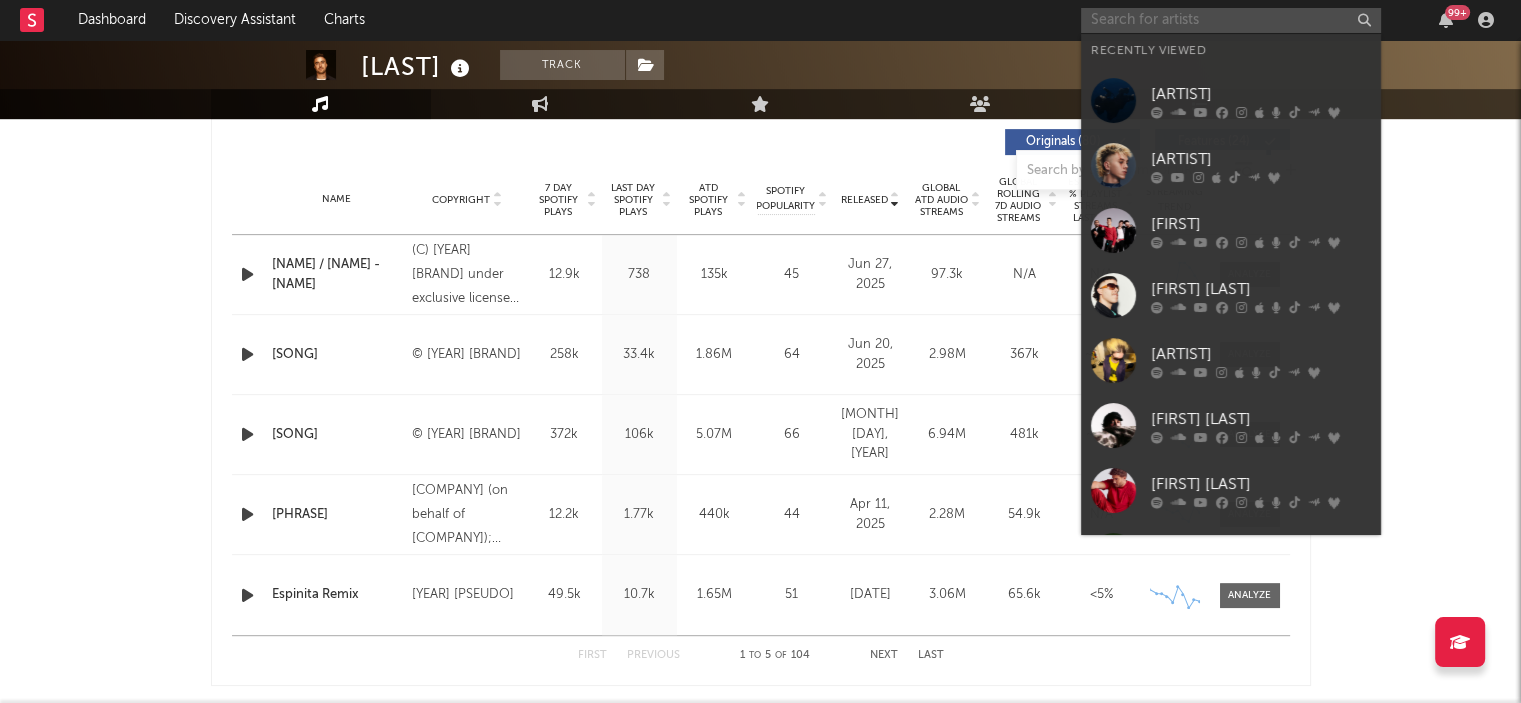 click at bounding box center [1231, 20] 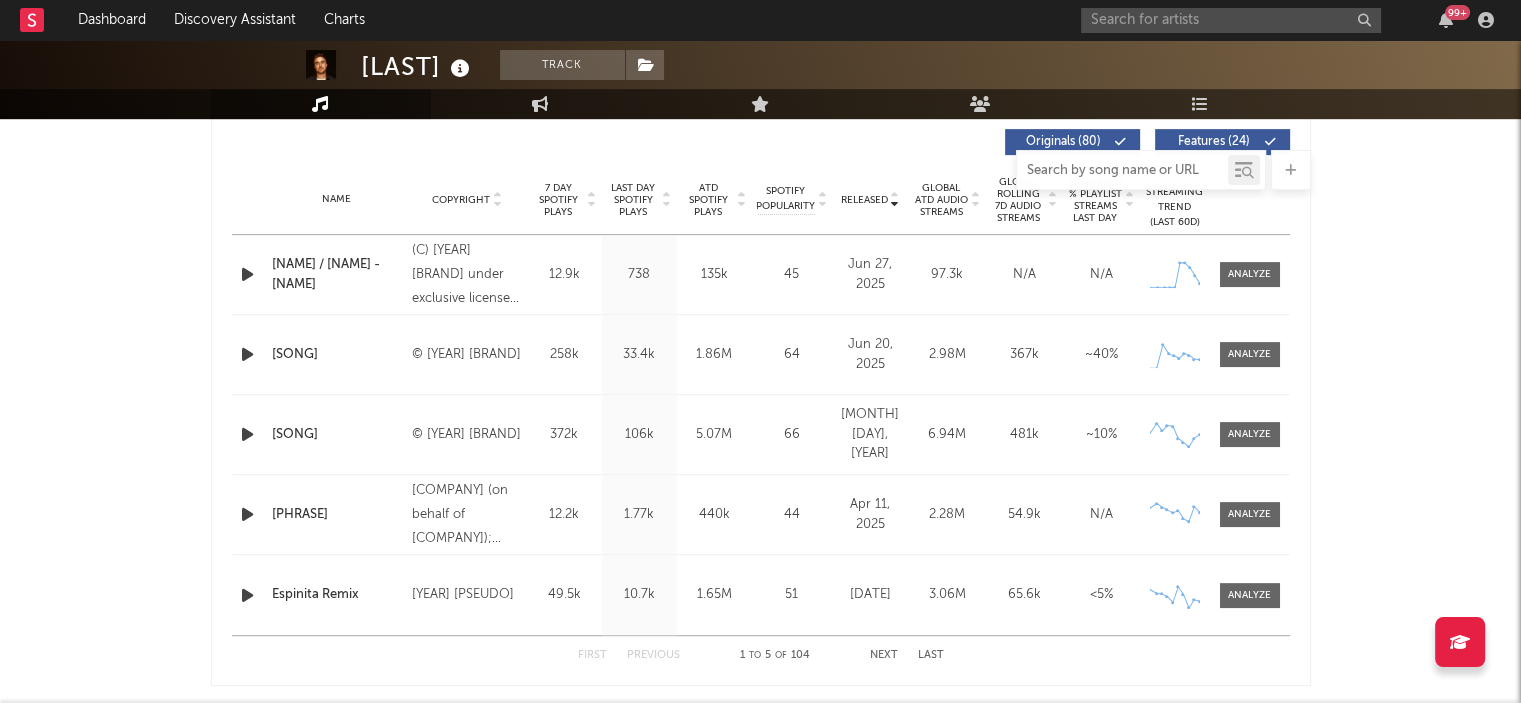 click at bounding box center (1122, 171) 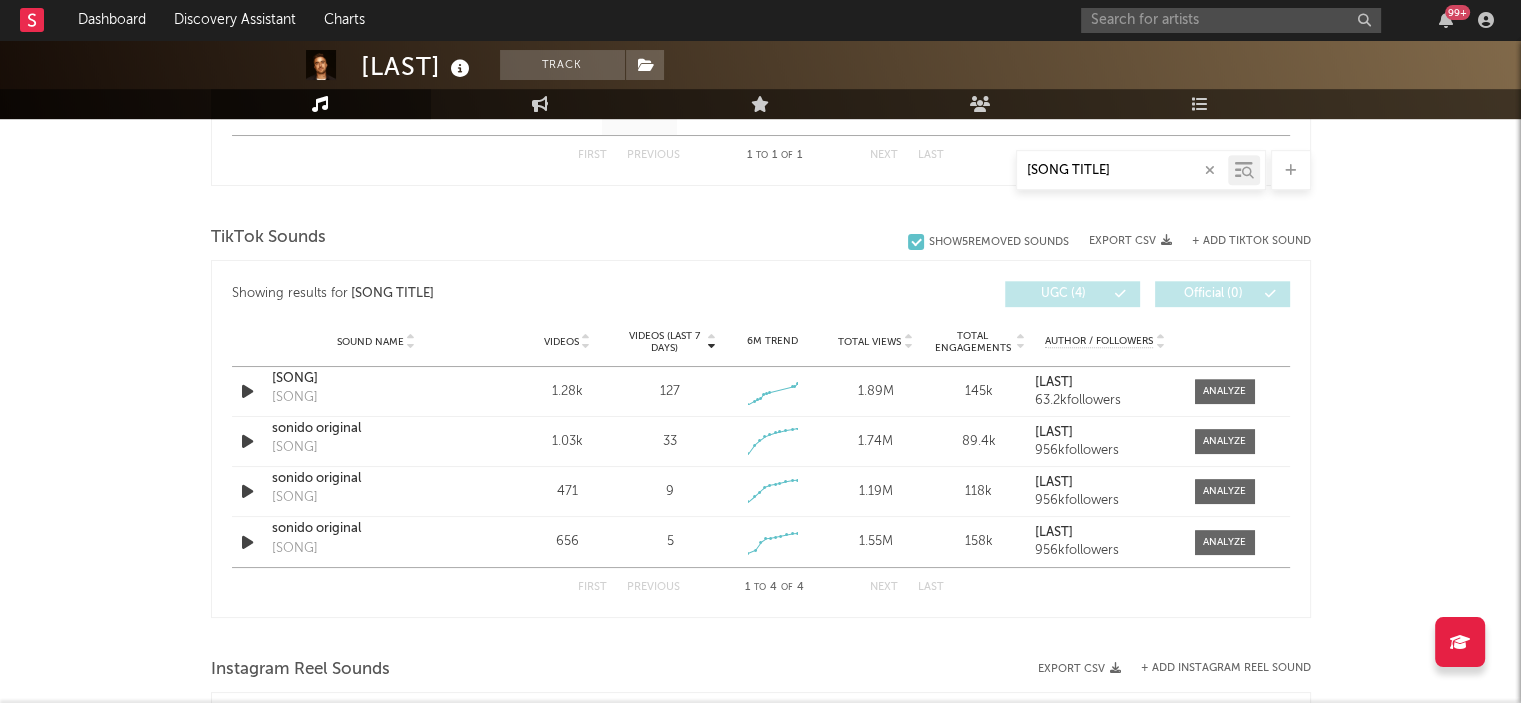 scroll, scrollTop: 945, scrollLeft: 0, axis: vertical 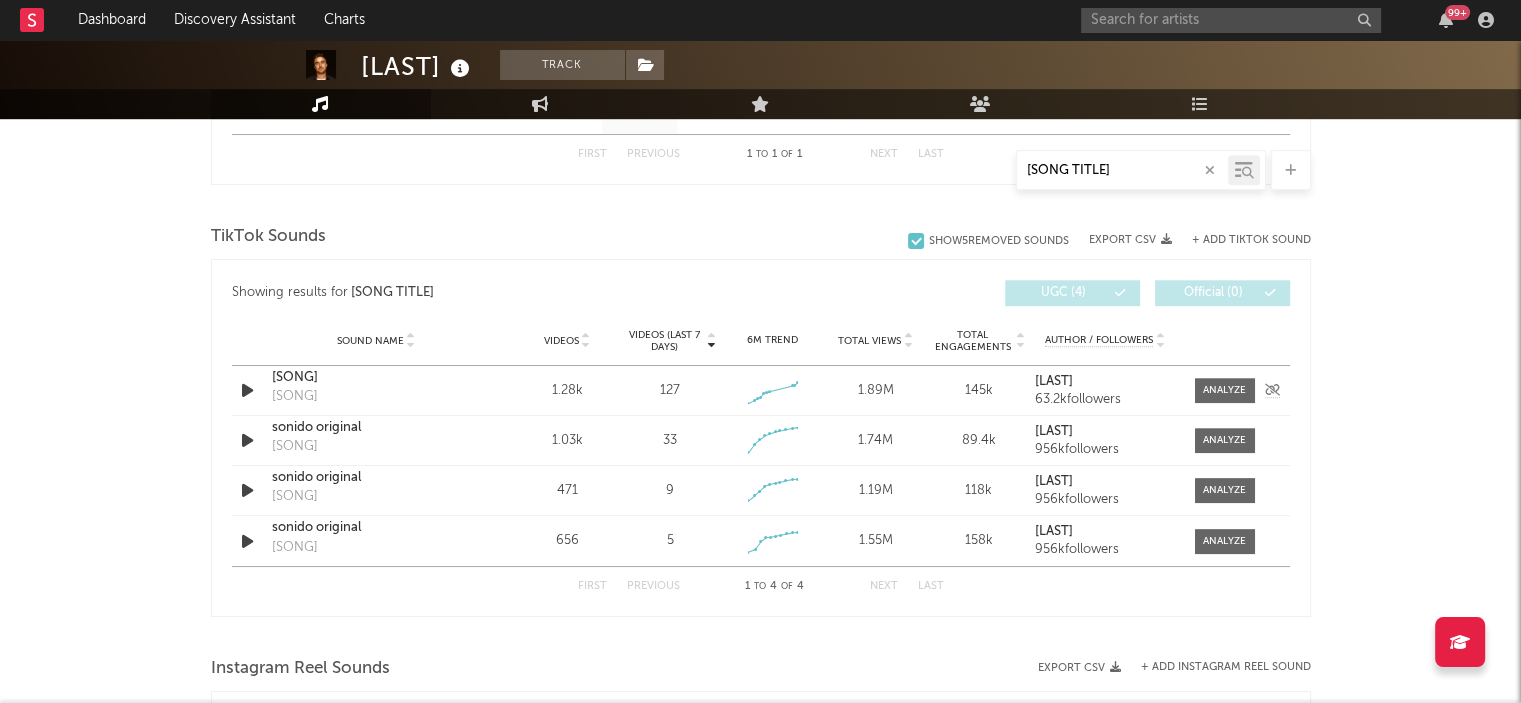 type on "[SONG]" 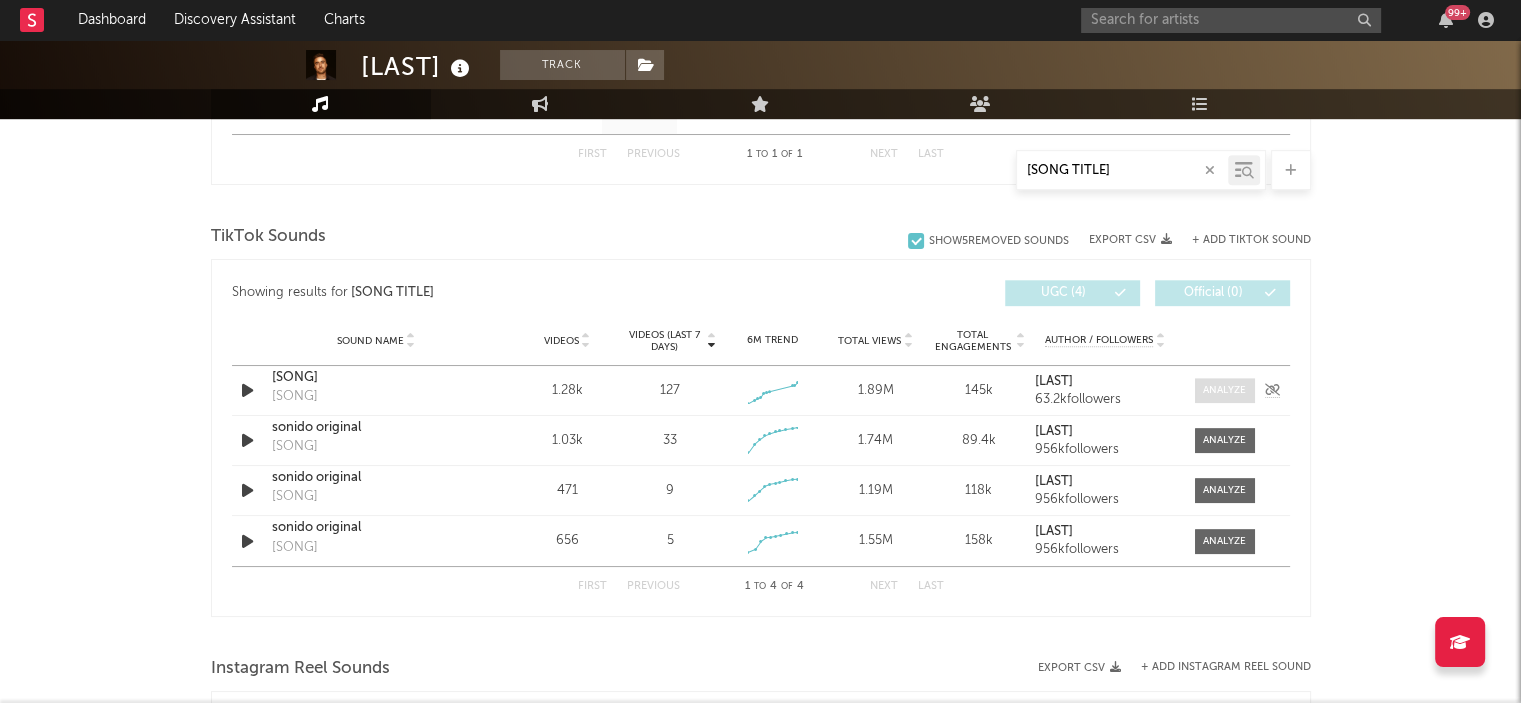 click at bounding box center [1224, 390] 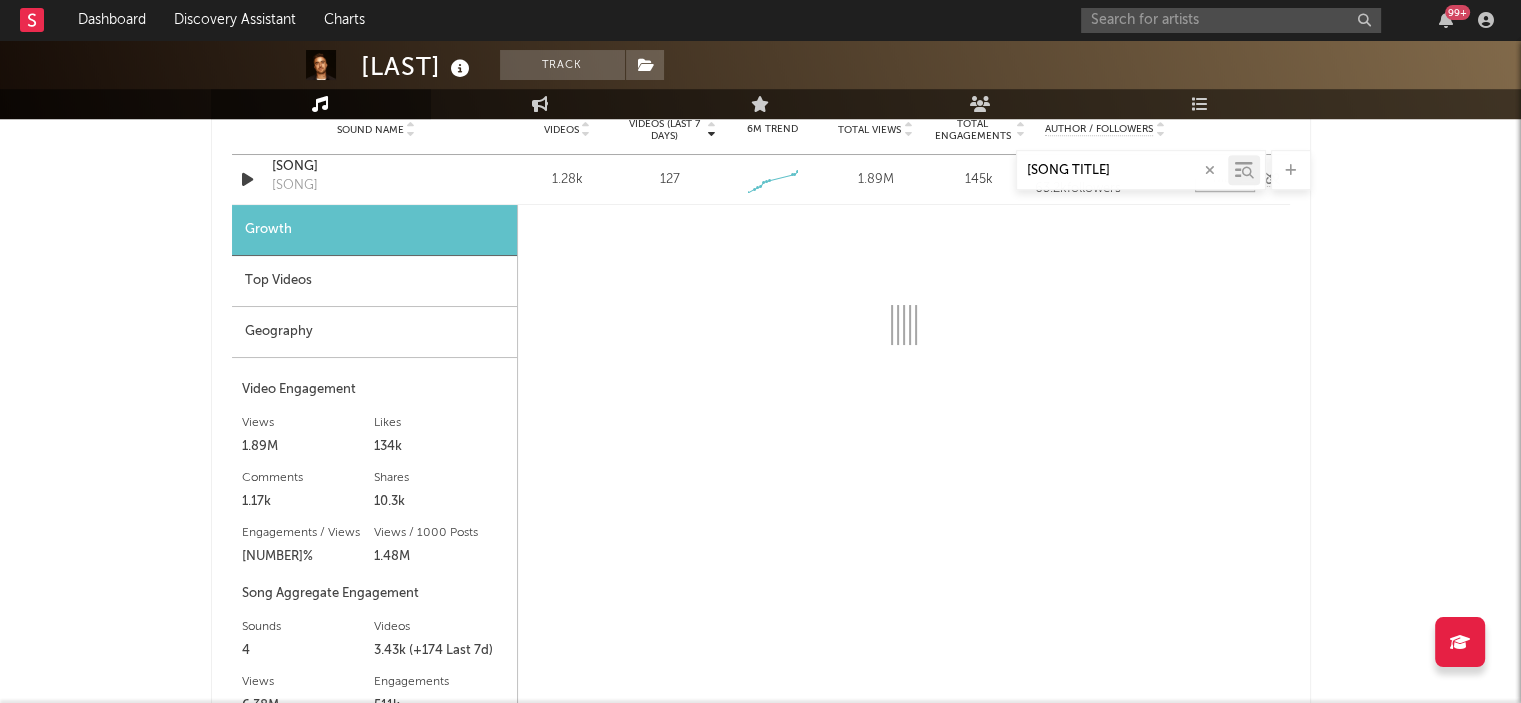scroll, scrollTop: 1170, scrollLeft: 0, axis: vertical 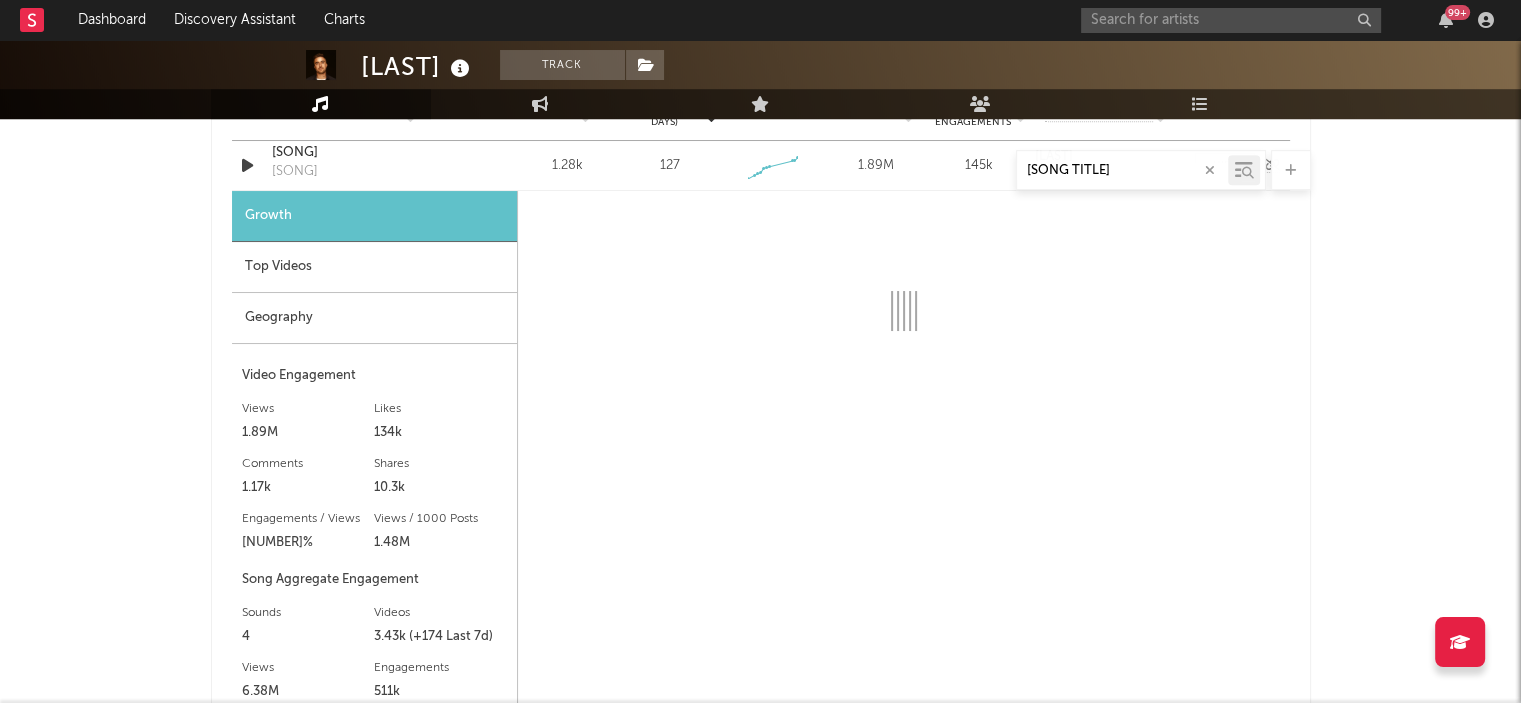 select on "1w" 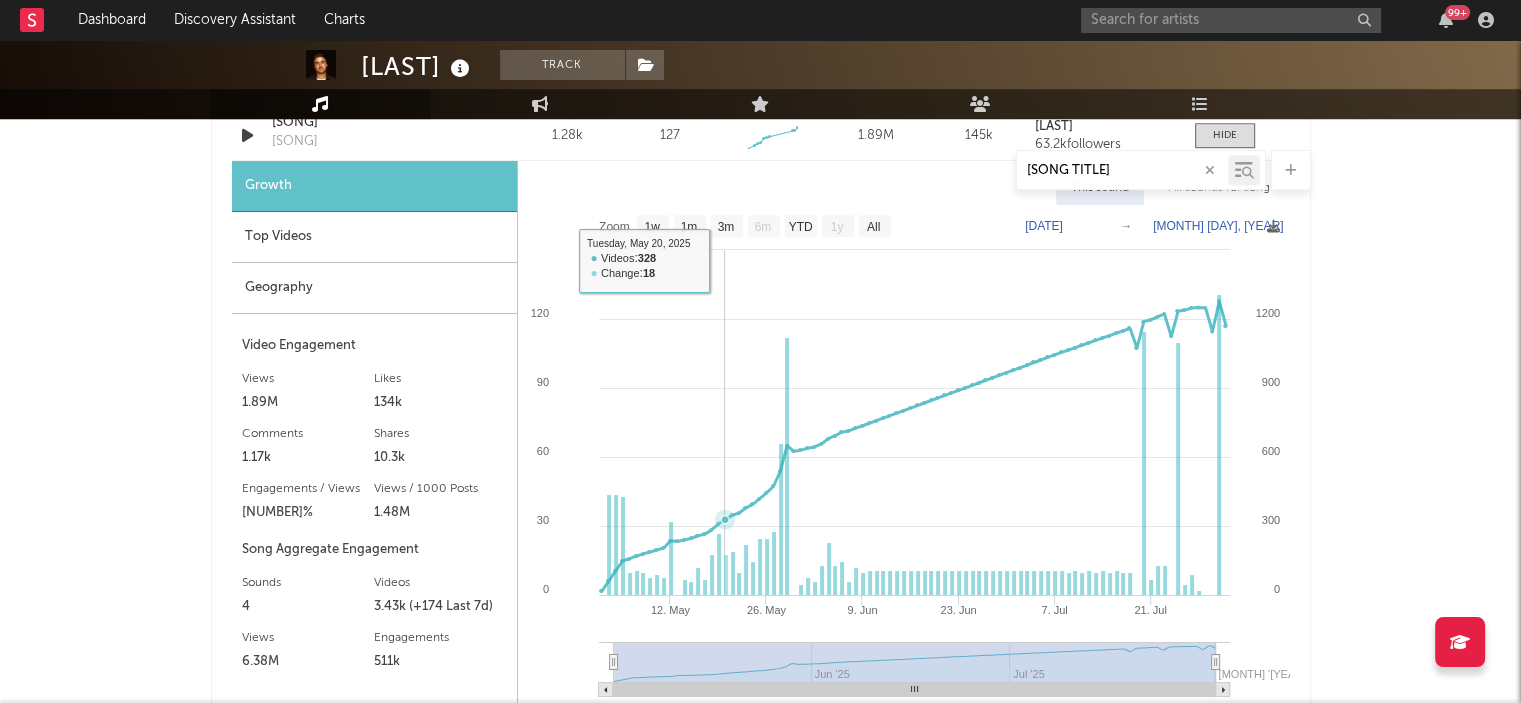 scroll, scrollTop: 1198, scrollLeft: 0, axis: vertical 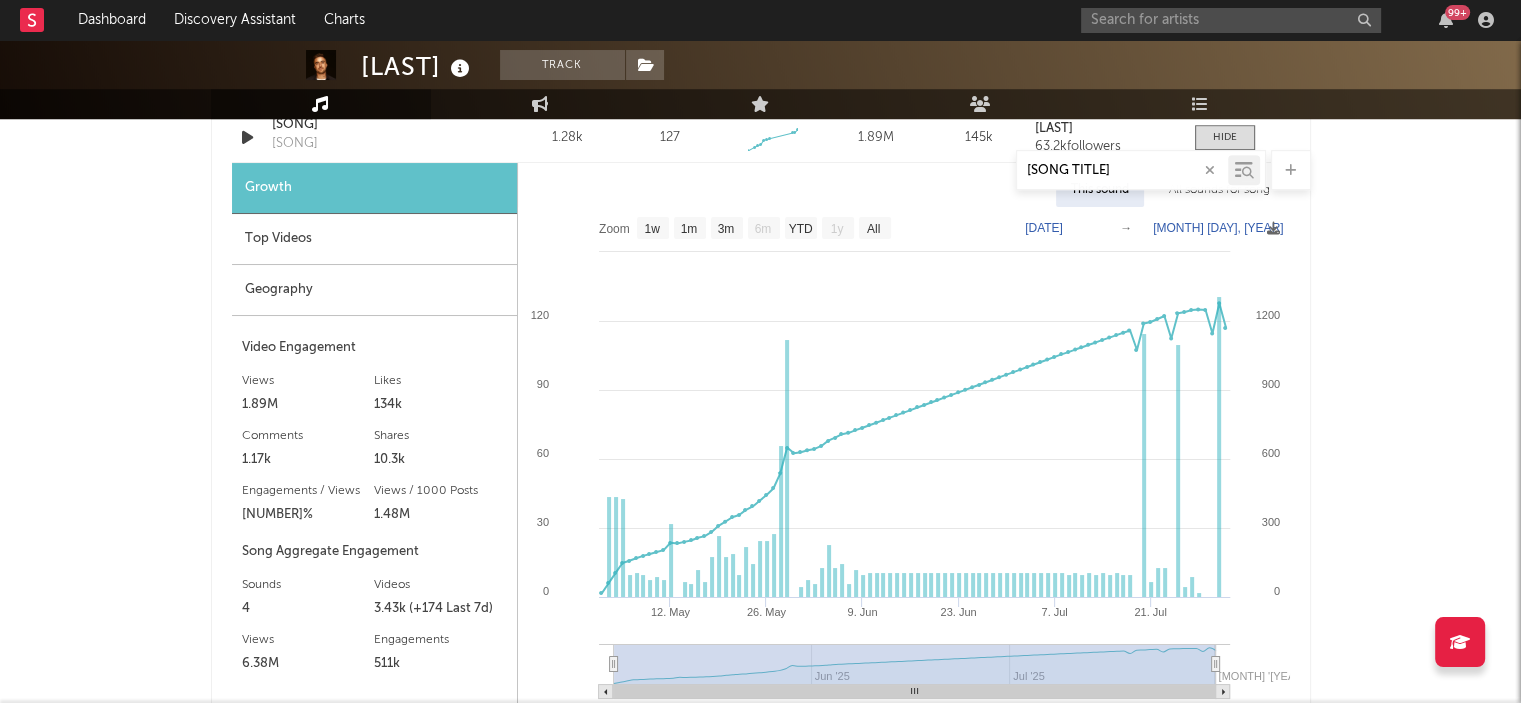 drag, startPoint x: 1141, startPoint y: 177, endPoint x: 952, endPoint y: 156, distance: 190.16309 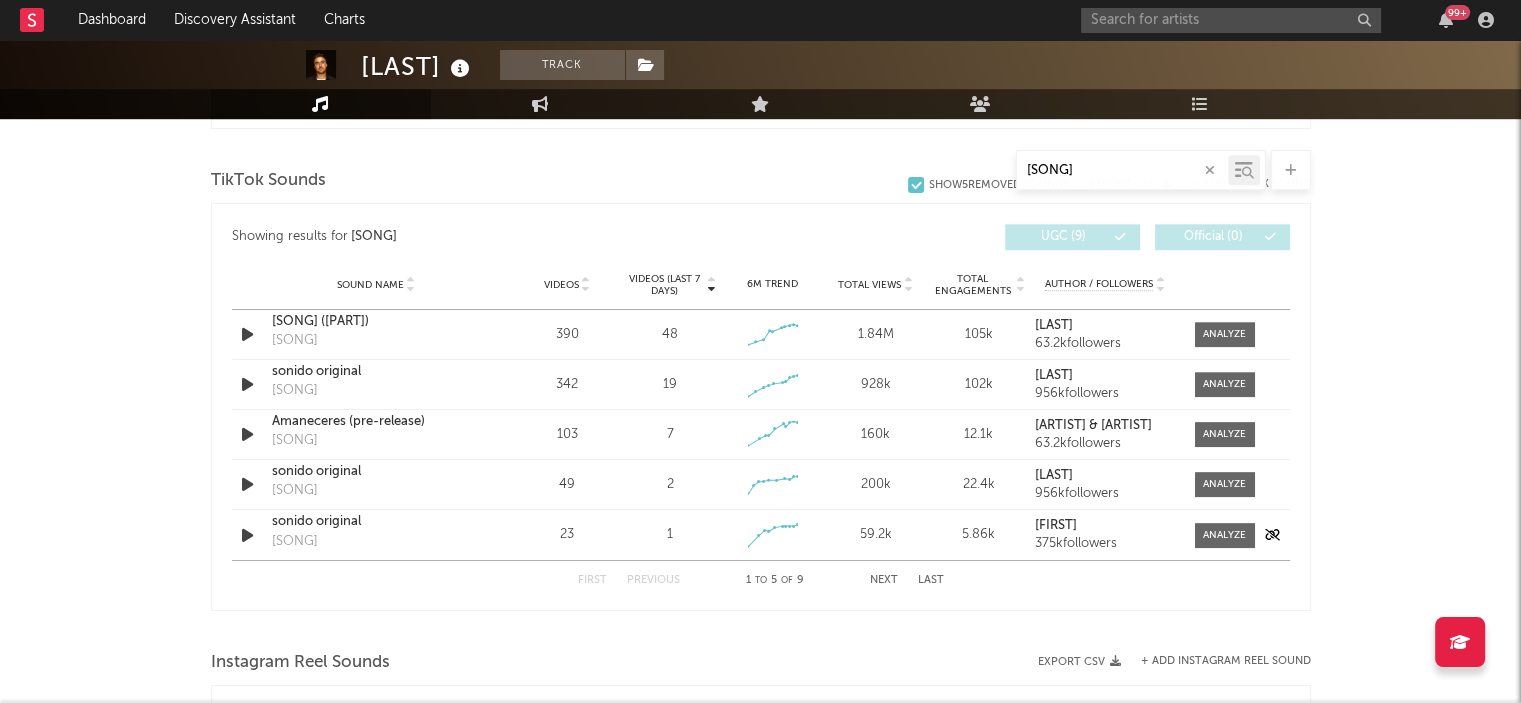 scroll, scrollTop: 998, scrollLeft: 0, axis: vertical 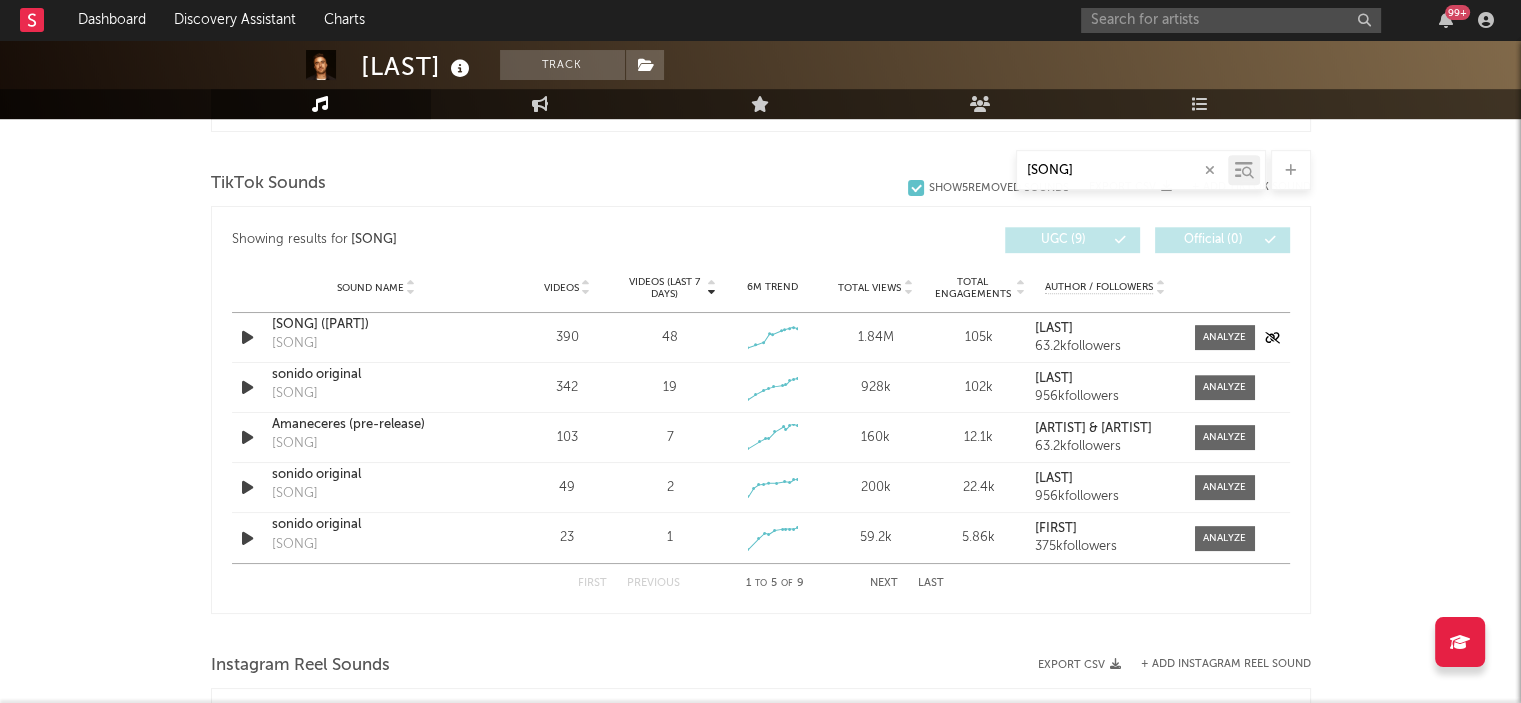 type on "amaneceres" 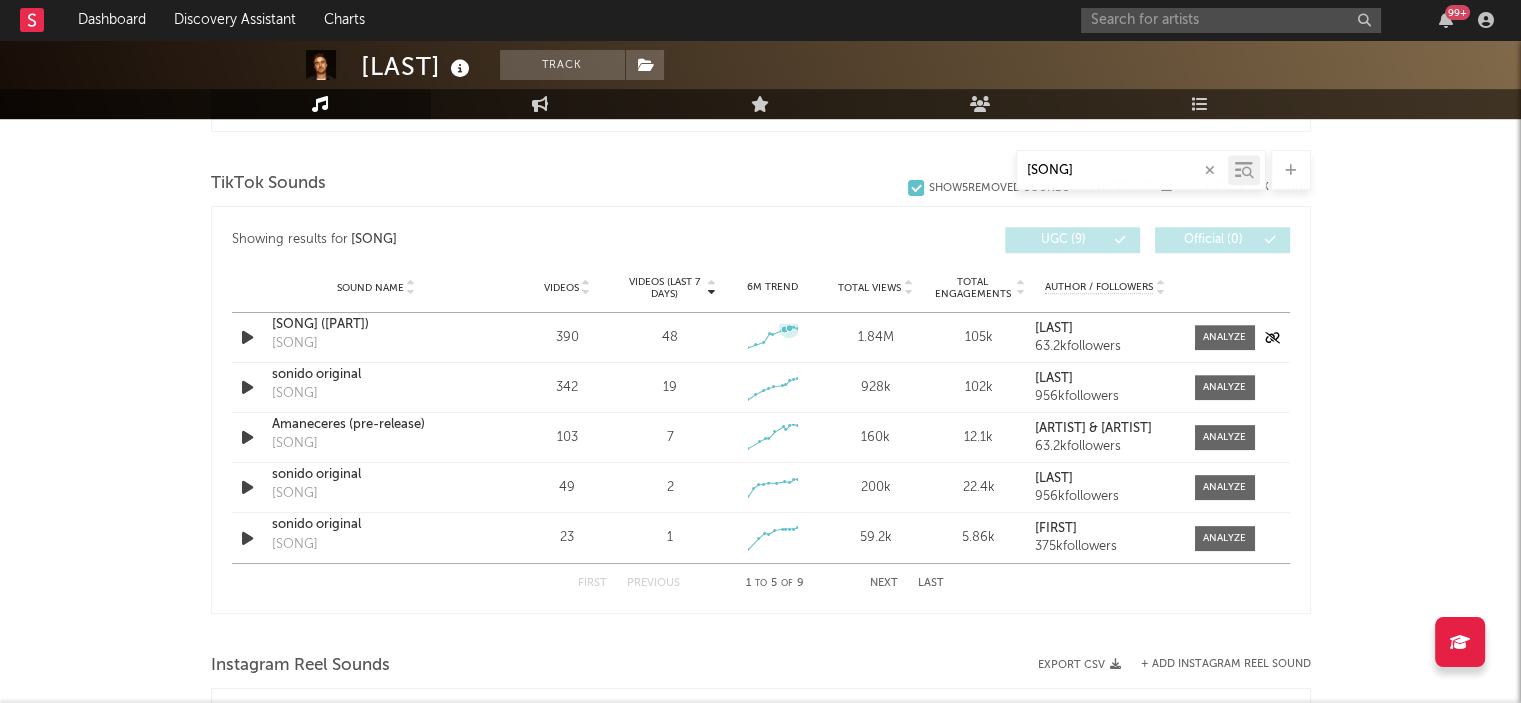 click 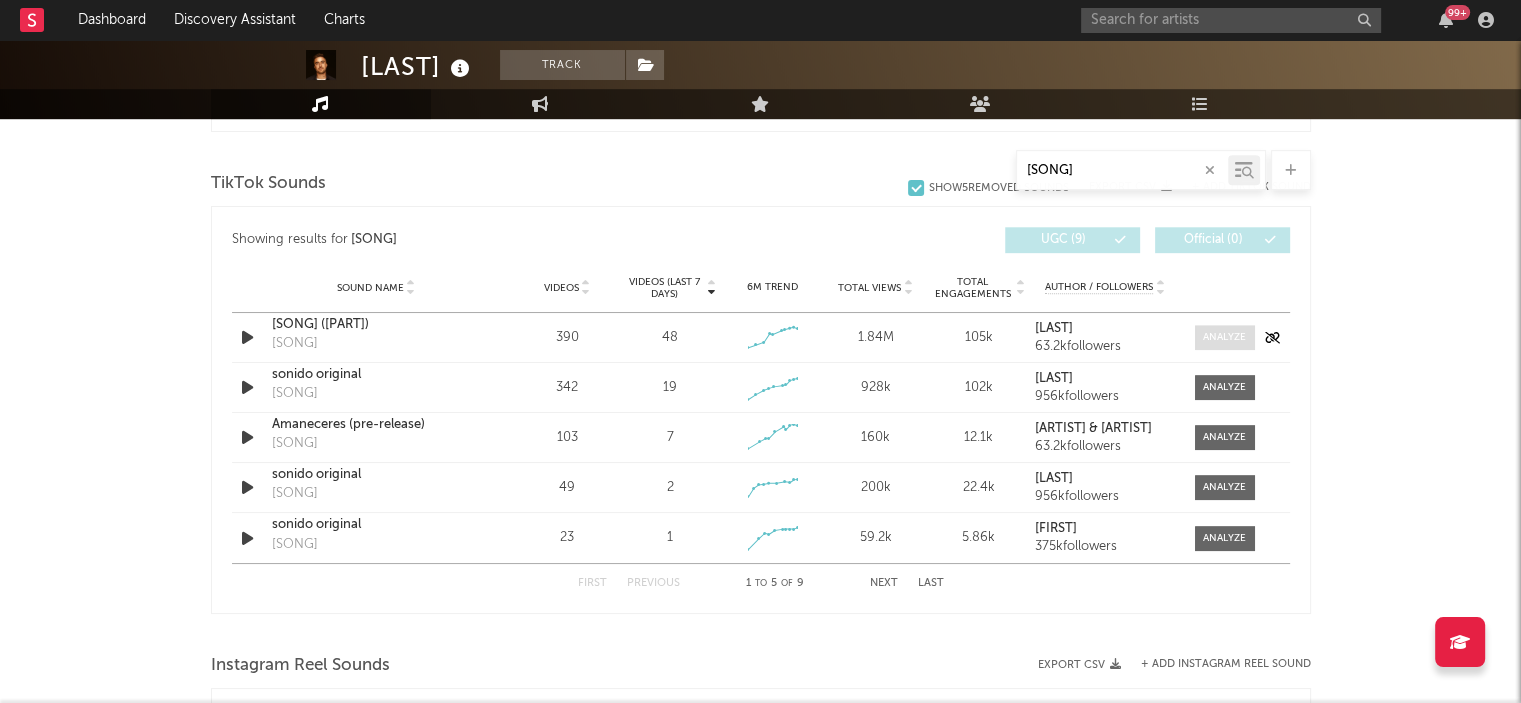 click at bounding box center (1225, 337) 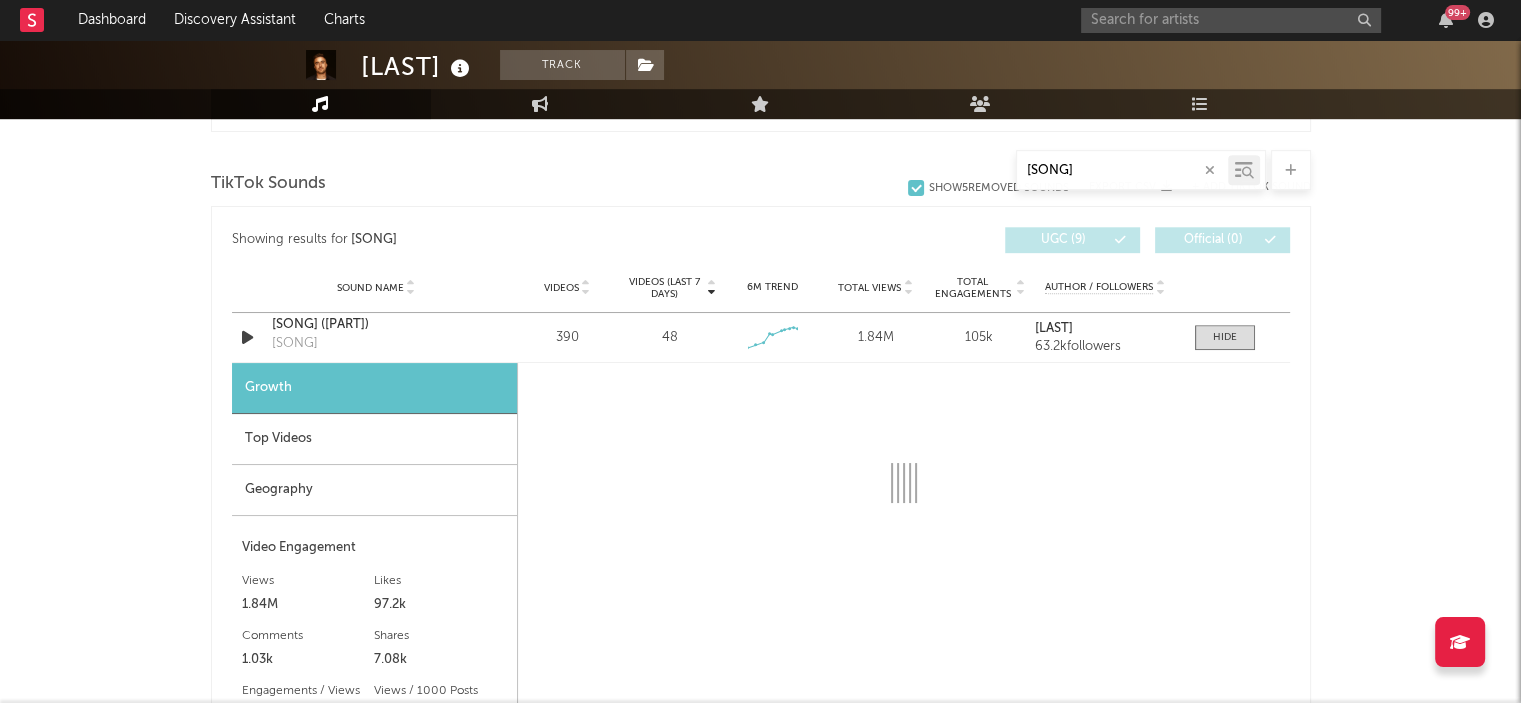 select on "1w" 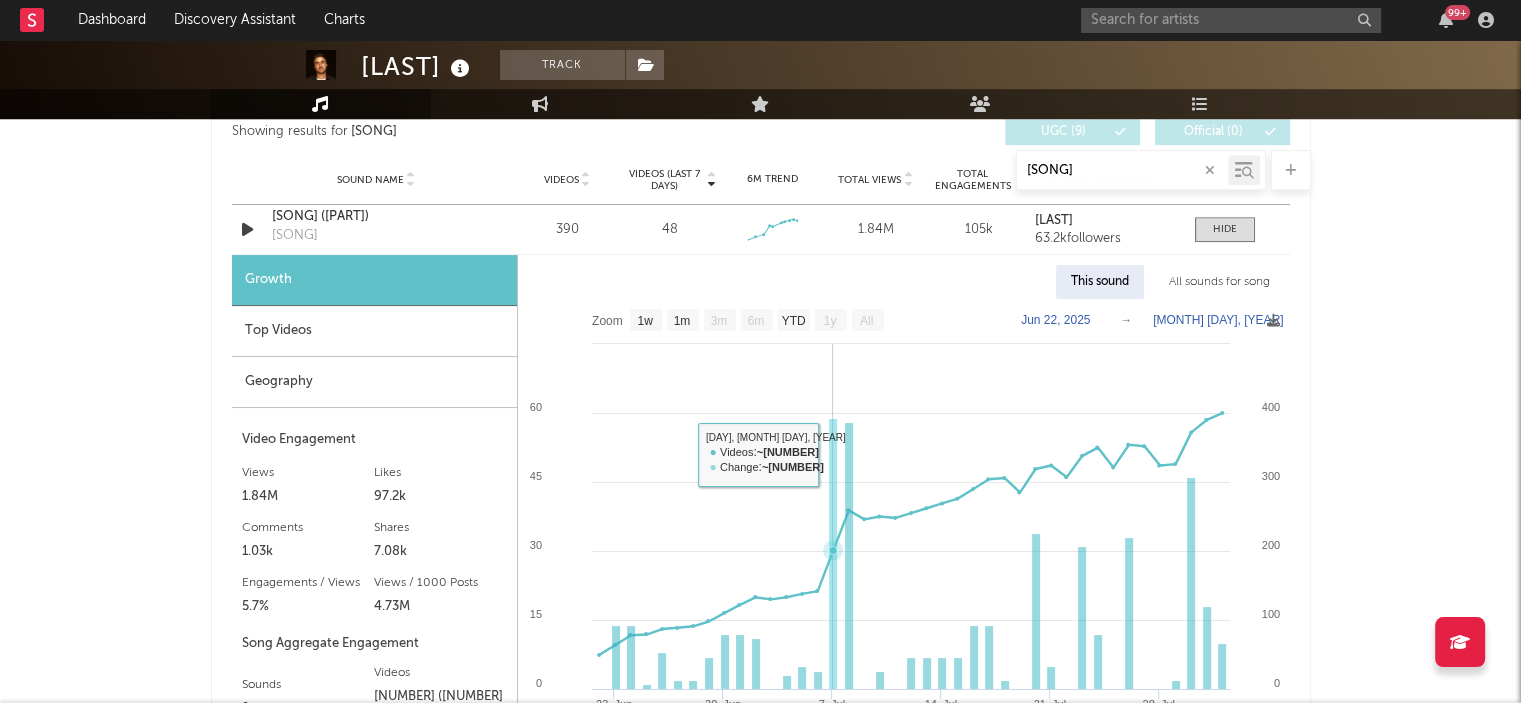 scroll, scrollTop: 1096, scrollLeft: 0, axis: vertical 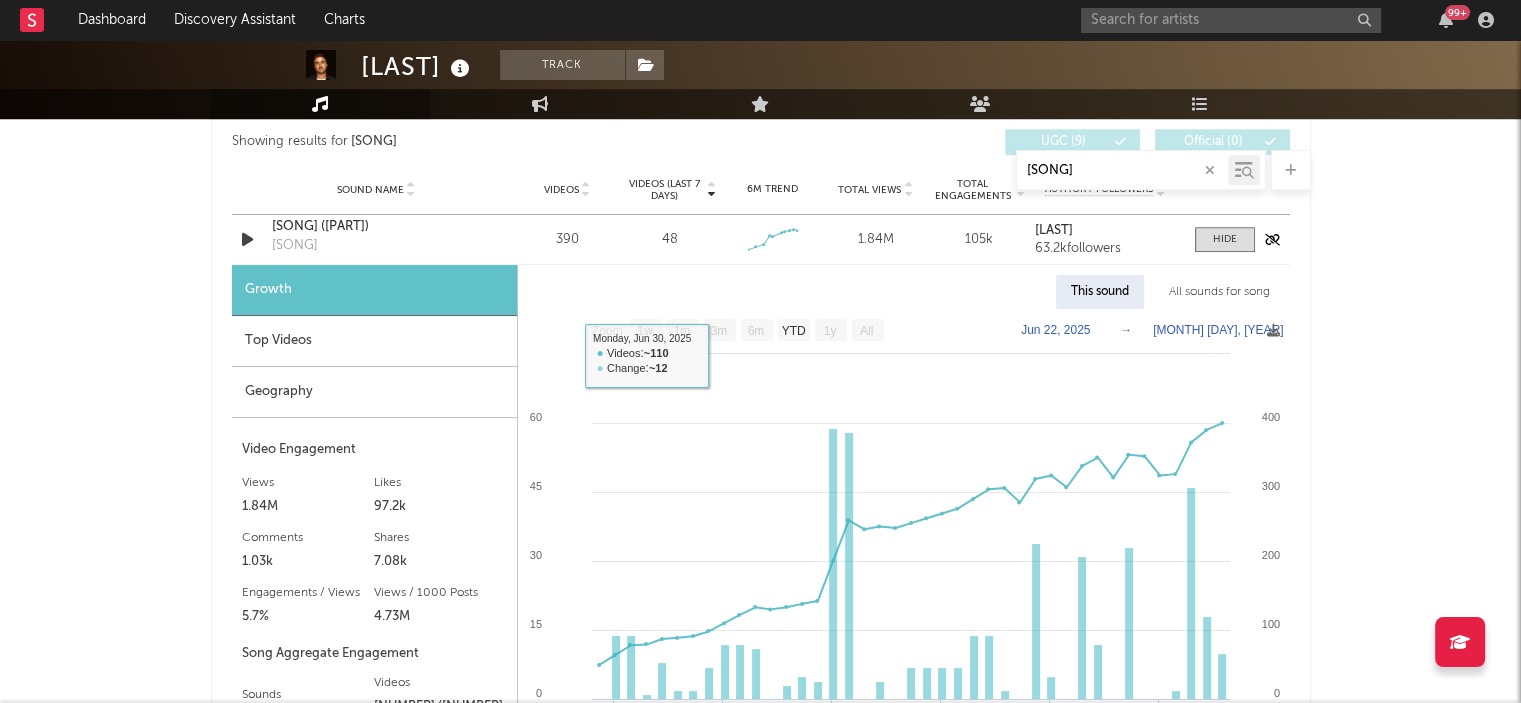 click on "Amaneceres (Parte 1)" at bounding box center (376, 227) 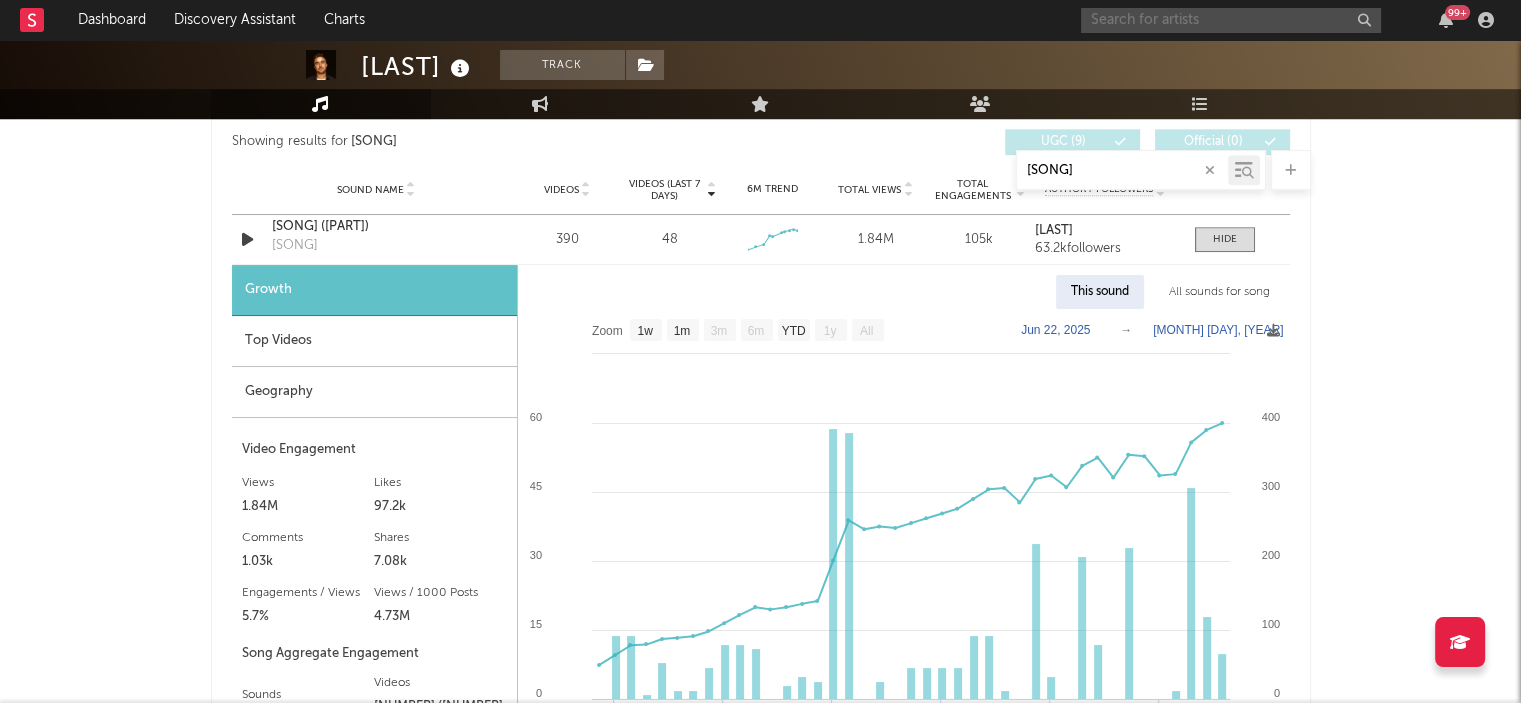 click at bounding box center [1231, 20] 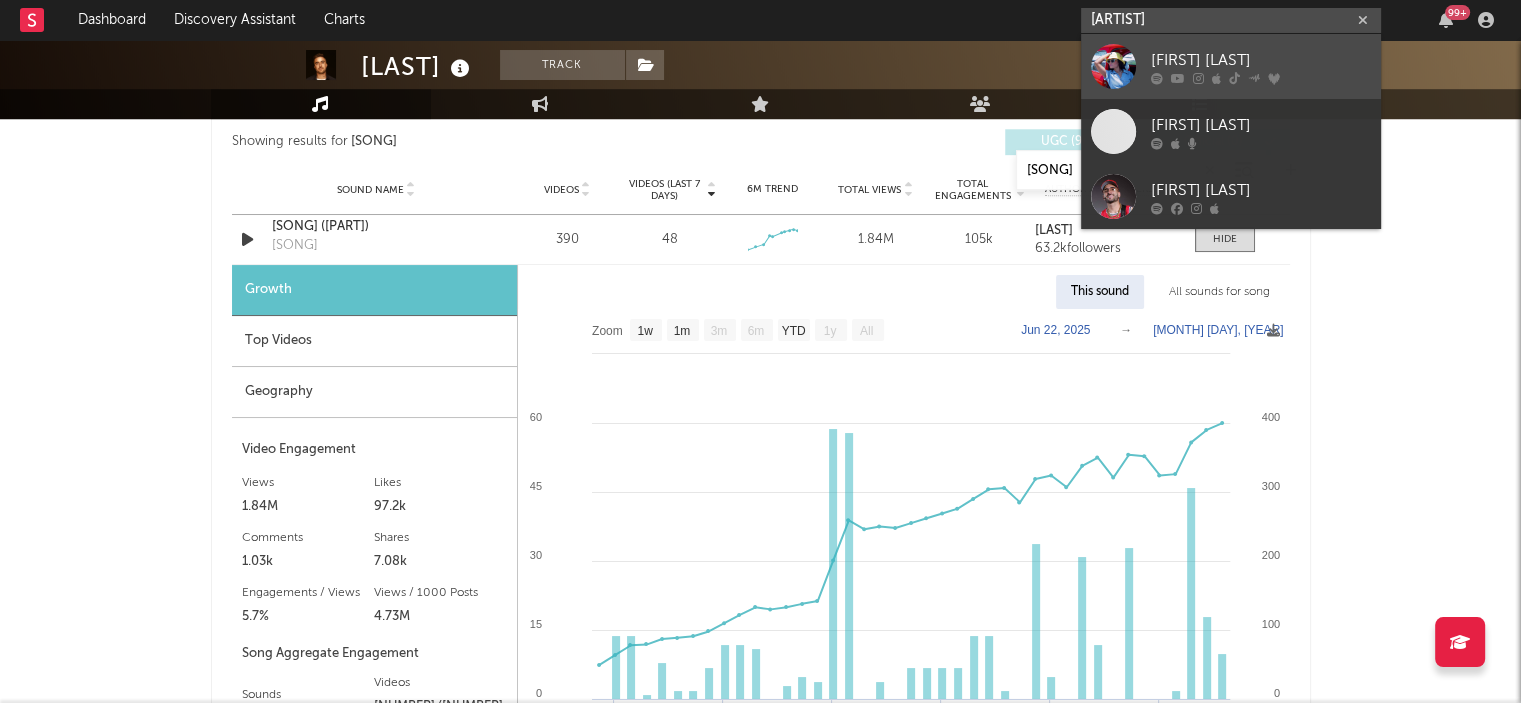 type on "marta santos" 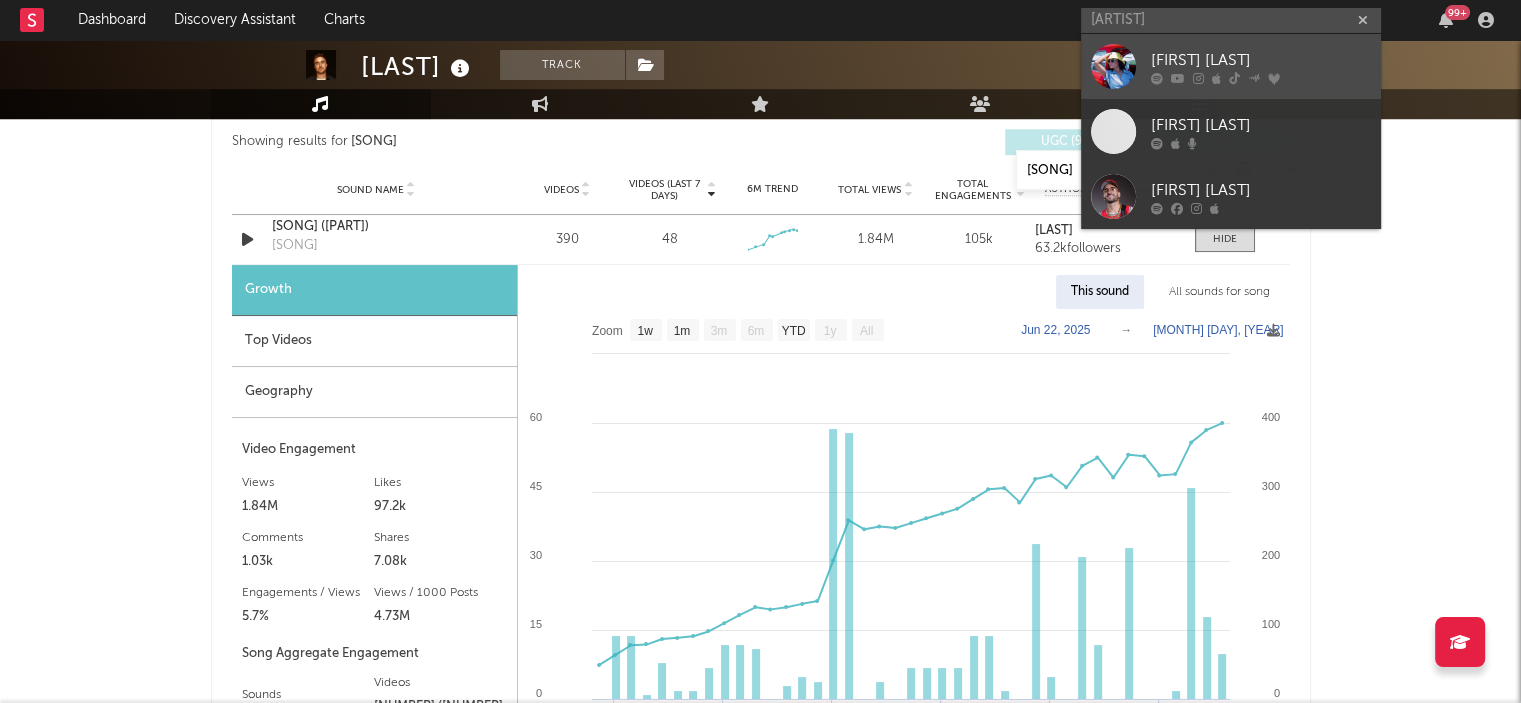 click on "[FIRST] [LAST]" at bounding box center [1261, 60] 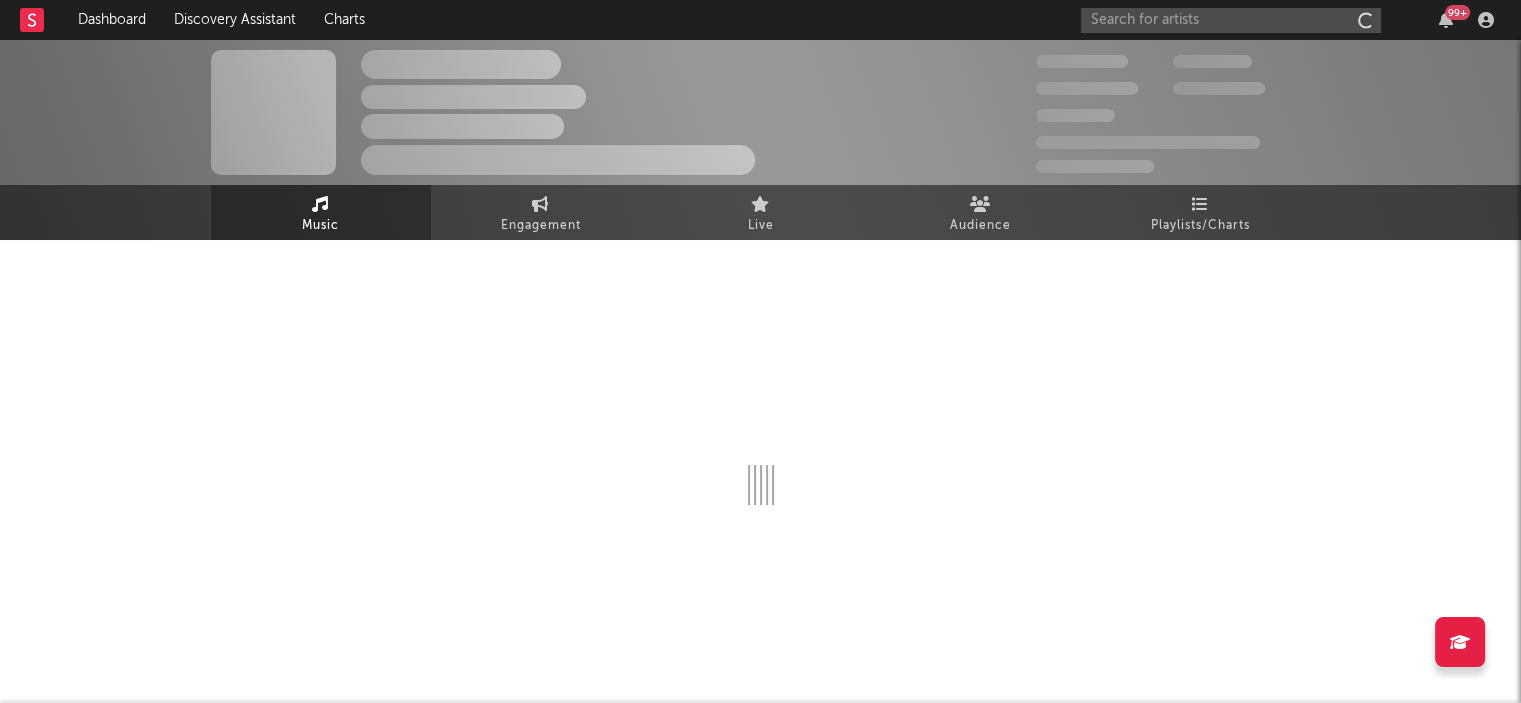 scroll, scrollTop: 0, scrollLeft: 0, axis: both 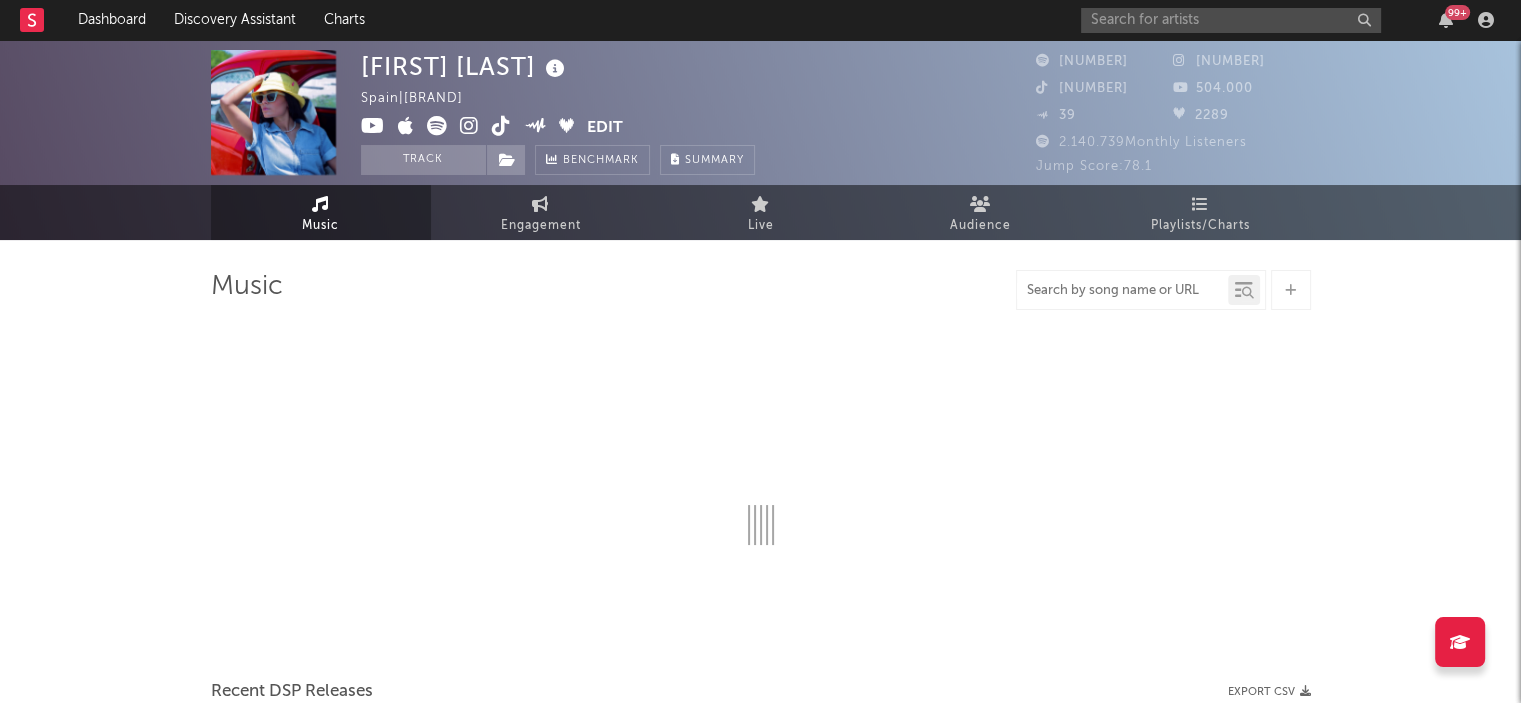 click at bounding box center [1122, 291] 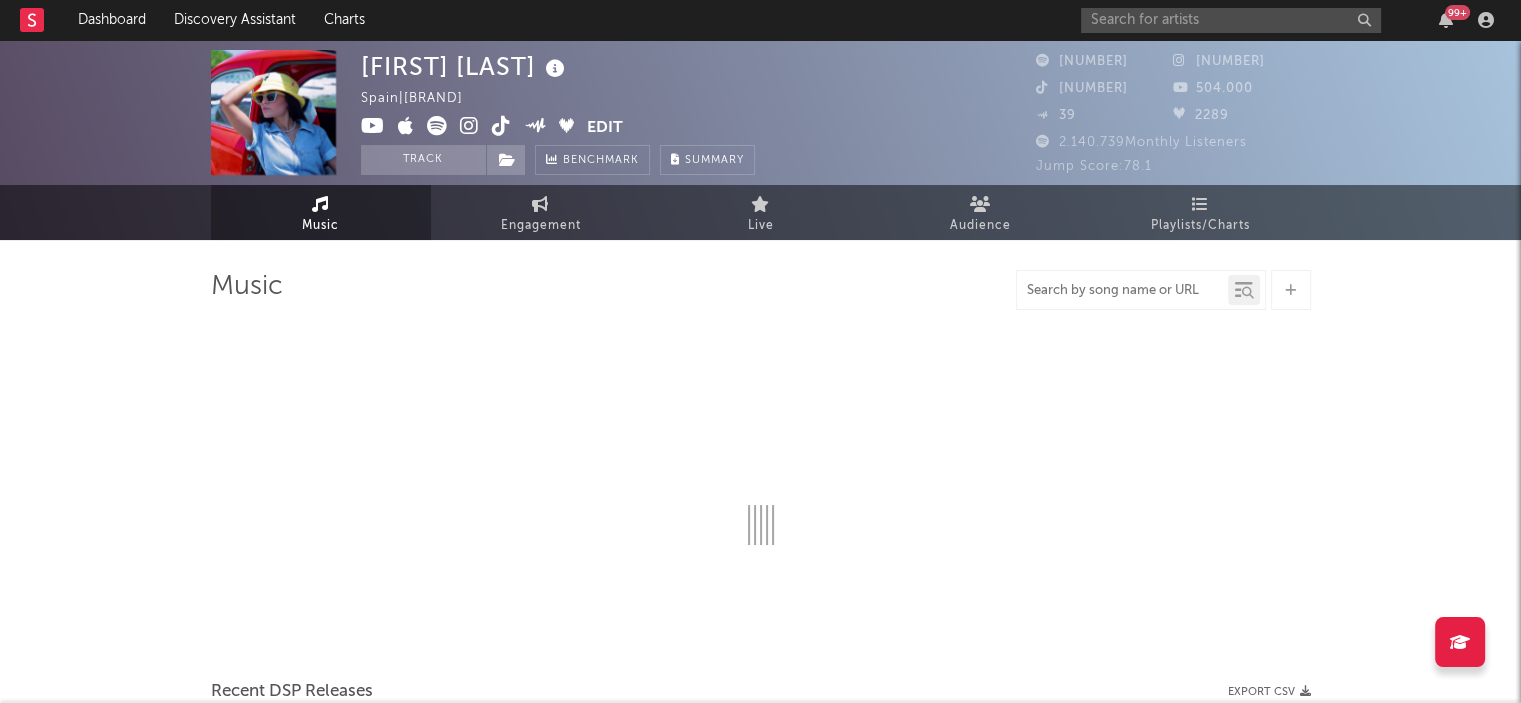 select on "6m" 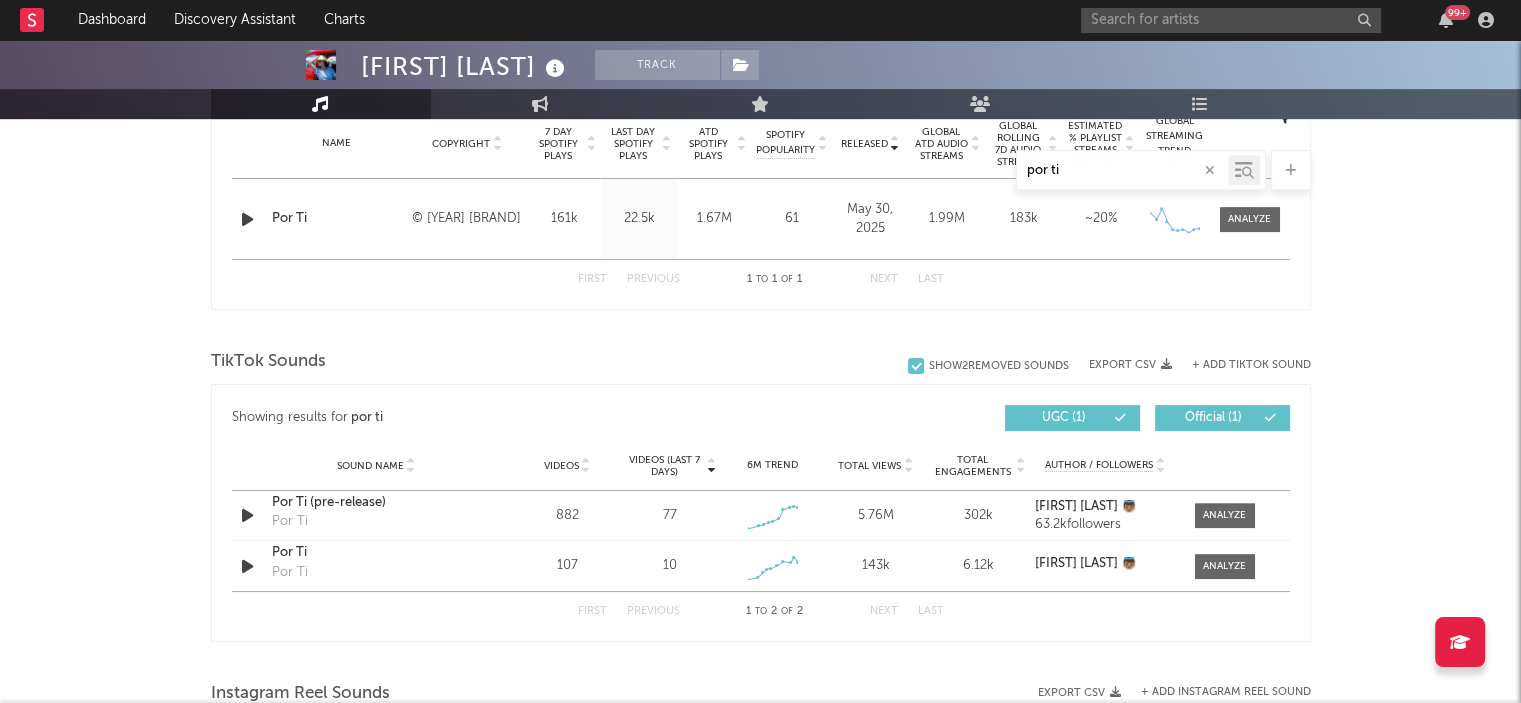 scroll, scrollTop: 878, scrollLeft: 0, axis: vertical 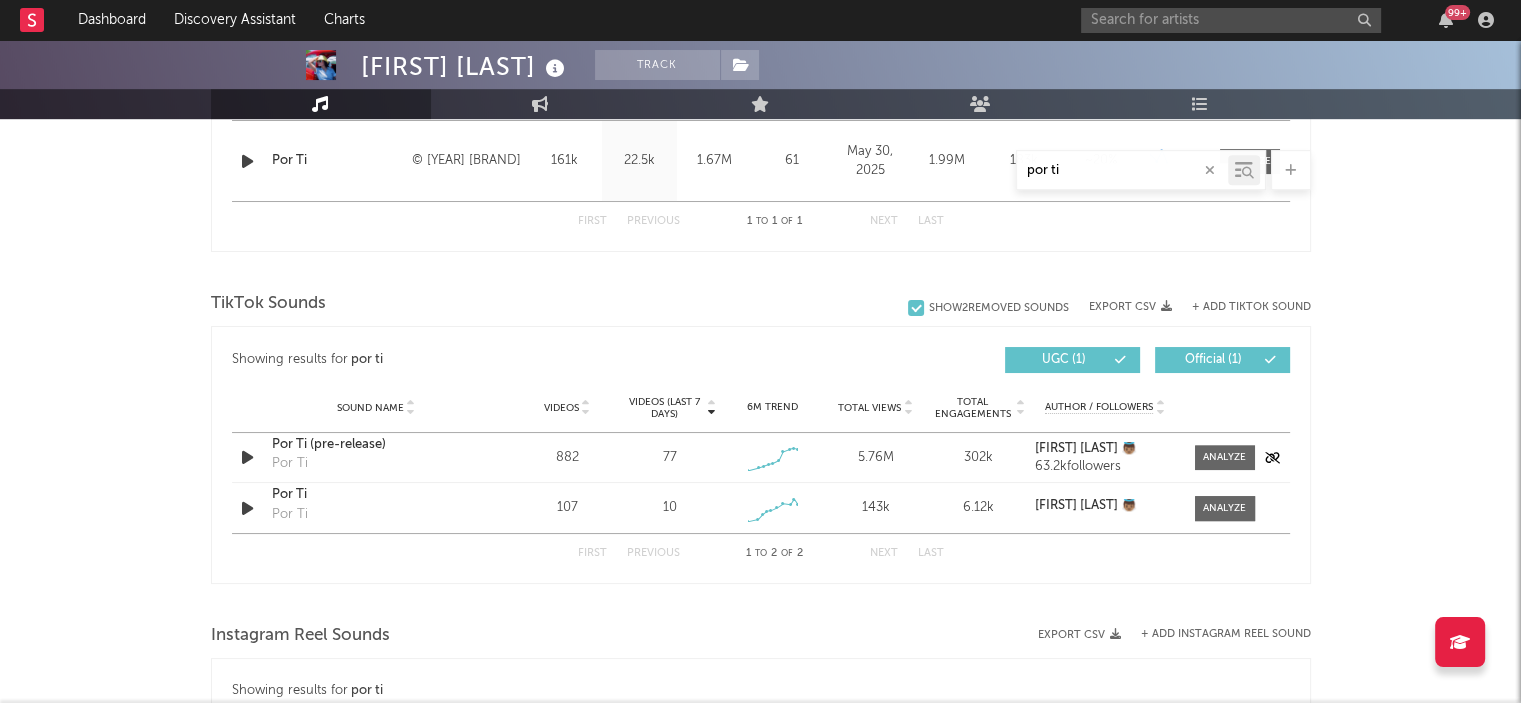 type on "por ti" 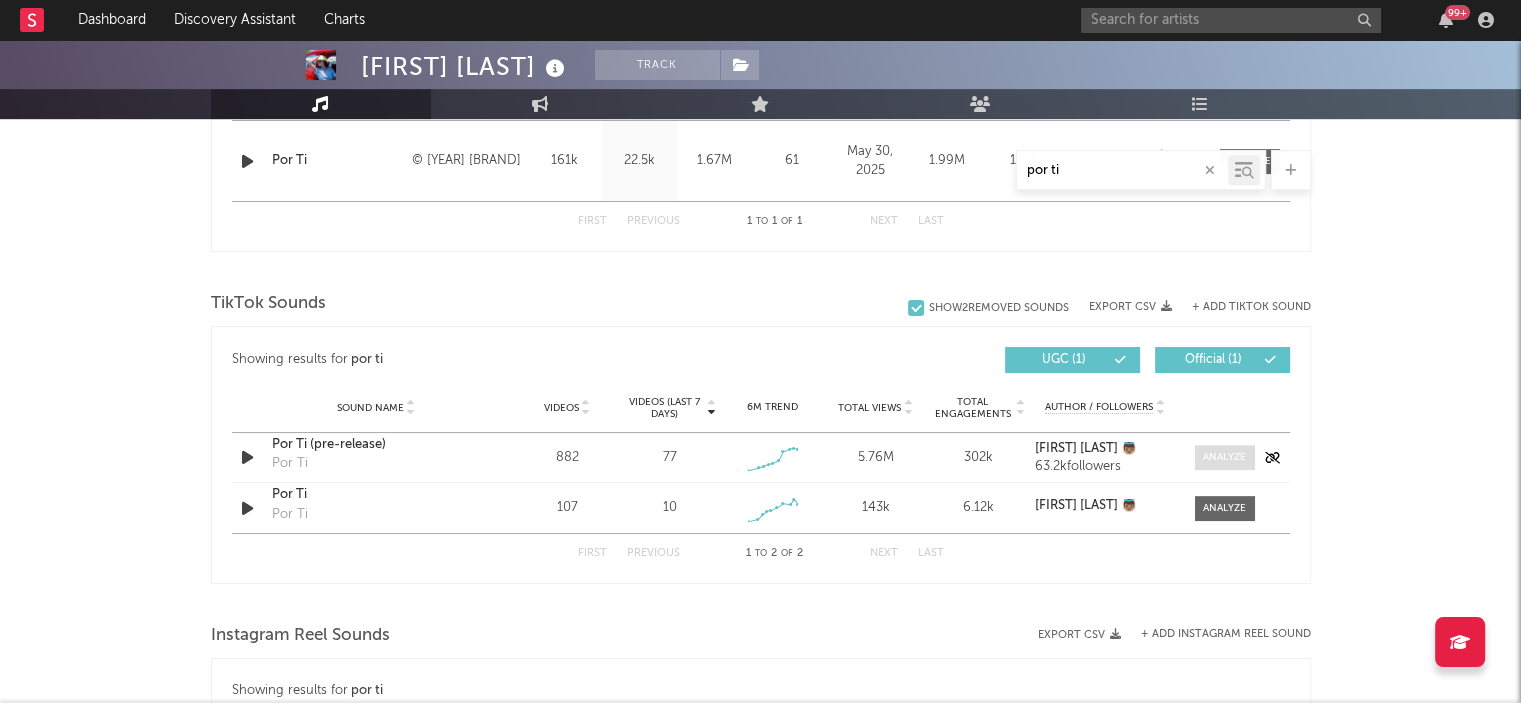 click at bounding box center [1225, 457] 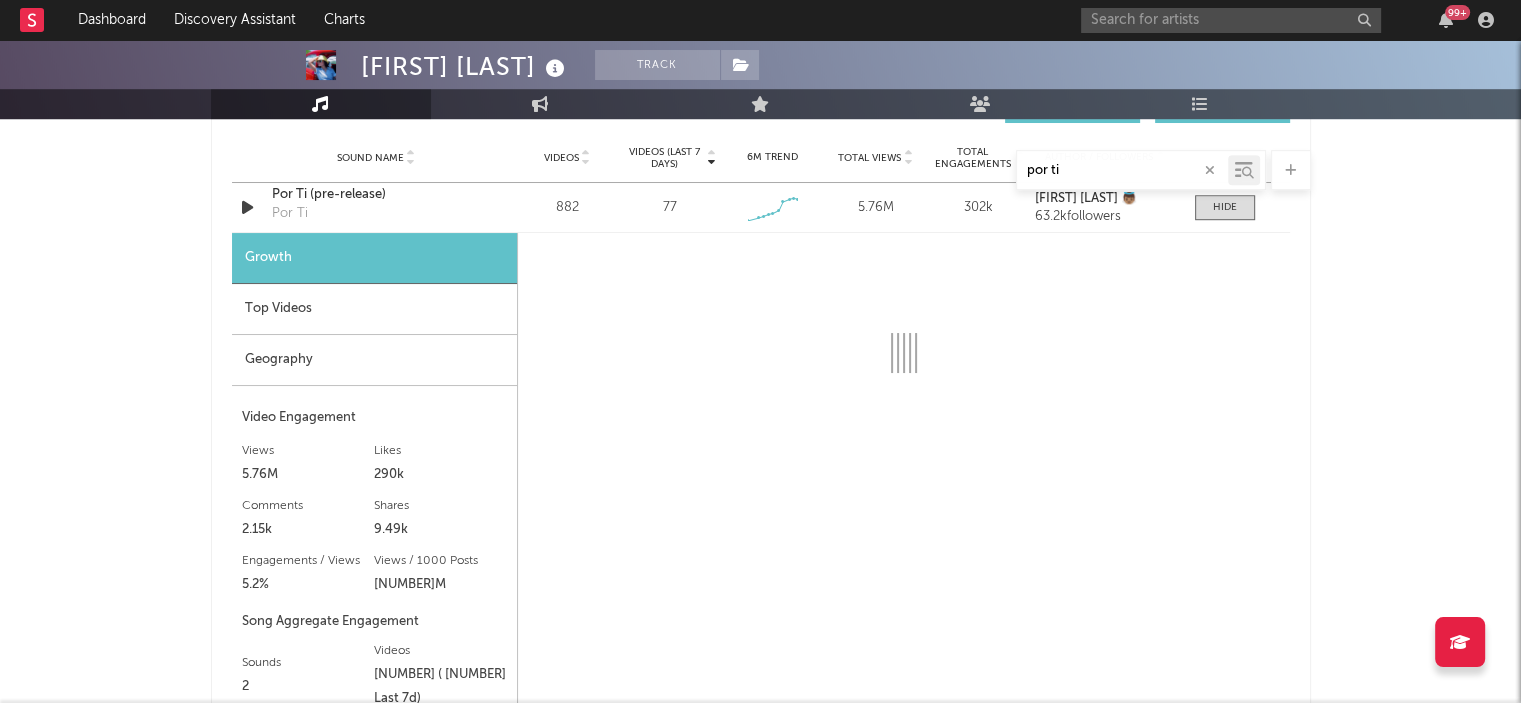scroll, scrollTop: 1154, scrollLeft: 0, axis: vertical 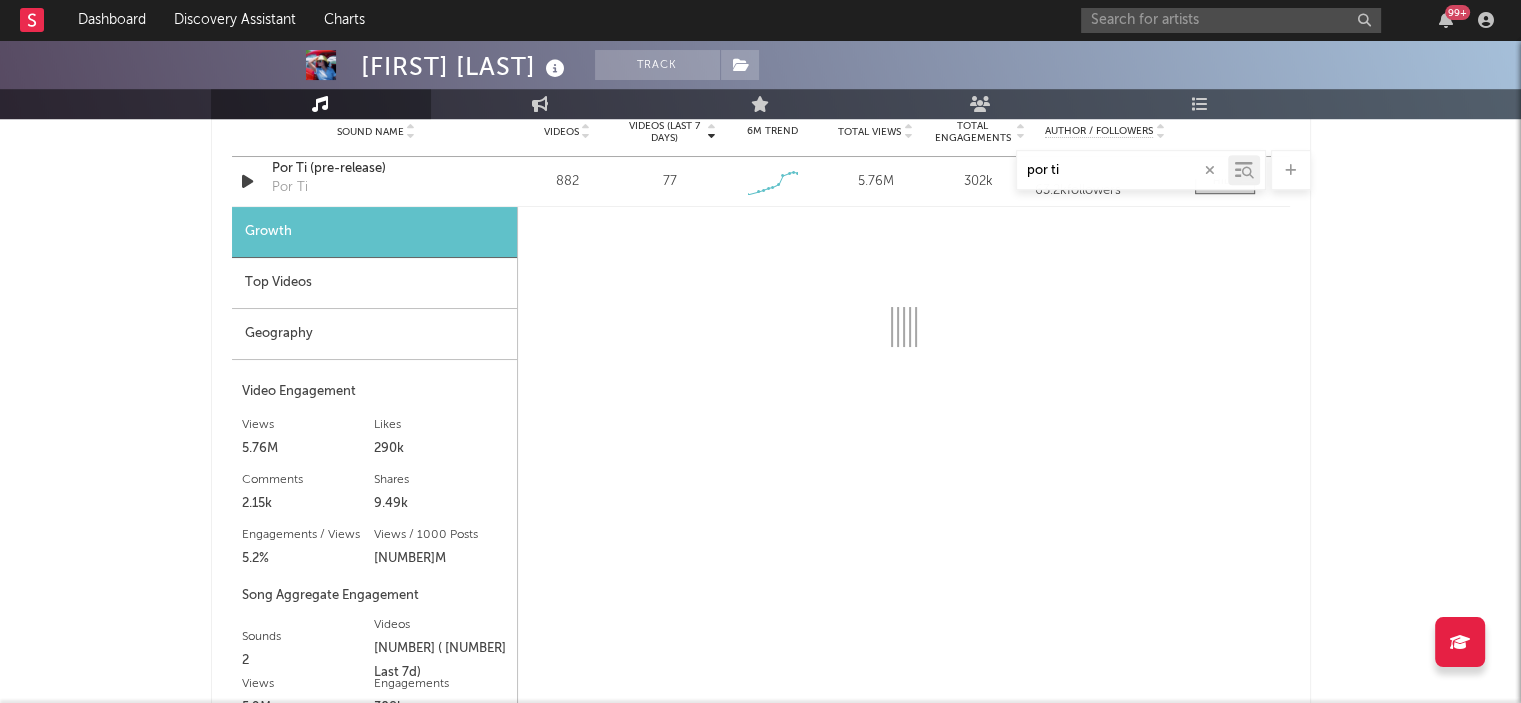 select on "1w" 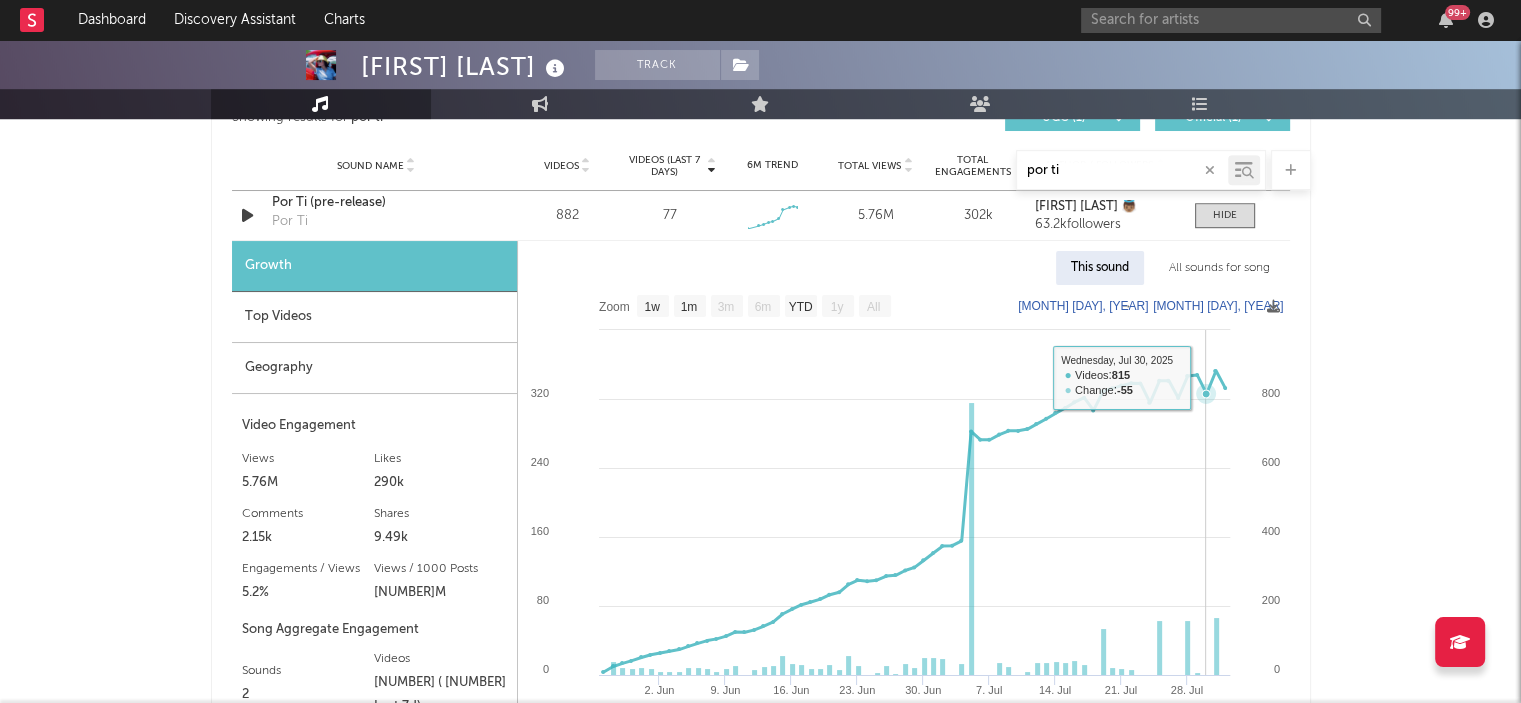 scroll, scrollTop: 1132, scrollLeft: 0, axis: vertical 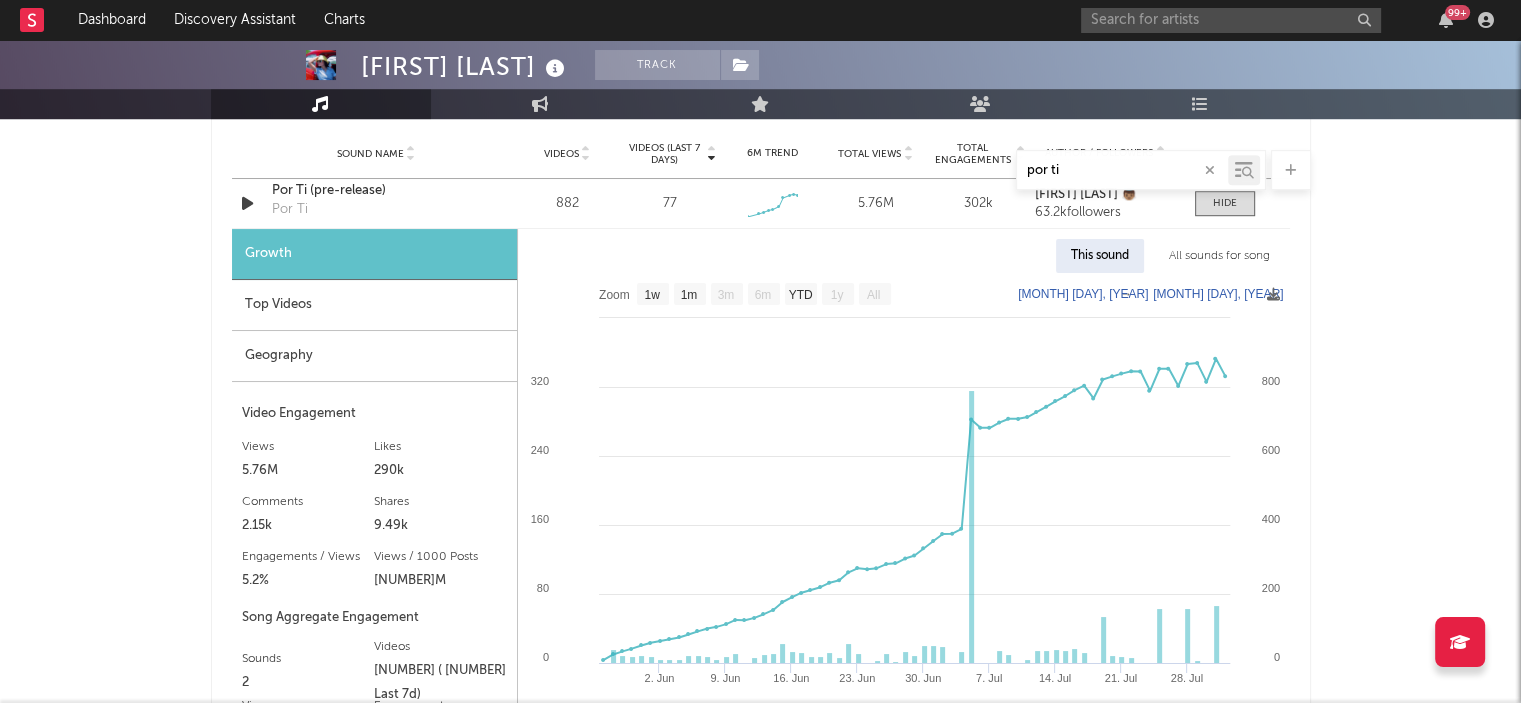 drag, startPoint x: 1064, startPoint y: 167, endPoint x: 1003, endPoint y: 167, distance: 61 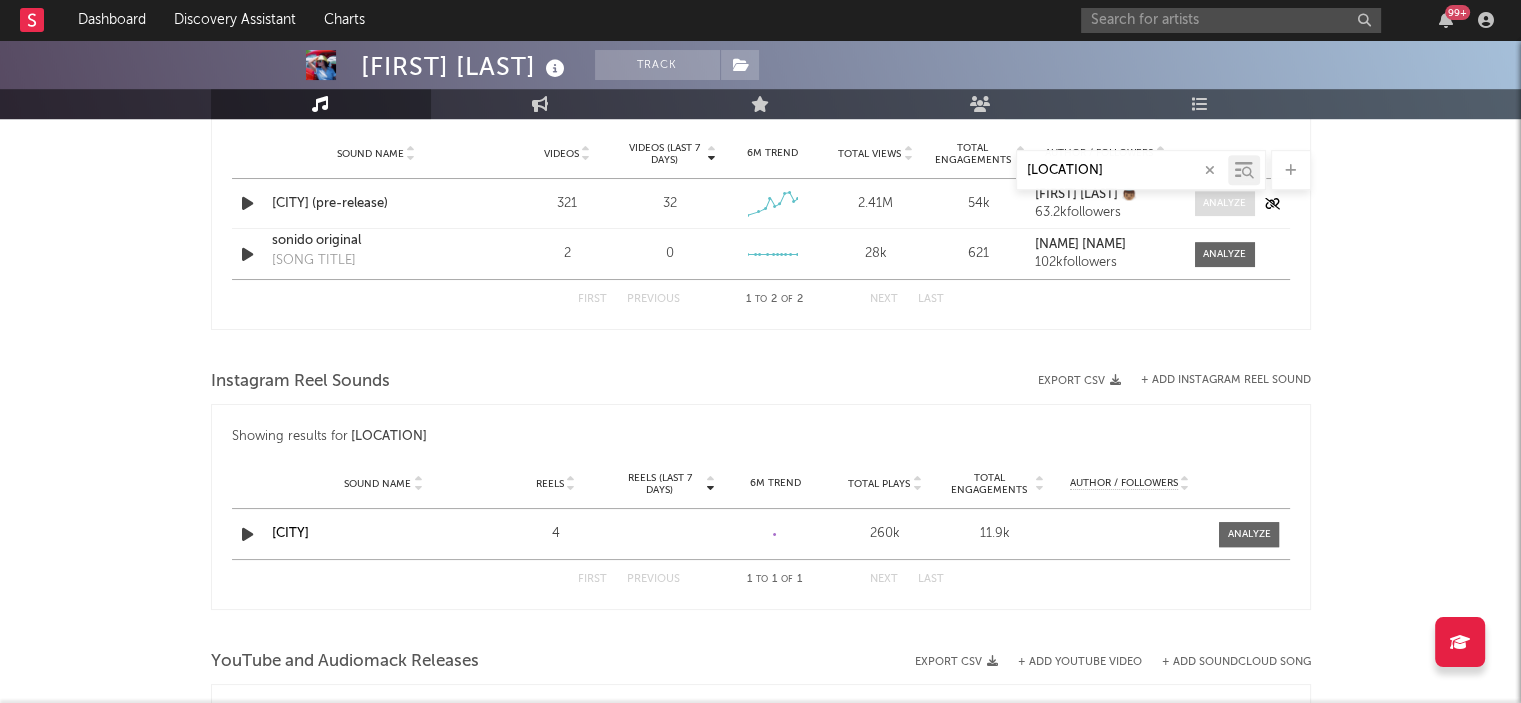 type on "sevilla" 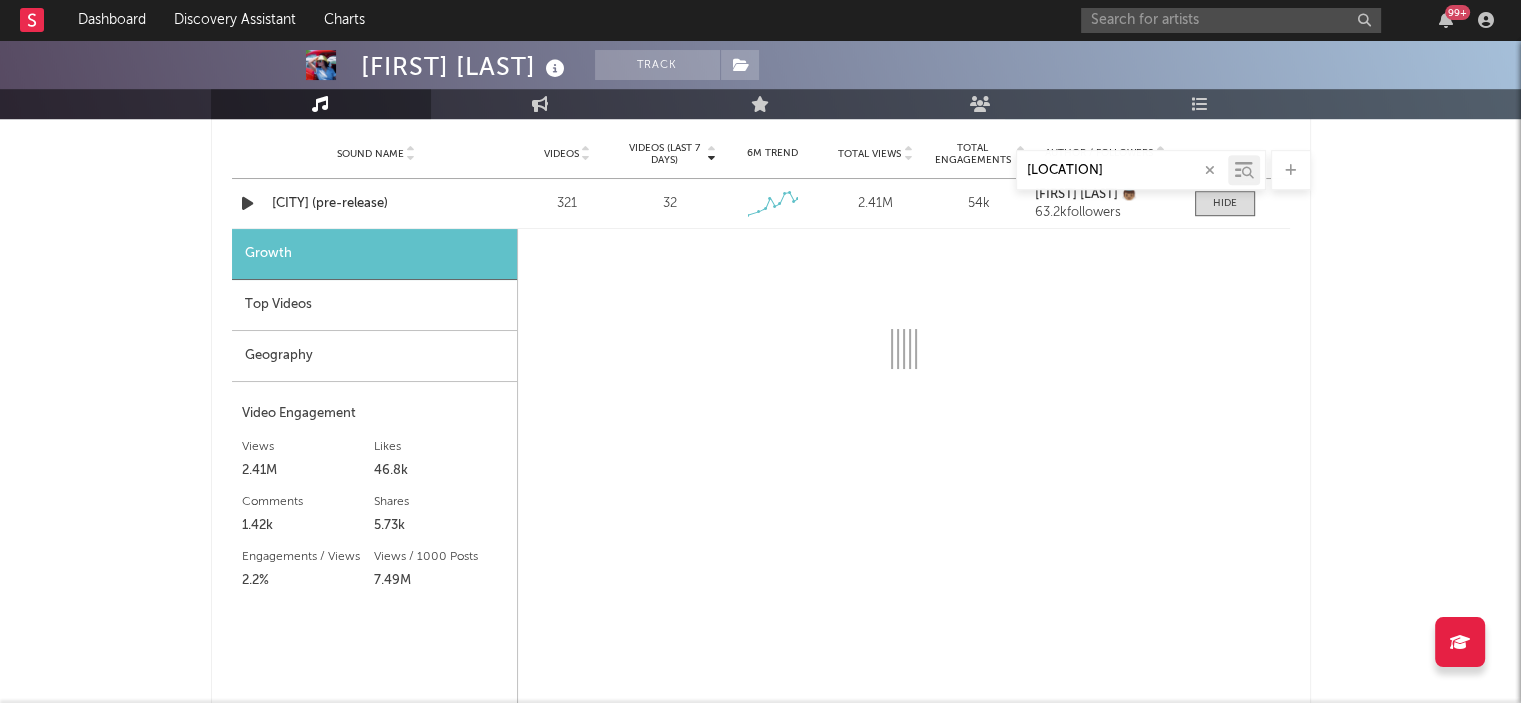 select on "1w" 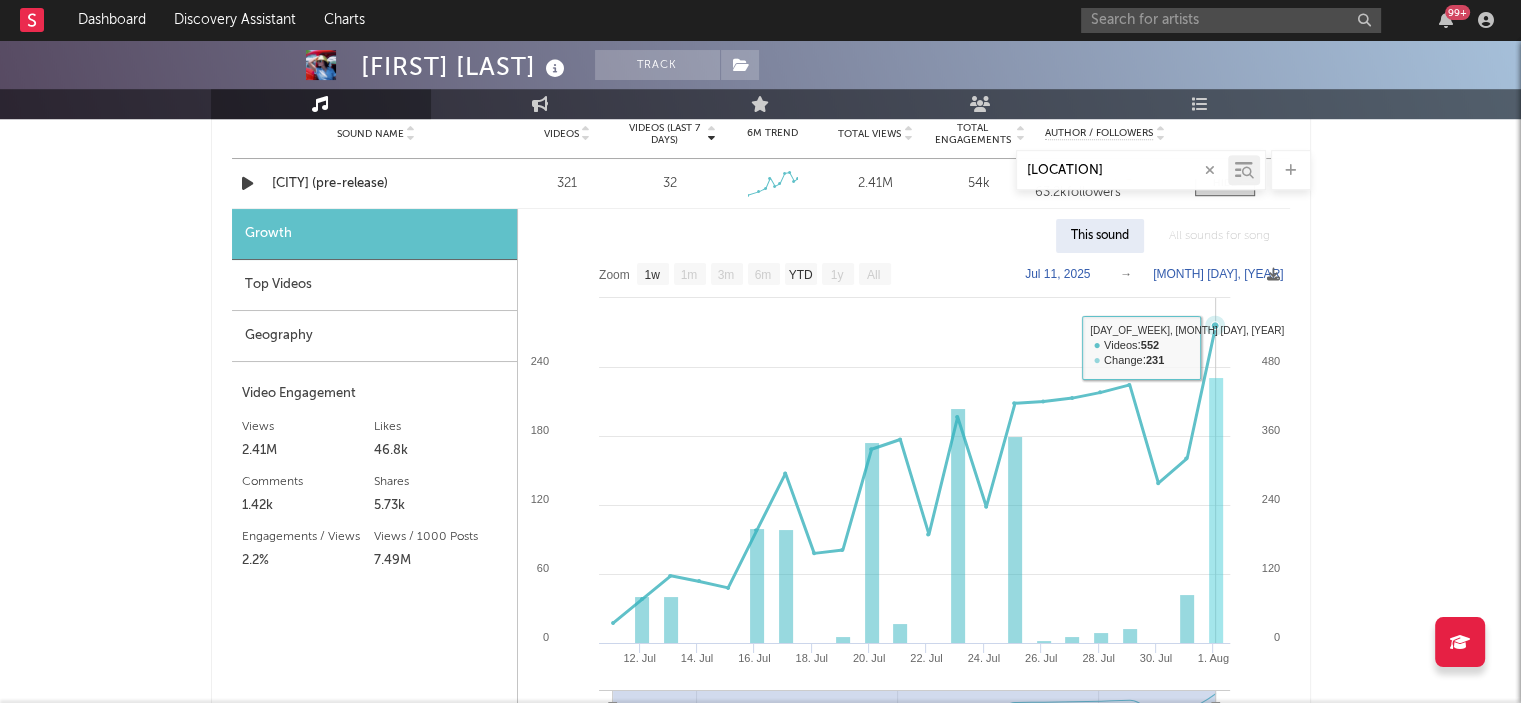scroll, scrollTop: 1151, scrollLeft: 0, axis: vertical 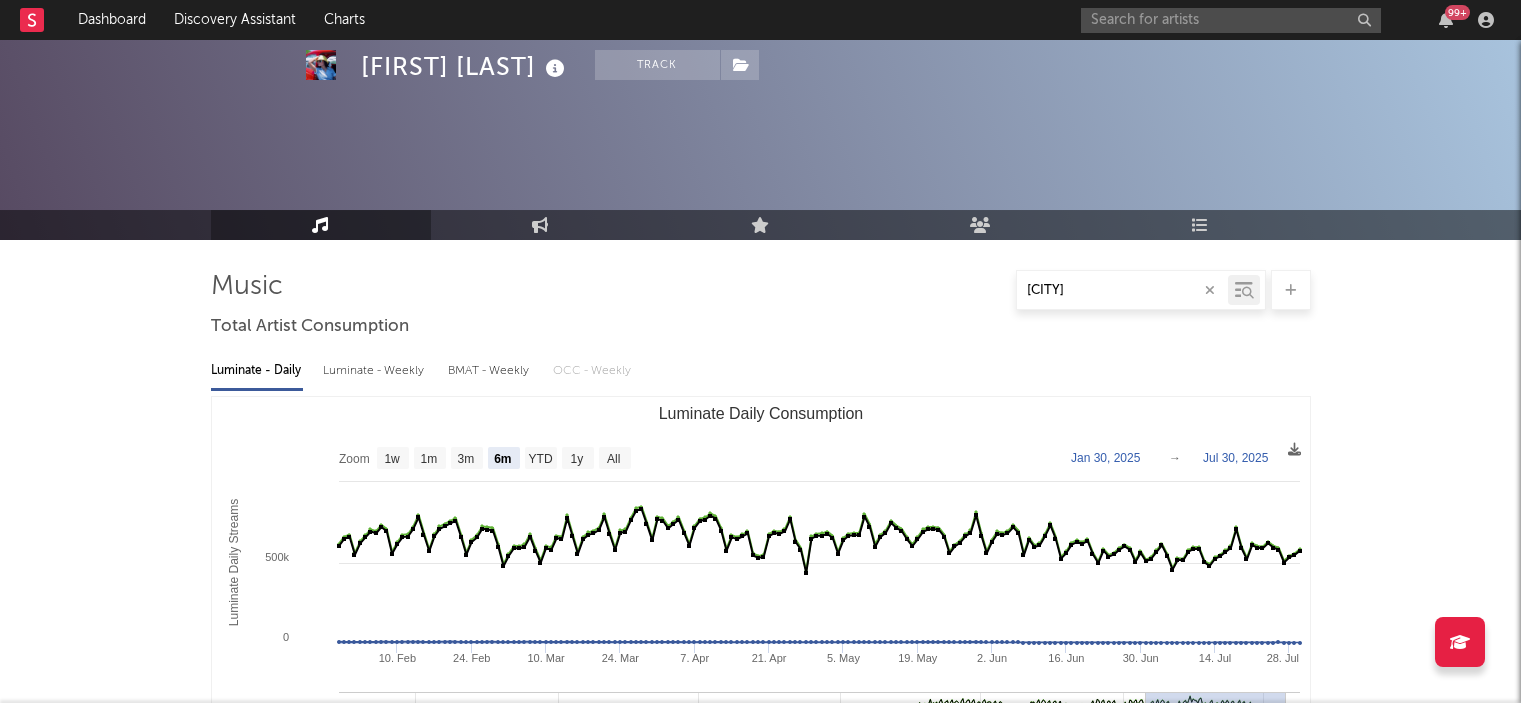 select on "6m" 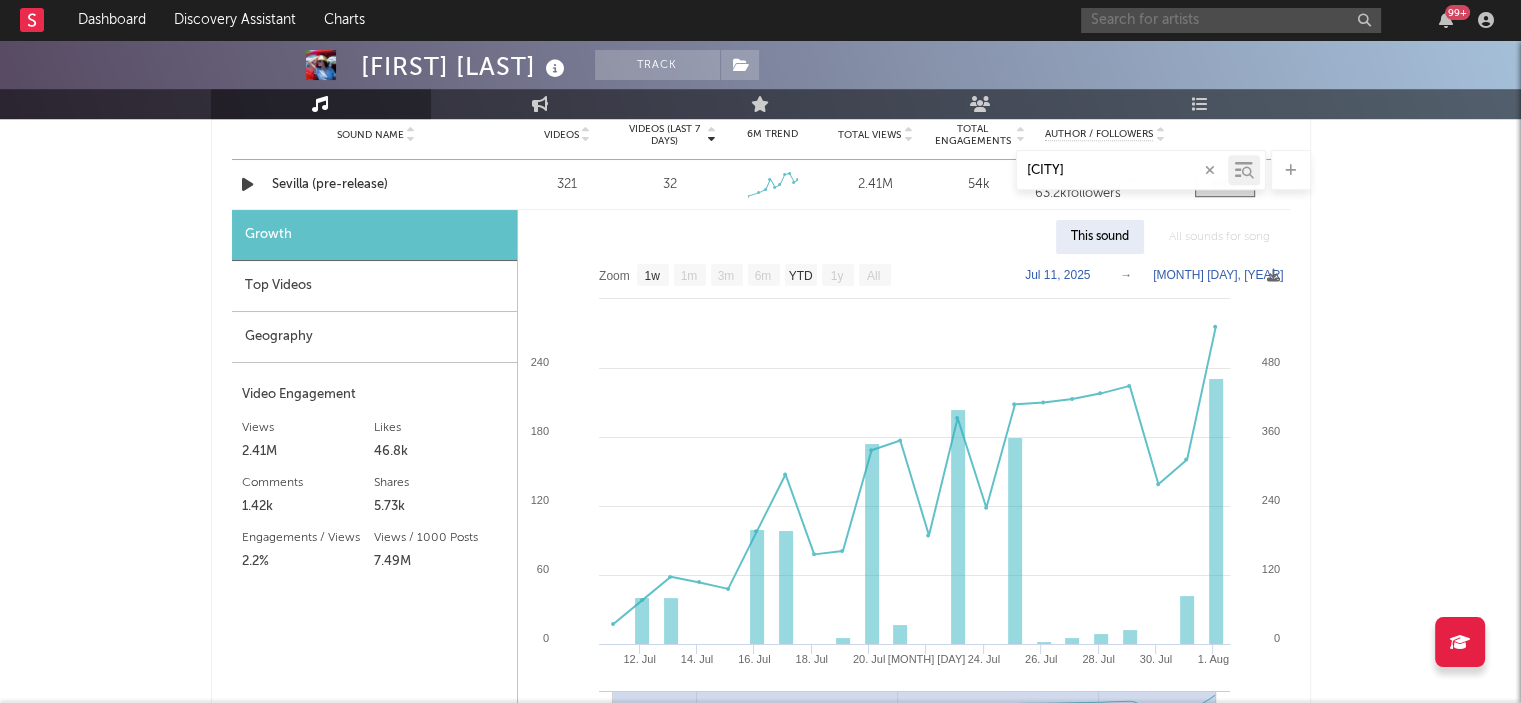 click at bounding box center (1231, 20) 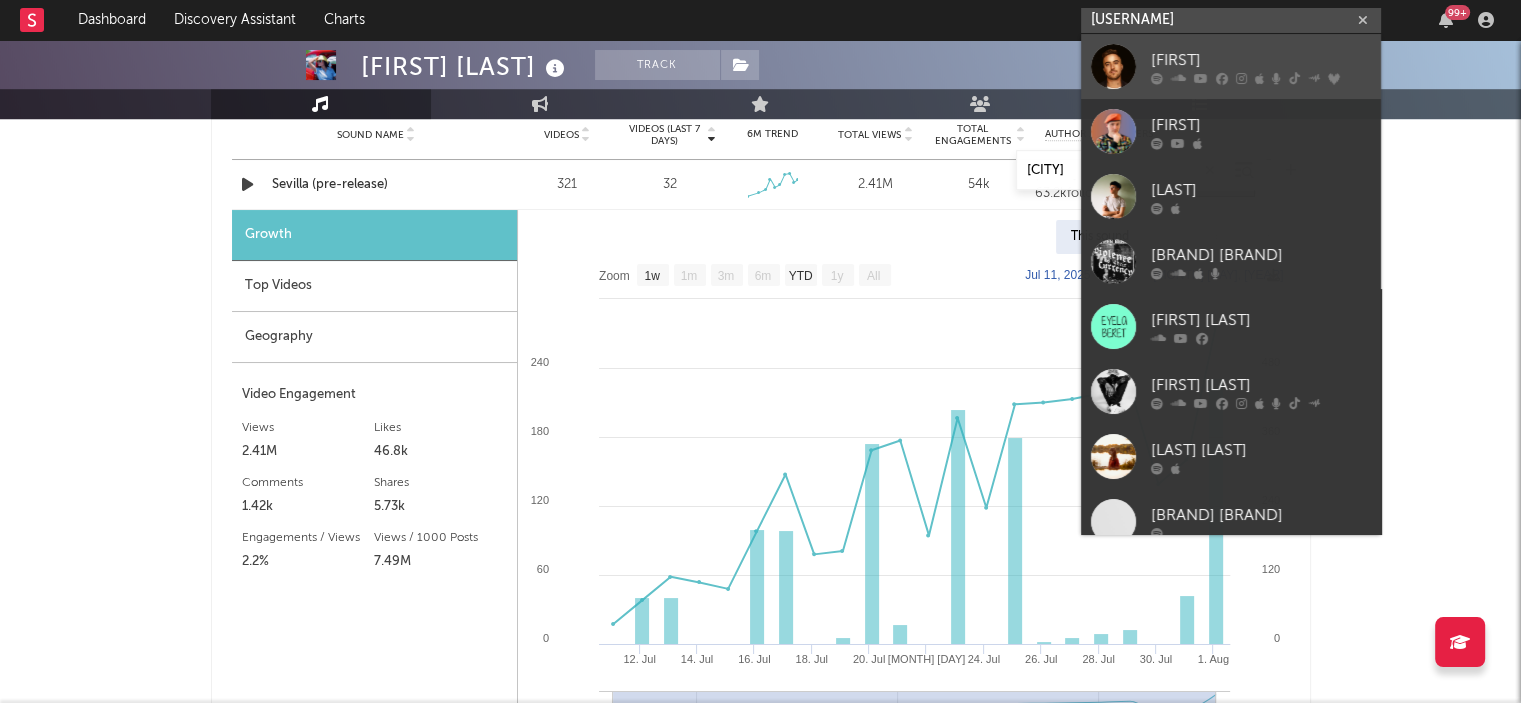 type on "[USERNAME]" 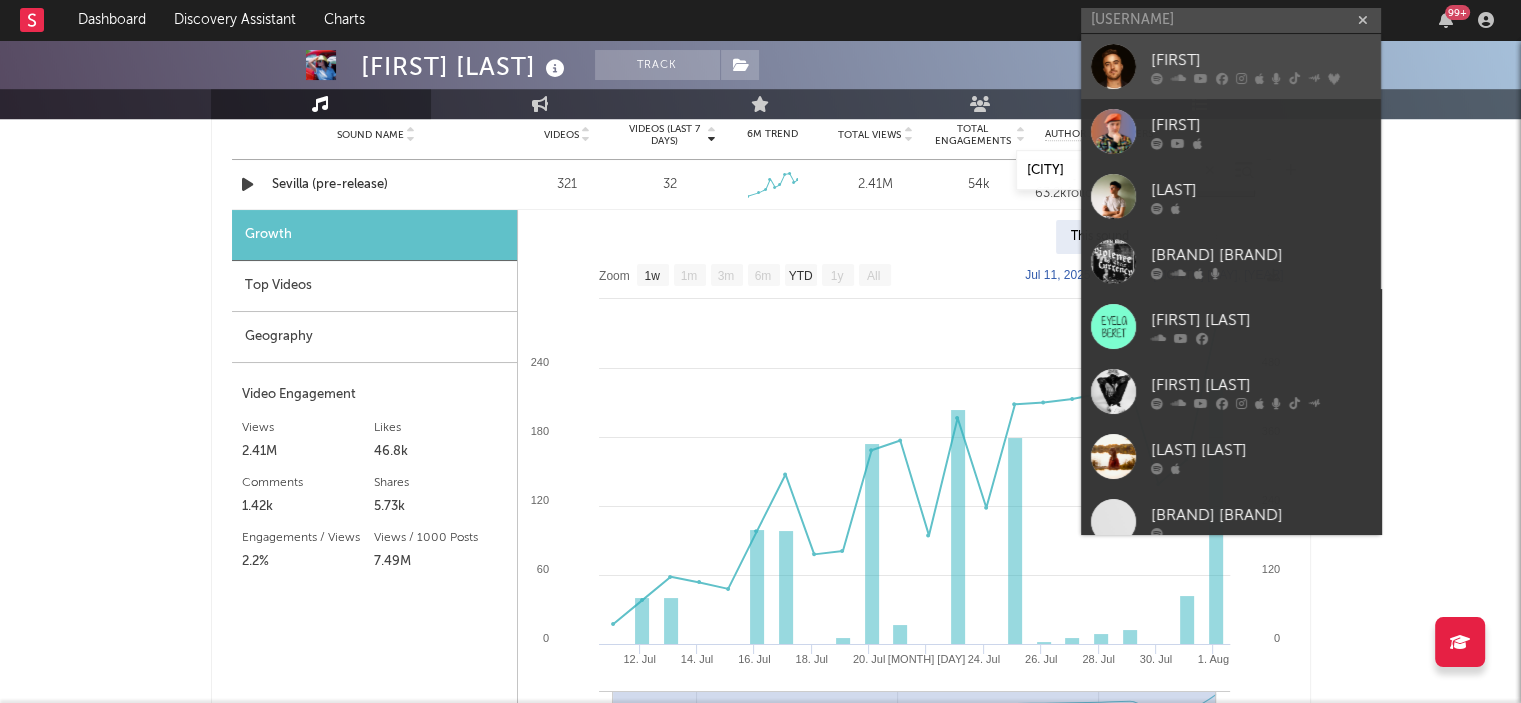 click on "[FIRST]" at bounding box center (1231, 66) 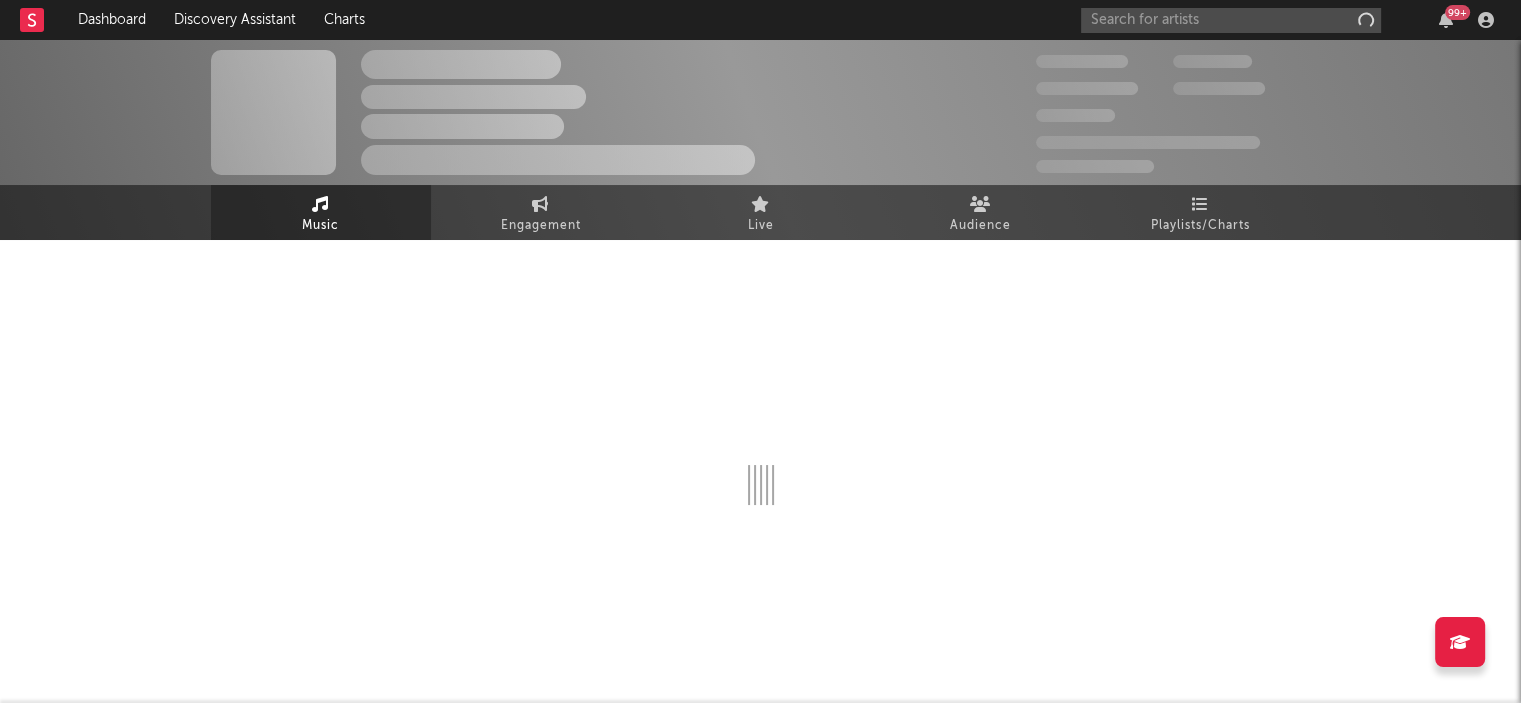 scroll, scrollTop: 0, scrollLeft: 0, axis: both 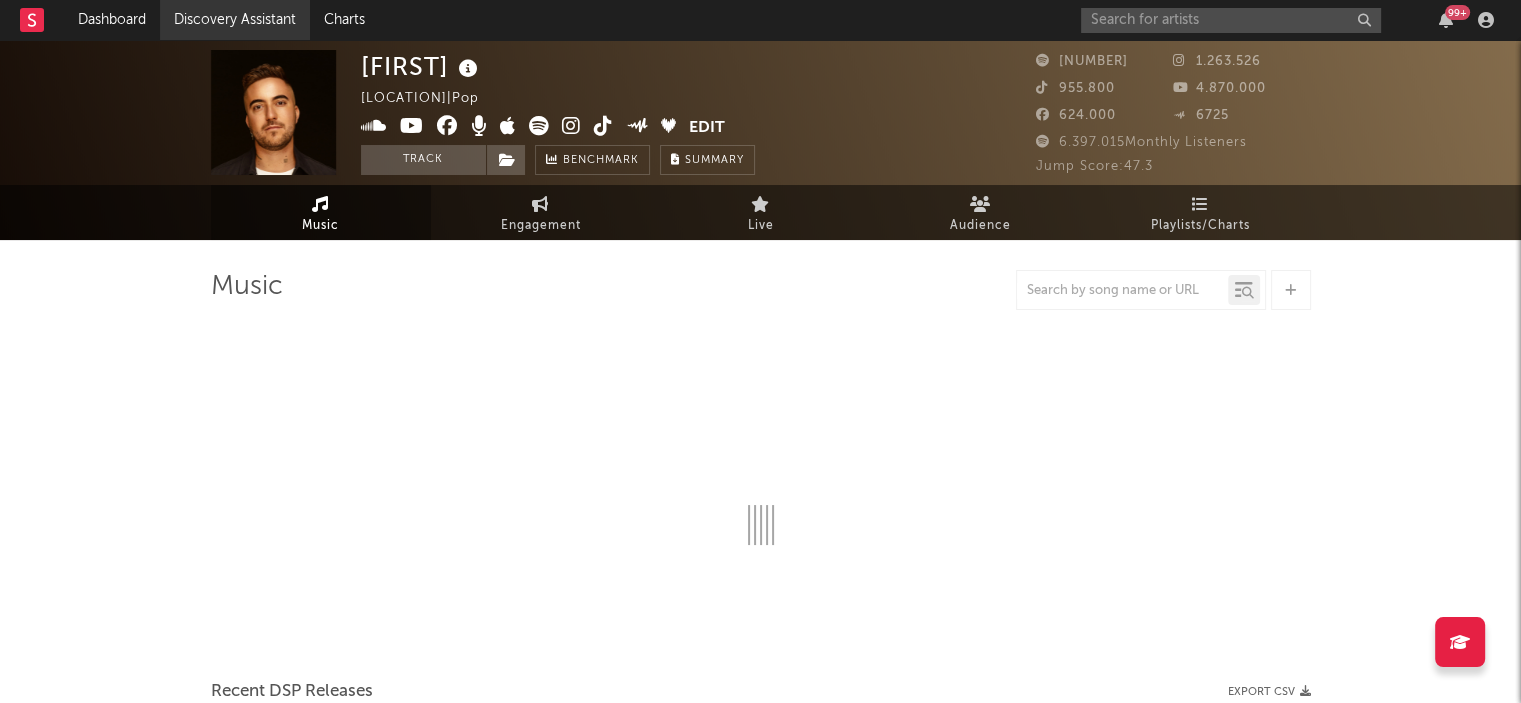 select on "6m" 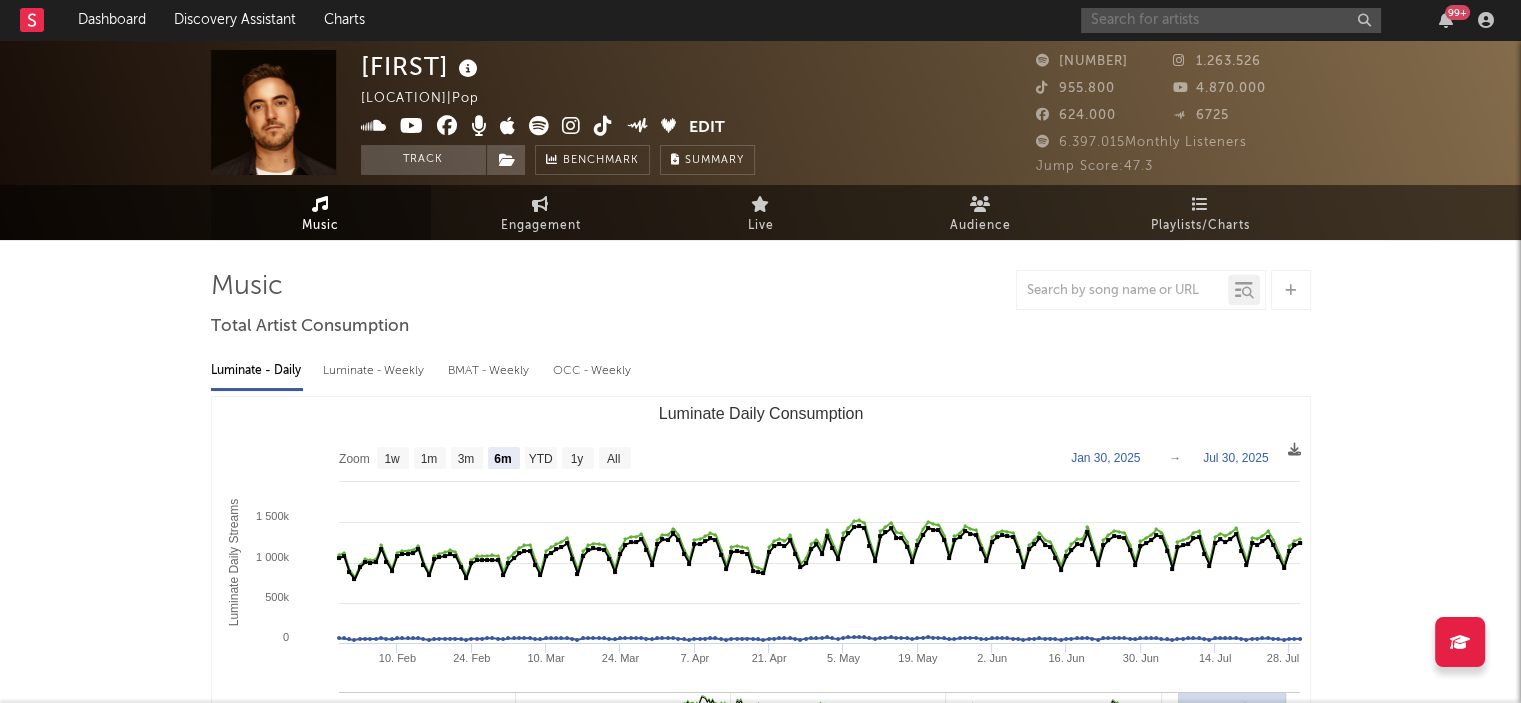 click at bounding box center [1231, 20] 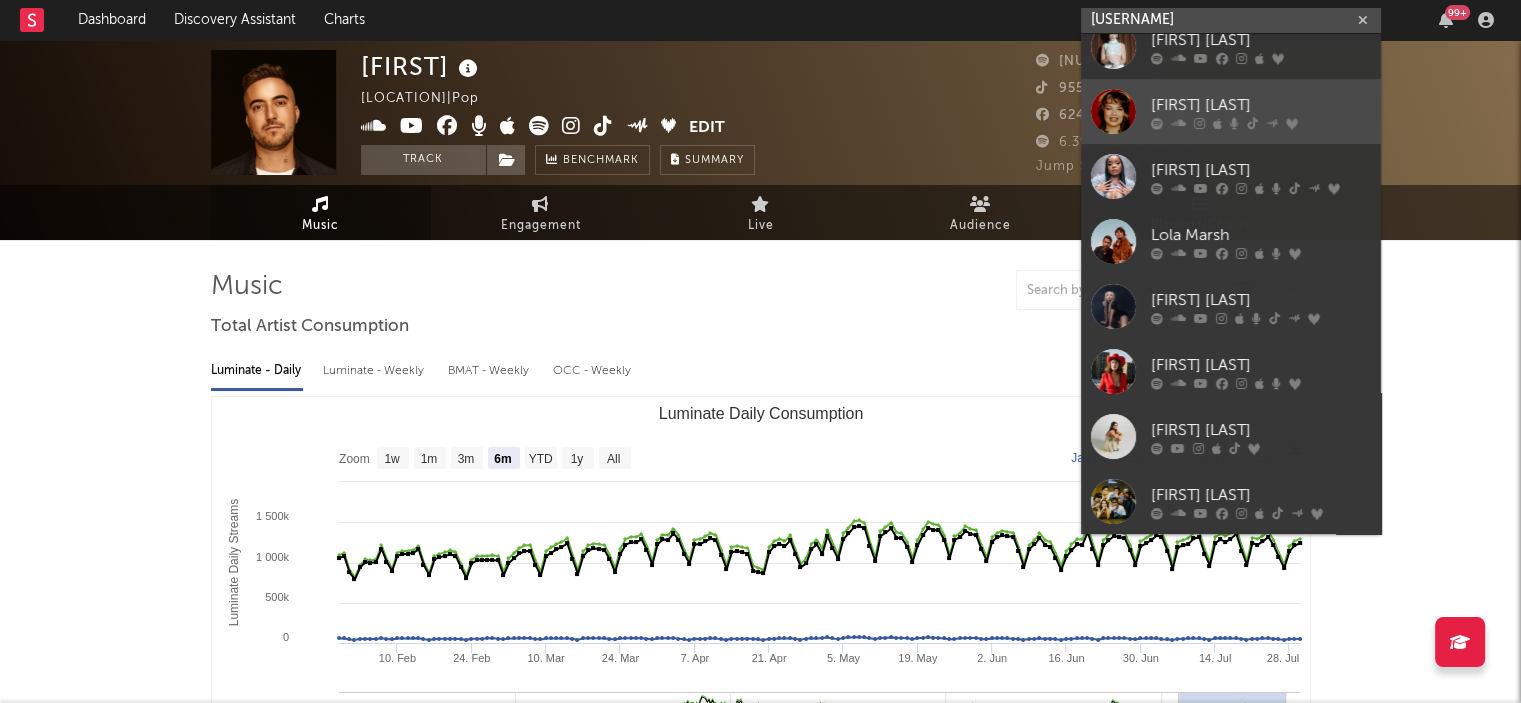 scroll, scrollTop: 150, scrollLeft: 0, axis: vertical 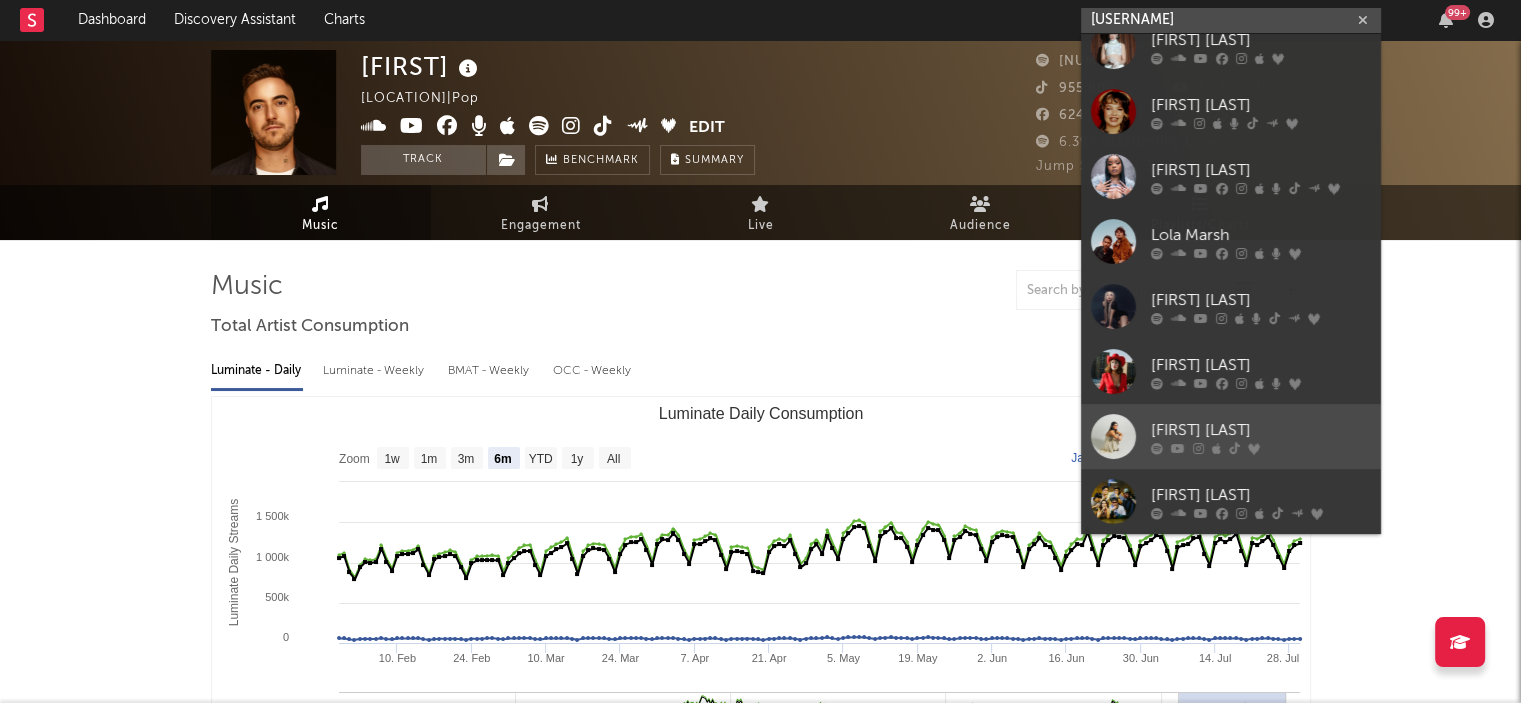 type on "lola tuduri" 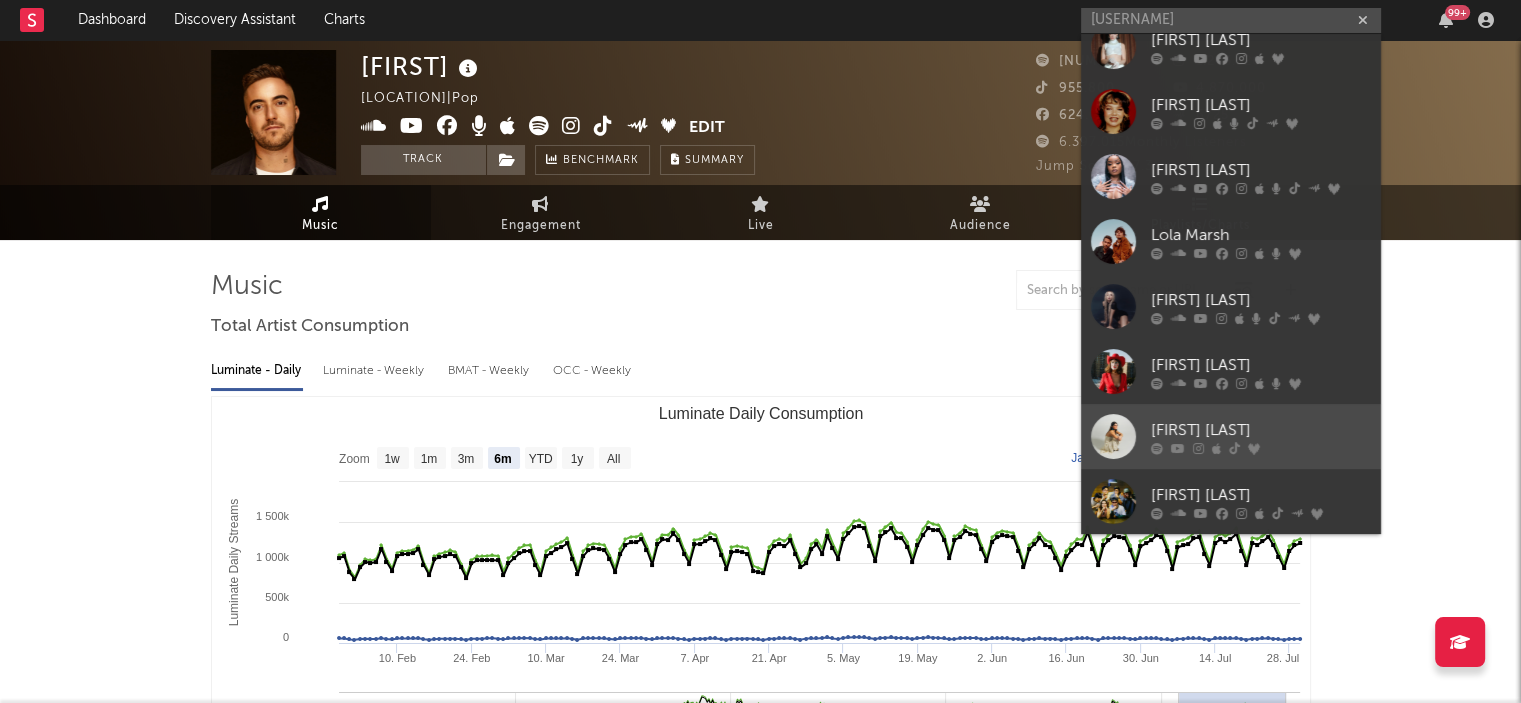 click on "Lola Tuduri" at bounding box center (1231, 436) 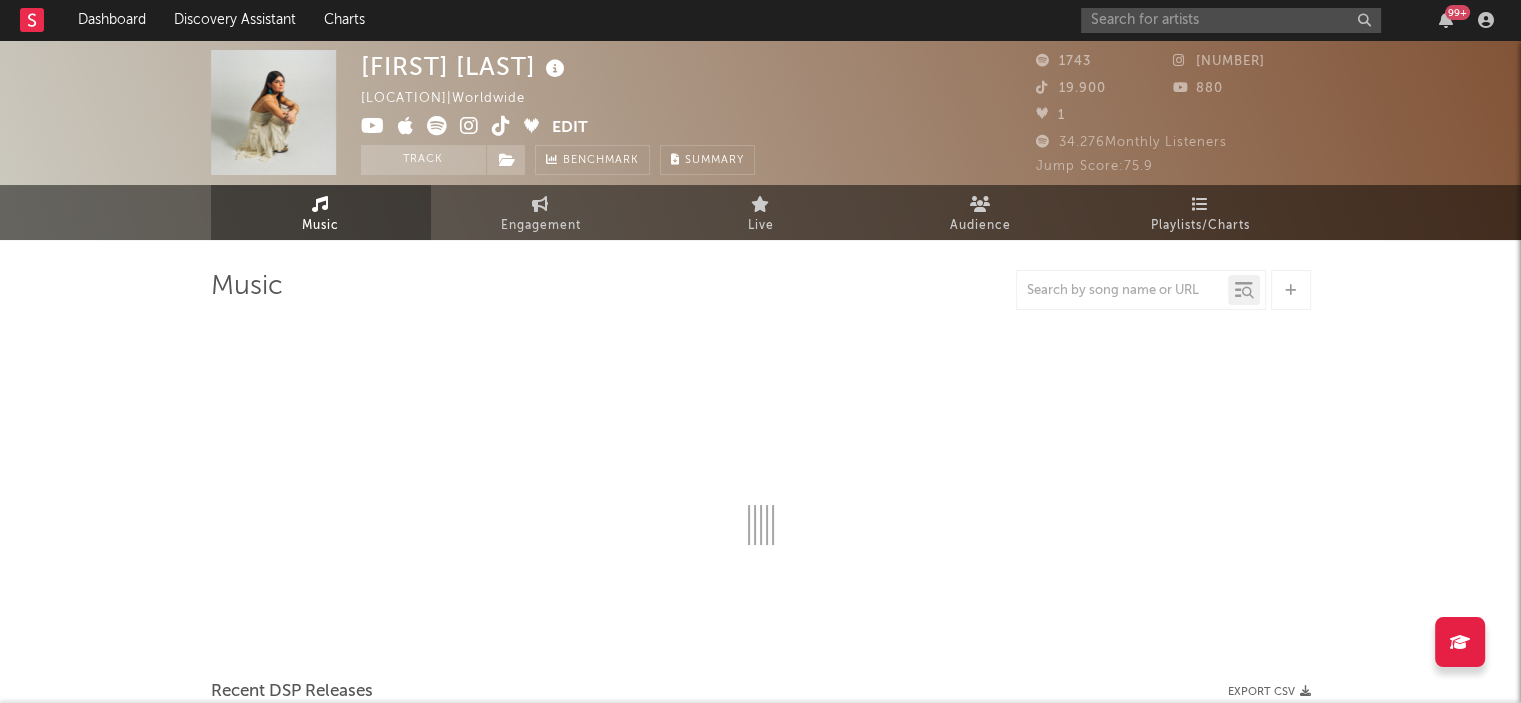 select on "1w" 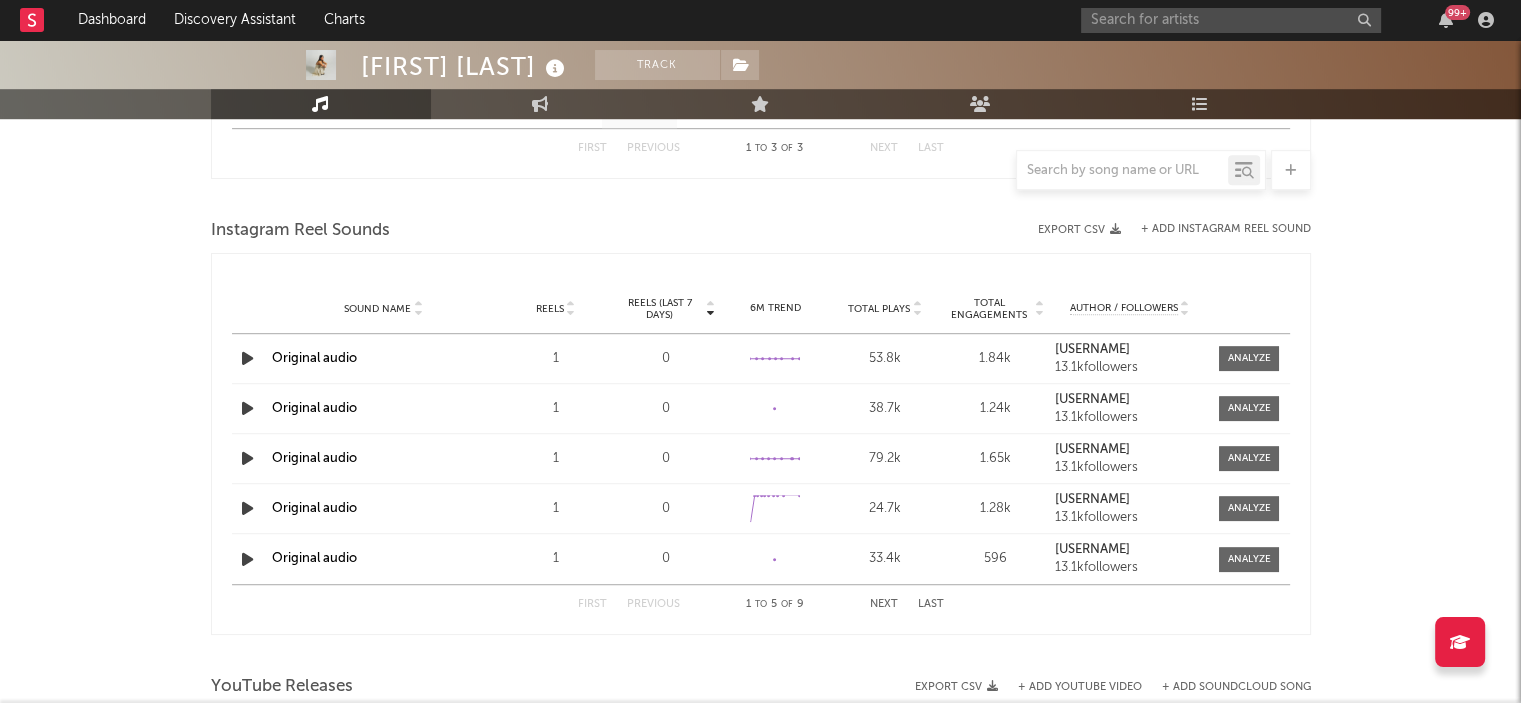 scroll, scrollTop: 1110, scrollLeft: 0, axis: vertical 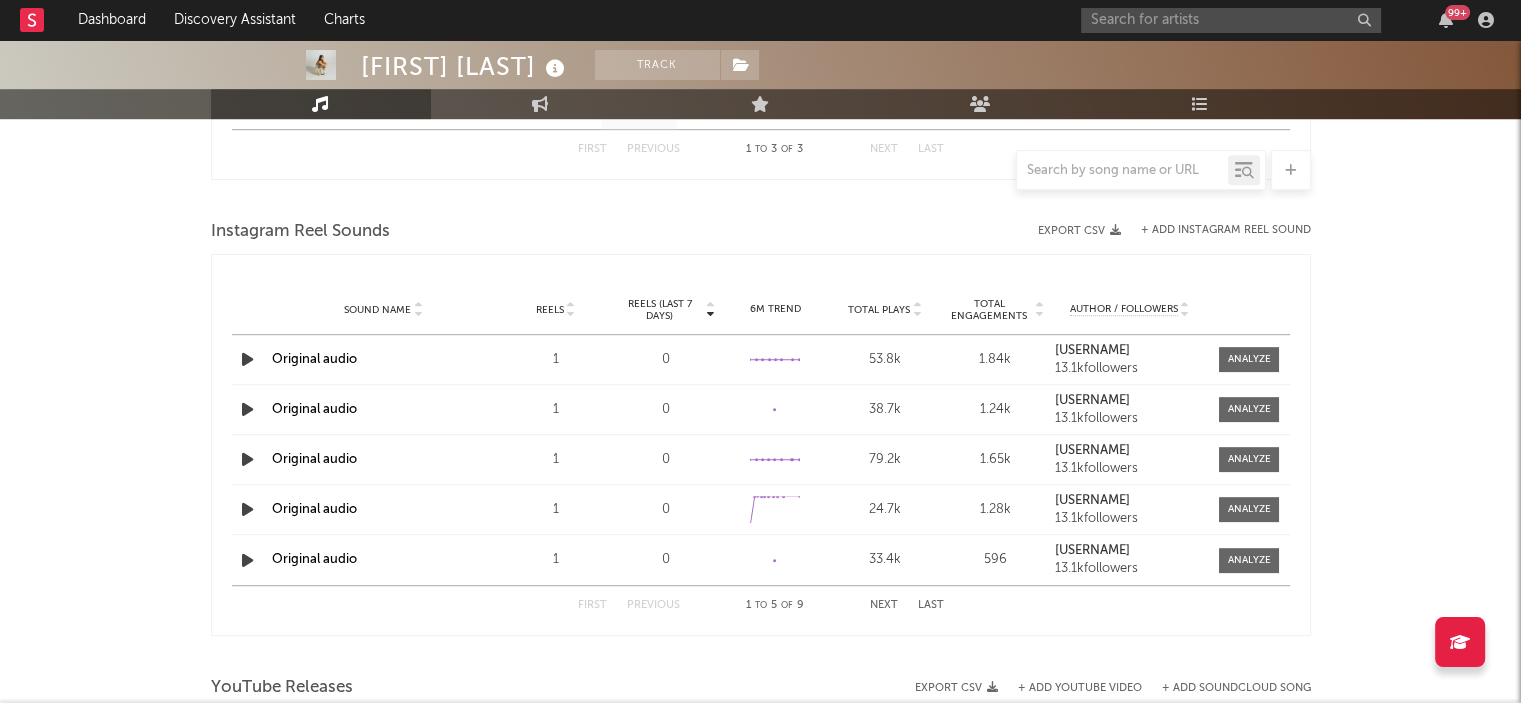 click on "Next" at bounding box center [884, 605] 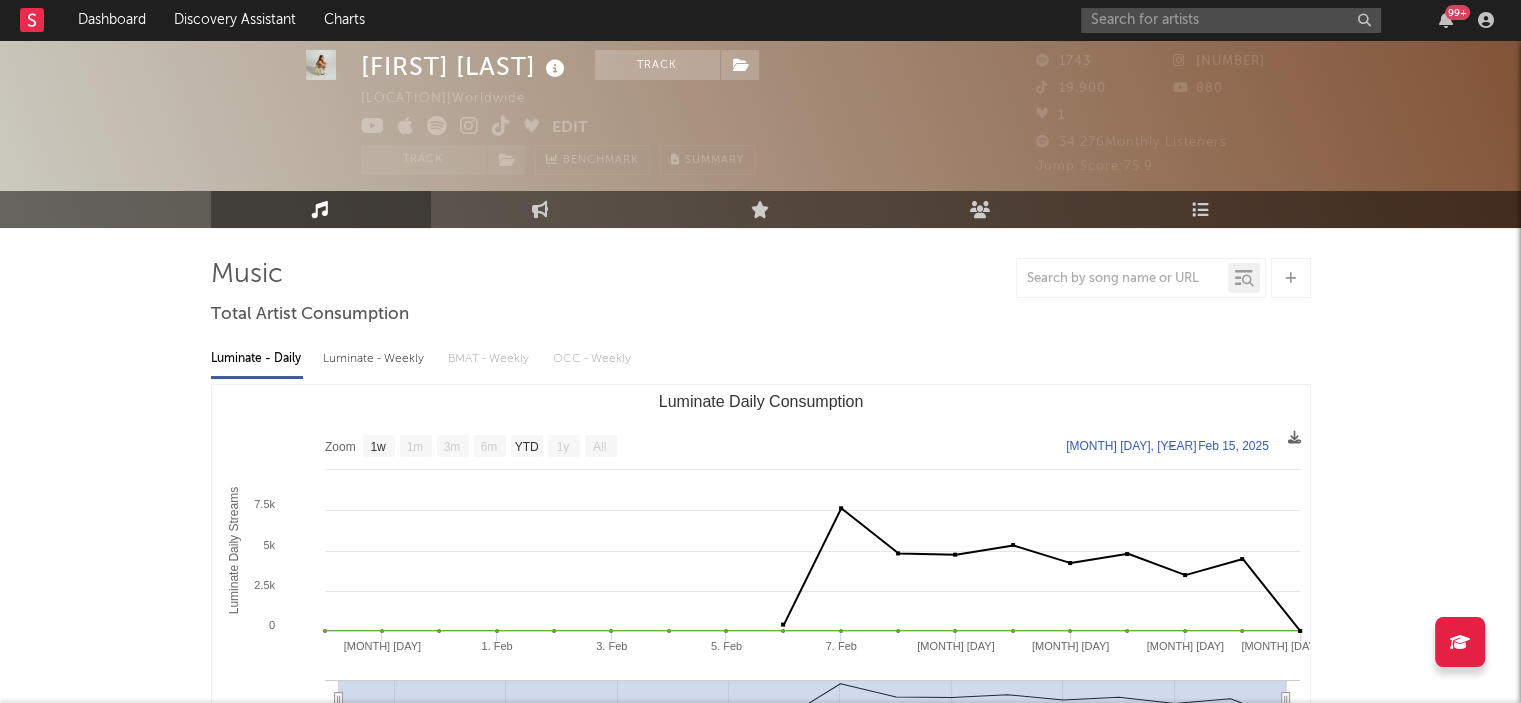 scroll, scrollTop: 0, scrollLeft: 0, axis: both 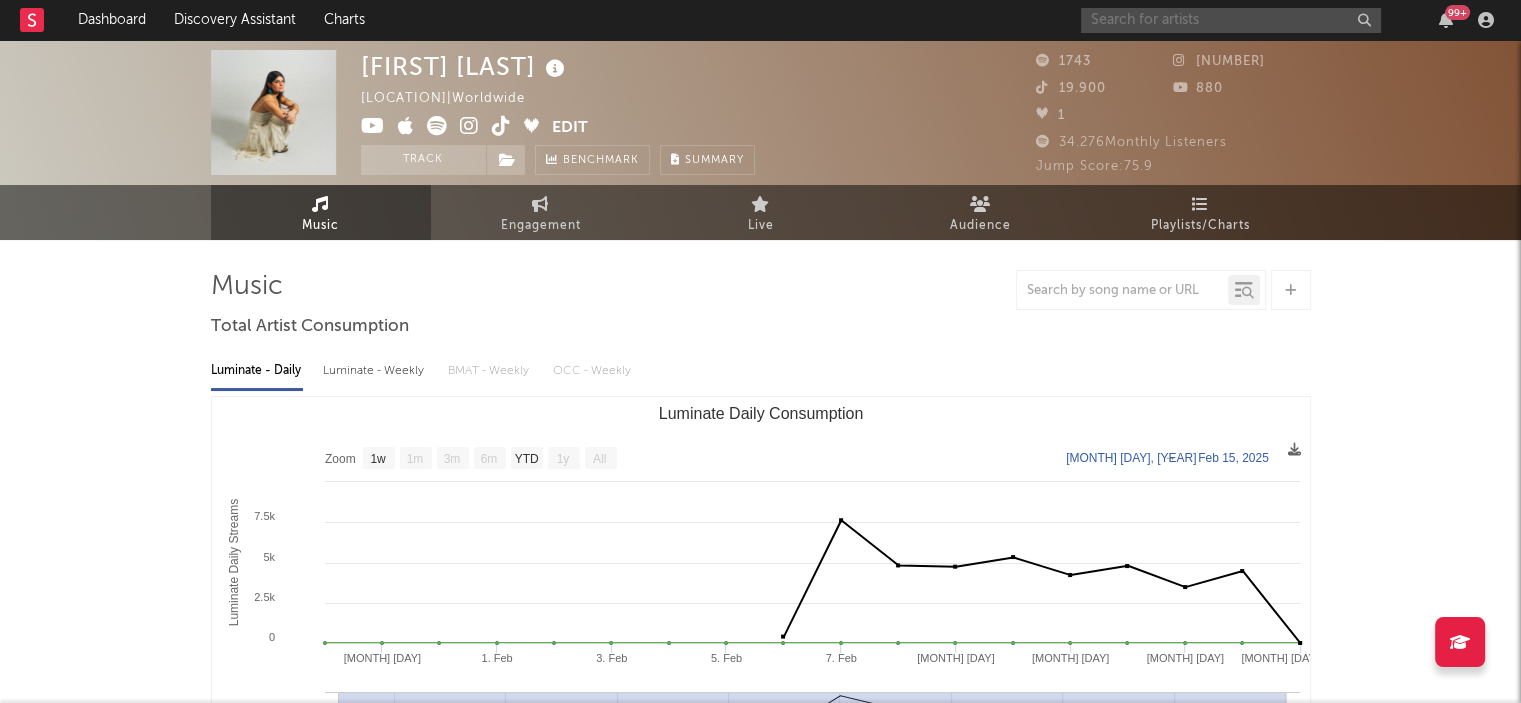click at bounding box center (1231, 20) 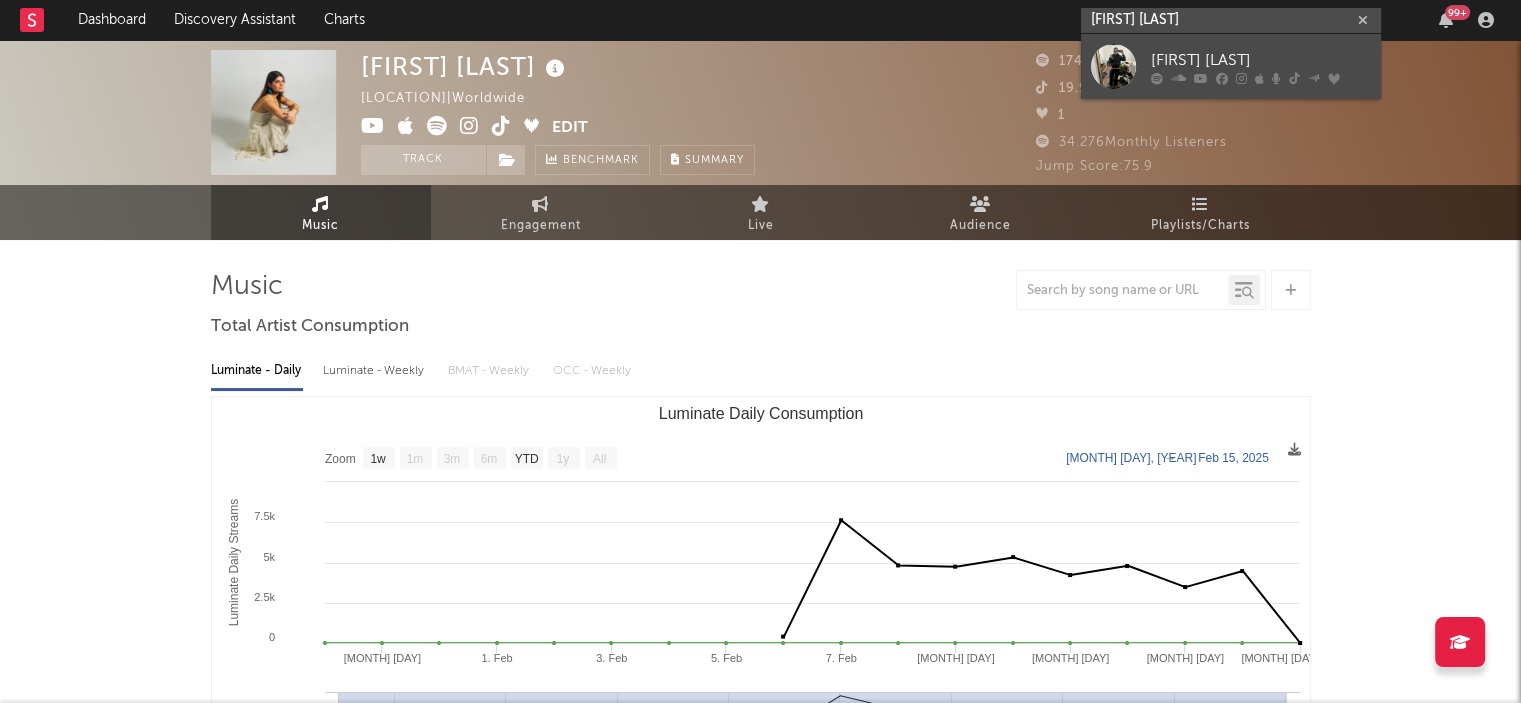 type on "ralphie choo" 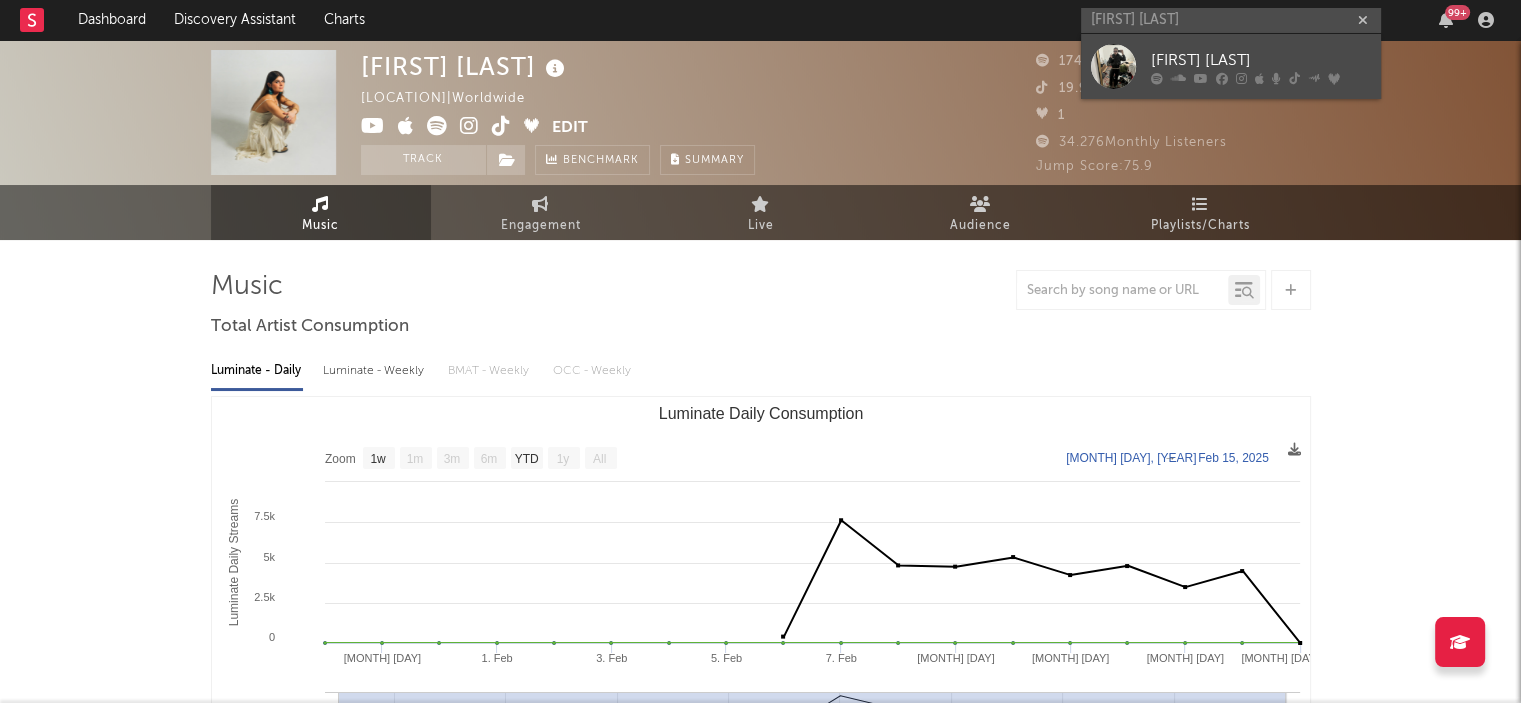 click on "Ralphie Choo" at bounding box center [1261, 60] 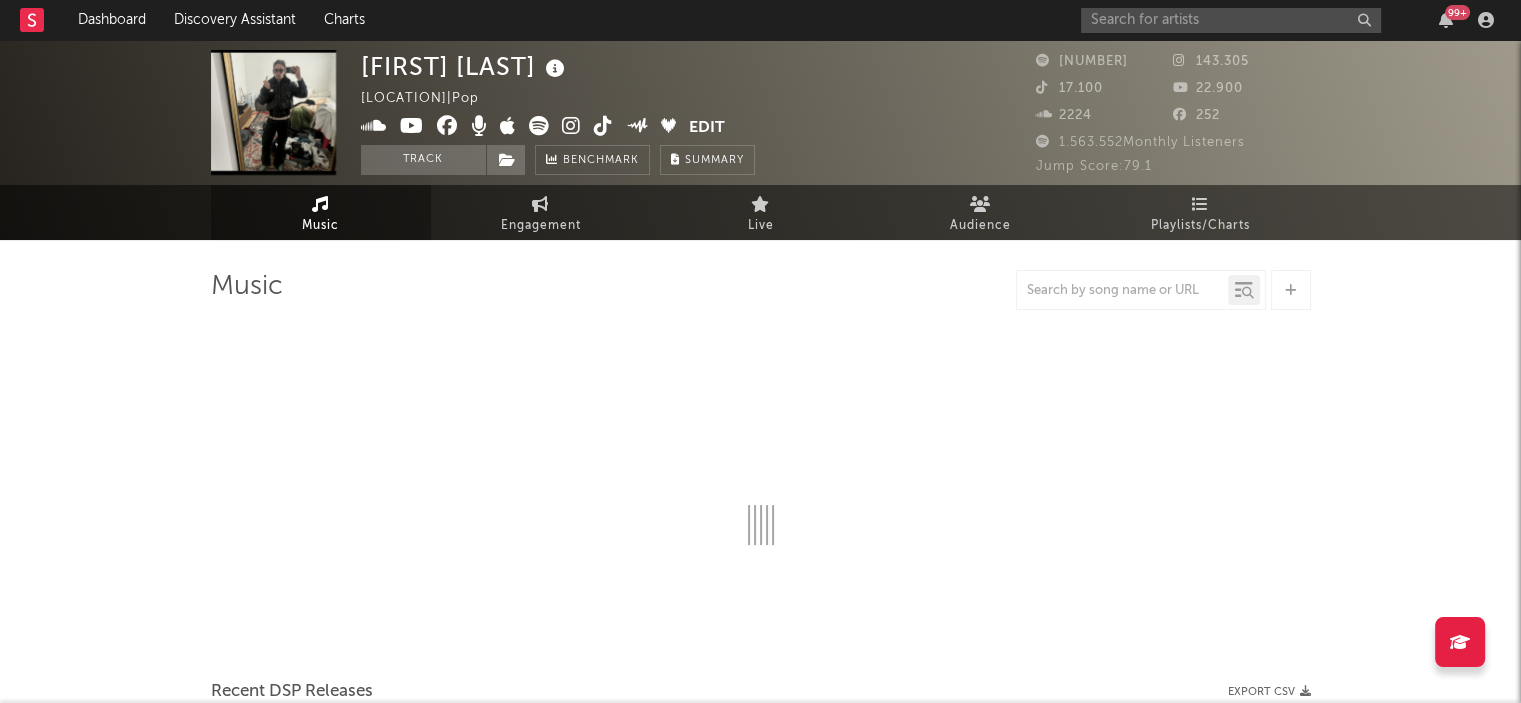 select on "6m" 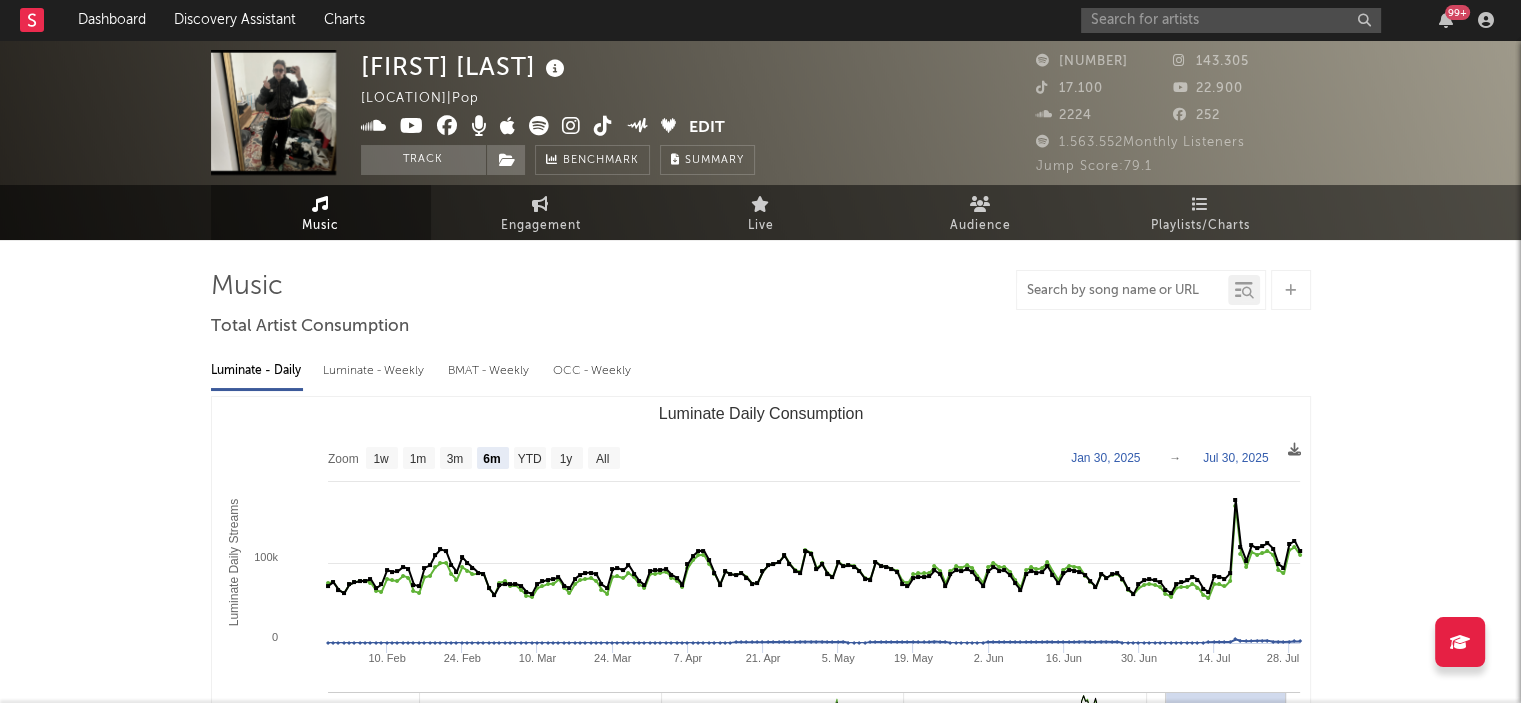 click at bounding box center [1122, 291] 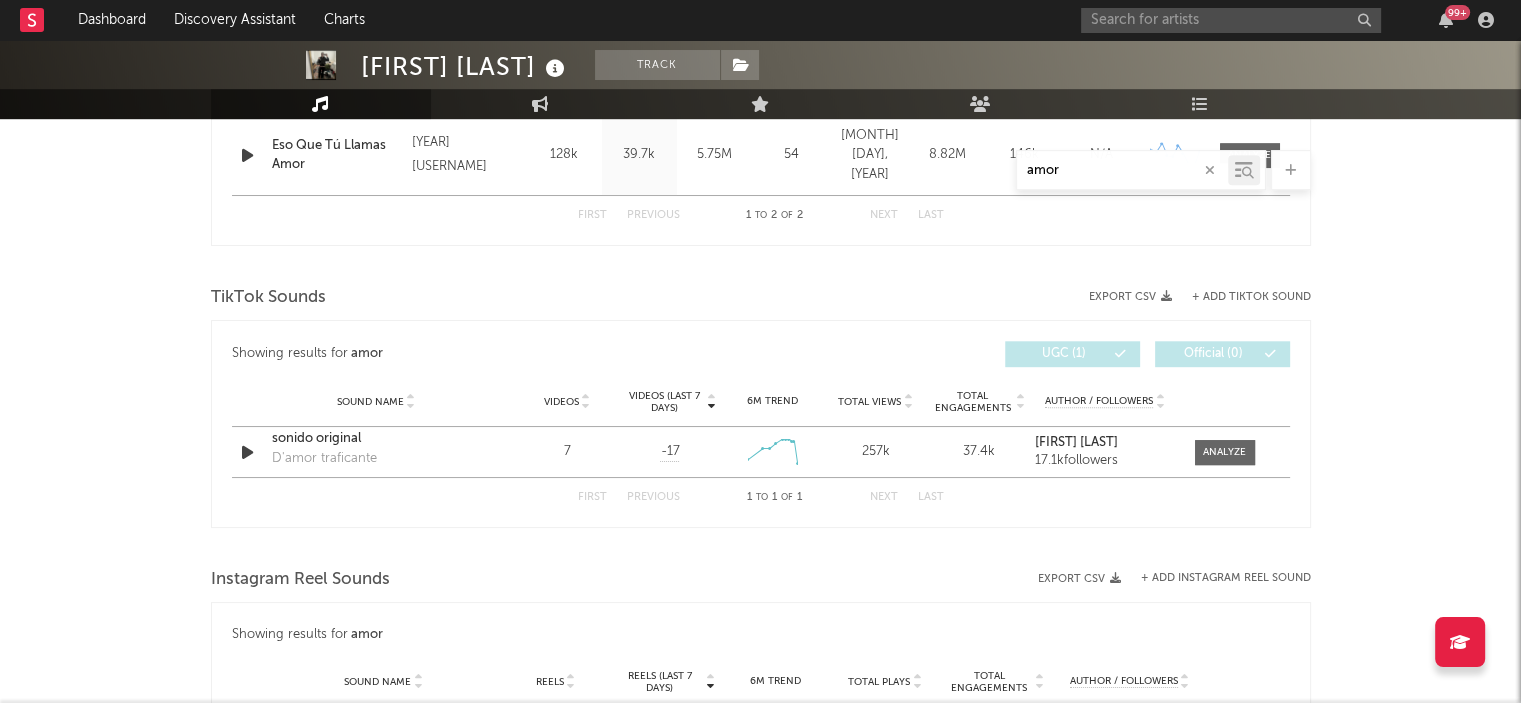 scroll, scrollTop: 967, scrollLeft: 0, axis: vertical 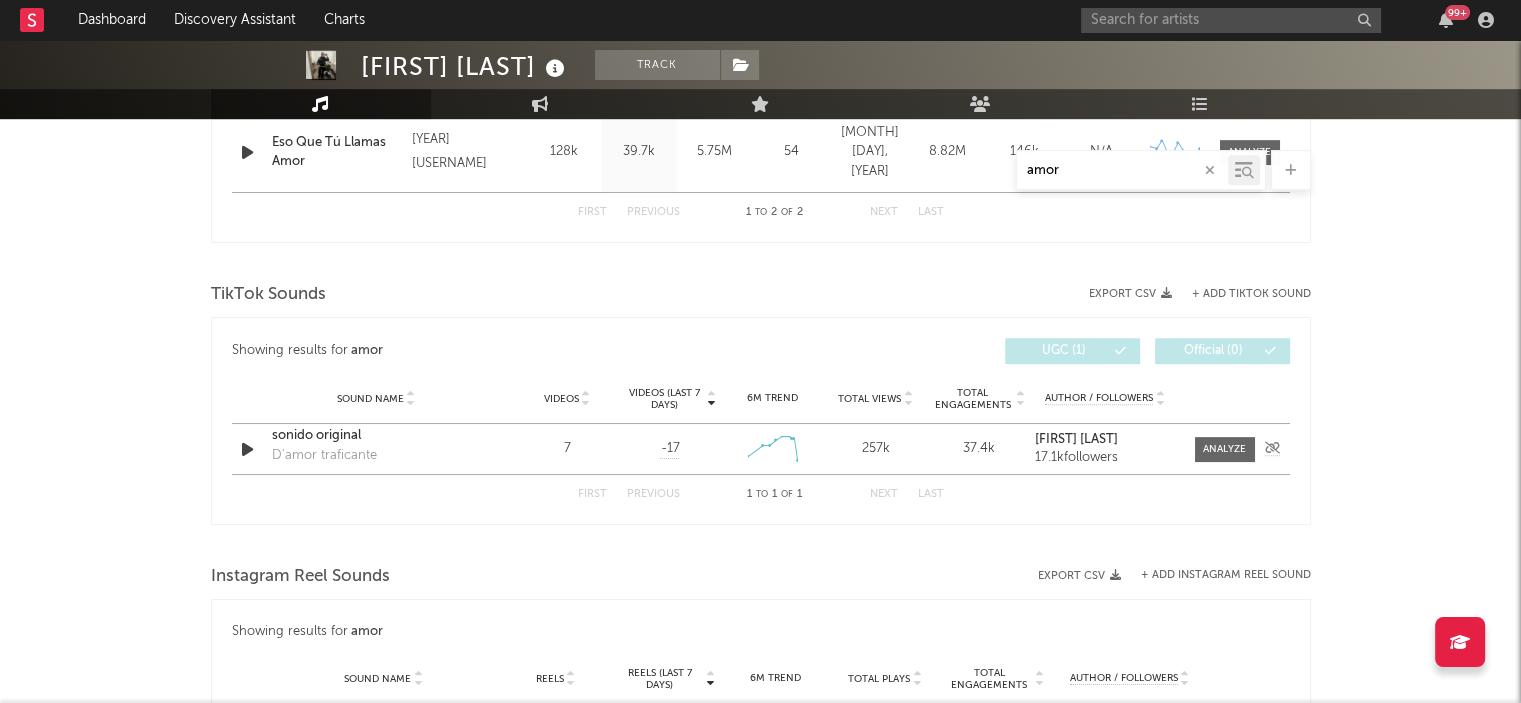click on "D'amor traficante" at bounding box center (324, 456) 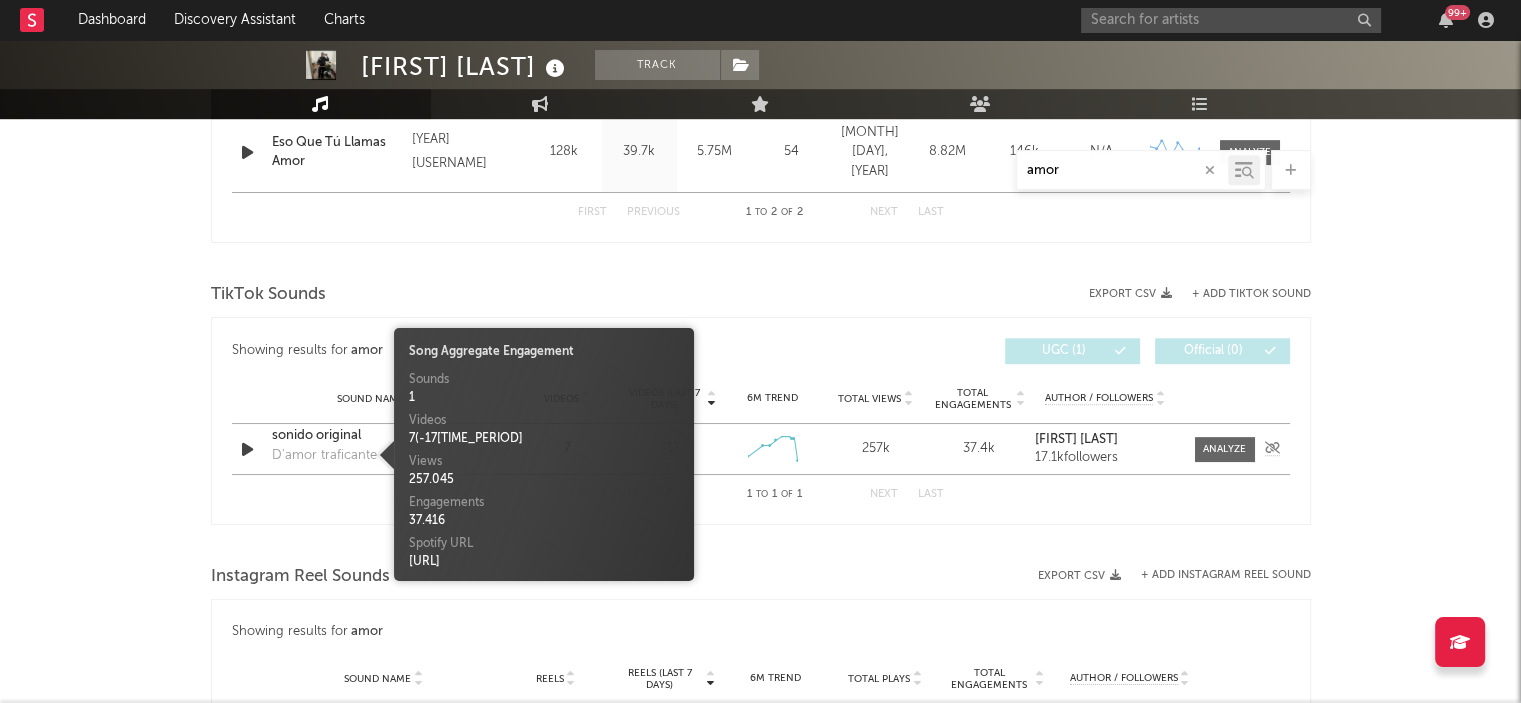 type on "amor" 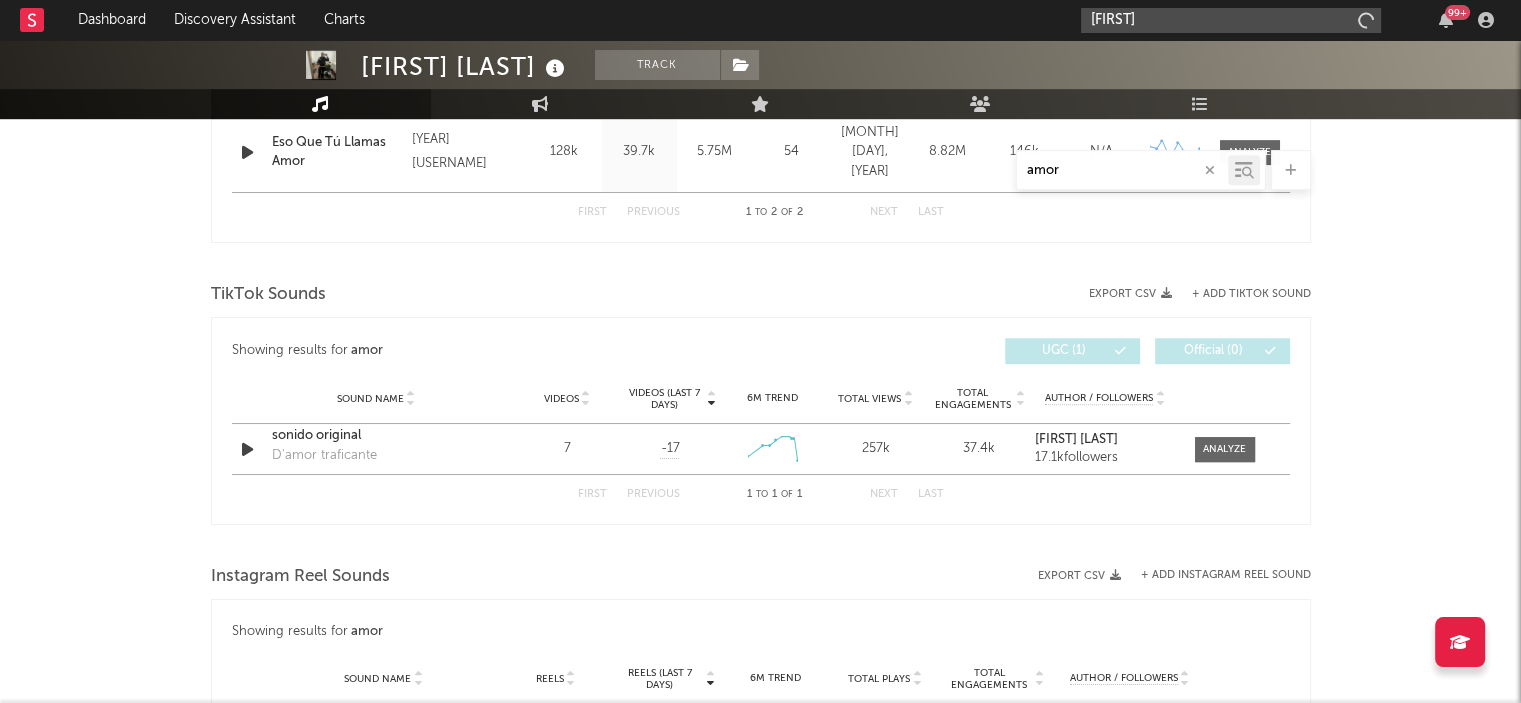 type on "v" 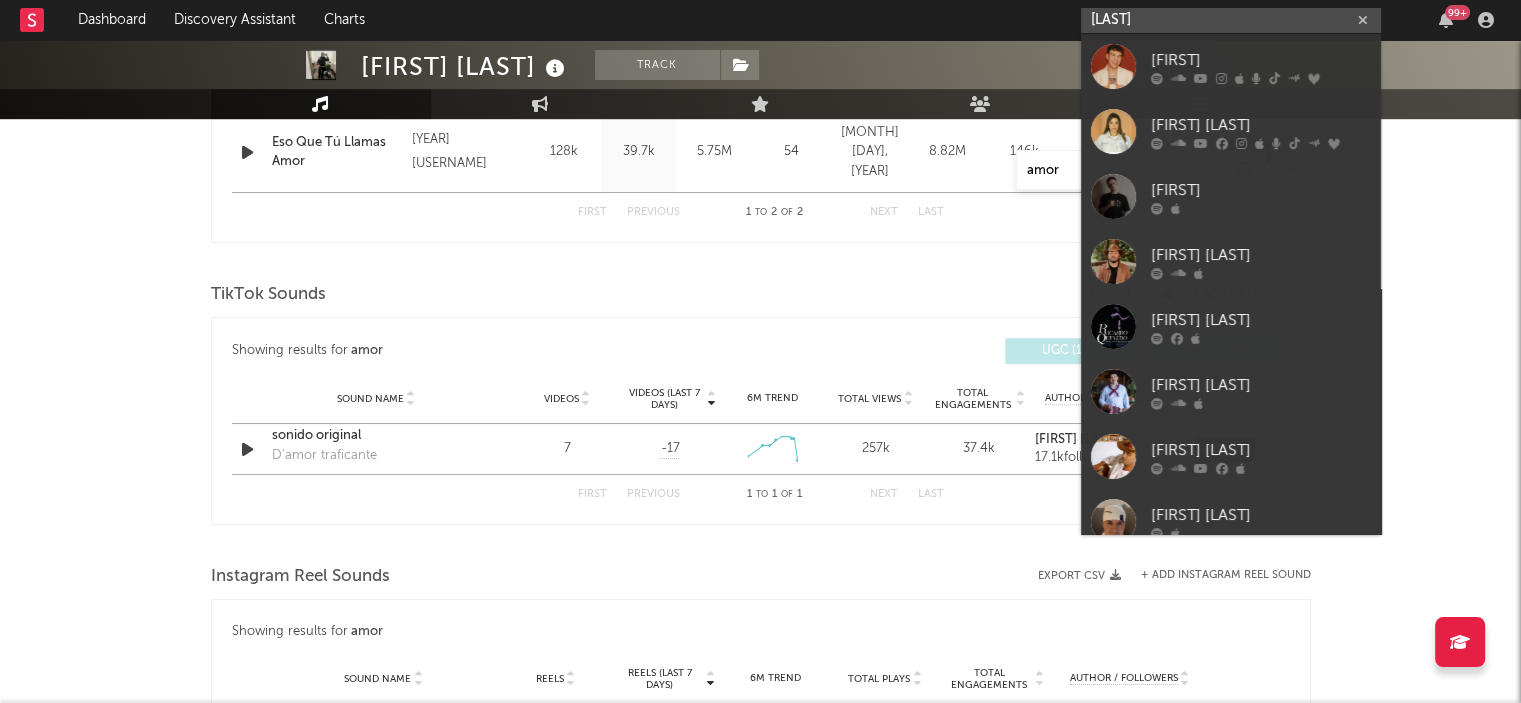 type on "quevedo" 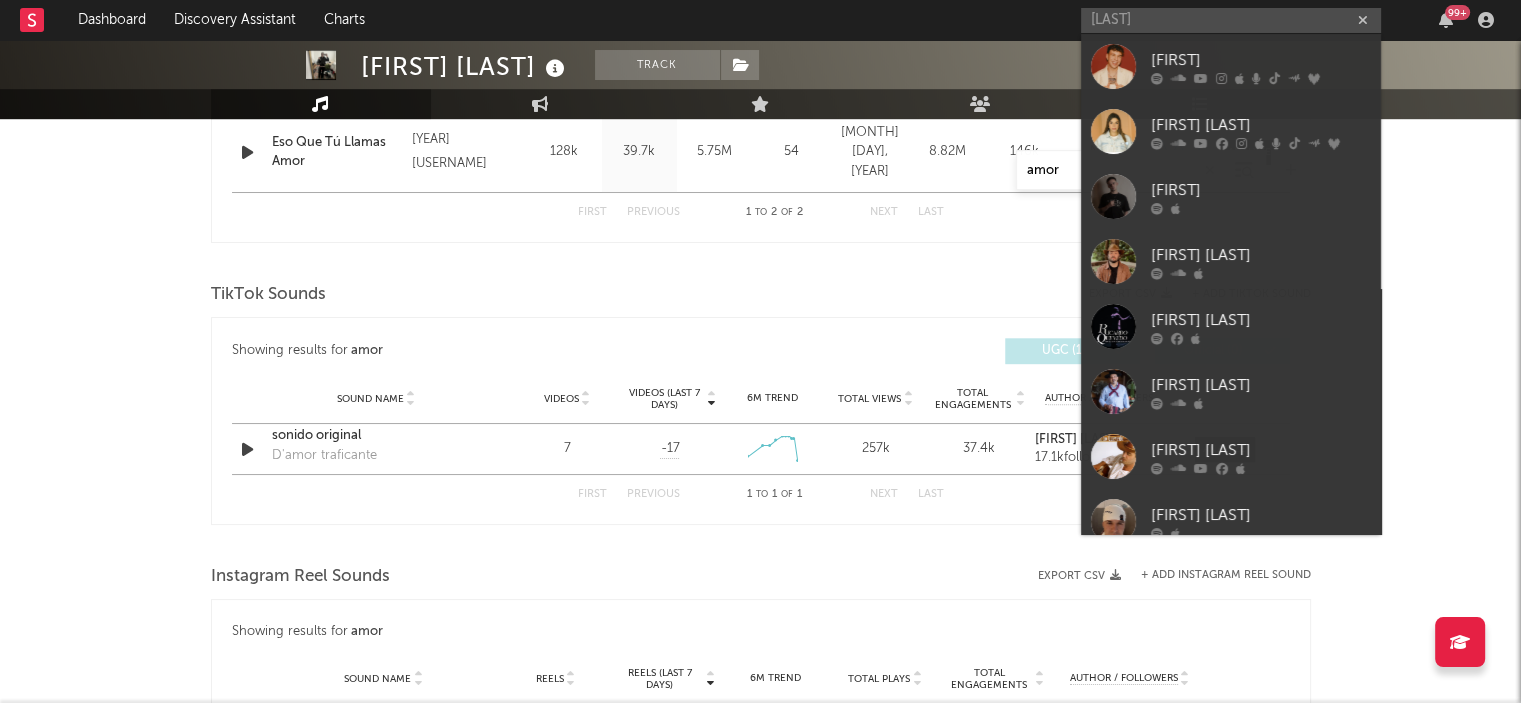 click on "[LAST]" at bounding box center [1231, 66] 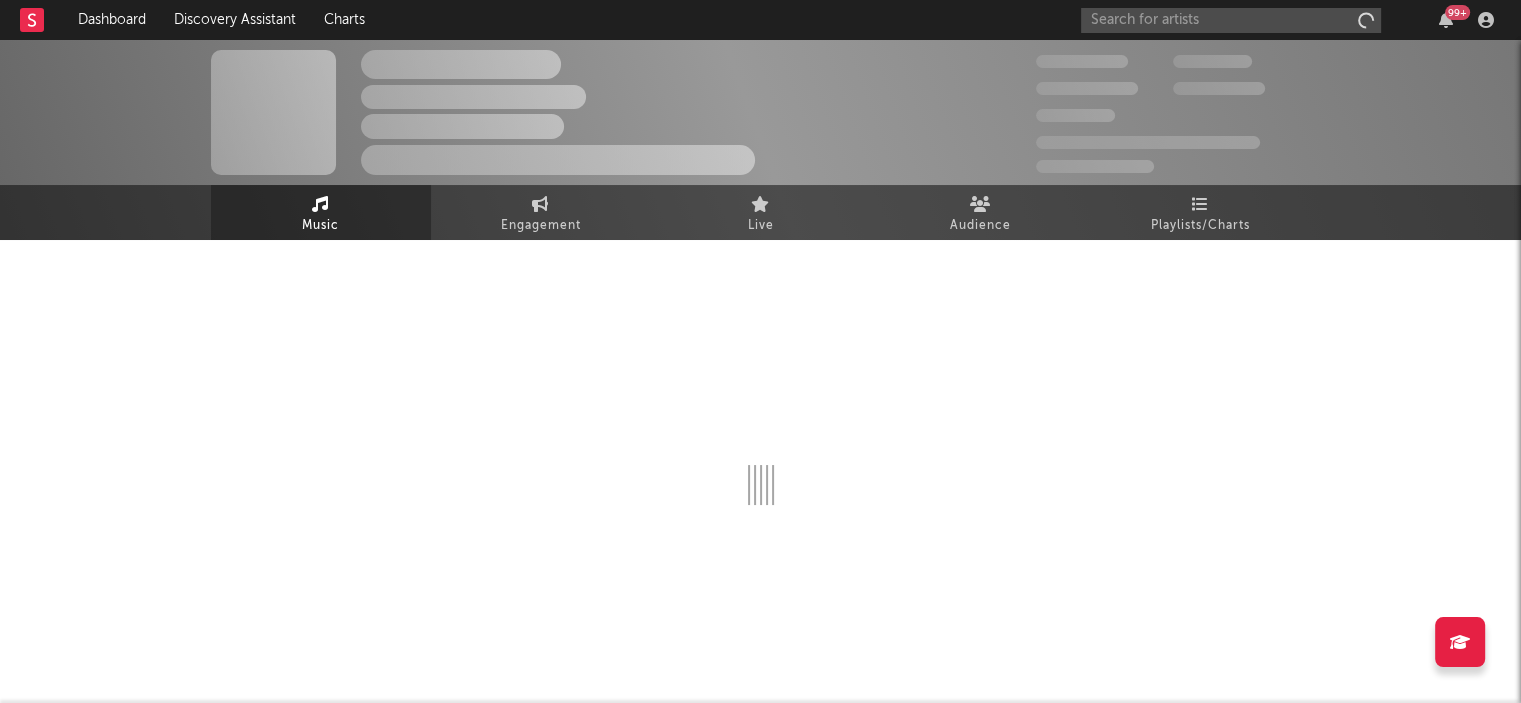 scroll, scrollTop: 0, scrollLeft: 0, axis: both 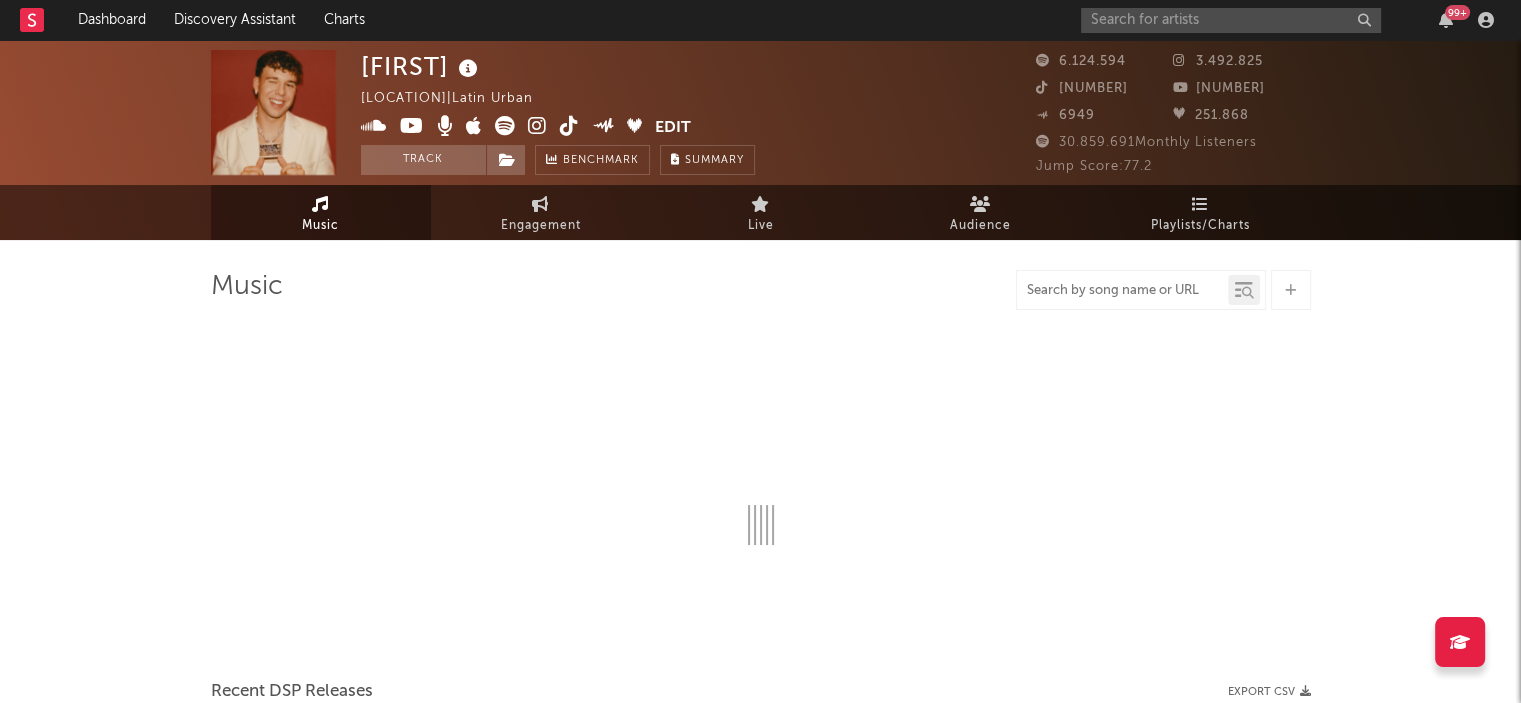 click at bounding box center (1122, 291) 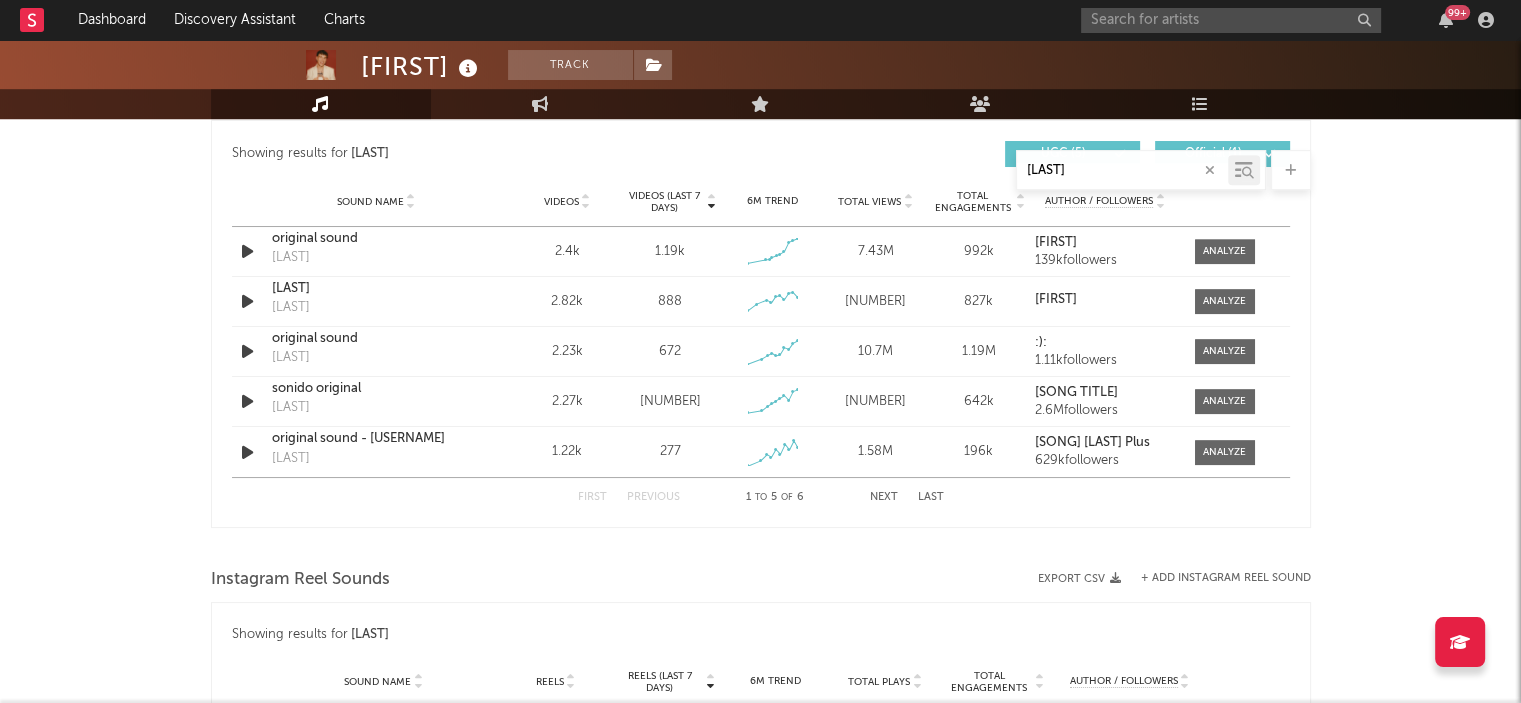 scroll, scrollTop: 1023, scrollLeft: 0, axis: vertical 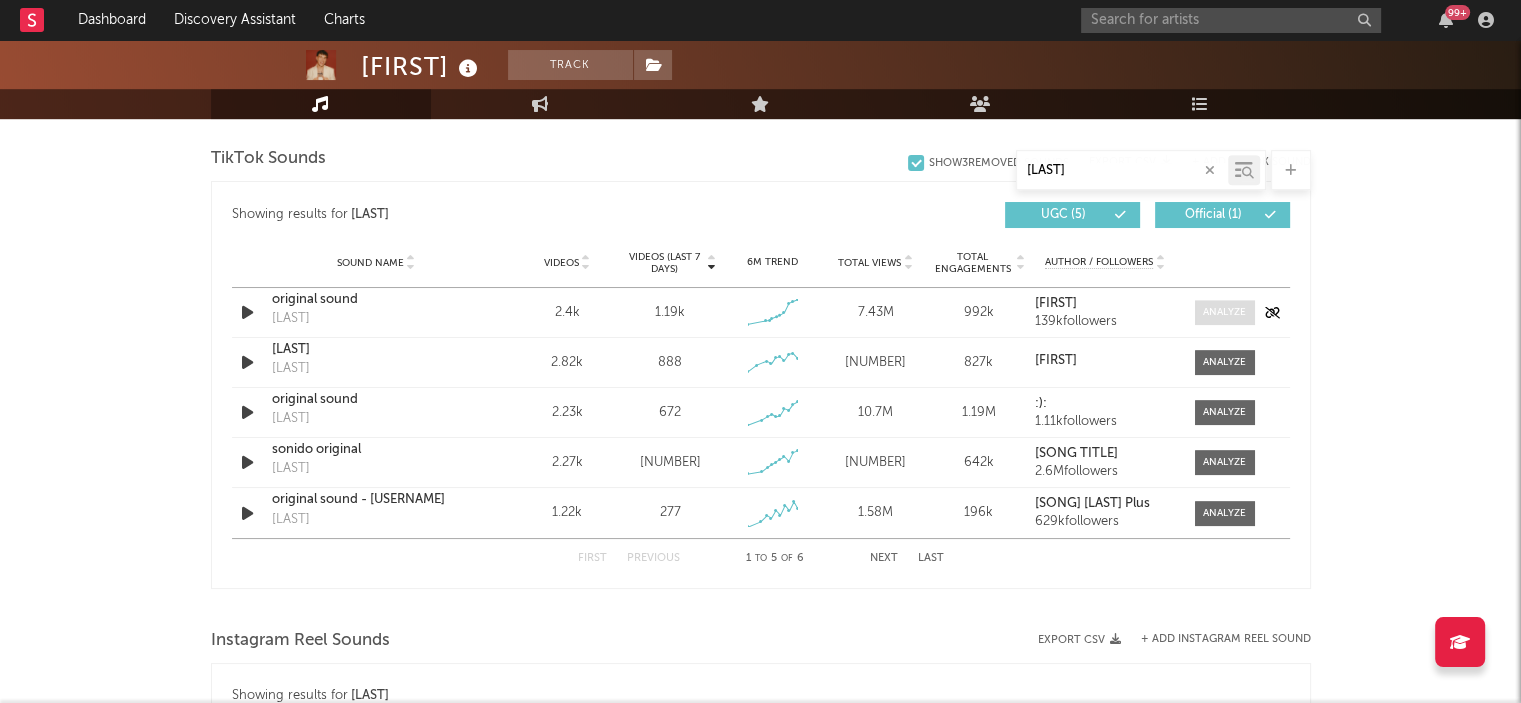 type on "TUCHAT" 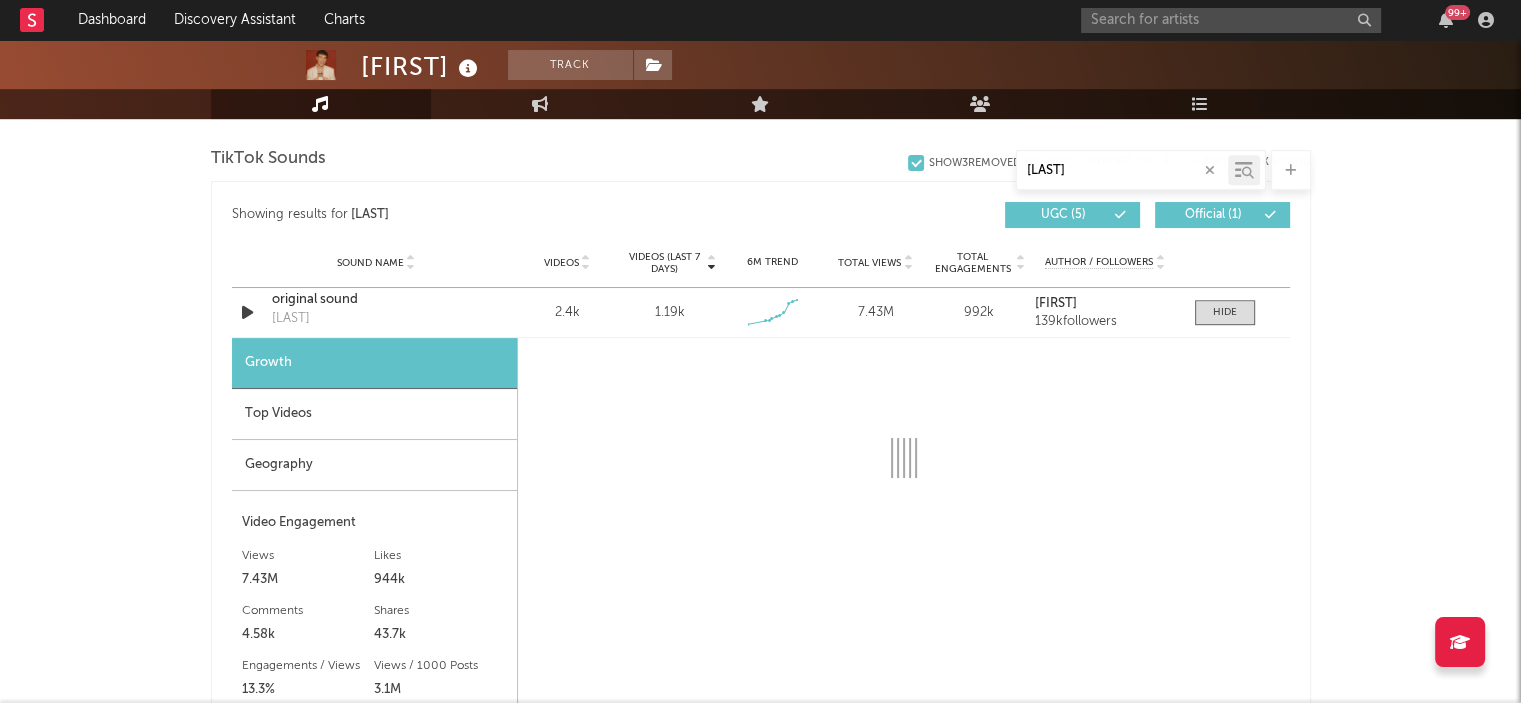 select on "1w" 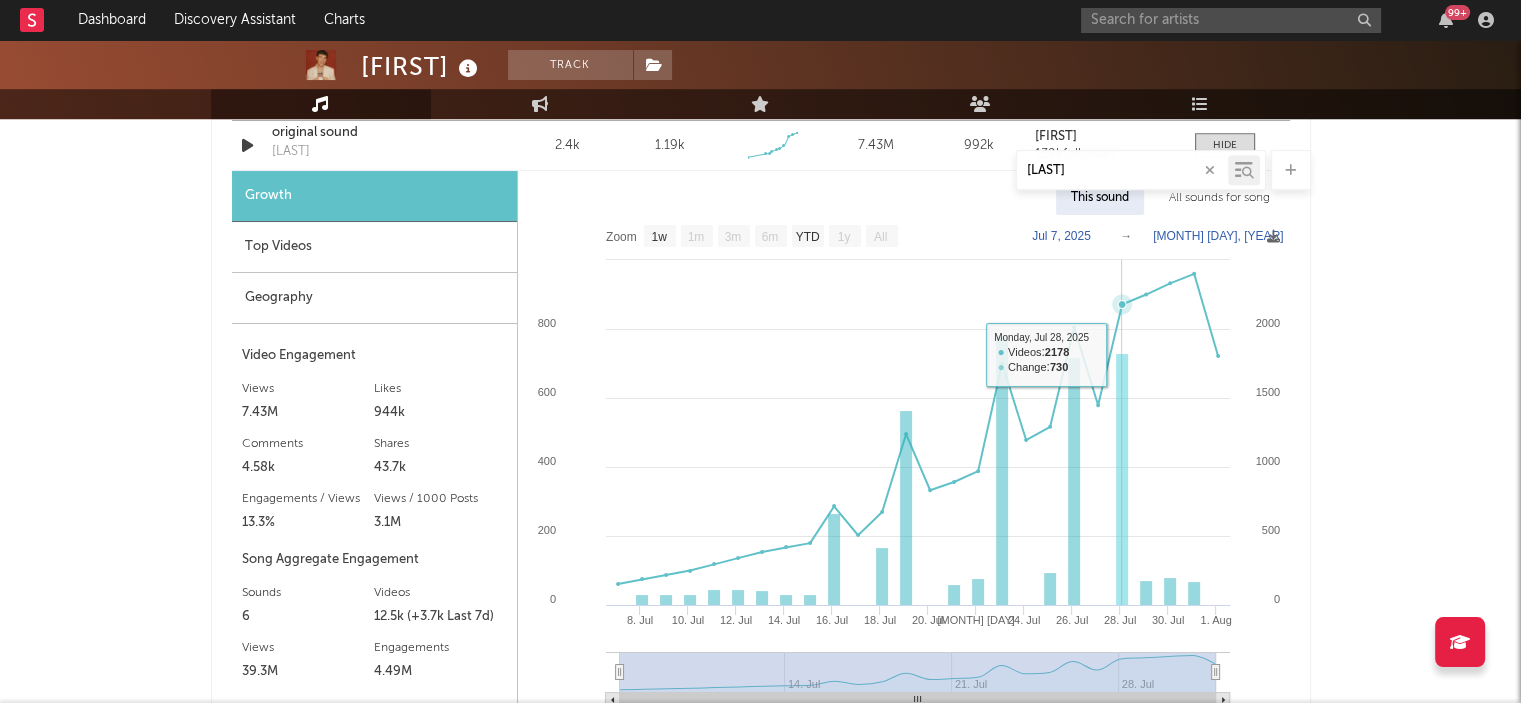 scroll, scrollTop: 1188, scrollLeft: 0, axis: vertical 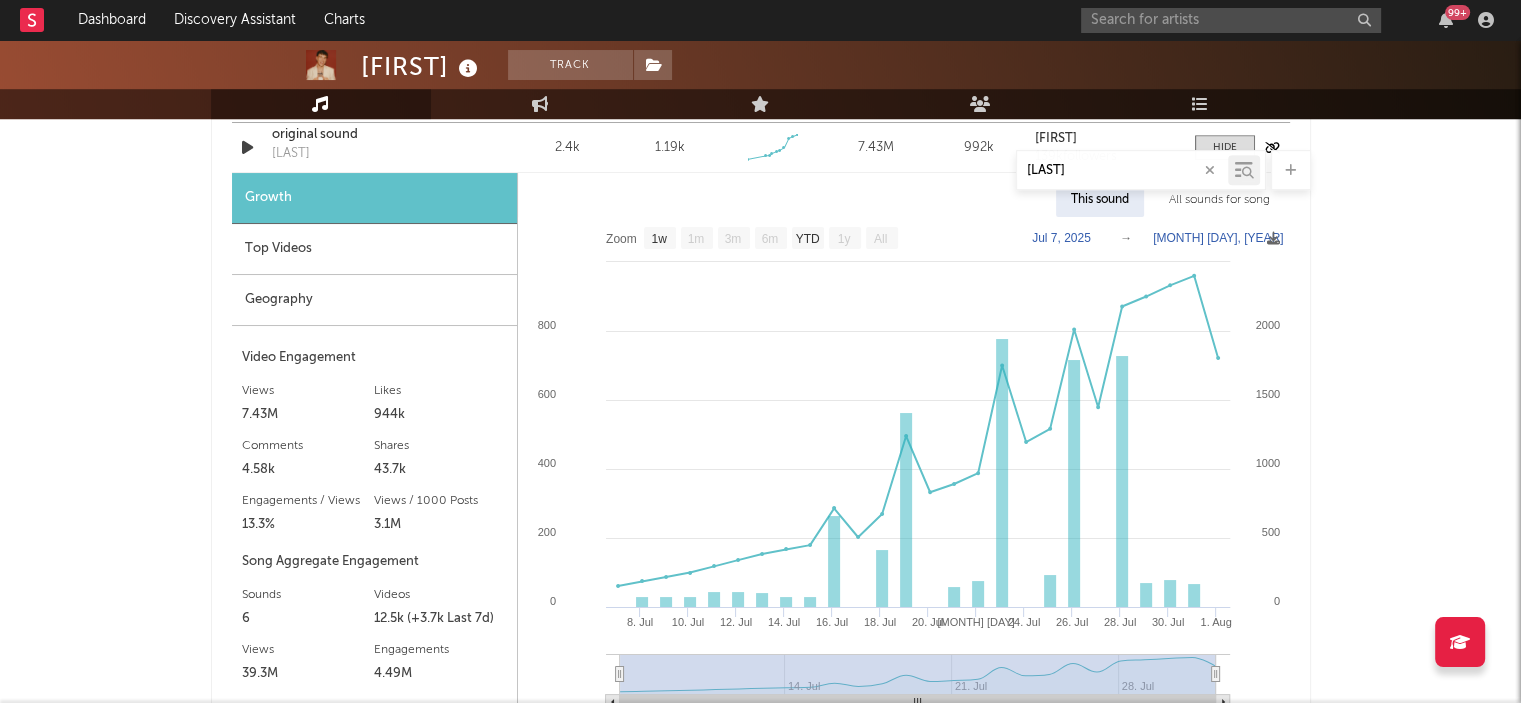 click on "original sound" at bounding box center [376, 135] 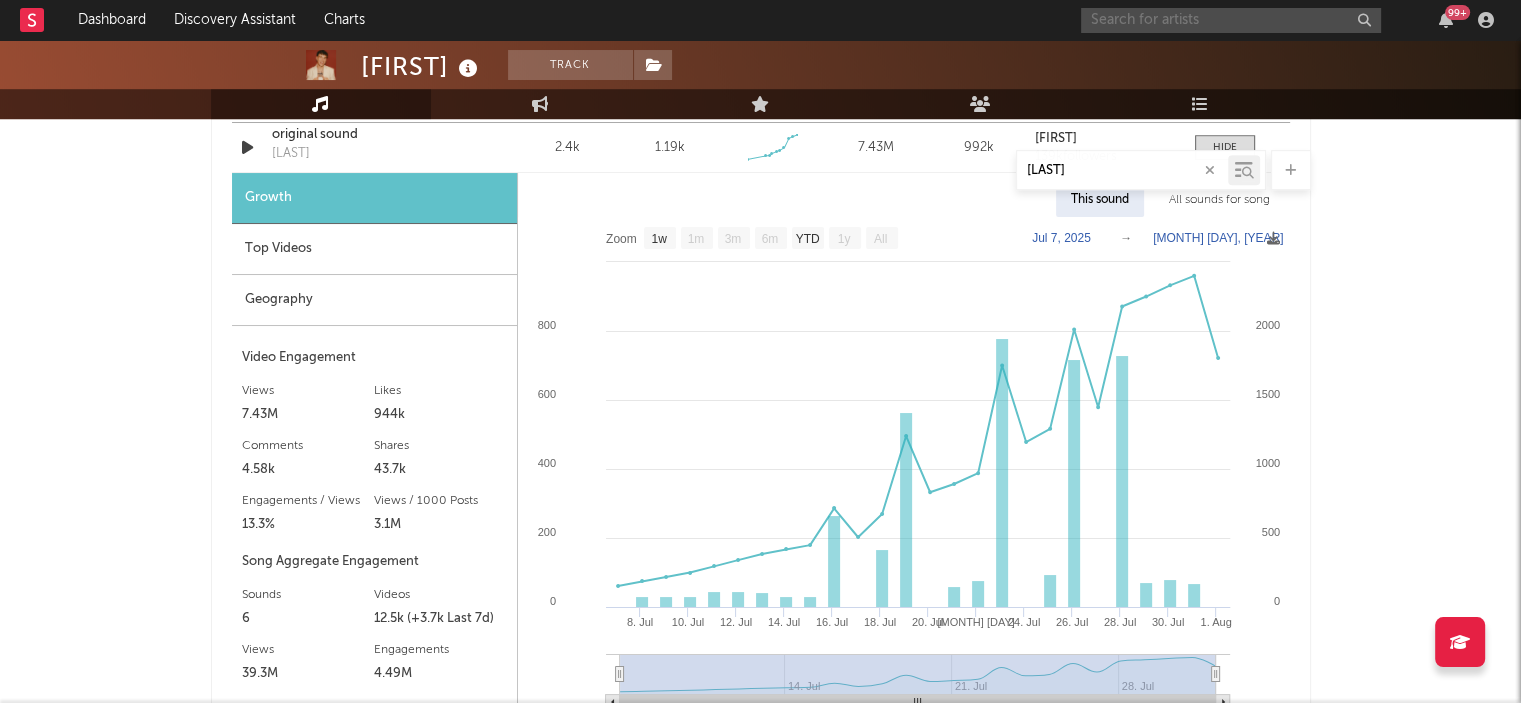 click at bounding box center [1231, 20] 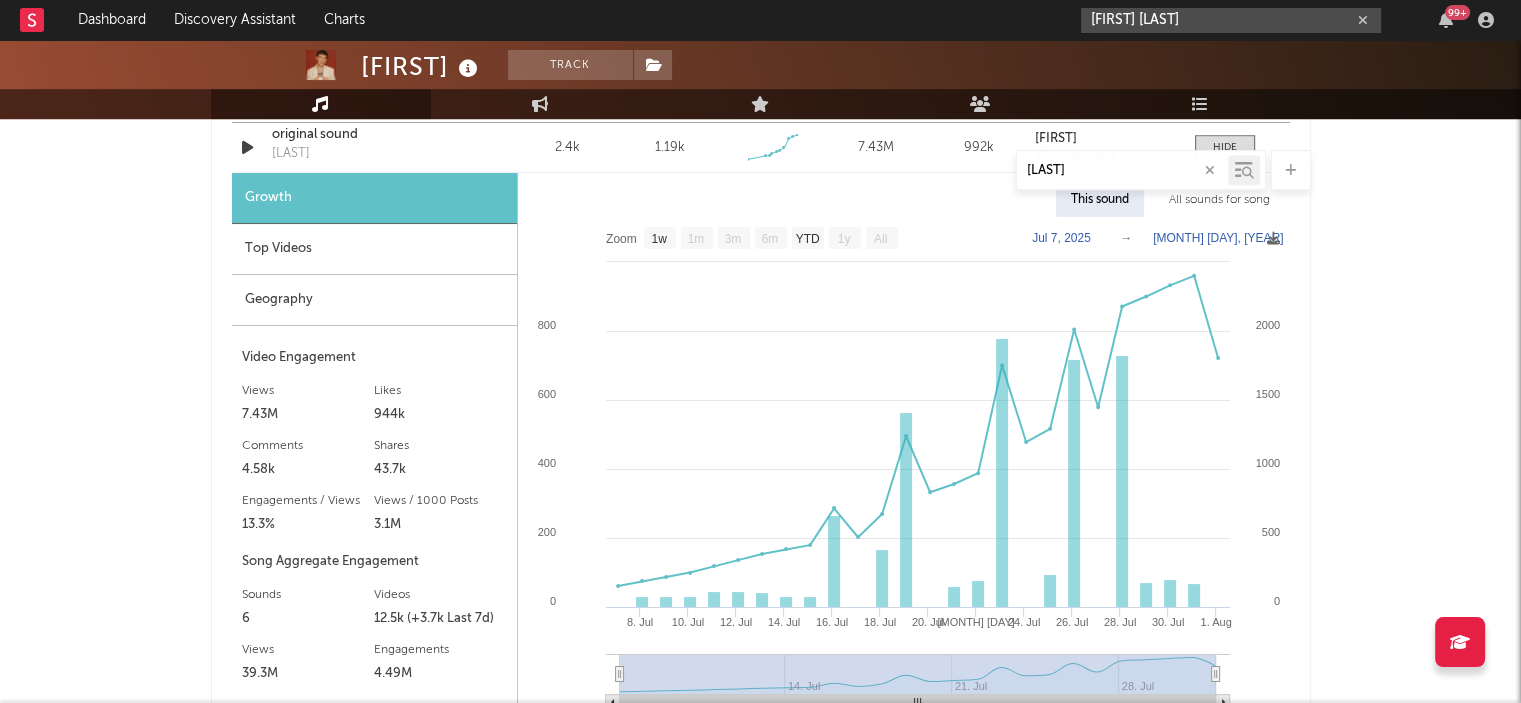 click on "leo rizzi" at bounding box center [1231, 20] 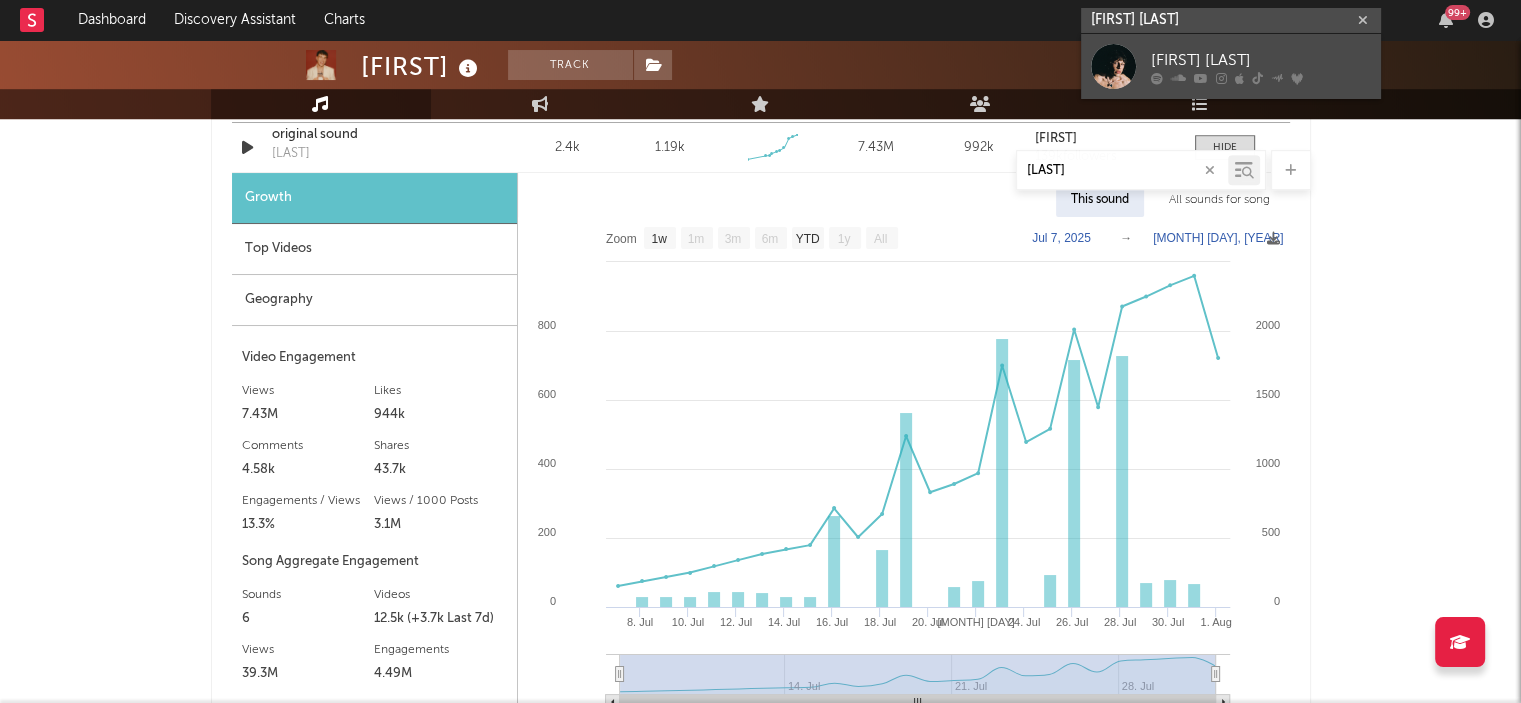 type on "leo rizzi" 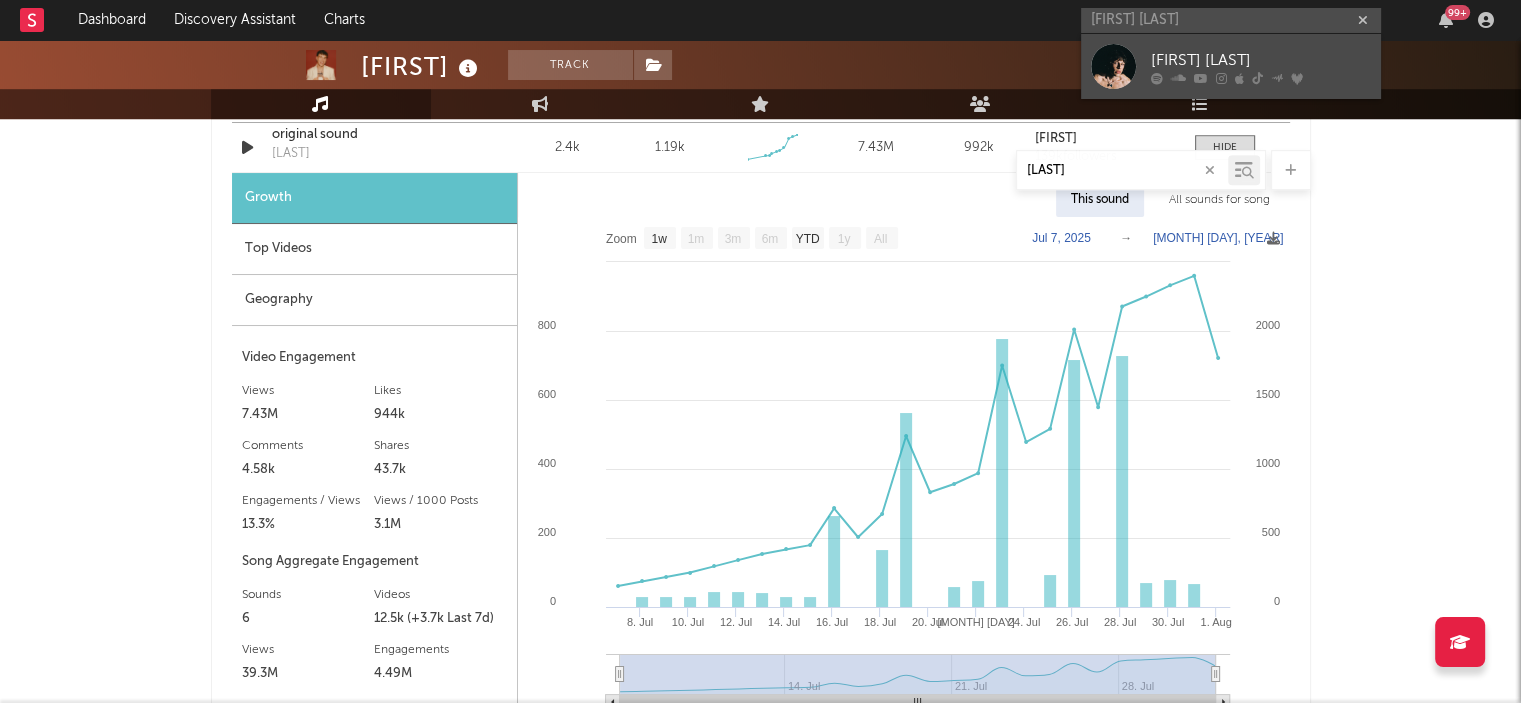 click on "Leo Rizzi" at bounding box center [1261, 60] 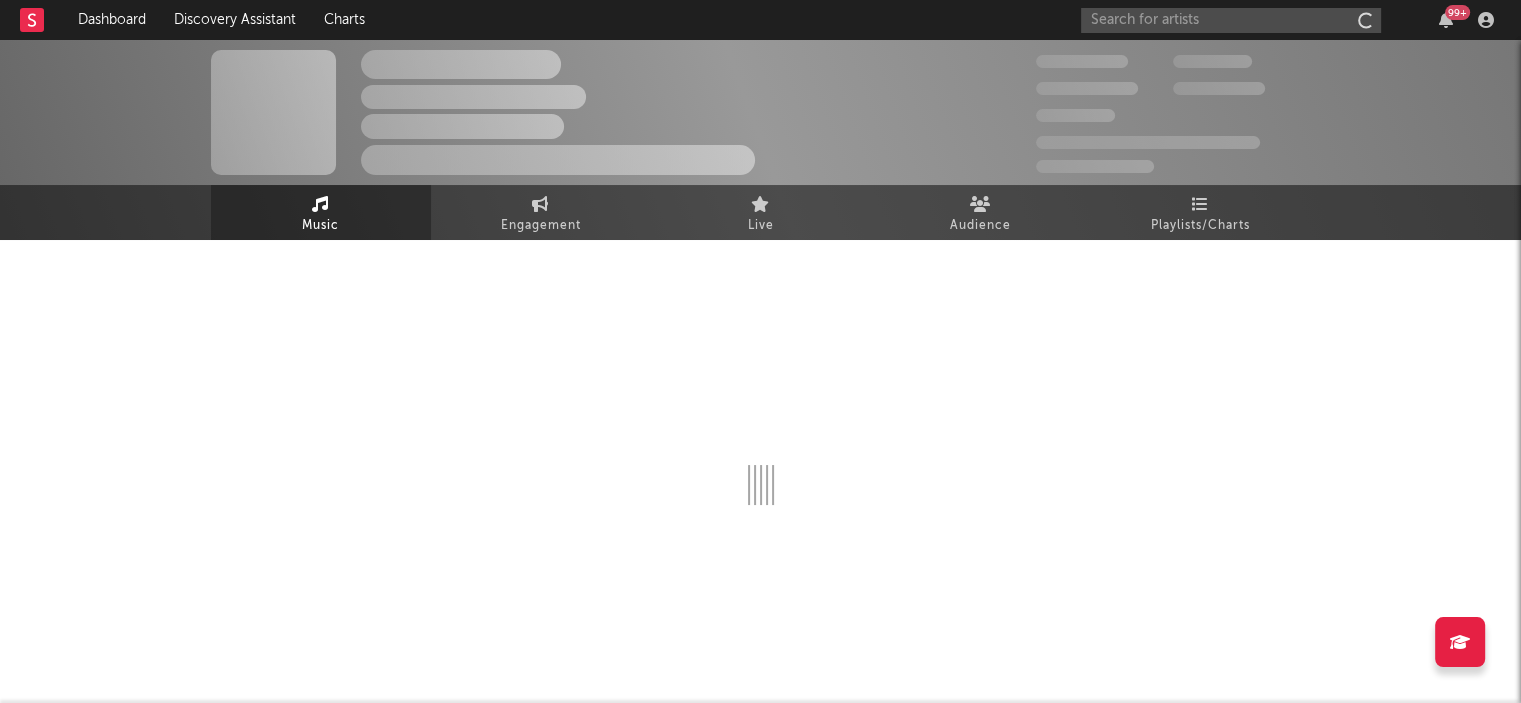 scroll, scrollTop: 0, scrollLeft: 0, axis: both 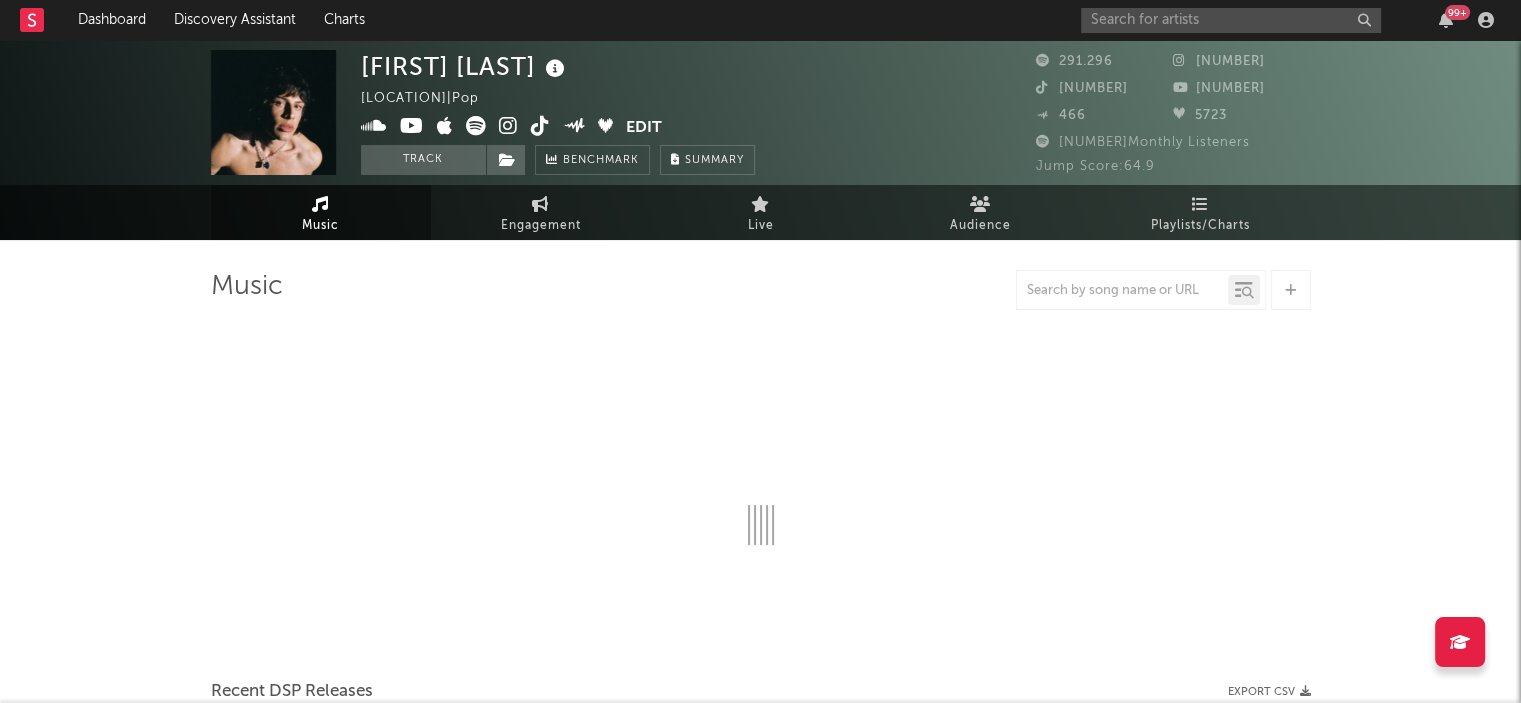 select on "6m" 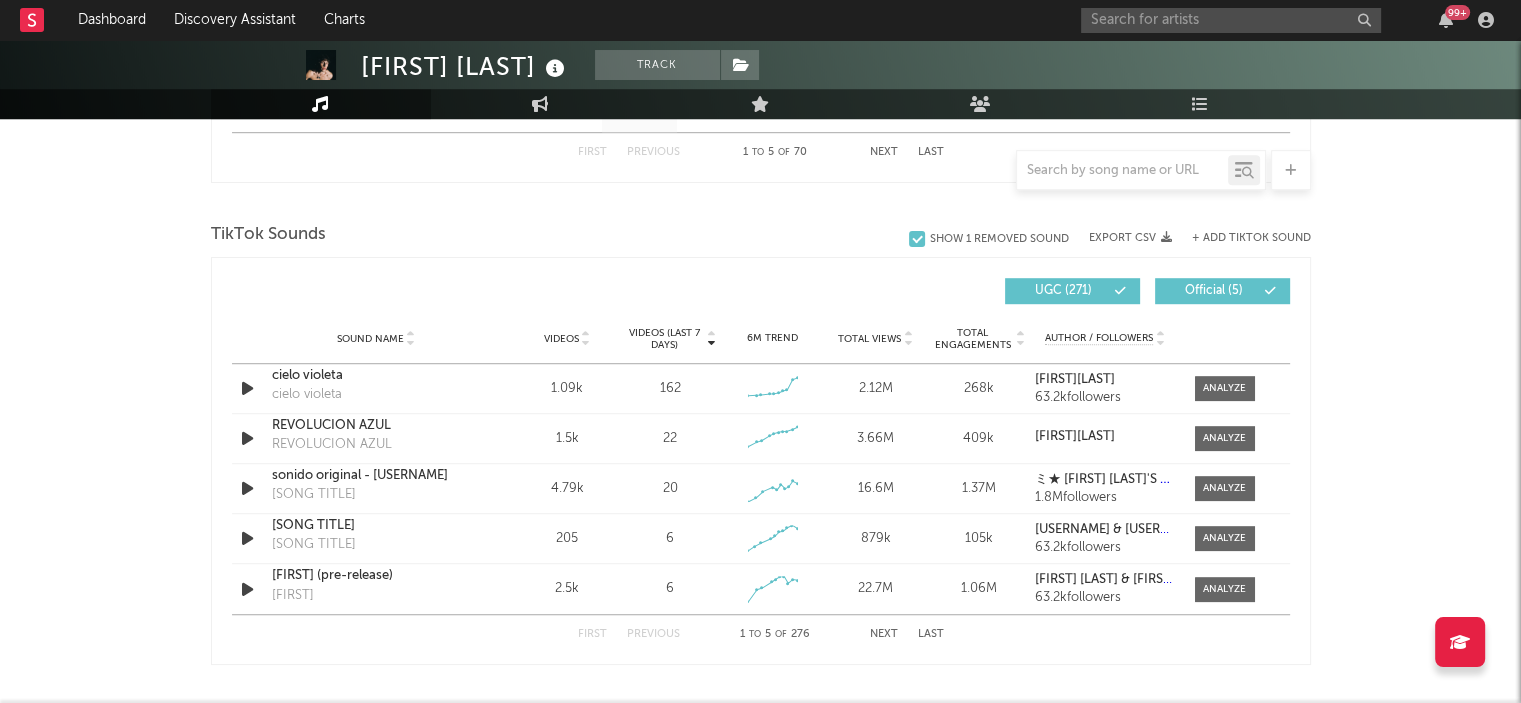 scroll, scrollTop: 1272, scrollLeft: 0, axis: vertical 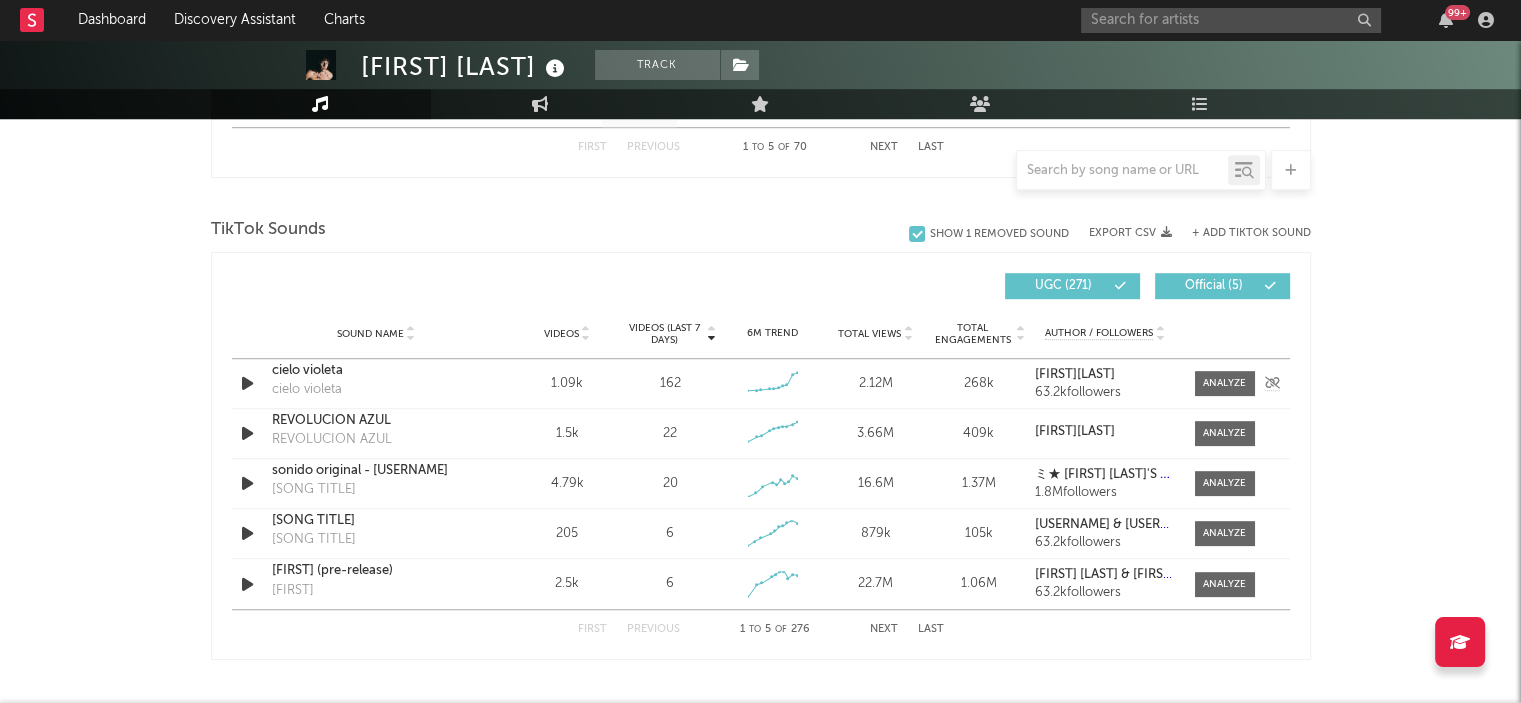 click on "cielo violeta" at bounding box center (376, 371) 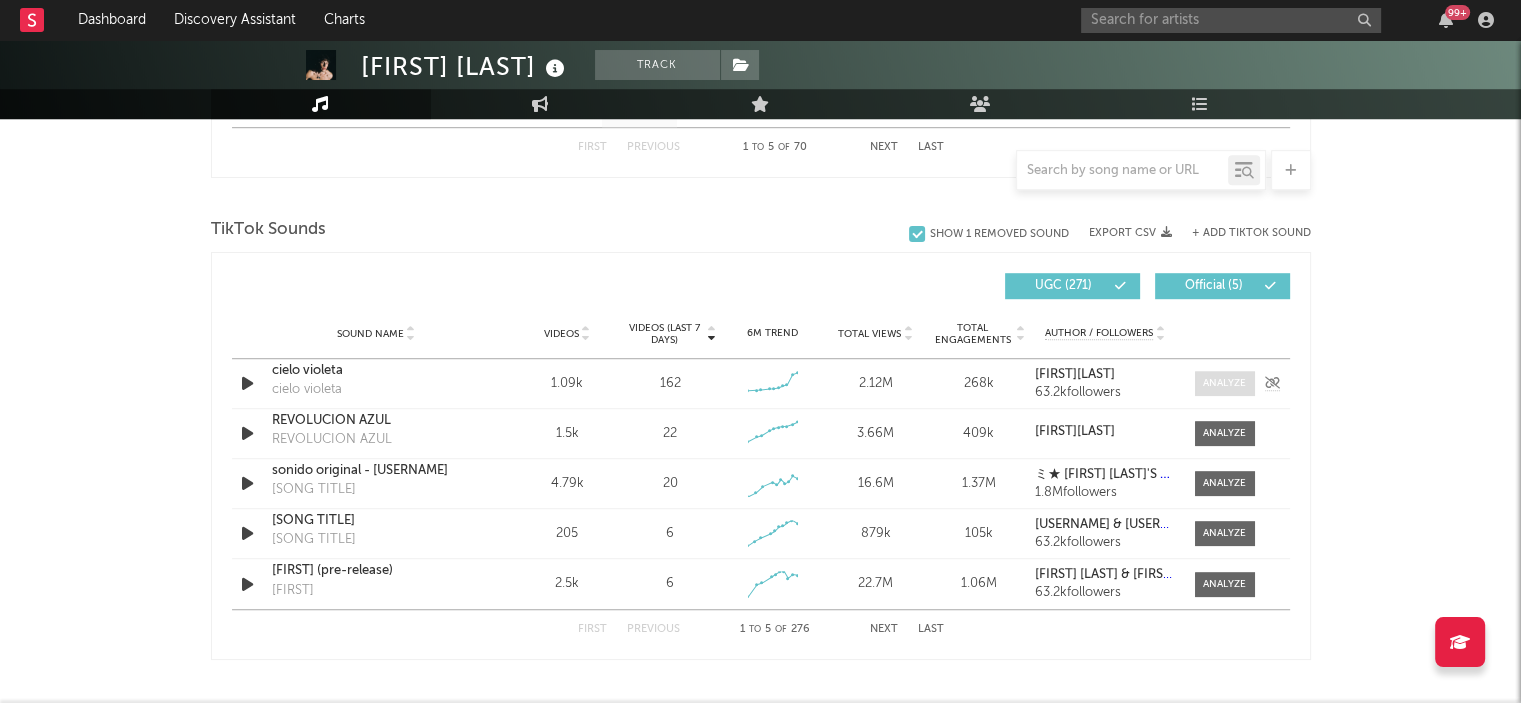 click at bounding box center (1225, 383) 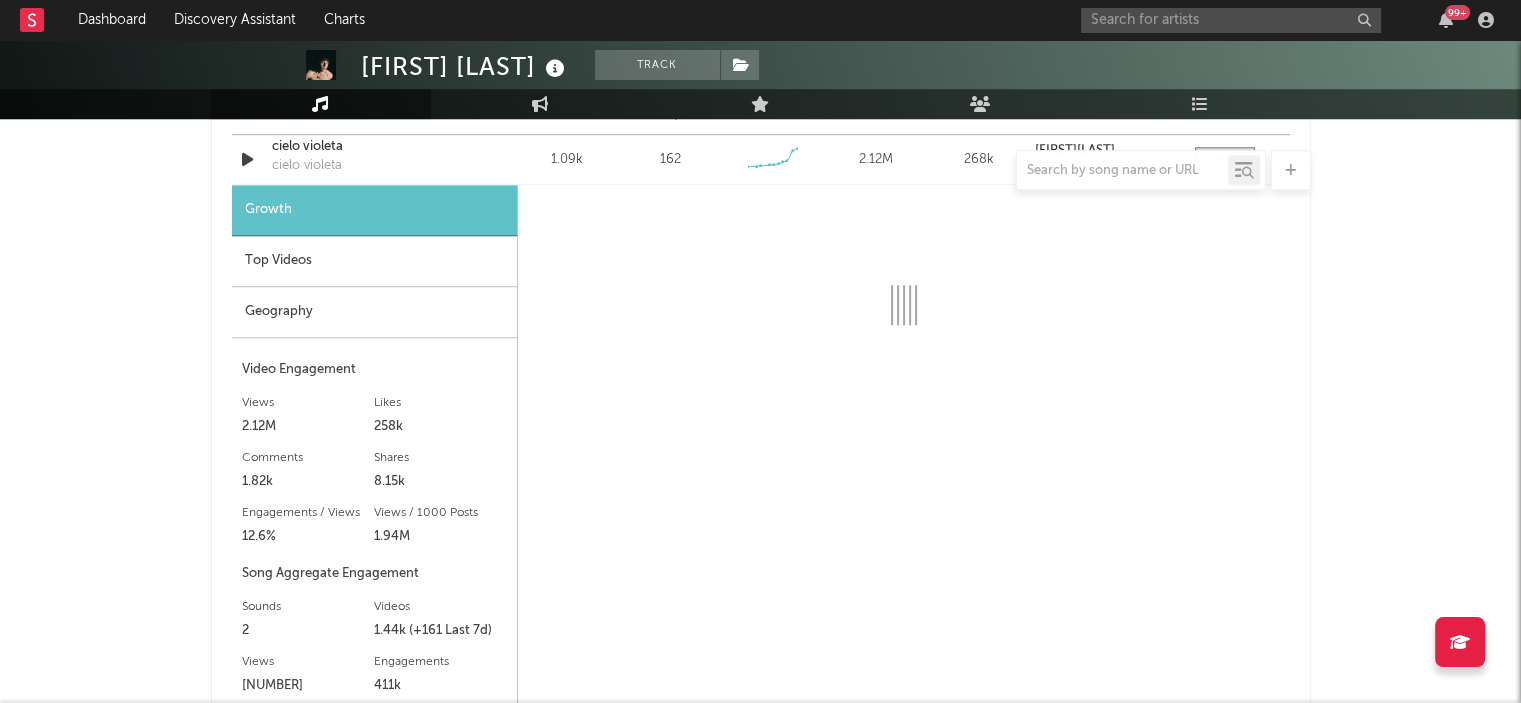 scroll, scrollTop: 1500, scrollLeft: 0, axis: vertical 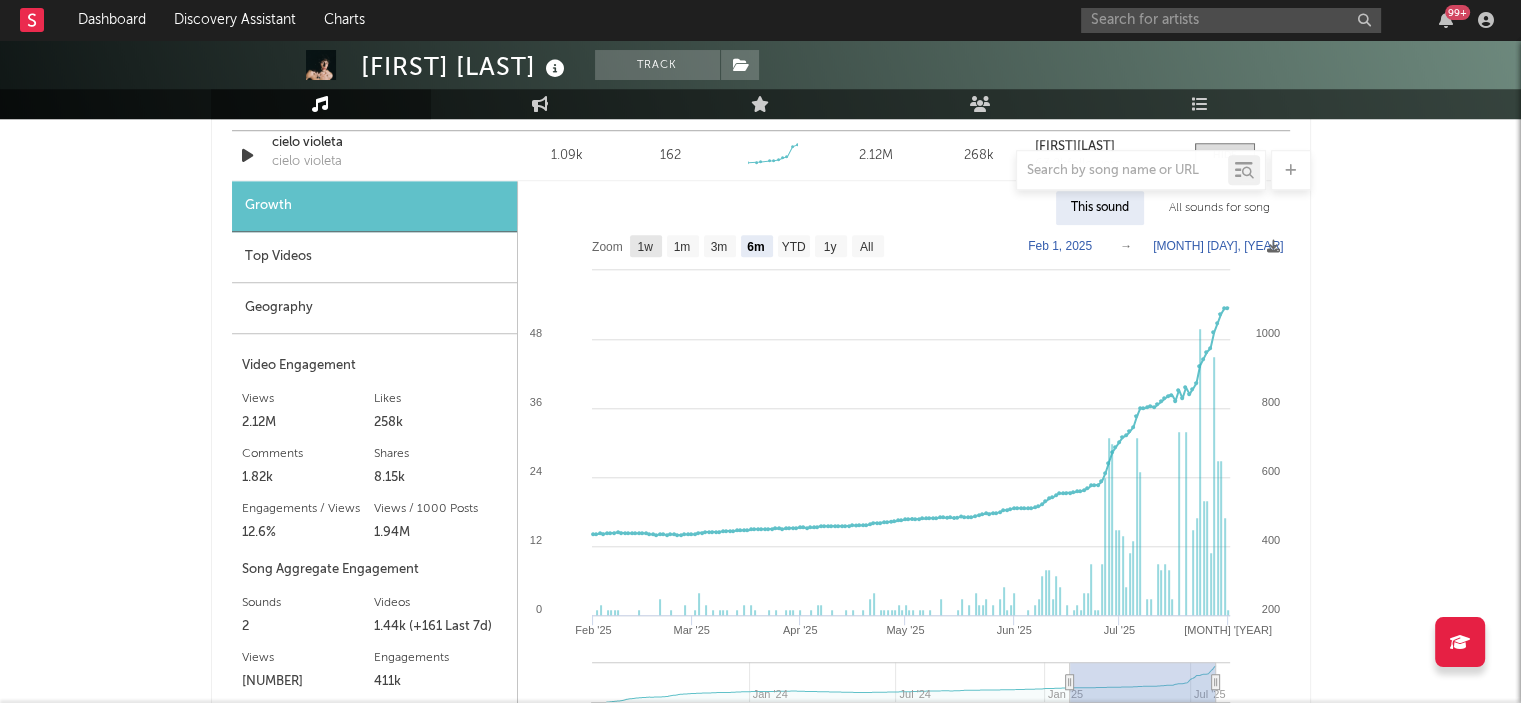 click on "1w" 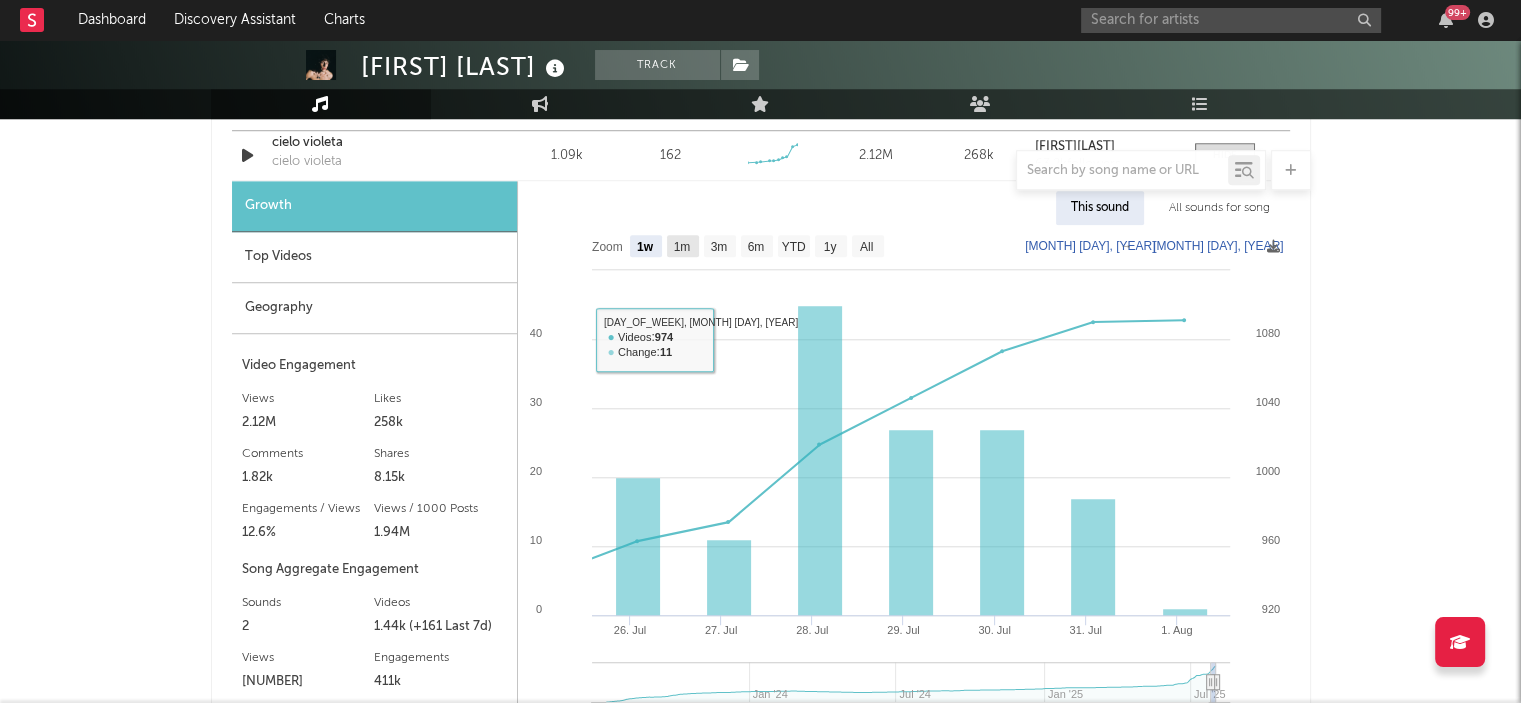 click on "1m" 